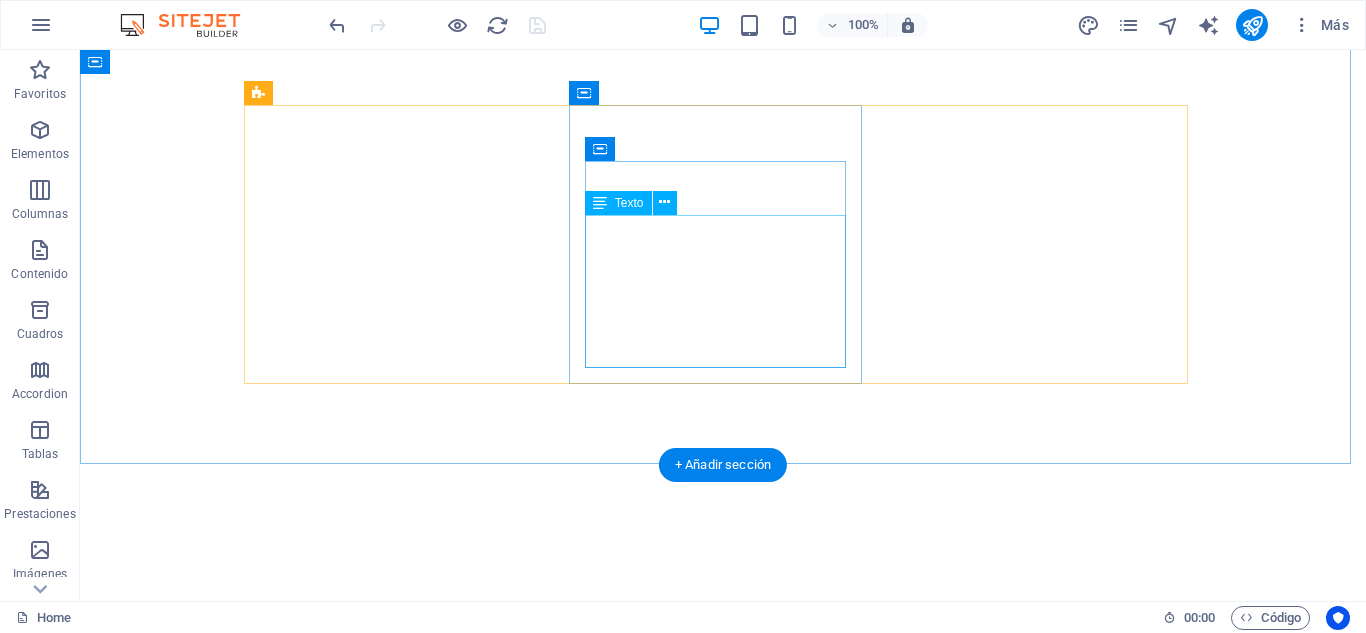 scroll, scrollTop: 0, scrollLeft: 0, axis: both 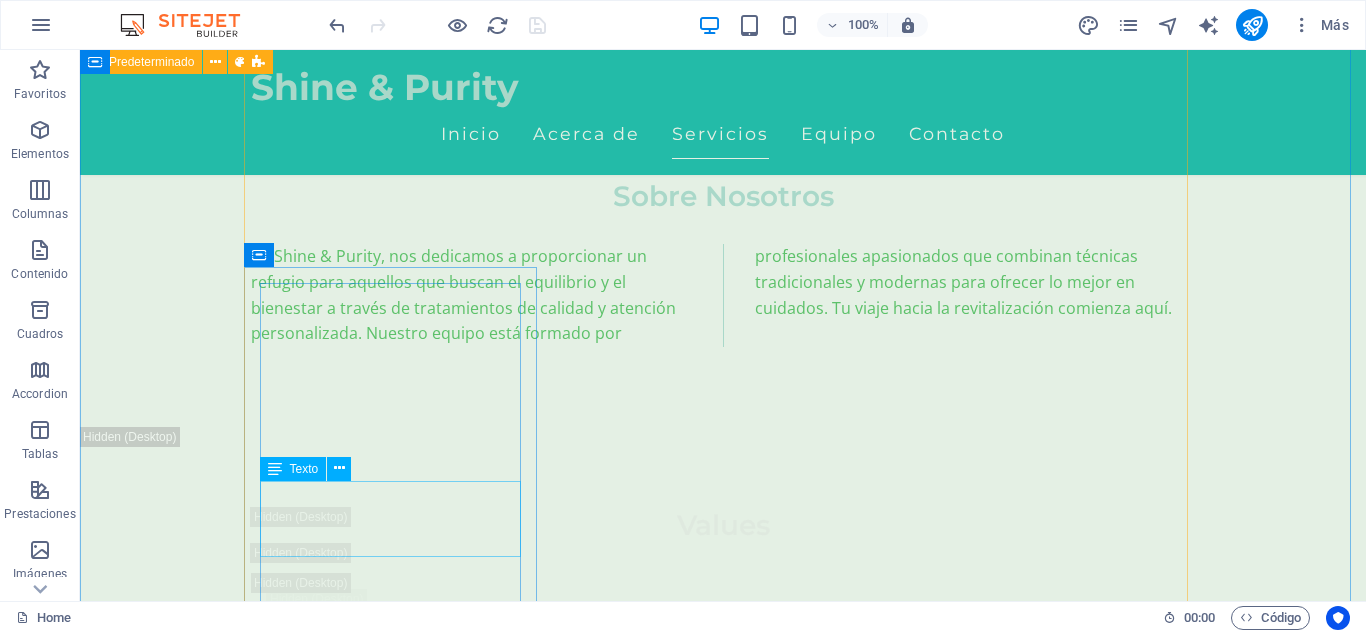 click on "Déjate envolver por un masaje relajante que alivia el estrés y renueva la paz en tu cuerpo." at bounding box center (397, 6753) 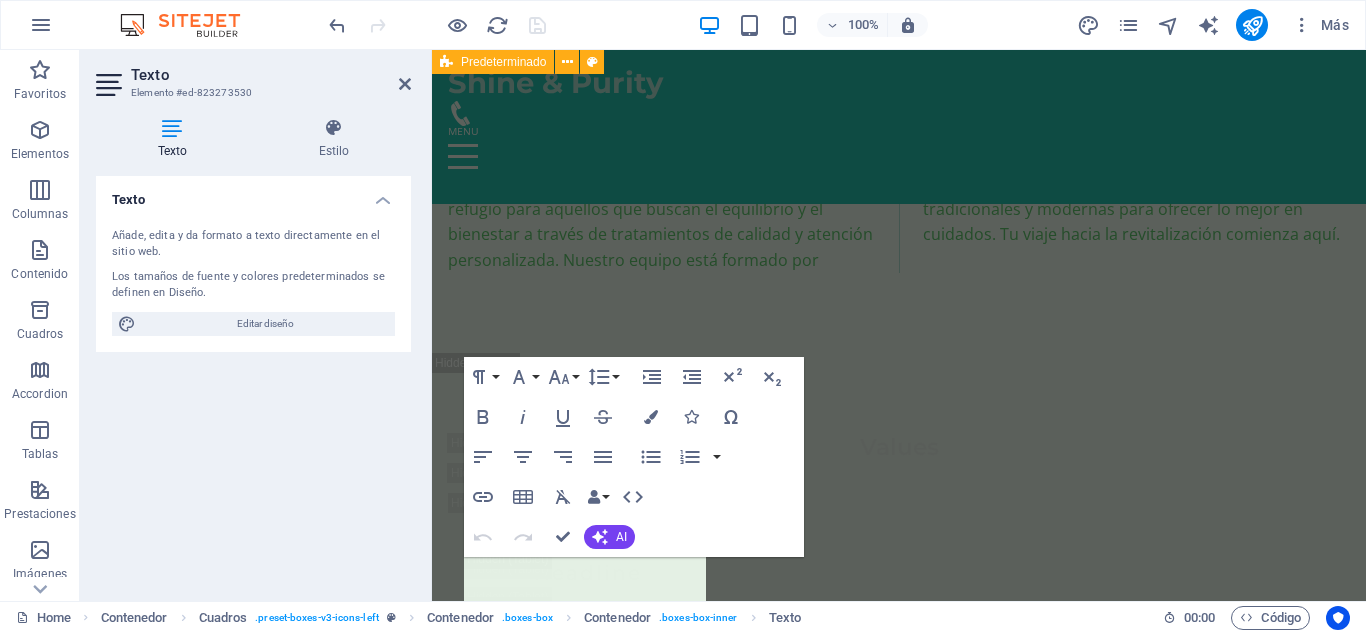 scroll, scrollTop: 3884, scrollLeft: 0, axis: vertical 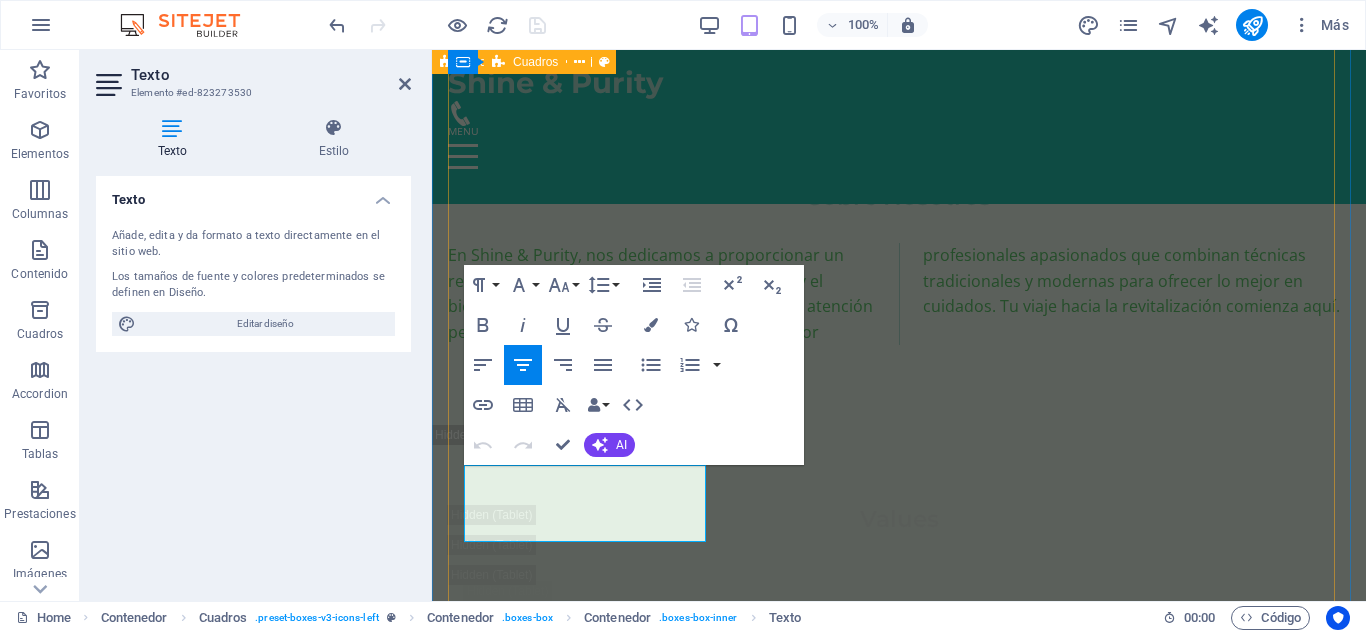 click on "Masaje Relajante Ideal para soltar tensiones acumuladas y reconectar contigo mismo. Ritmo lento, toques suaves, paz profunda . 150.000 ​   ​ COP  Agregar    Masaje Tejido profundo Presión firme y técnica enfocada para liberar tensiones desde su base muscular. 150.000 COP  Agregar    Masaje Deportivo Perfecto para acompañar tu rutina de entrenamiento. Disminuye el riesgo de lesiones y mejora tu movilidad. 150.000 COP  Agregar    Masaje en Pareja Déjate envolver por un masaje relajante que alivia el estrés y renueva la paz en tu cuerpo. 150.000 COP ​  Agregar    Drenaje Línfatico Déjate envolver por un masaje relajante que alivia el estrés y renueva la paz en tu cuerpo. 150.000 COP  Agregar    ​ Masaje Relajante Déjate envolver por un masaje relajante que alivia el estrés y renueva la paz en tu cuerpo. 150.000 COP  Agregar" at bounding box center [899, 5391] 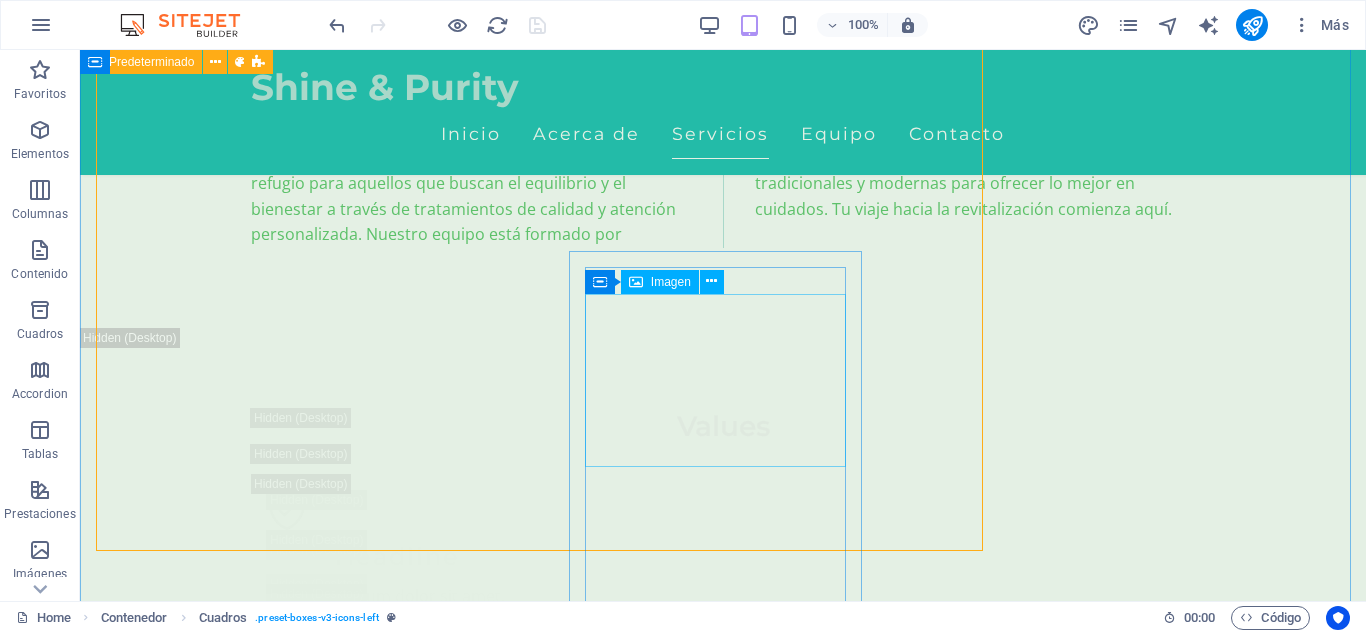 scroll, scrollTop: 3972, scrollLeft: 0, axis: vertical 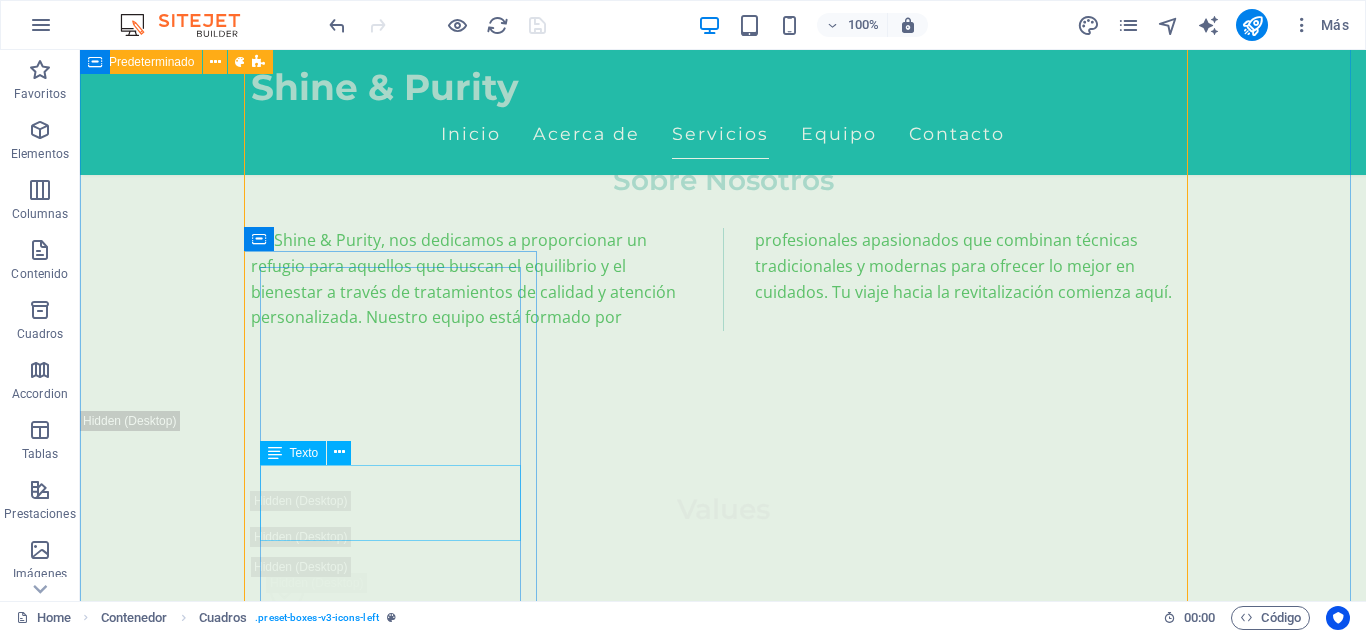 click on "Déjate envolver por un masaje relajante que alivia el estrés y renueva la paz en tu cuerpo." at bounding box center (397, 6737) 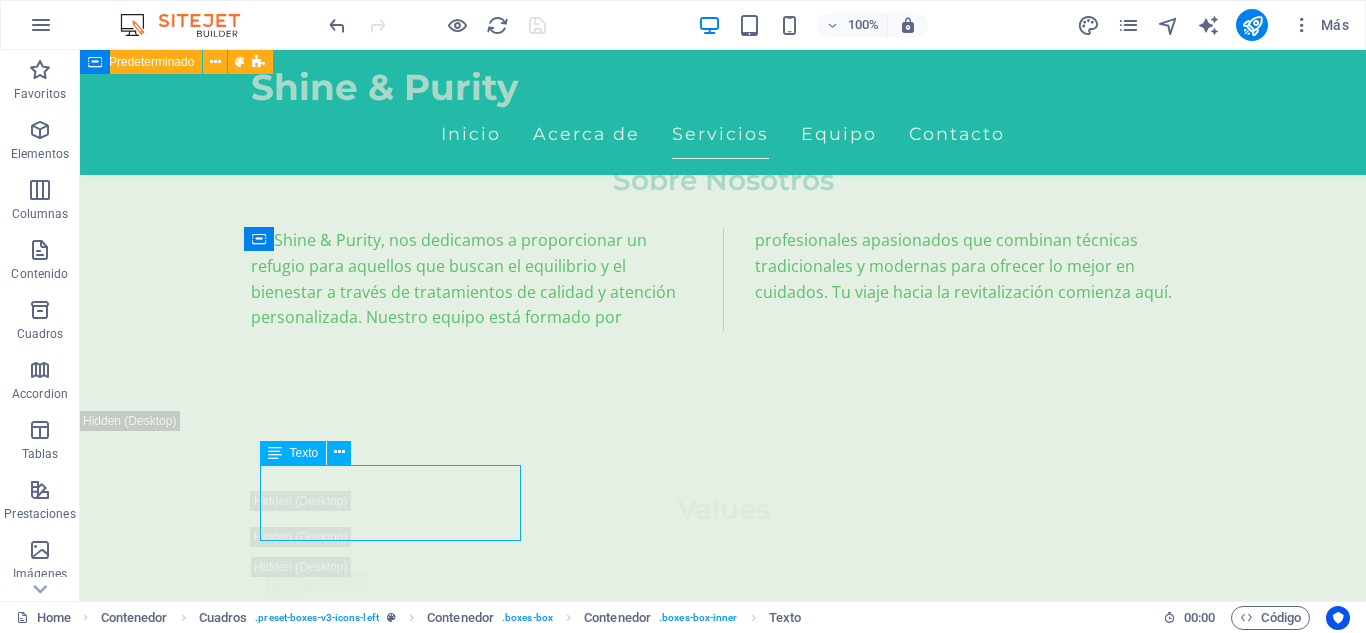 click on "Déjate envolver por un masaje relajante que alivia el estrés y renueva la paz en tu cuerpo." at bounding box center [397, 6737] 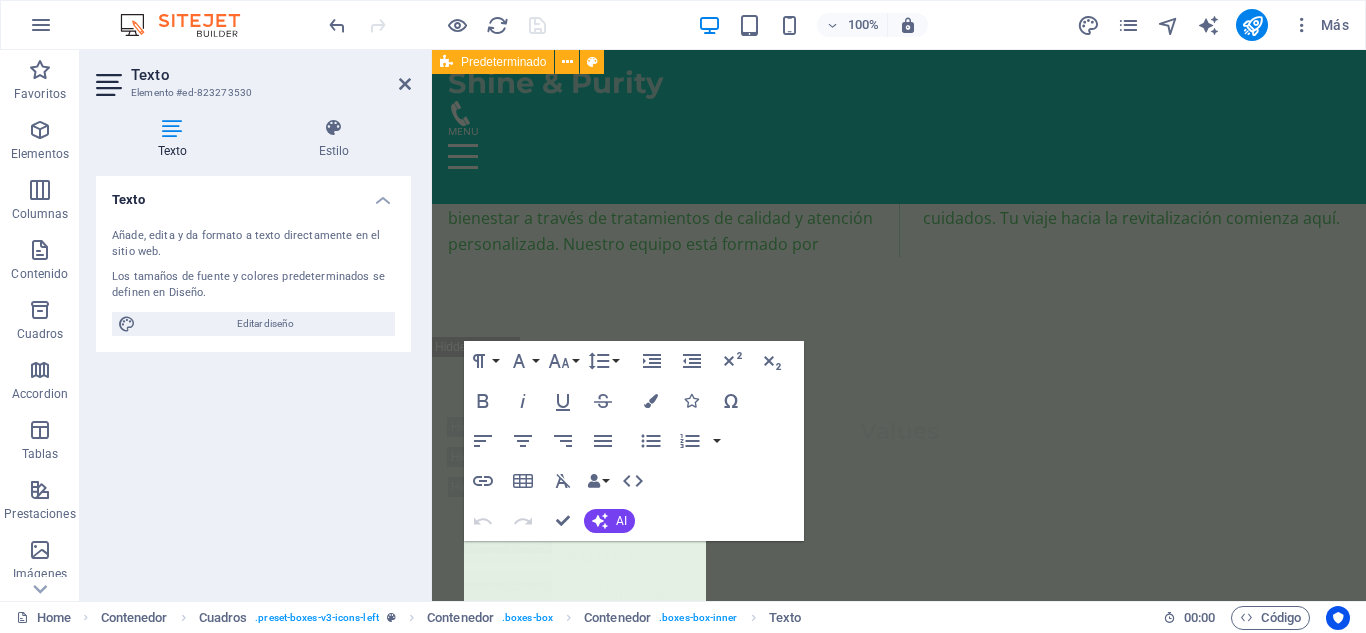 scroll, scrollTop: 3900, scrollLeft: 0, axis: vertical 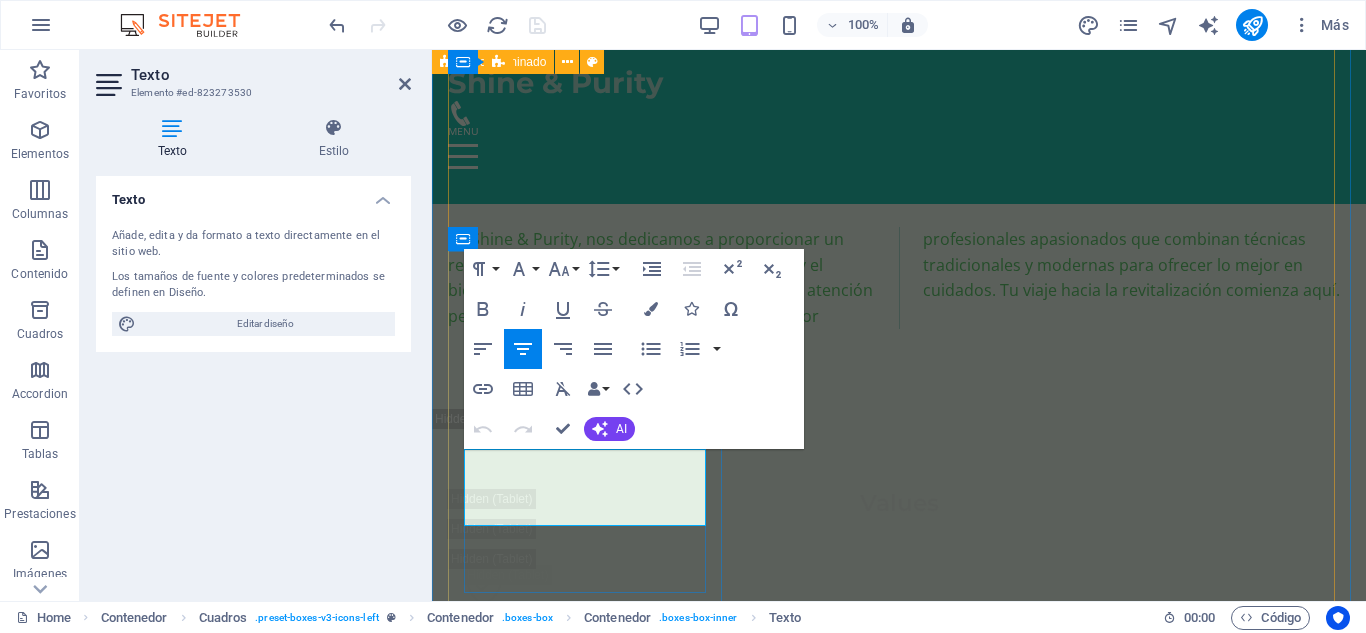 drag, startPoint x: 473, startPoint y: 460, endPoint x: 689, endPoint y: 509, distance: 221.48814 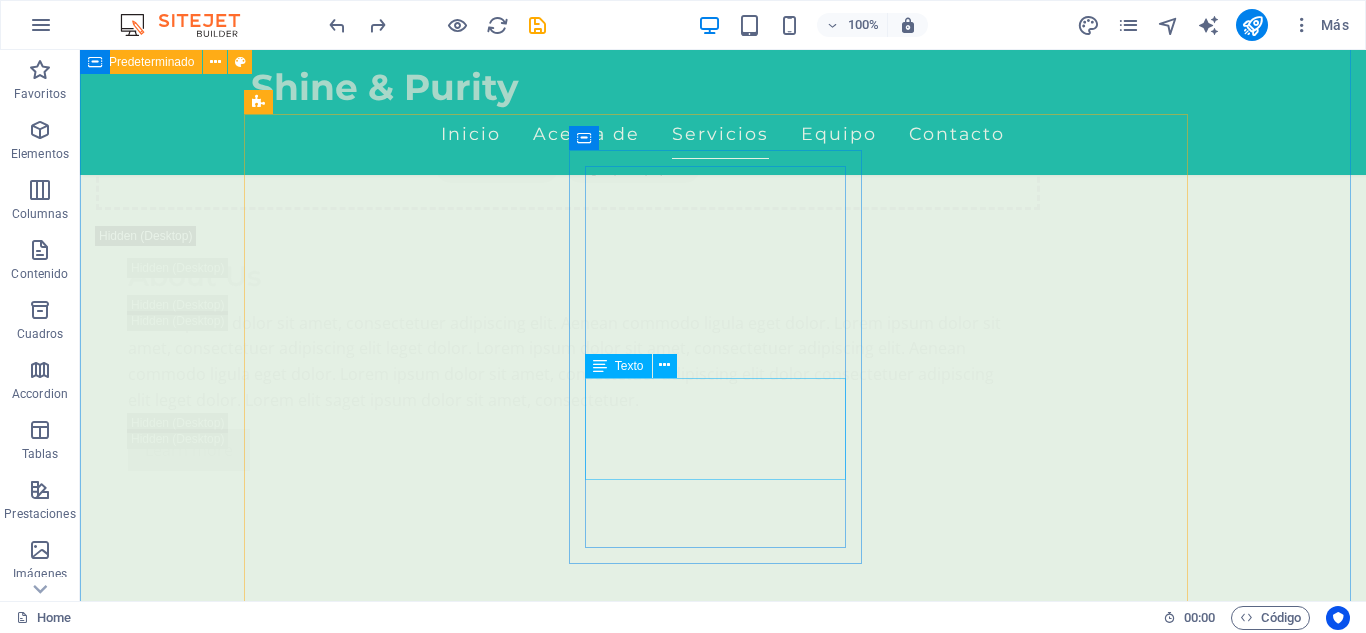 scroll, scrollTop: 4161, scrollLeft: 0, axis: vertical 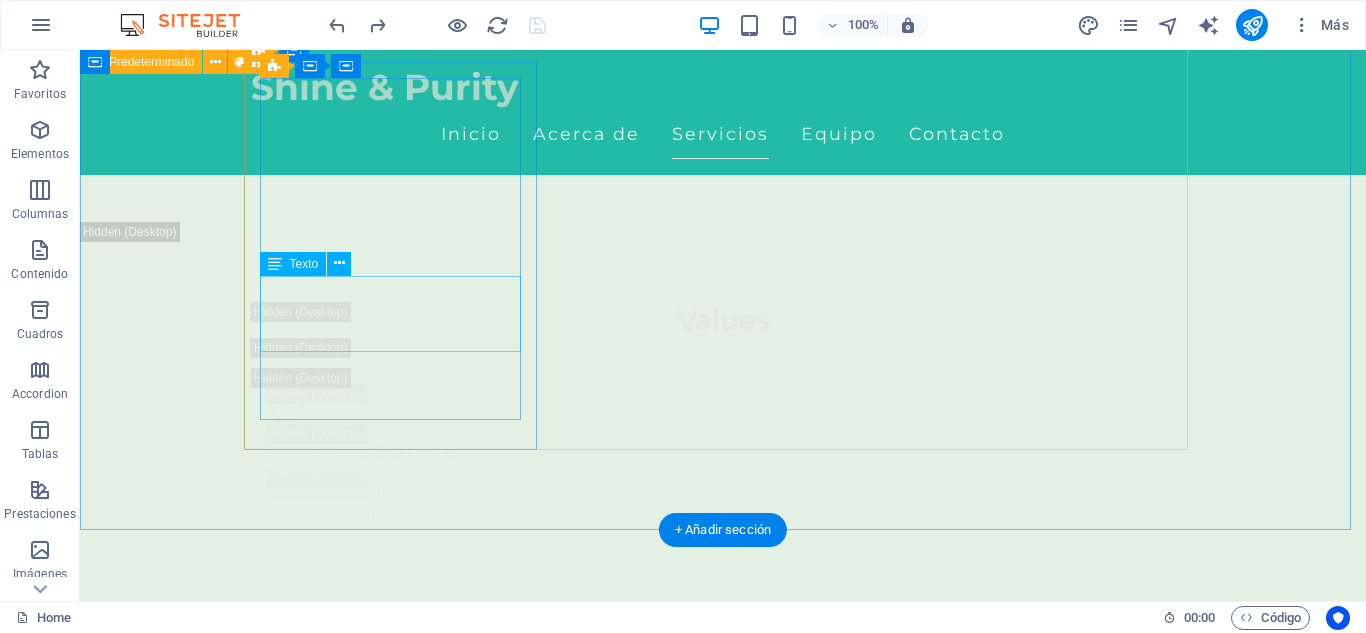 click on "Déjate envolver por un masaje relajante que alivia el estrés y renueva la paz en tu cuerpo." at bounding box center (397, 6548) 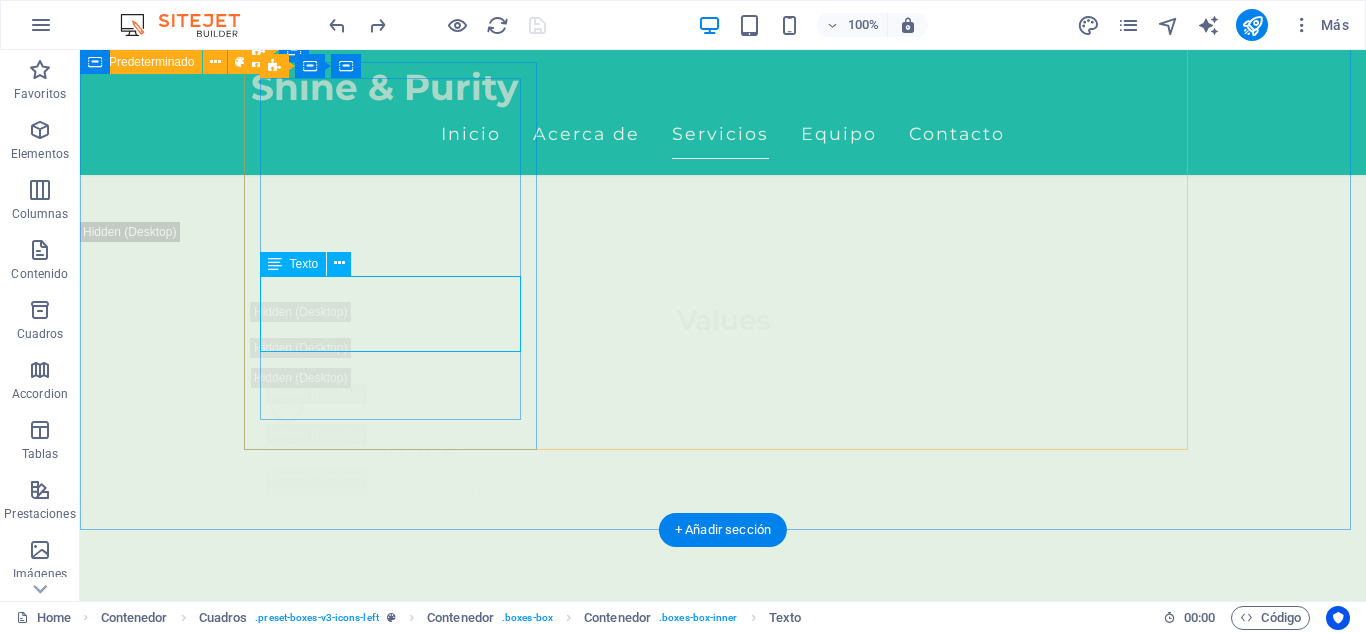 click on "Déjate envolver por un masaje relajante que alivia el estrés y renueva la paz en tu cuerpo." at bounding box center [397, 6548] 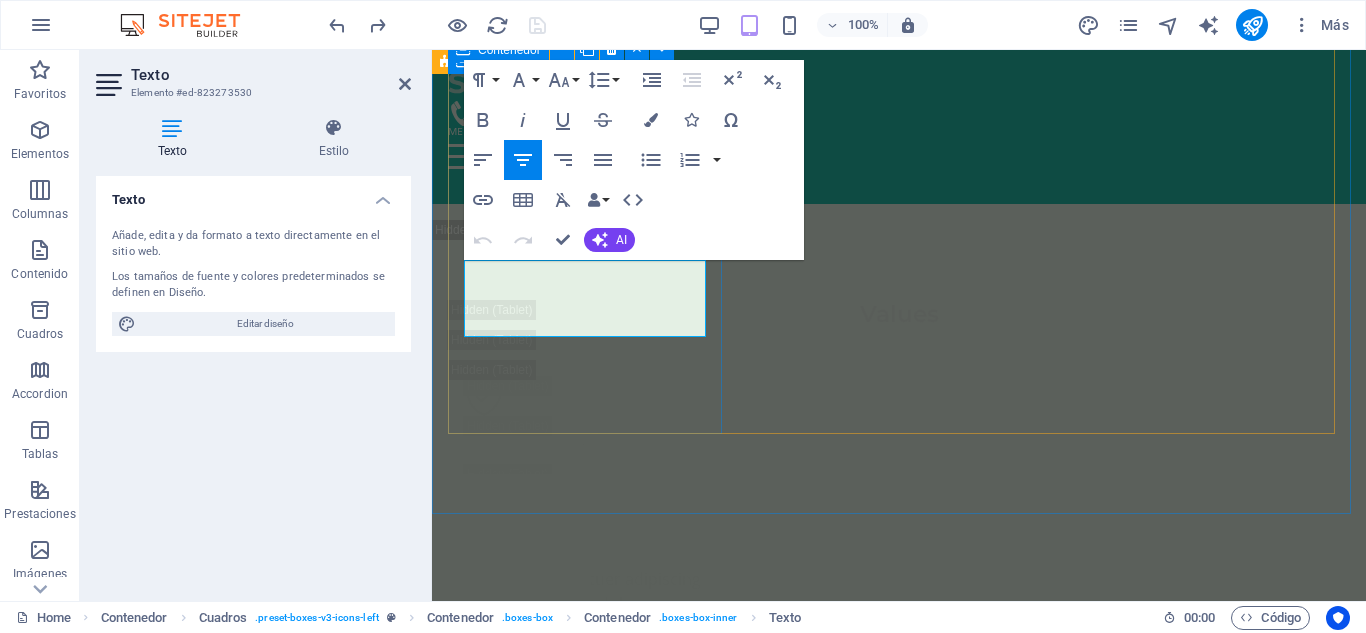 drag, startPoint x: 469, startPoint y: 272, endPoint x: 707, endPoint y: 323, distance: 243.40295 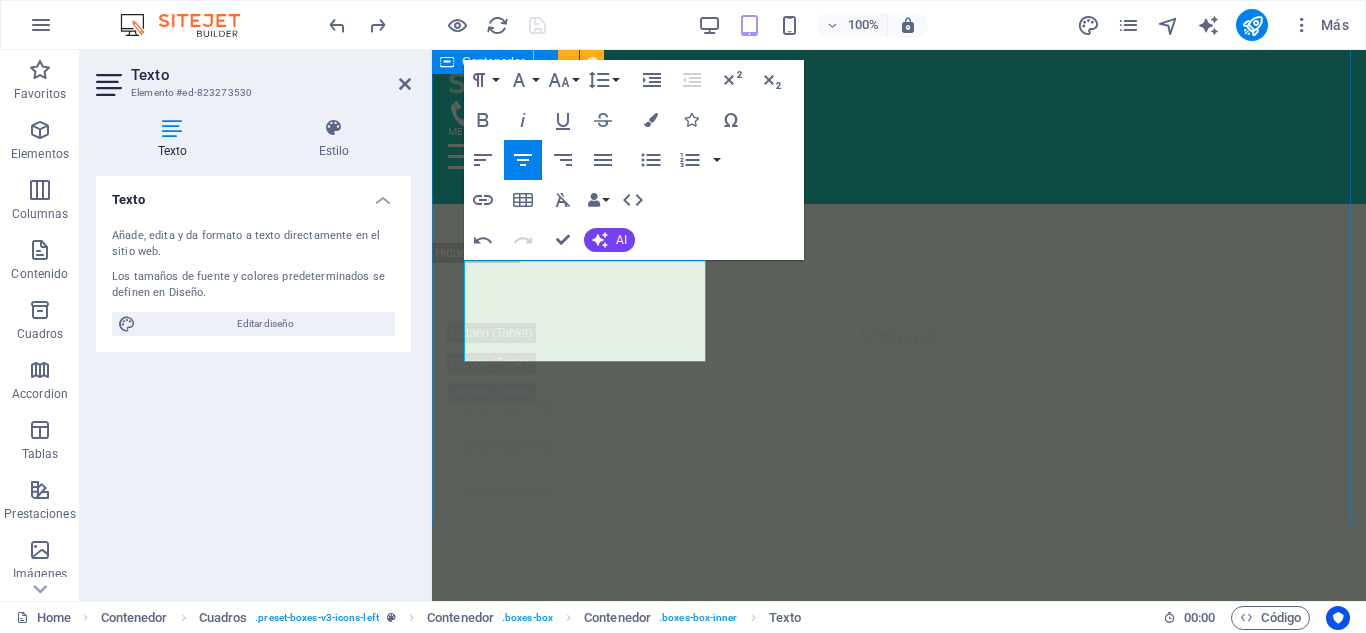click on "Nuestros Servicios Masaje Relajante Ideal para soltar tensiones acumuladas y reconectar contigo mismo. Ritmo lento, toques suaves, paz profunda . 150.000 ​   ​ COP  Agregar    Masaje Tejido profundo Presión firme y técnica enfocada para liberar tensiones desde su base muscular. 150.000 COP  Agregar    Masaje Deportivo Perfecto para acompañar tu rutina de entrenamiento. Disminuye el riesgo de lesiones y mejora tu movilidad. 150.000 COP  Agregar    Masaje en Pareja relajación y conexión, ideal para fortalecer el vínculo emocional en un ambiente armonioso y terapéutico 150.000 COP ​  Agregar    Drenaje Línfatico Déjate envolver por un masaje relajante que alivia el estrés y renueva la paz en tu cuerpo. 150.000 COP  Agregar    ​ Masaje Relajante Déjate envolver por un masaje relajante que alivia el estrés y renueva la paz en tu cuerpo. 150.000 COP  Agregar" at bounding box center (899, 5192) 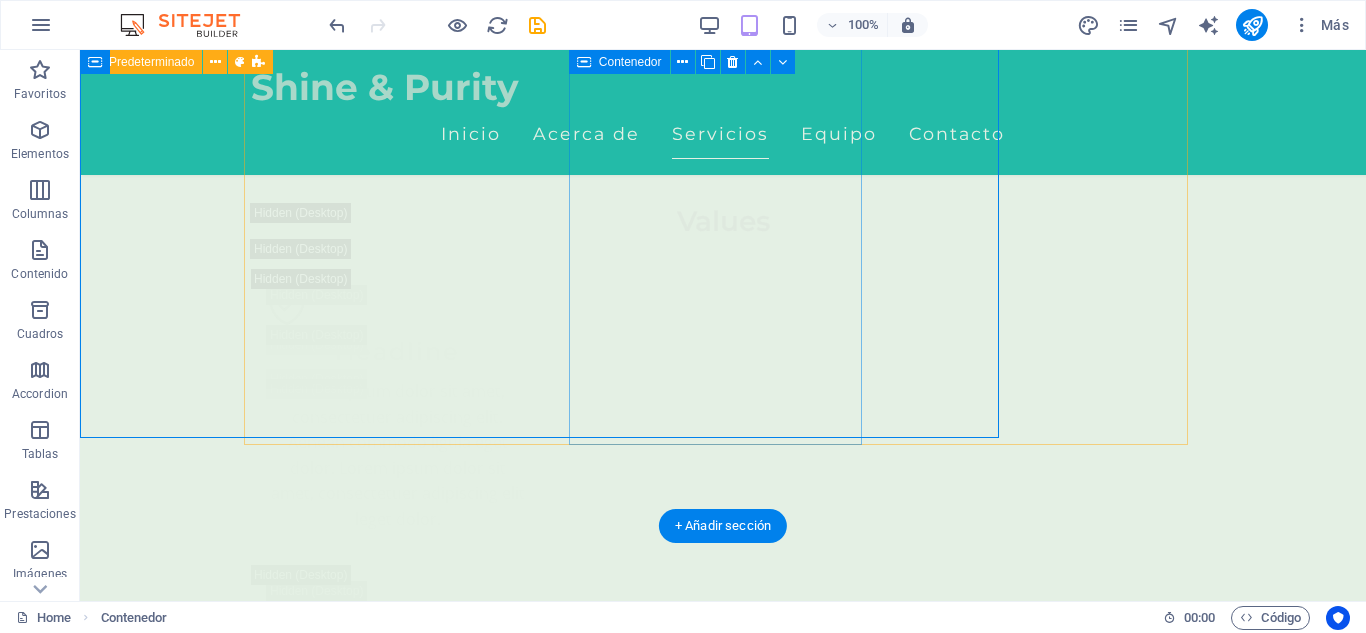 scroll, scrollTop: 4177, scrollLeft: 0, axis: vertical 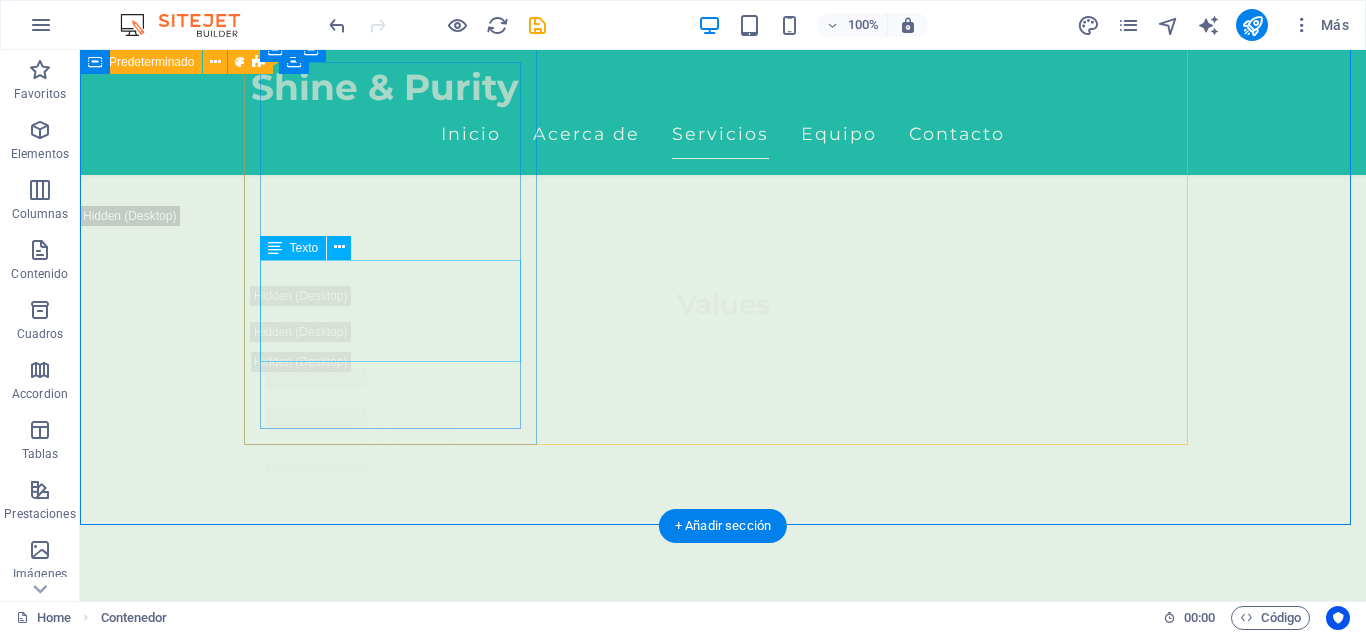click on "relajación y conexión, ideal para fortalecer el vínculo emocional en un ambiente armonioso y terapéutico" at bounding box center (397, 6545) 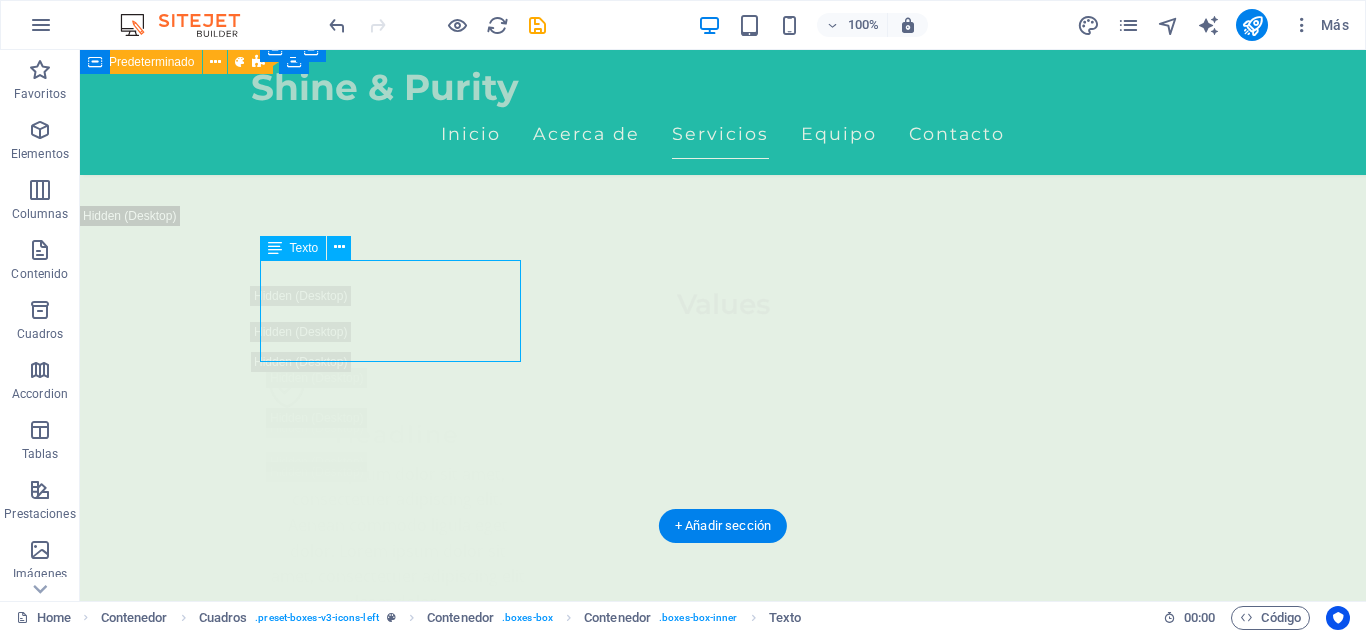 click on "relajación y conexión, ideal para fortalecer el vínculo emocional en un ambiente armonioso y terapéutico" at bounding box center [397, 6545] 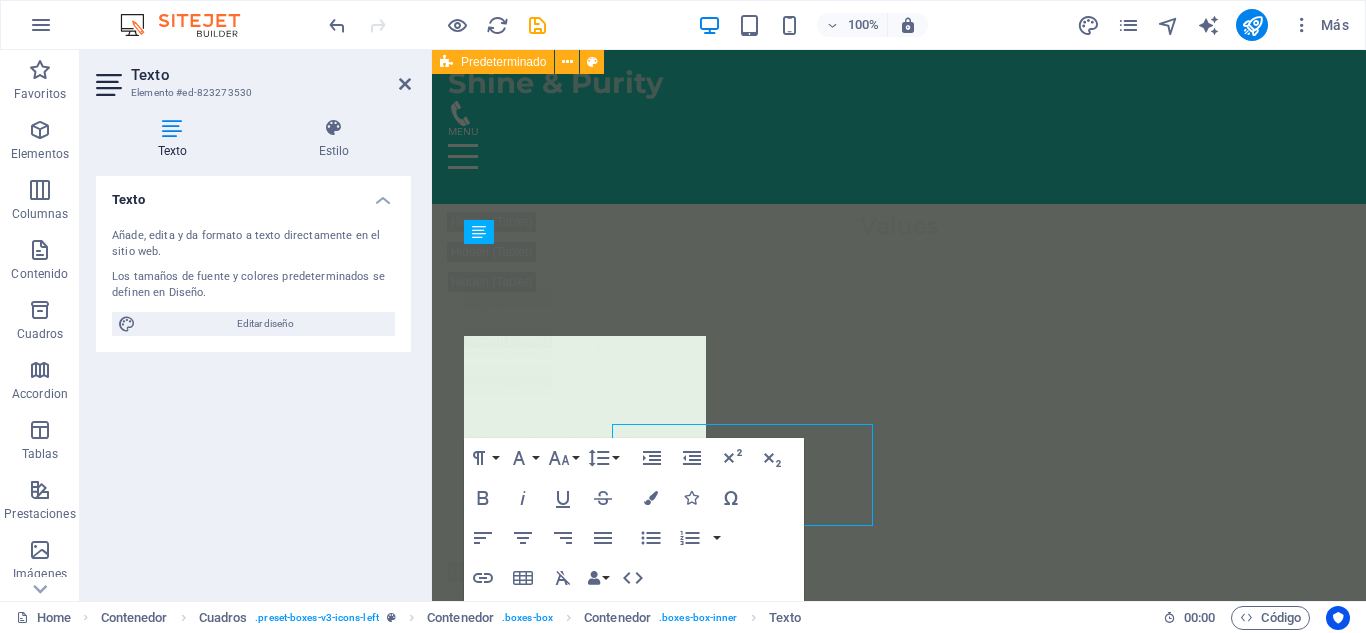 scroll, scrollTop: 4105, scrollLeft: 0, axis: vertical 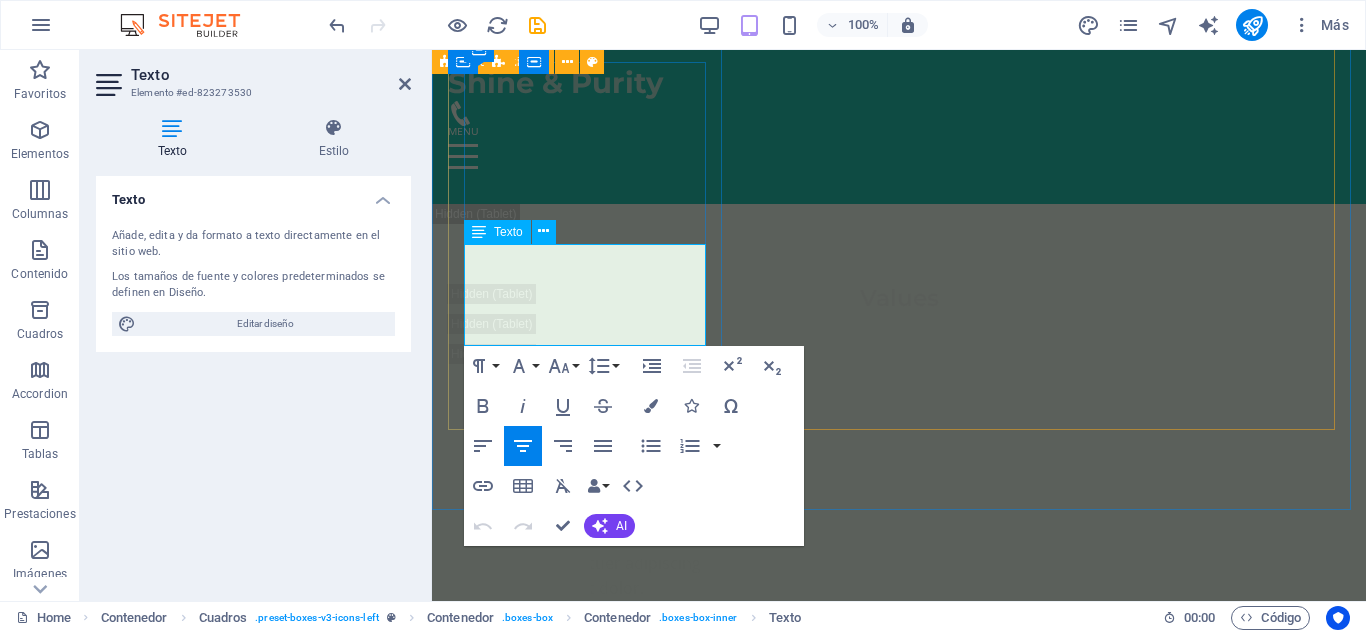 click on "relajación y conexión, ideal para fortalecer el vínculo emocional en un ambiente armonioso y terapéutico" at bounding box center [590, 5986] 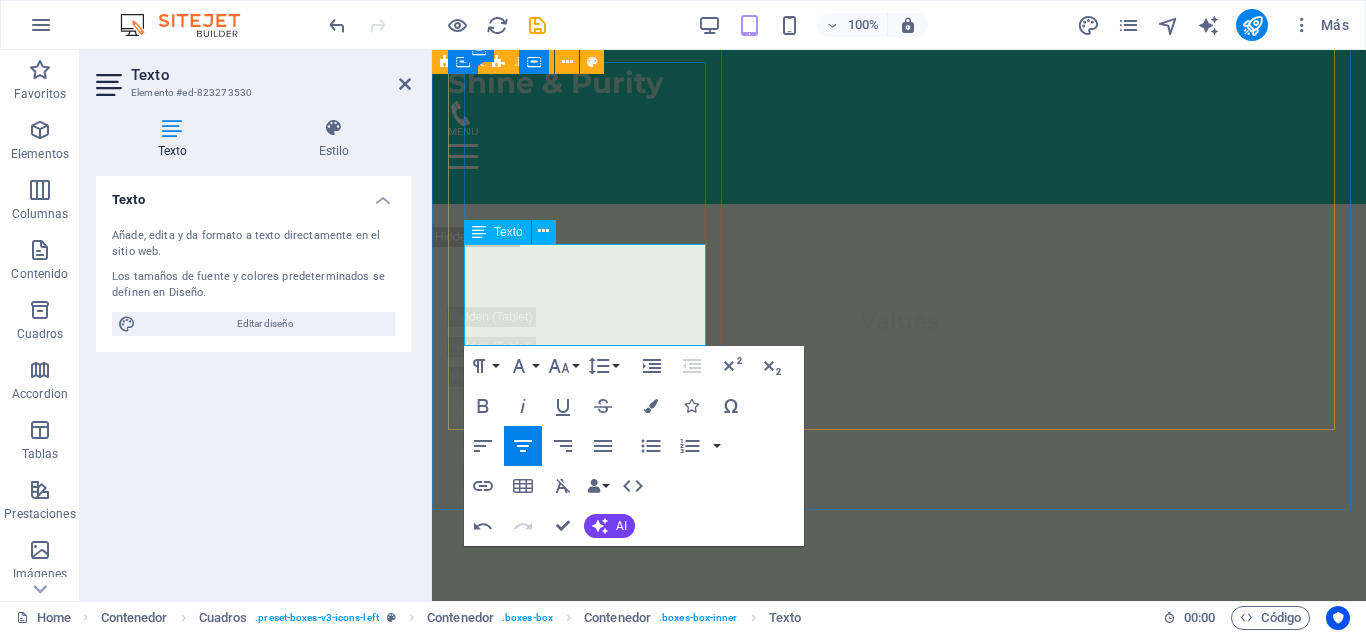 type 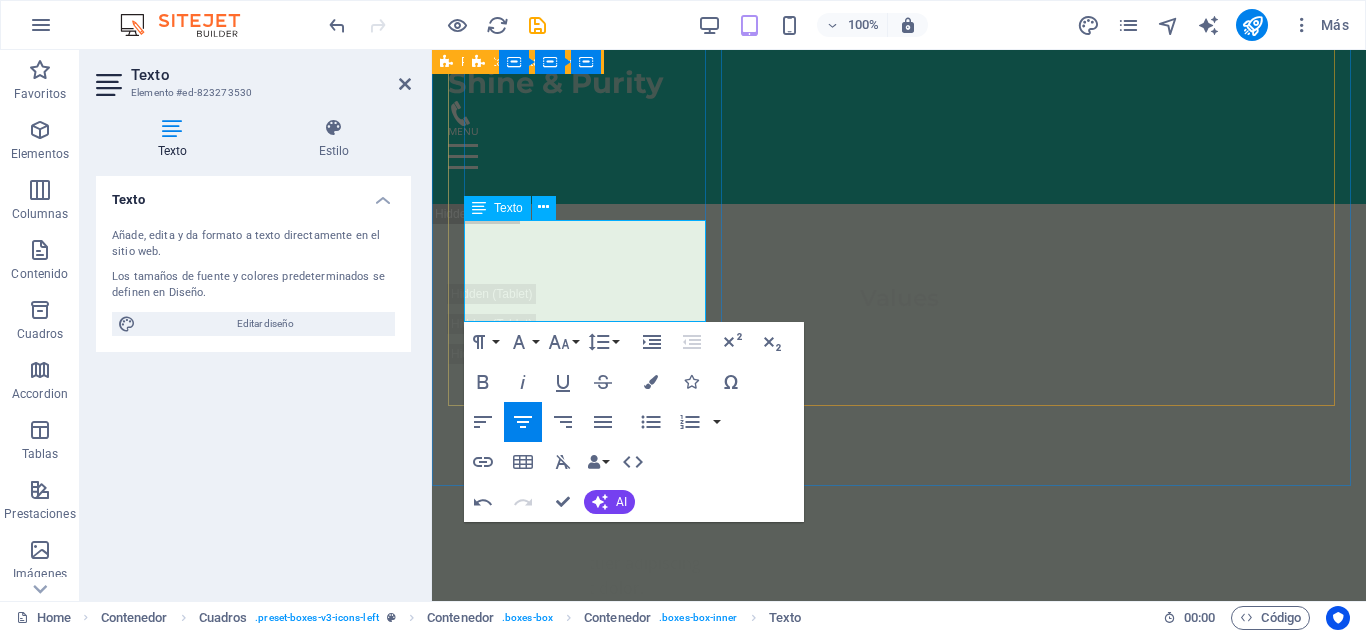 scroll, scrollTop: 4129, scrollLeft: 0, axis: vertical 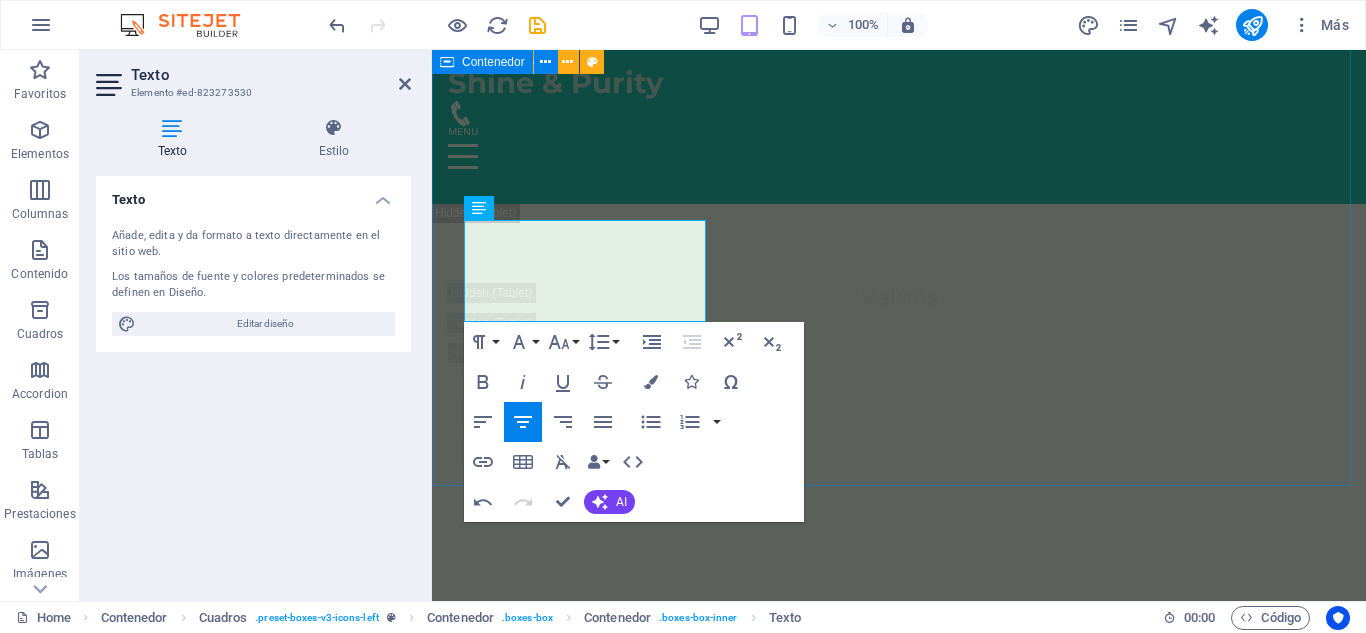 click on "Nuestros Servicios Masaje Relajante Ideal para soltar tensiones acumuladas y reconectar contigo mismo. Ritmo lento, toques suaves, paz profunda . 150.000 ​   ​ COP  Agregar    Masaje Tejido profundo Presión firme y técnica enfocada para liberar tensiones desde su base muscular. 150.000 COP  Agregar    Masaje Deportivo Perfecto para acompañar tu rutina de entrenamiento. Disminuye el riesgo de lesiones y mejora tu movilidad. 150.000 COP  Agregar    Masaje en Pareja Relajación y conexión, ideal para fortalecer el vínculo emocional en un ambiente armonioso y terapéutico 150.000 COP ​  Agregar    Drenaje Línfatico Déjate envolver por un masaje relajante que alivia el estrés y renueva la paz en tu cuerpo. 150.000 COP  Agregar    ​ Masaje Relajante Déjate envolver por un masaje relajante que alivia el estrés y renueva la paz en tu cuerpo. 150.000 COP  Agregar" at bounding box center (899, 5152) 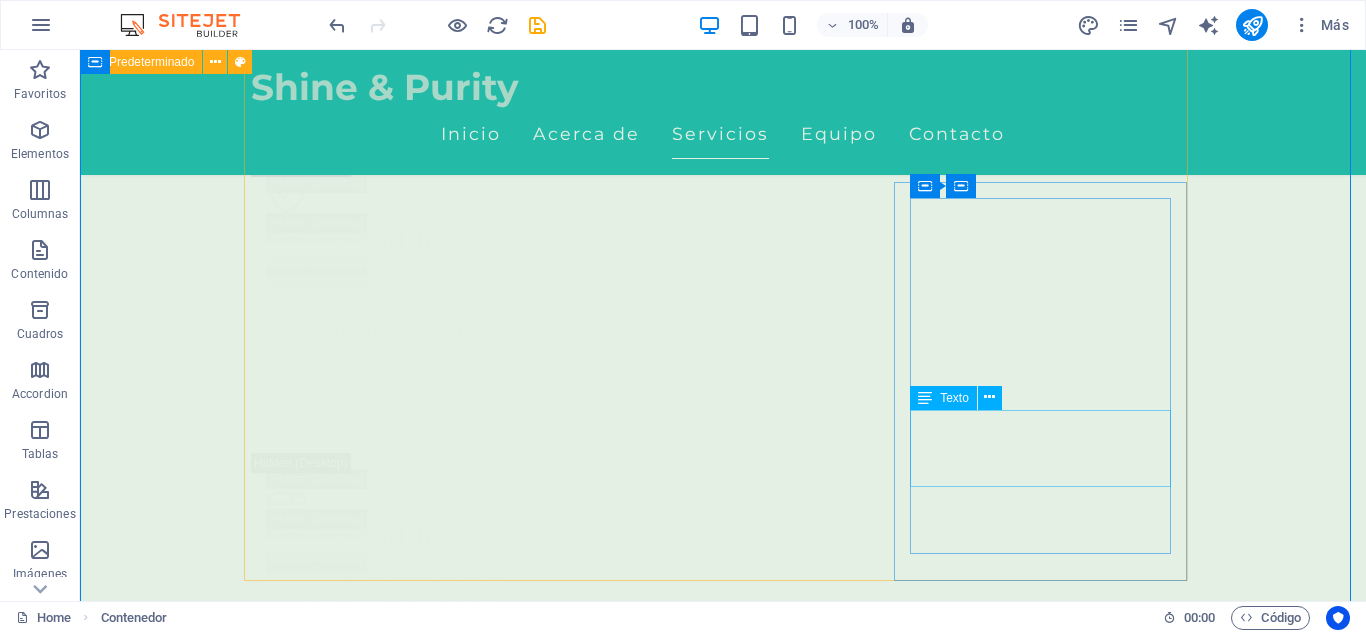 scroll, scrollTop: 3995, scrollLeft: 0, axis: vertical 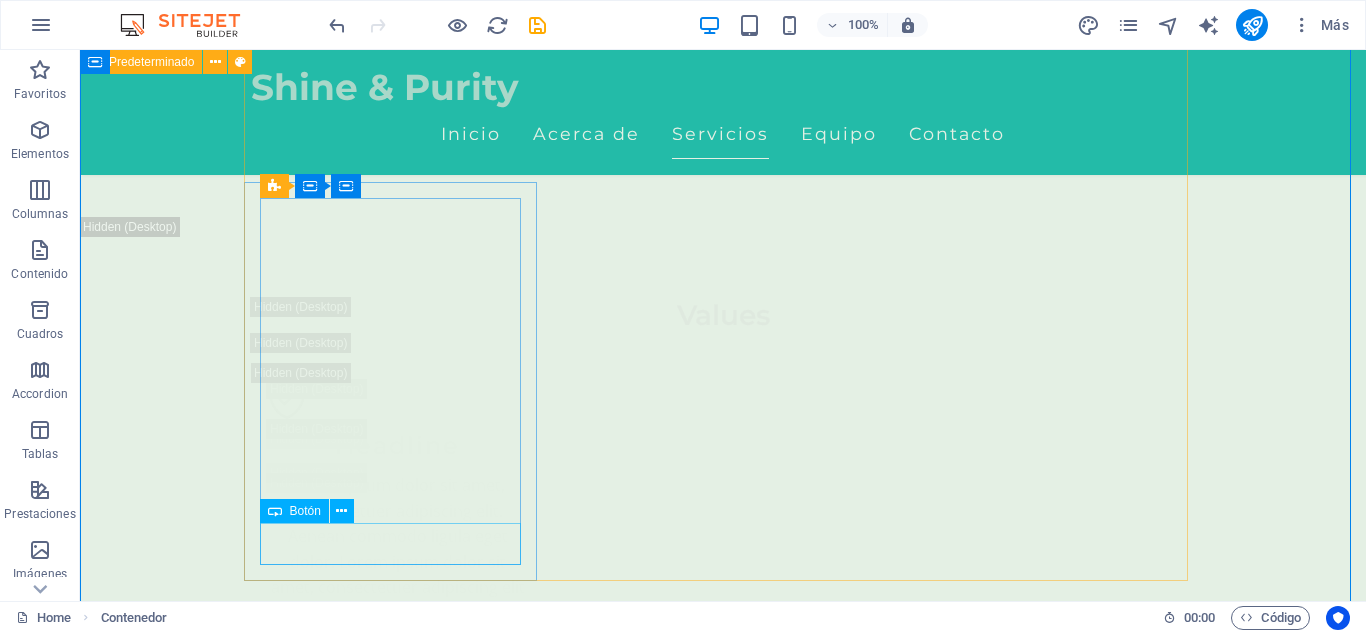 click on "Botón" at bounding box center (313, 511) 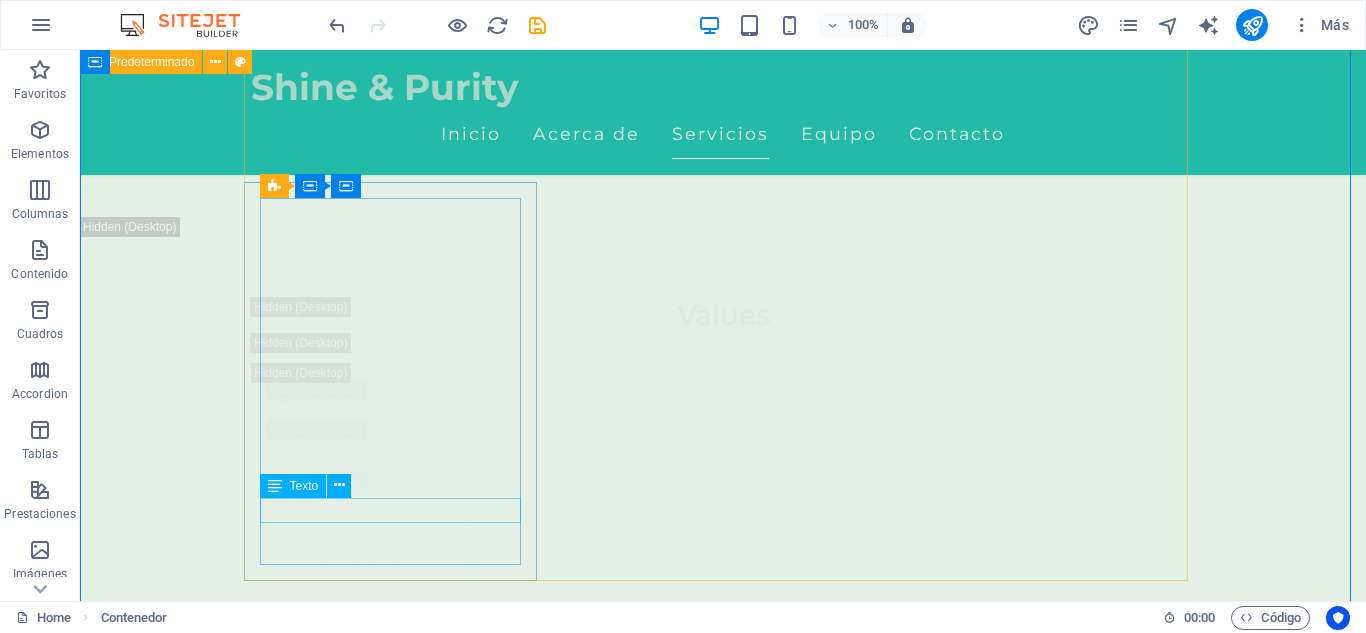 click on "150.000 COP" at bounding box center (397, 6620) 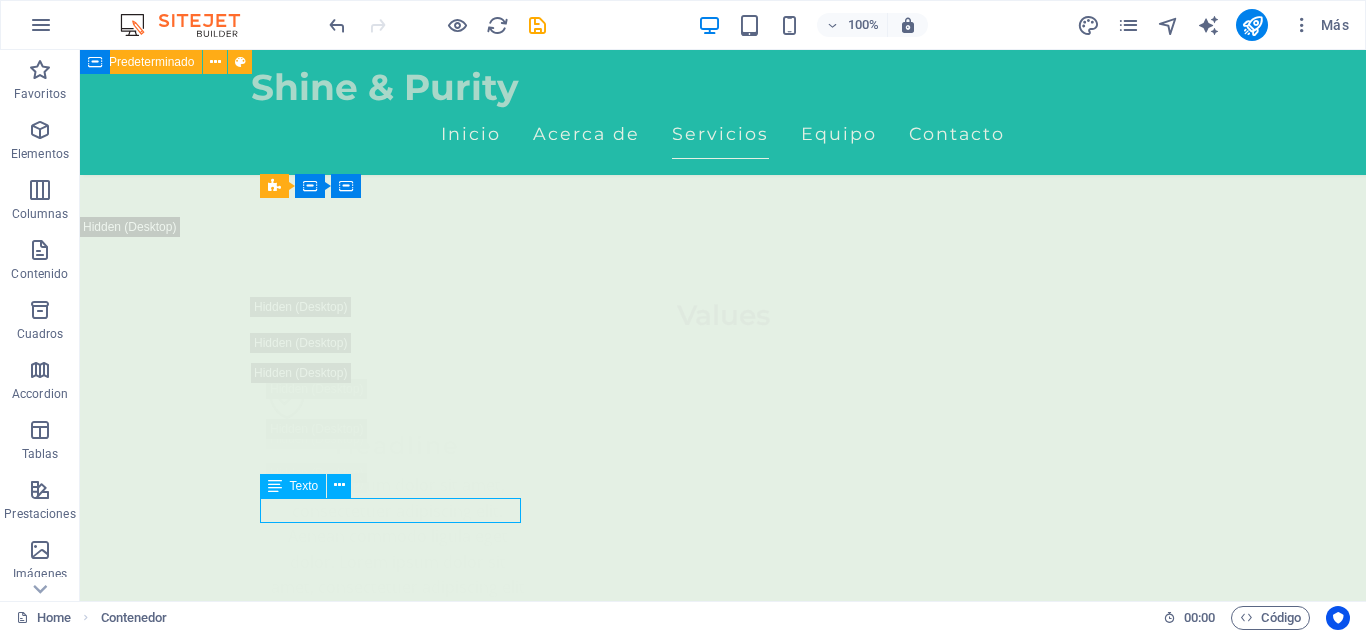 click on "150.000 COP" at bounding box center (397, 6620) 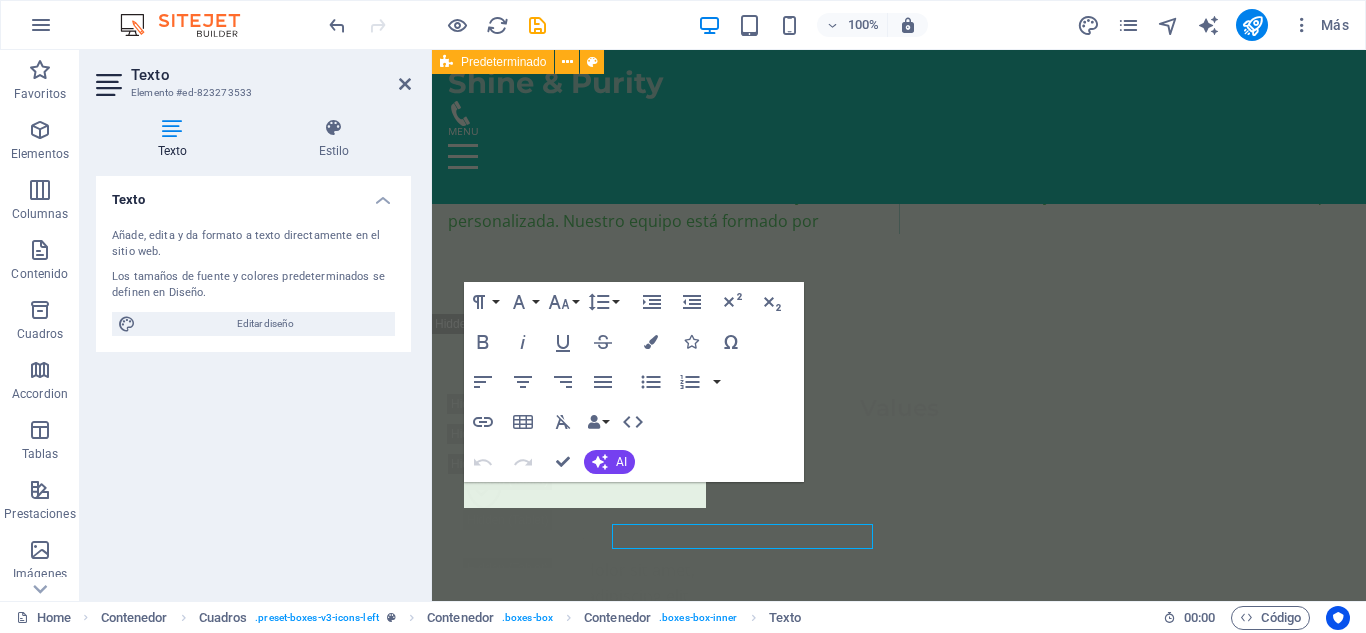 scroll, scrollTop: 3969, scrollLeft: 0, axis: vertical 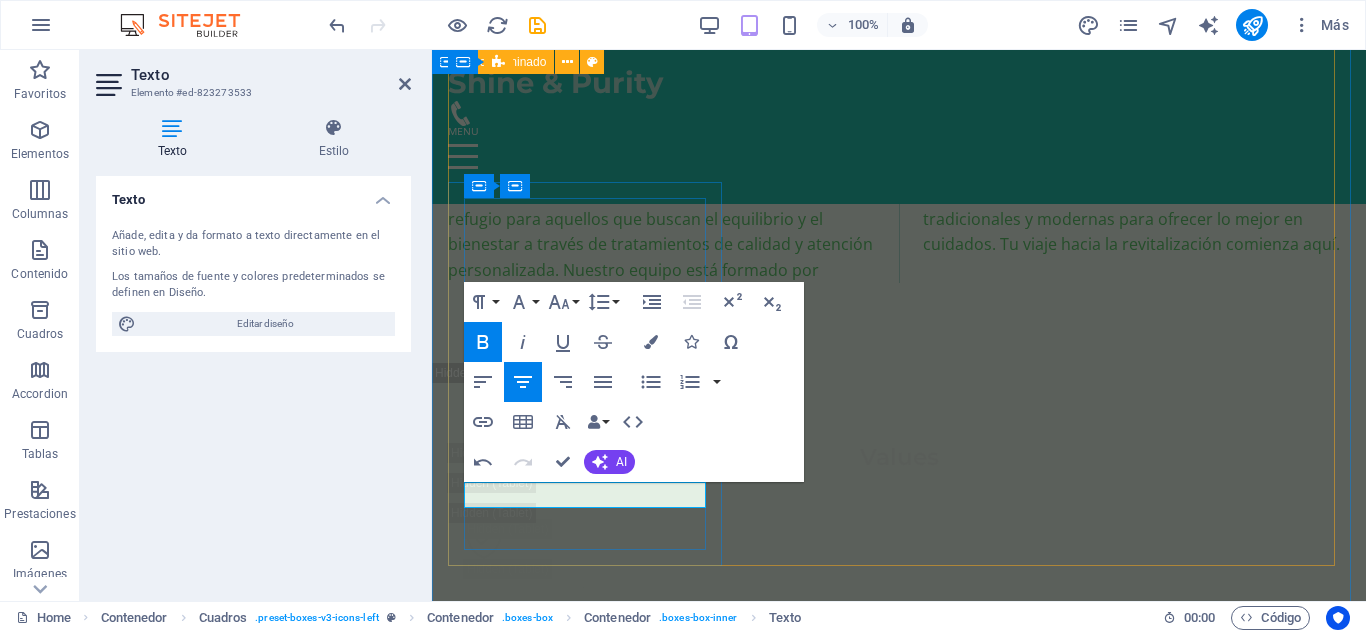 type 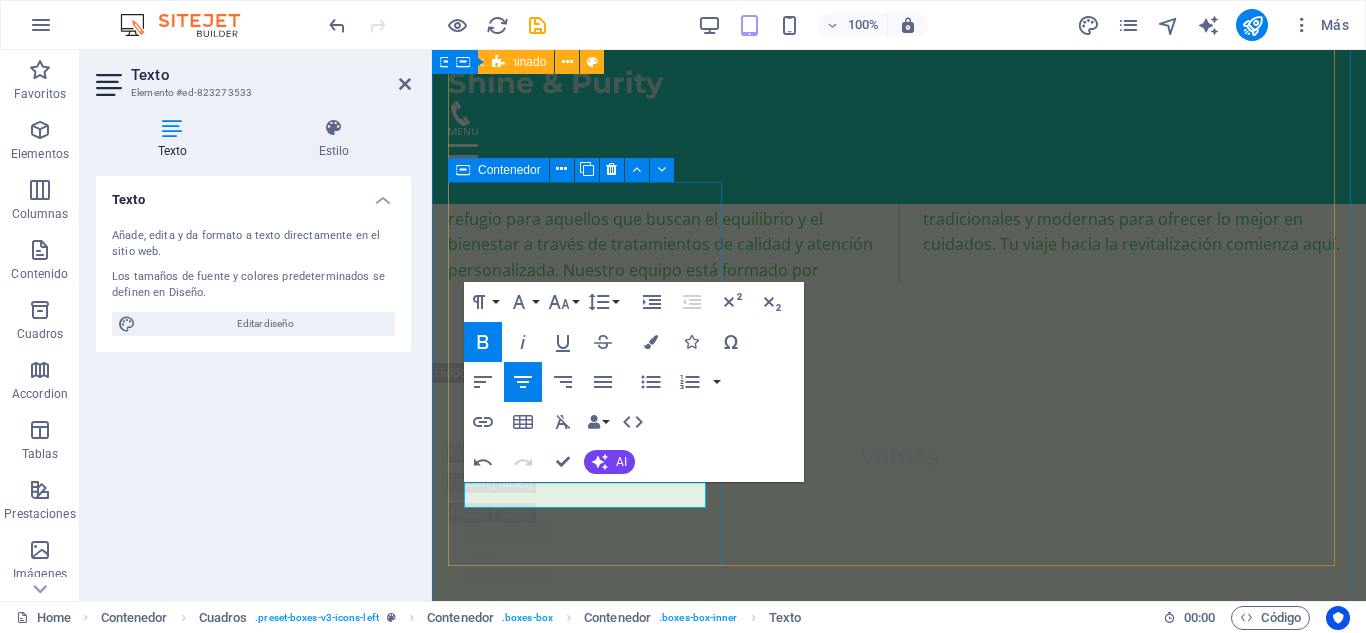 click on "Masaje en Pareja Relajación y conexión, ideal para fortalecer el vínculo emocional en un ambiente armonioso y terapéutico 280.000 COP  Agregar" at bounding box center [587, 6014] 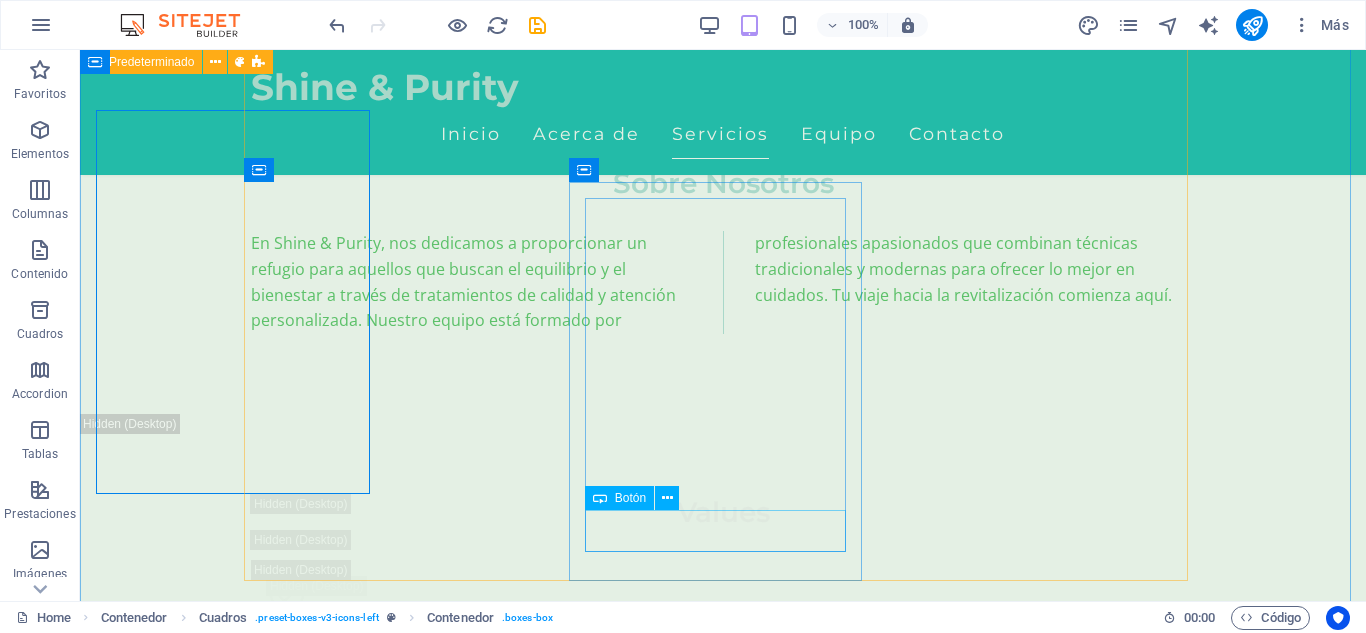 scroll, scrollTop: 4041, scrollLeft: 0, axis: vertical 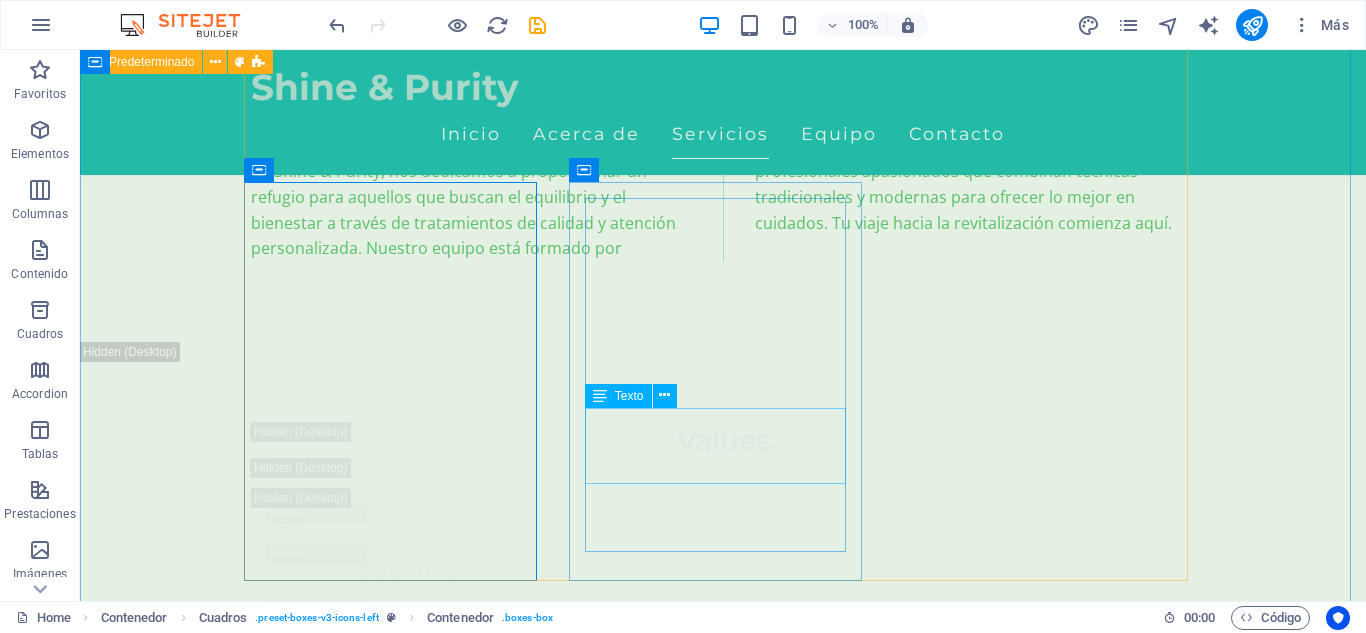 click on "Déjate envolver por un masaje relajante que alivia el estrés y renueva la paz en tu cuerpo." at bounding box center [397, 7720] 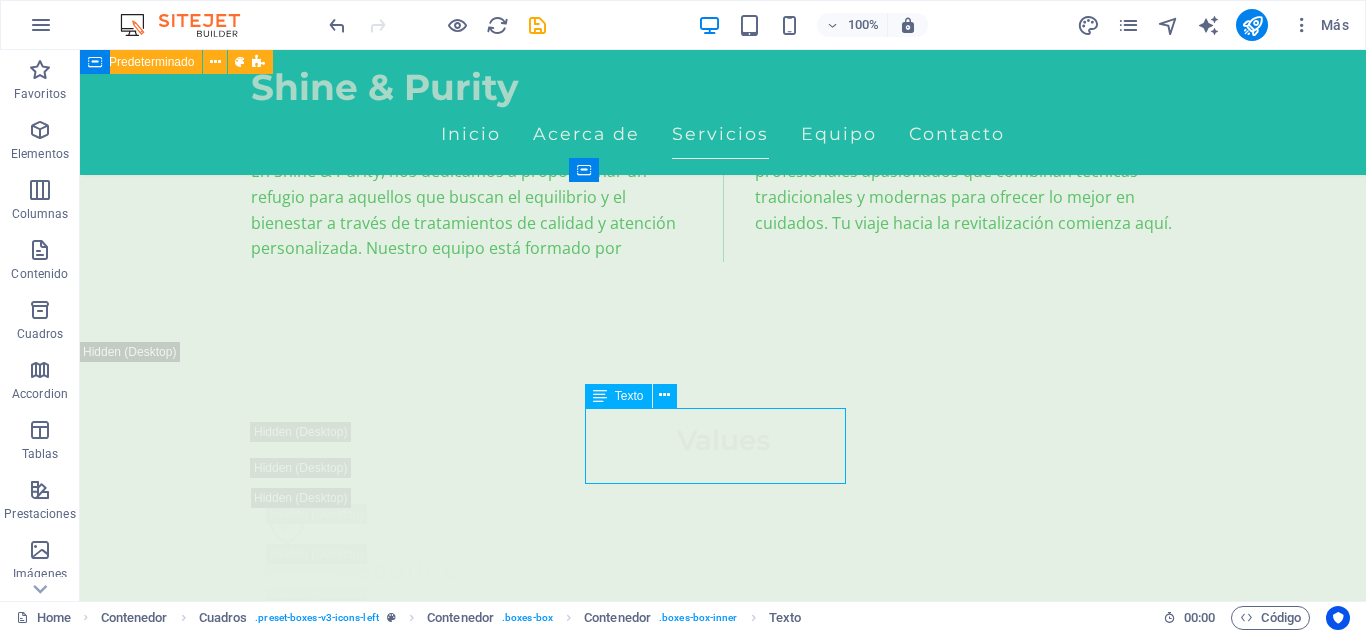 click on "Déjate envolver por un masaje relajante que alivia el estrés y renueva la paz en tu cuerpo." at bounding box center [397, 7720] 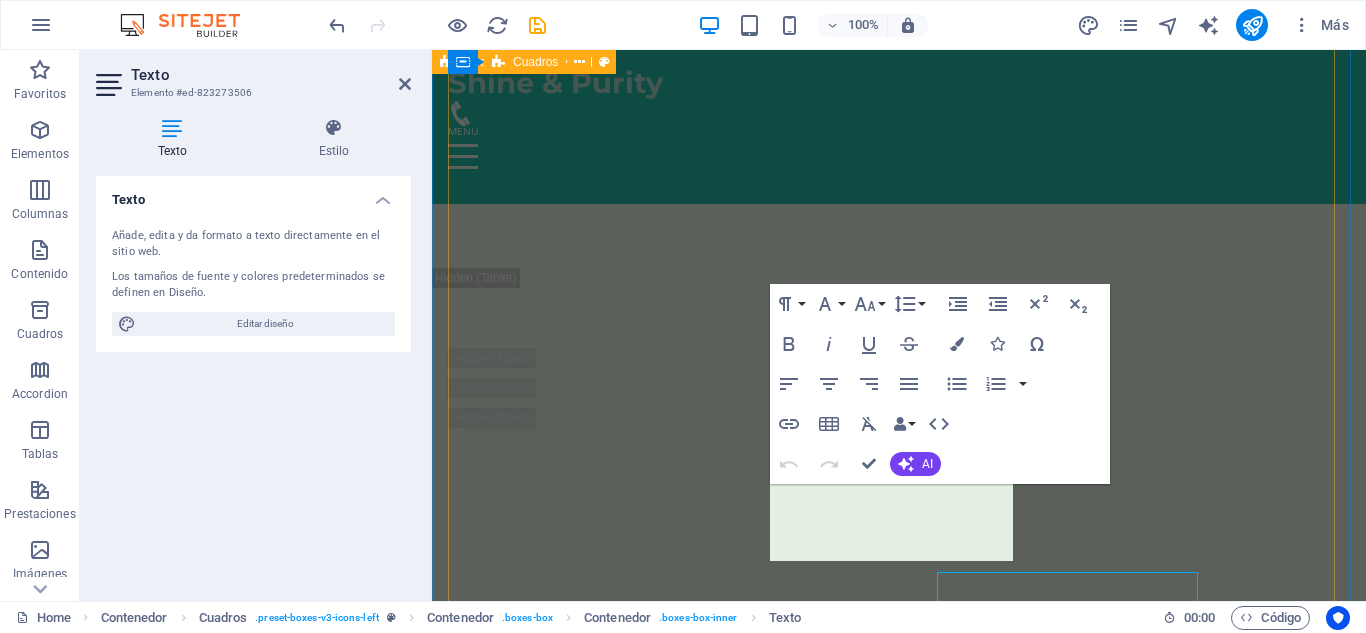 scroll, scrollTop: 3969, scrollLeft: 0, axis: vertical 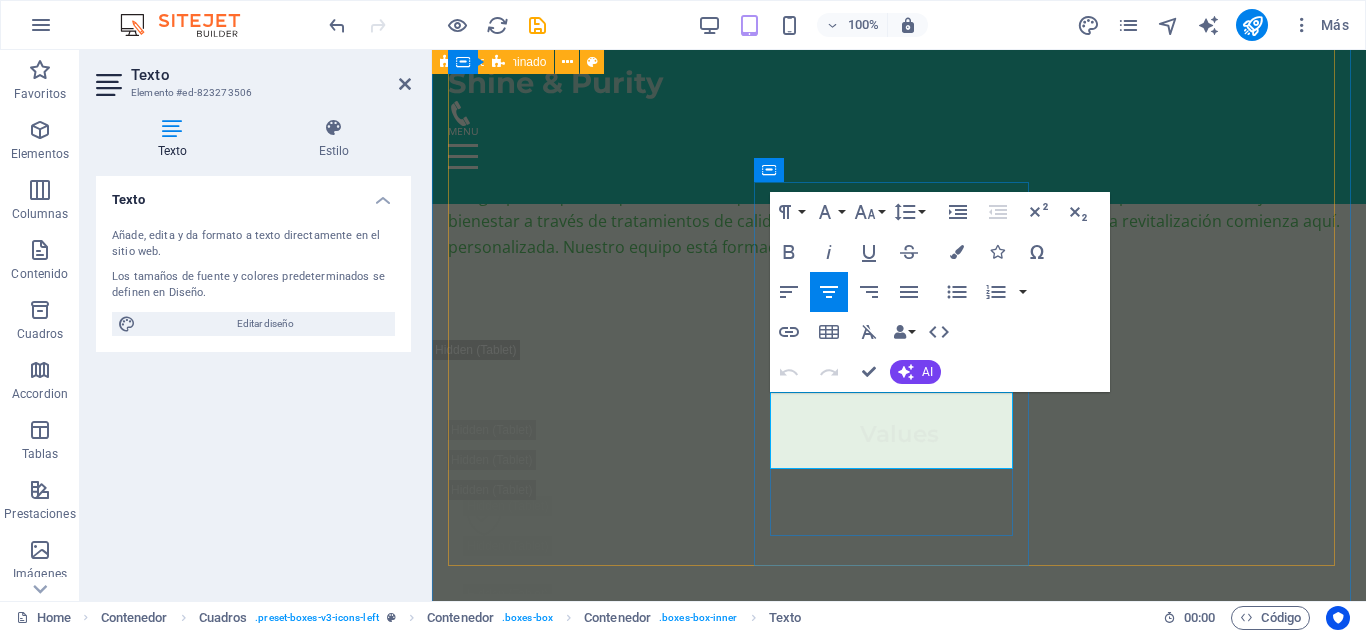 drag, startPoint x: 781, startPoint y: 403, endPoint x: 994, endPoint y: 453, distance: 218.78986 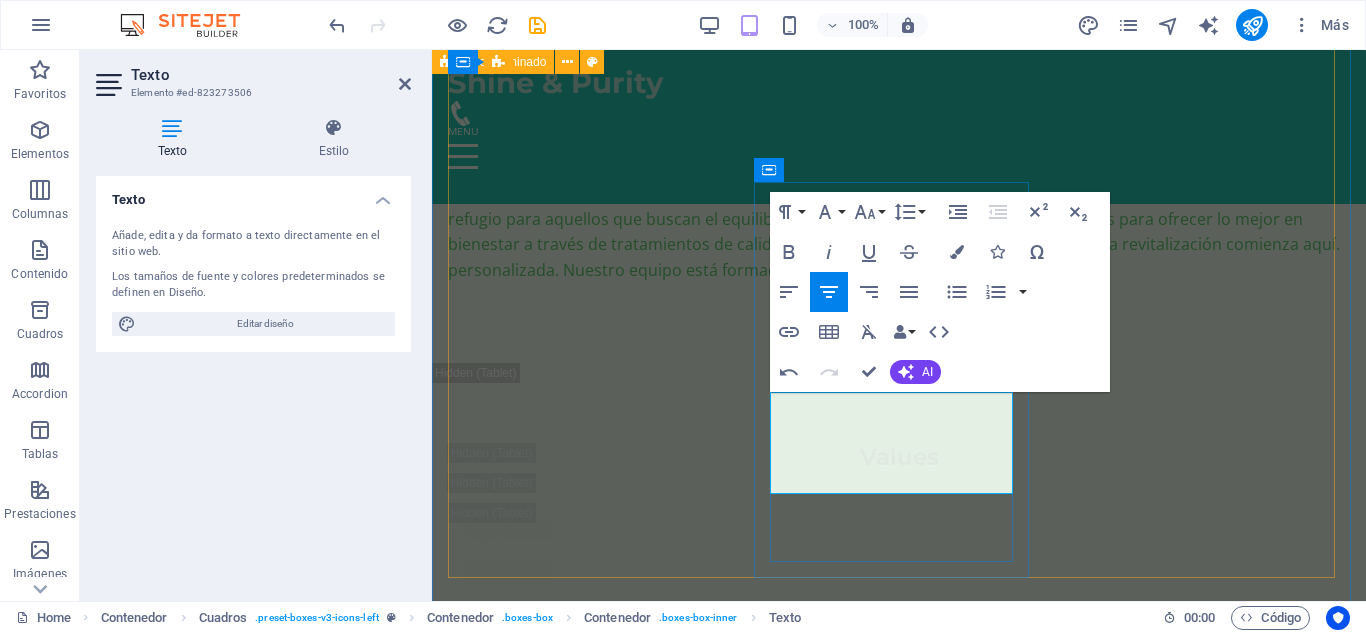 scroll, scrollTop: 1354, scrollLeft: 3, axis: both 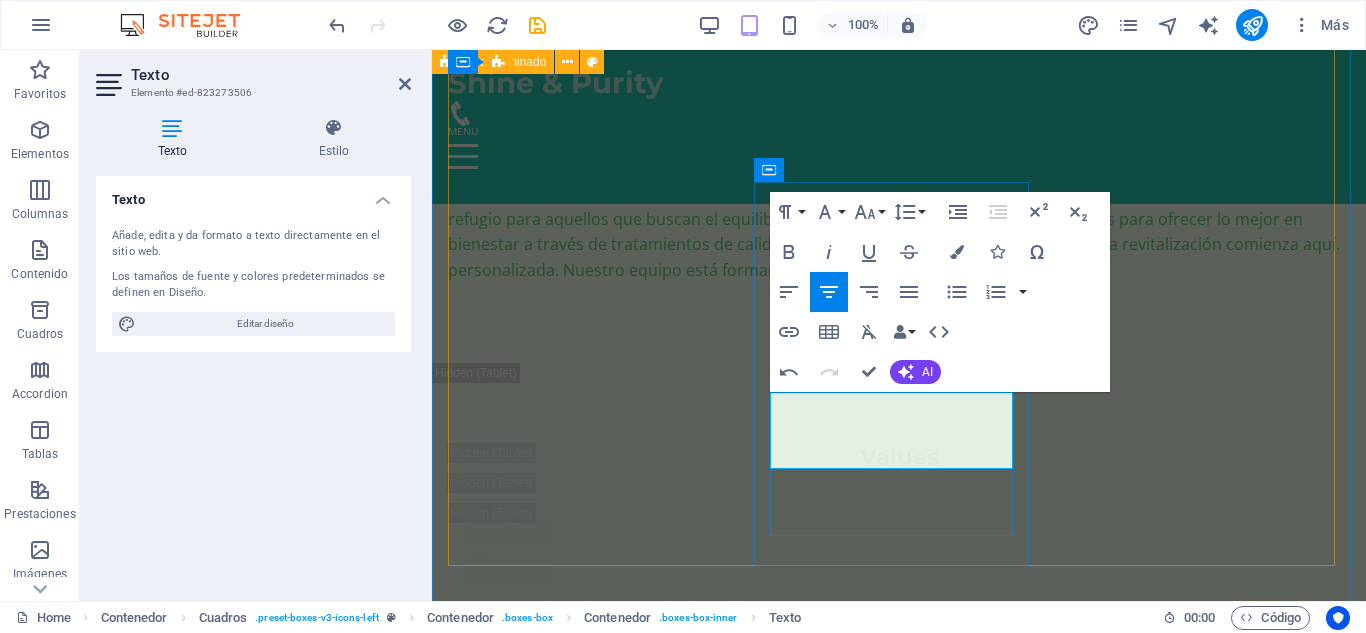 click on "suave que estimula el sistema linfático, ideal para desinflamar, depurar y mejorar la circulación." at bounding box center [587, 6933] 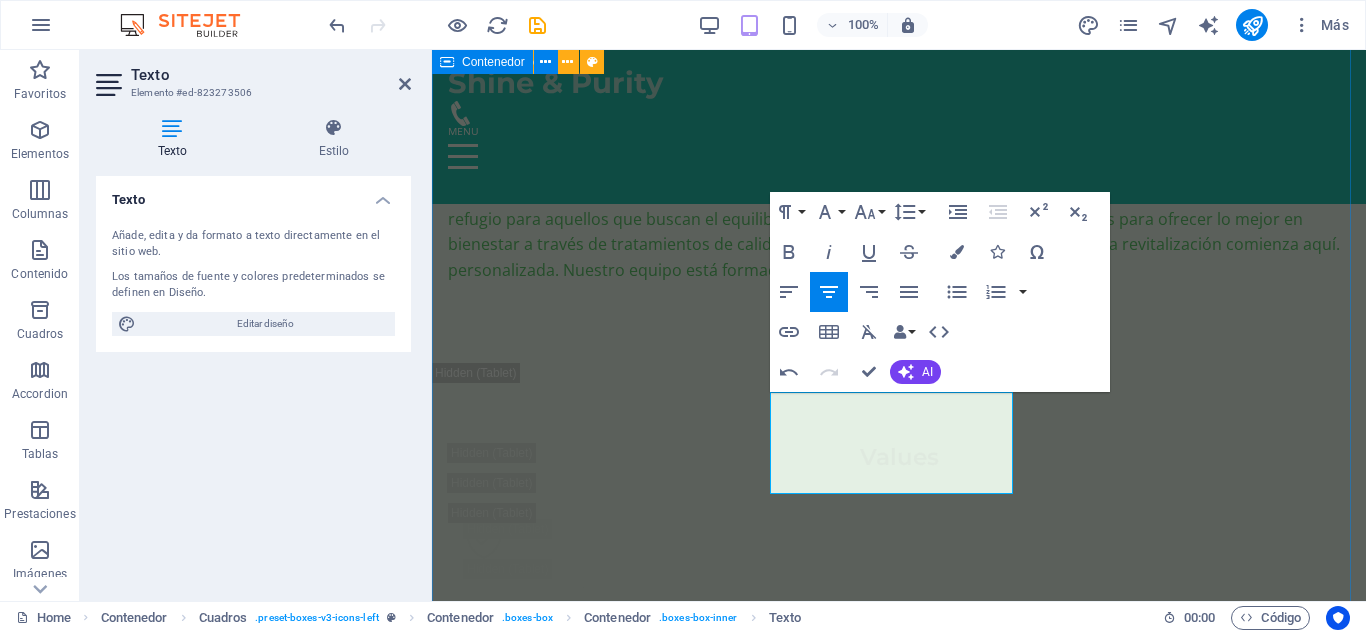 click on "Nuestros Servicios Masaje Relajante Ideal para soltar tensiones acumuladas y reconectar contigo mismo. Ritmo lento, toques suaves, paz profunda . 150.000 ​   ​ COP  Agregar    Masaje Tejido profundo Presión firme y técnica enfocada para liberar tensiones desde su base muscular. 150.000 COP  Agregar    Masaje Deportivo Perfecto para acompañar tu rutina de entrenamiento. Disminuye el riesgo de lesiones y mejora tu movilidad. 150.000 COP  Agregar    Masaje en Pareja Relajación y conexión, ideal para fortalecer el vínculo emocional en un ambiente armonioso y terapéutico 280.000 COP  Agregar    Drenaje Línfatico masaje  suave que estimula el sistema linfático, ideal para desinflamar, depurar y mejorar la circulación. suave que estimula el sistema linfático, ideal para desinflamar, depurar y mejorar la circulación. 150.000 COP  Agregar    ​ Masaje Relajante Déjate envolver por un masaje relajante que alivia el estrés y renueva la paz en tu cuerpo. 150.000 COP" at bounding box center (899, 5324) 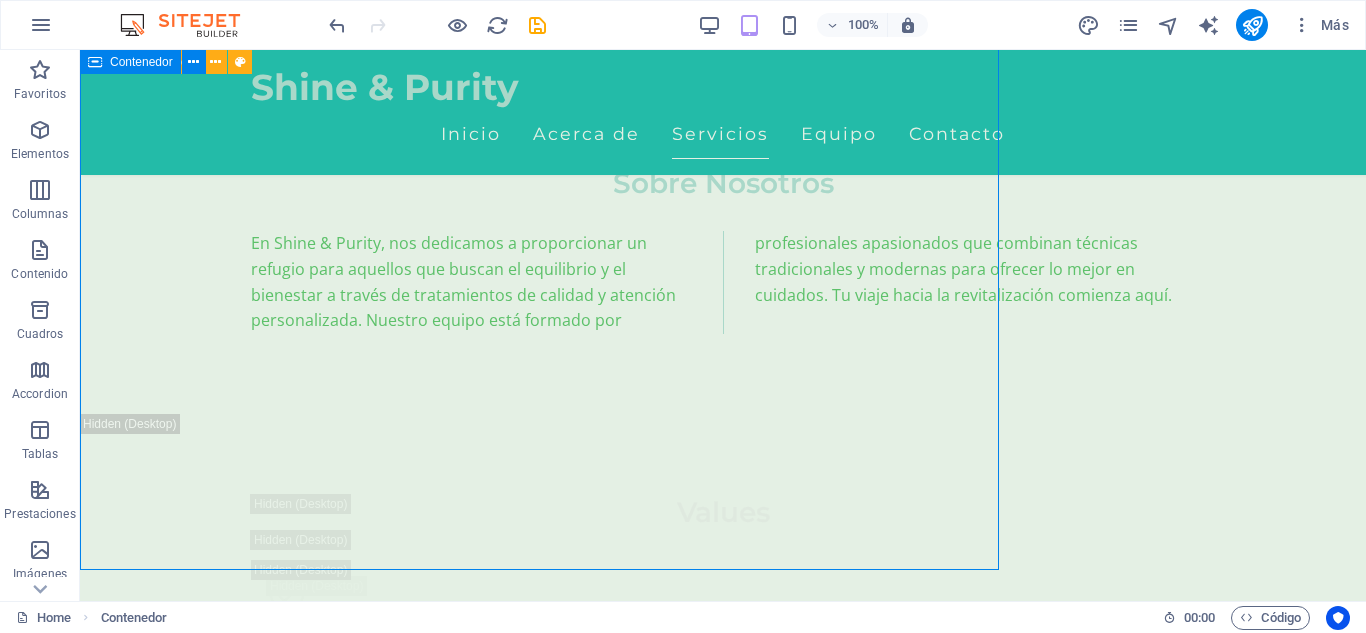 scroll, scrollTop: 4057, scrollLeft: 0, axis: vertical 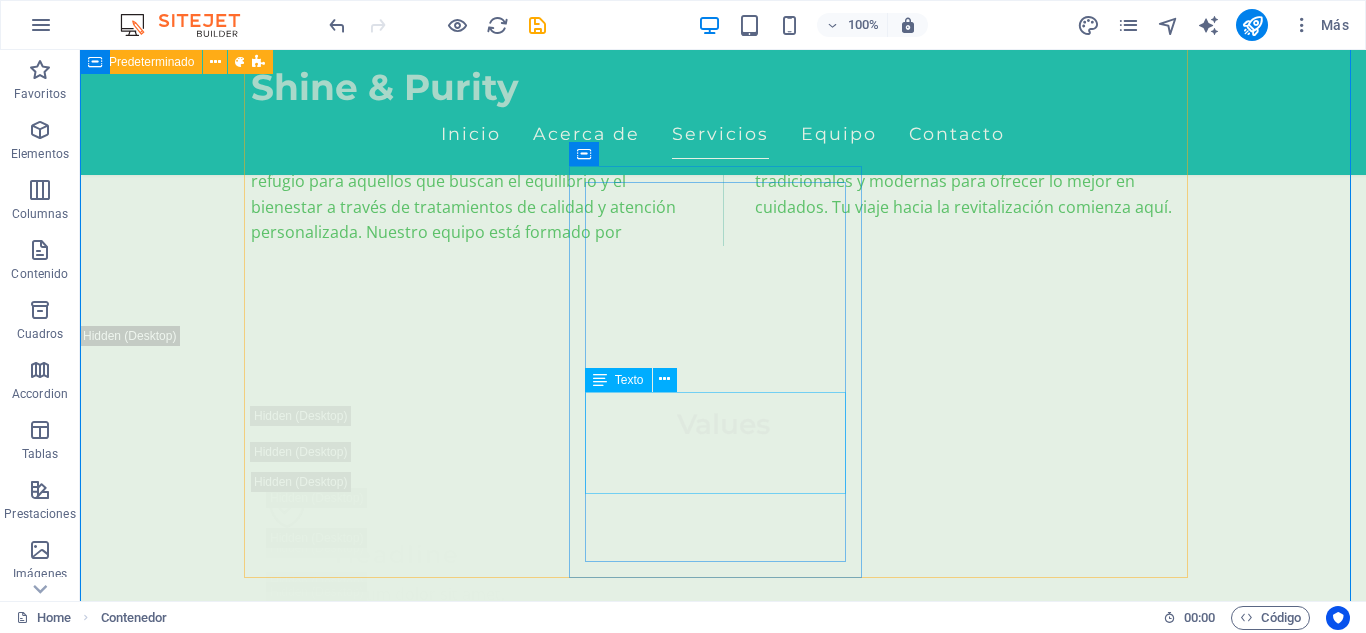 click on "masaje suave que estimula el sistema linfático, ideal para desinflamar, depurar y mejorar la circulación." at bounding box center [397, 7717] 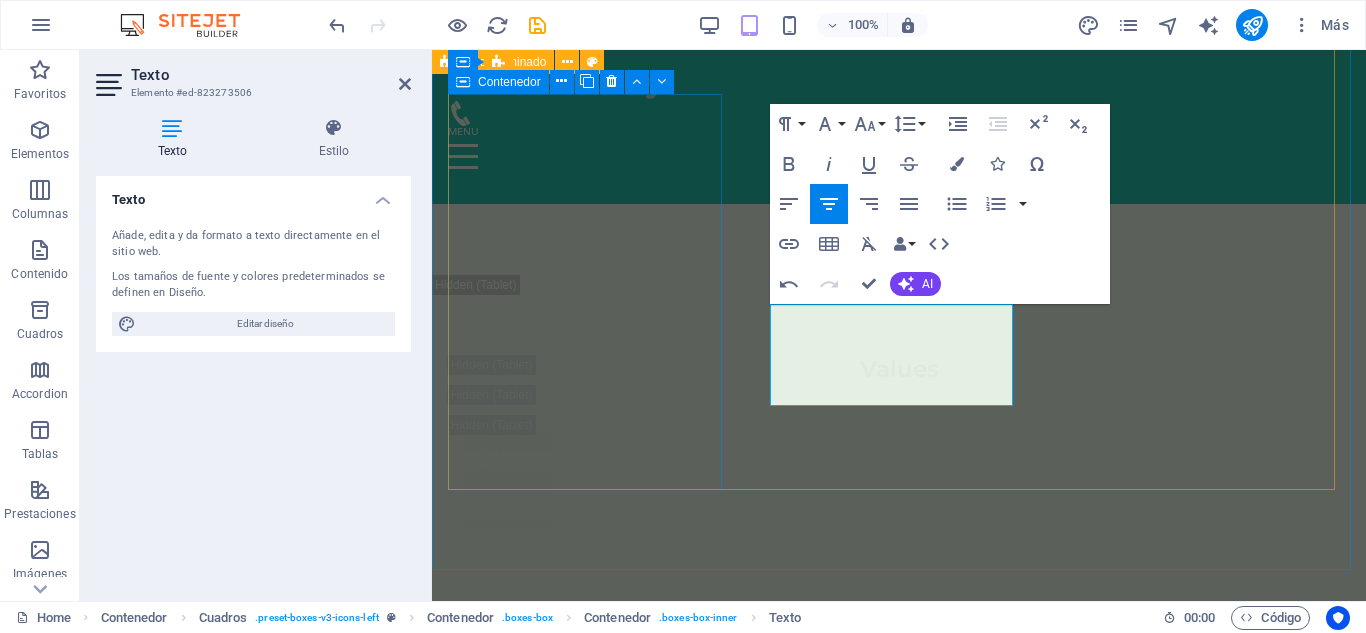 type 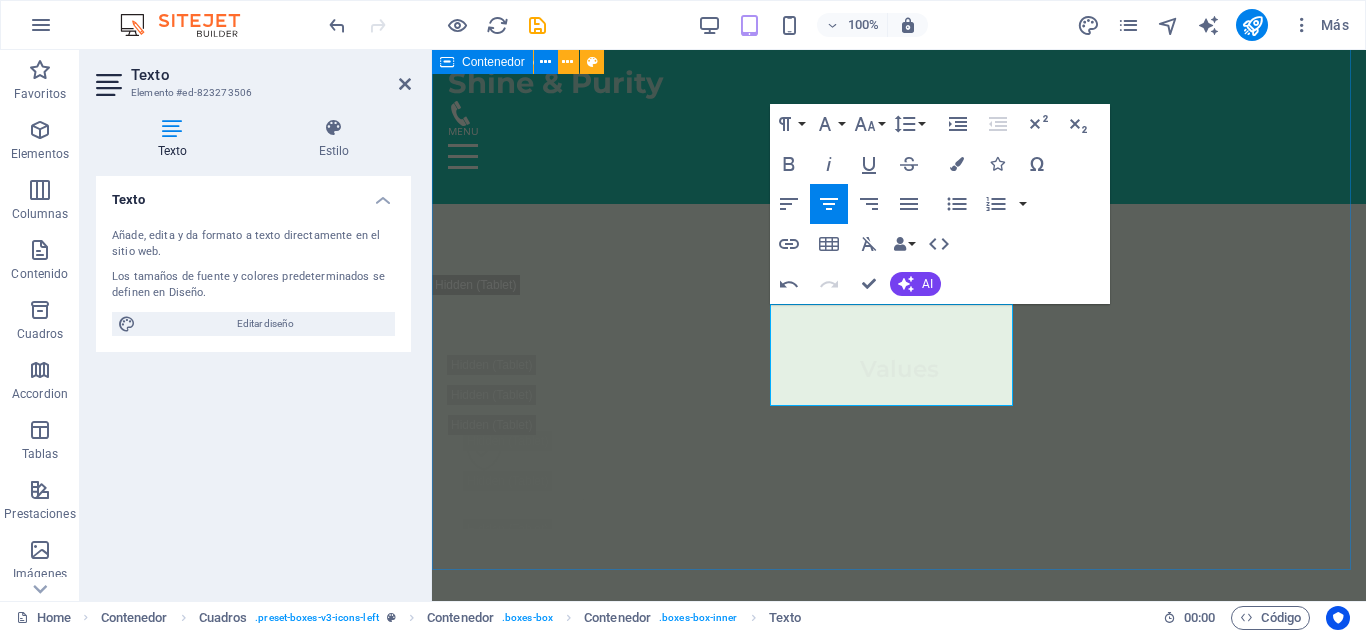 click on "Nuestros Servicios Masaje Relajante Ideal para soltar tensiones acumuladas y reconectar contigo mismo. Ritmo lento, toques suaves, paz profunda . 150.000 ​   ​ COP  Agregar    Masaje Tejido profundo Presión firme y técnica enfocada para liberar tensiones desde su base muscular. 150.000 COP  Agregar    Masaje Deportivo Perfecto para acompañar tu rutina de entrenamiento. Disminuye el riesgo de lesiones y mejora tu movilidad. 150.000 COP  Agregar    Masaje en Pareja Relajación y conexión, ideal para fortalecer el vínculo emocional en un ambiente armonioso y terapéutico 280.000 COP  Agregar    Drenaje Línfatico Masaje suave que estimula el sistema linfático, ideal para desinflamar, depurar y mejorar la circulación. 150.000 COP  Agregar    ​ Masaje Relajante Déjate envolver por un masaje relajante que alivia el estrés y renueva la paz en tu cuerpo. 150.000 COP  Agregar" at bounding box center (899, 5236) 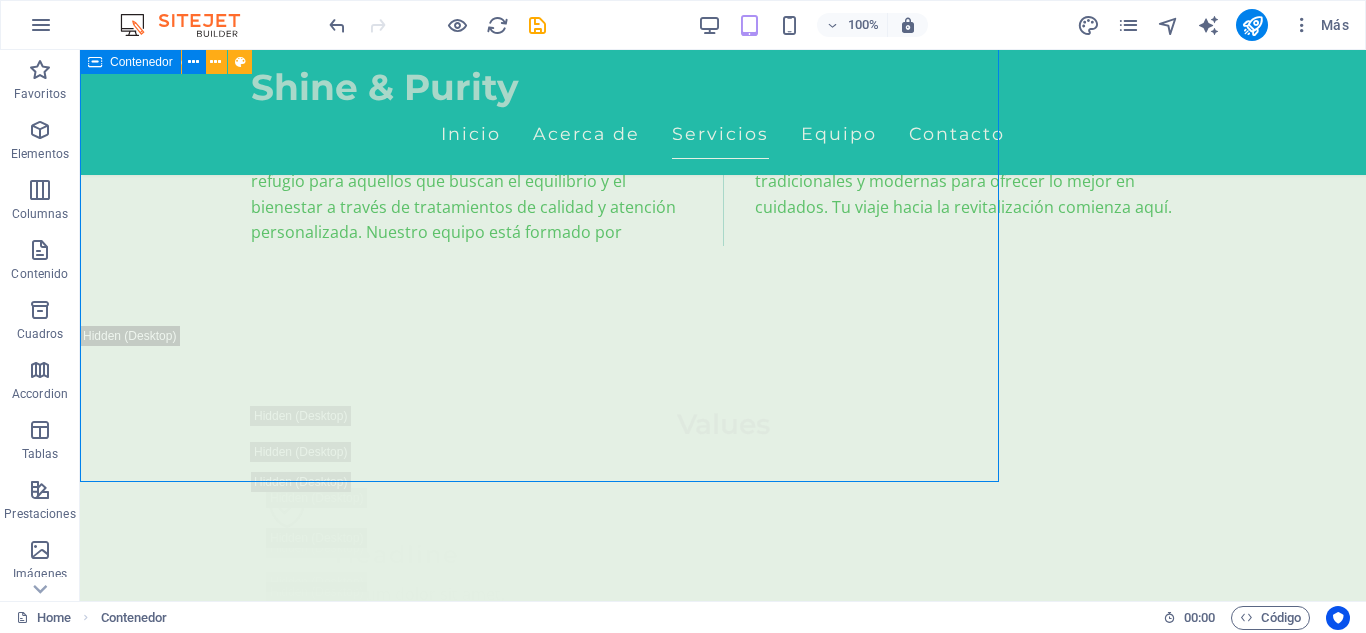 scroll, scrollTop: 4145, scrollLeft: 0, axis: vertical 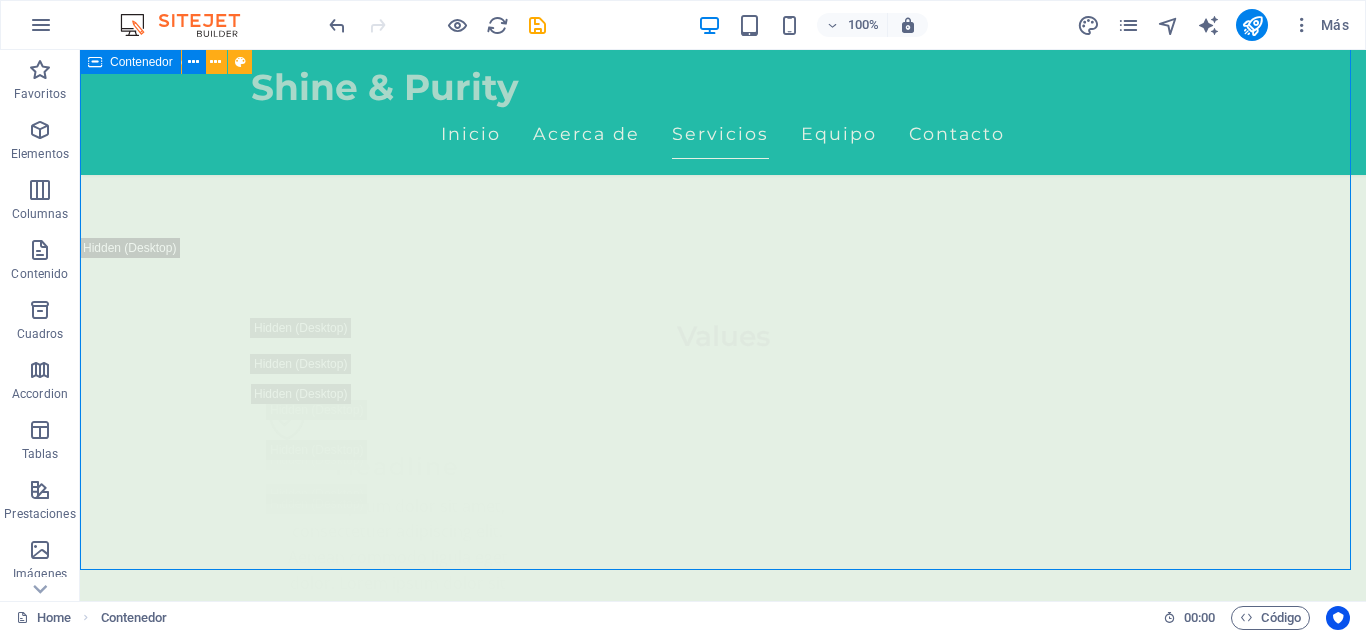 drag, startPoint x: 746, startPoint y: 535, endPoint x: 1149, endPoint y: 538, distance: 403.01117 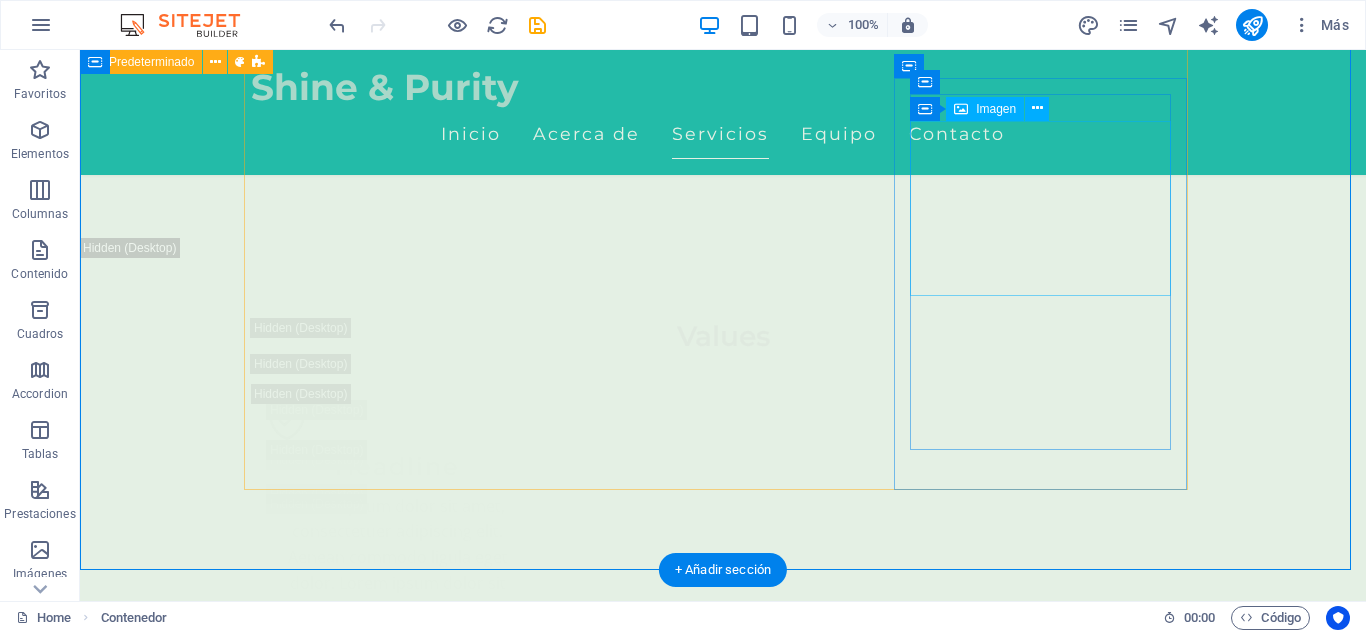click at bounding box center [397, 8286] 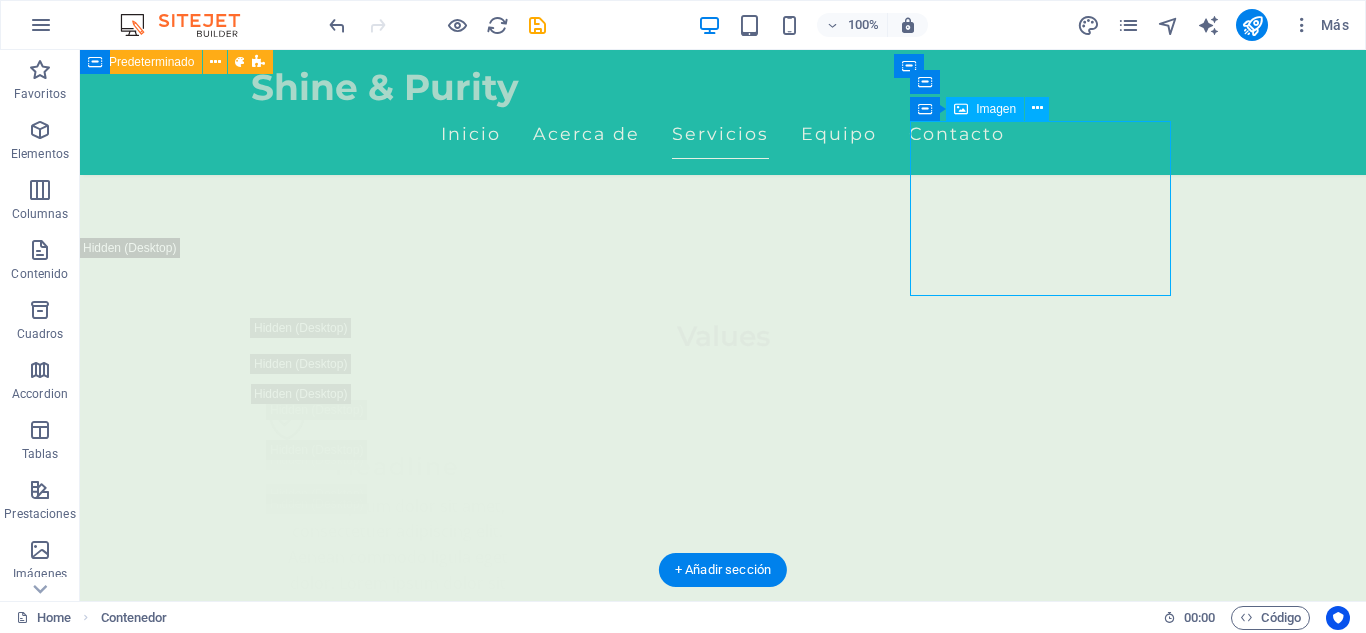 click at bounding box center [397, 8286] 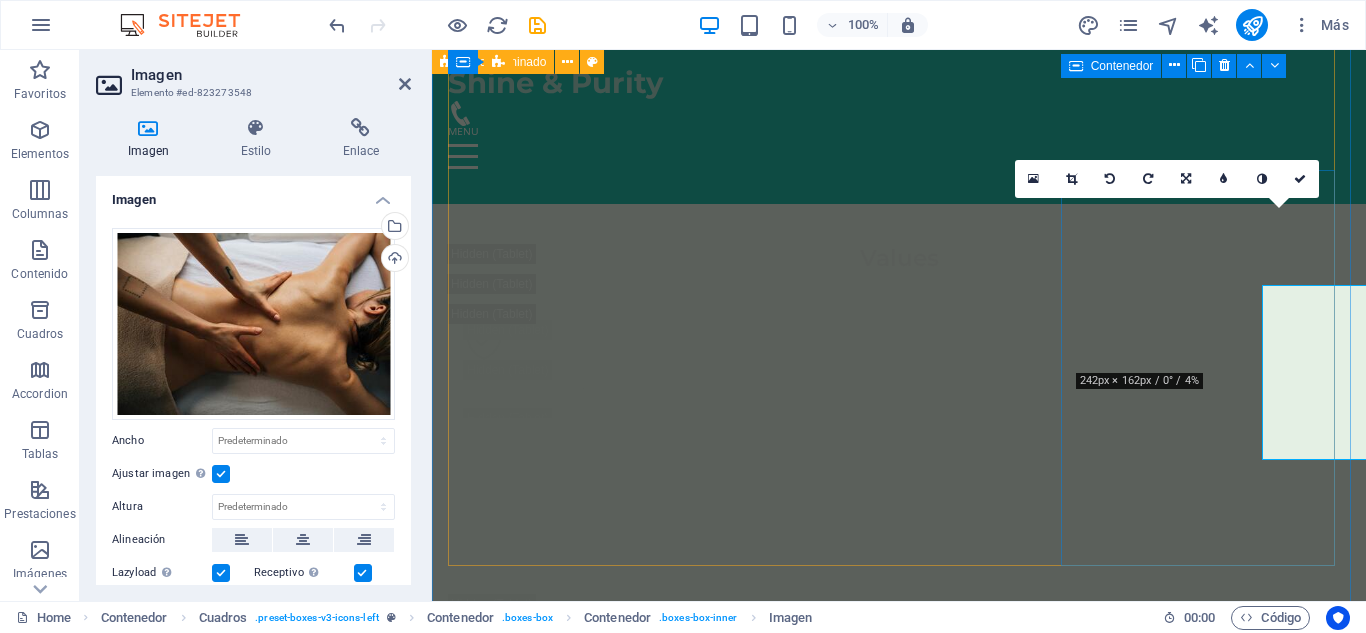 scroll, scrollTop: 4073, scrollLeft: 0, axis: vertical 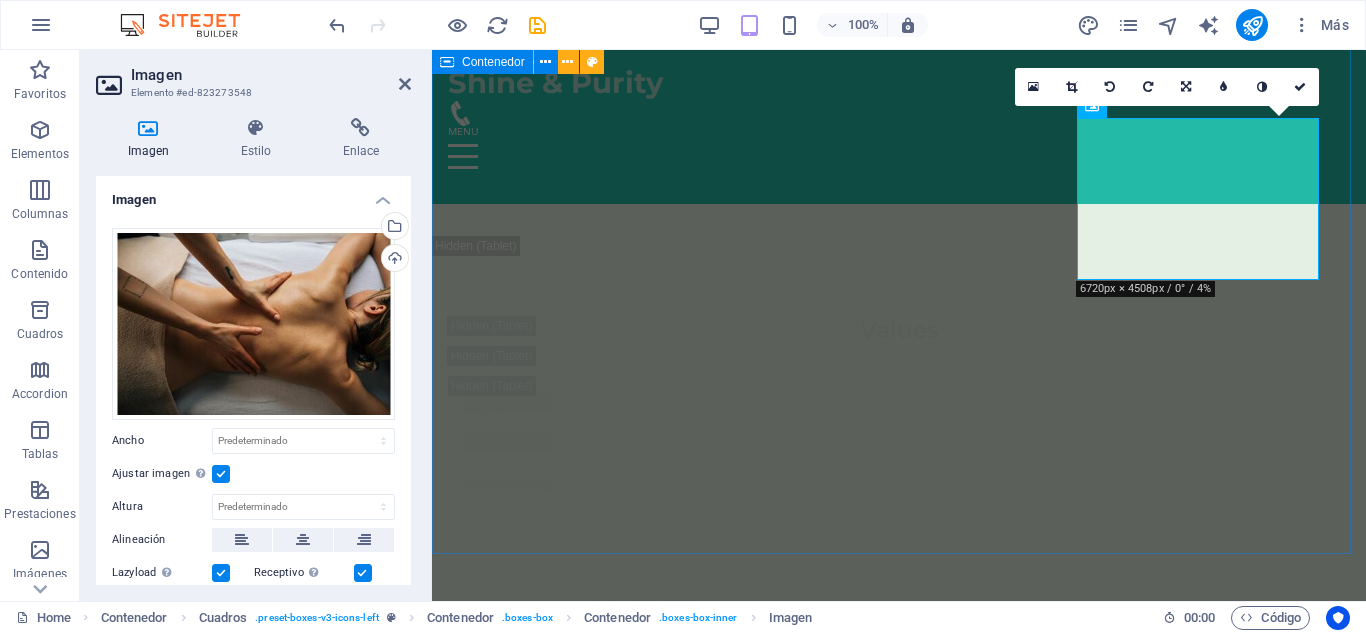 click on "Nuestros Servicios Masaje Relajante Ideal para soltar tensiones acumuladas y reconectar contigo mismo. Ritmo lento, toques suaves, paz profunda . 150.000 ​   ​ COP  Agregar    Masaje Tejido profundo Presión firme y técnica enfocada para liberar tensiones desde su base muscular. 150.000 COP  Agregar    Masaje Deportivo Perfecto para acompañar tu rutina de entrenamiento. Disminuye el riesgo de lesiones y mejora tu movilidad. 150.000 COP  Agregar    Masaje en Pareja Relajación y conexión, ideal para fortalecer el vínculo emocional en un ambiente armonioso y terapéutico 280.000 COP  Agregar    Drenaje Línfatico Masaje suave que estimula el sistema linfático, ideal para desinflamar, depurar y mejorar la circulación. 150.000 COP  Agregar    ​ Masaje Relajante Déjate envolver por un masaje relajante que alivia el estrés y renueva la paz en tu cuerpo. 150.000 COP  Agregar" at bounding box center [899, 5197] 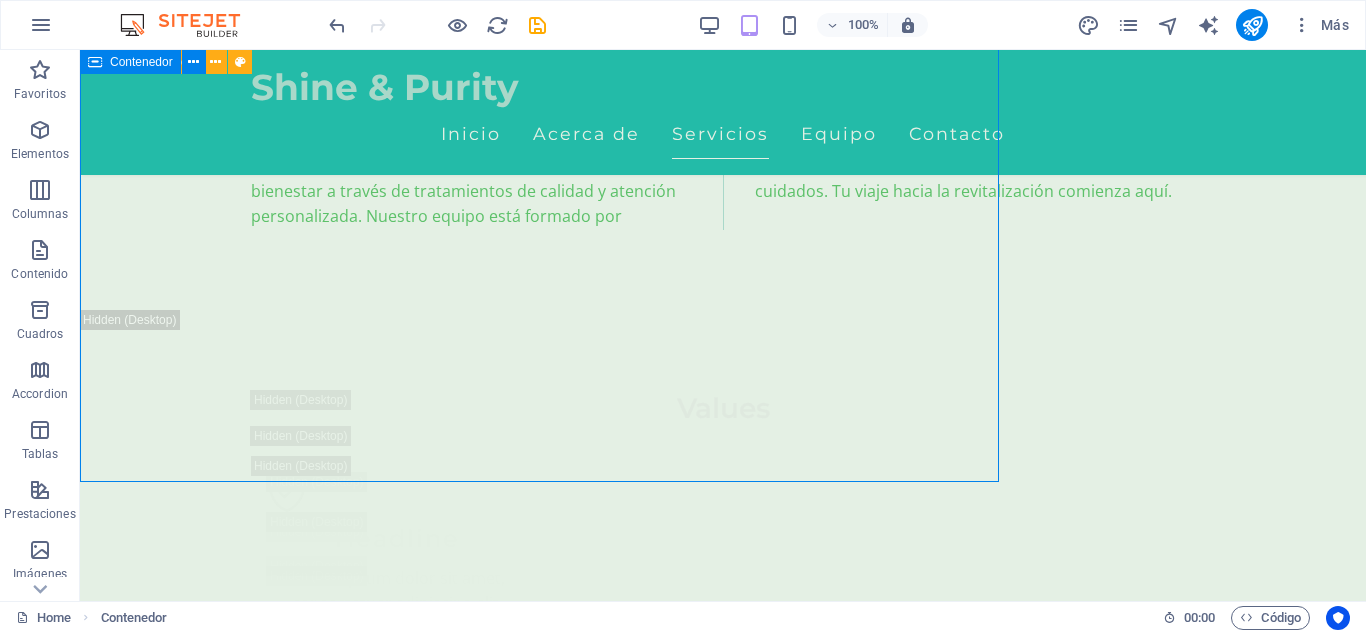 scroll, scrollTop: 4145, scrollLeft: 0, axis: vertical 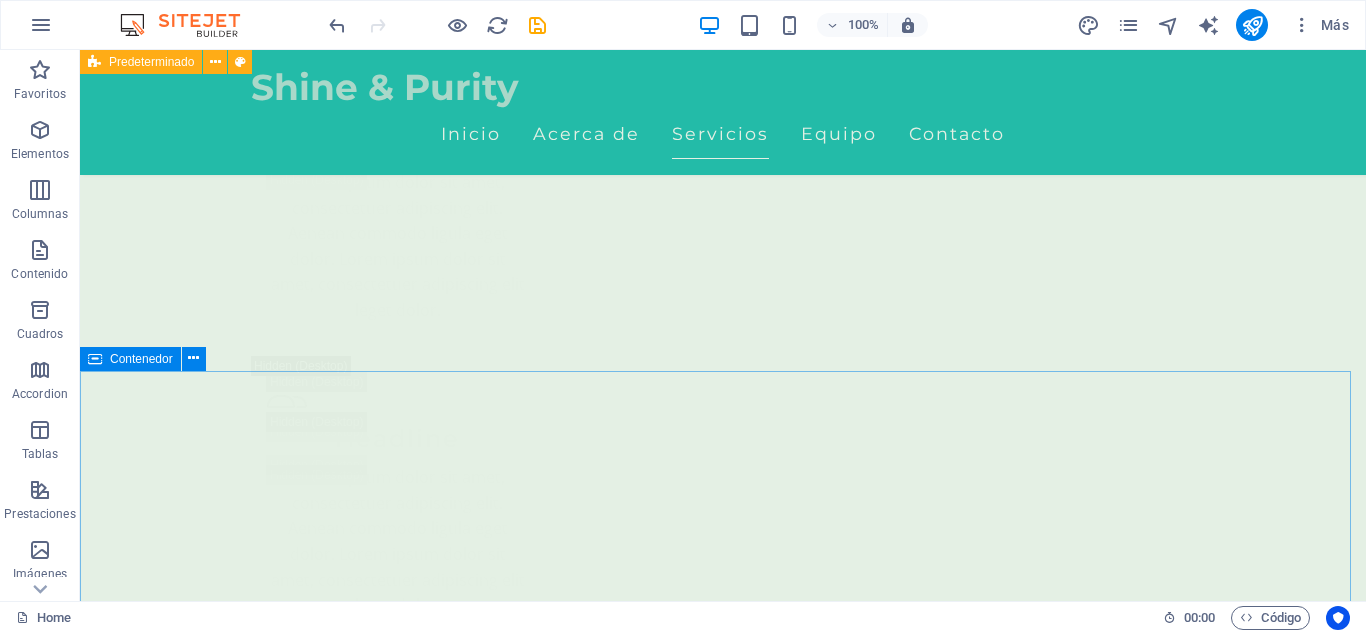 click on "Contenedor" at bounding box center (141, 359) 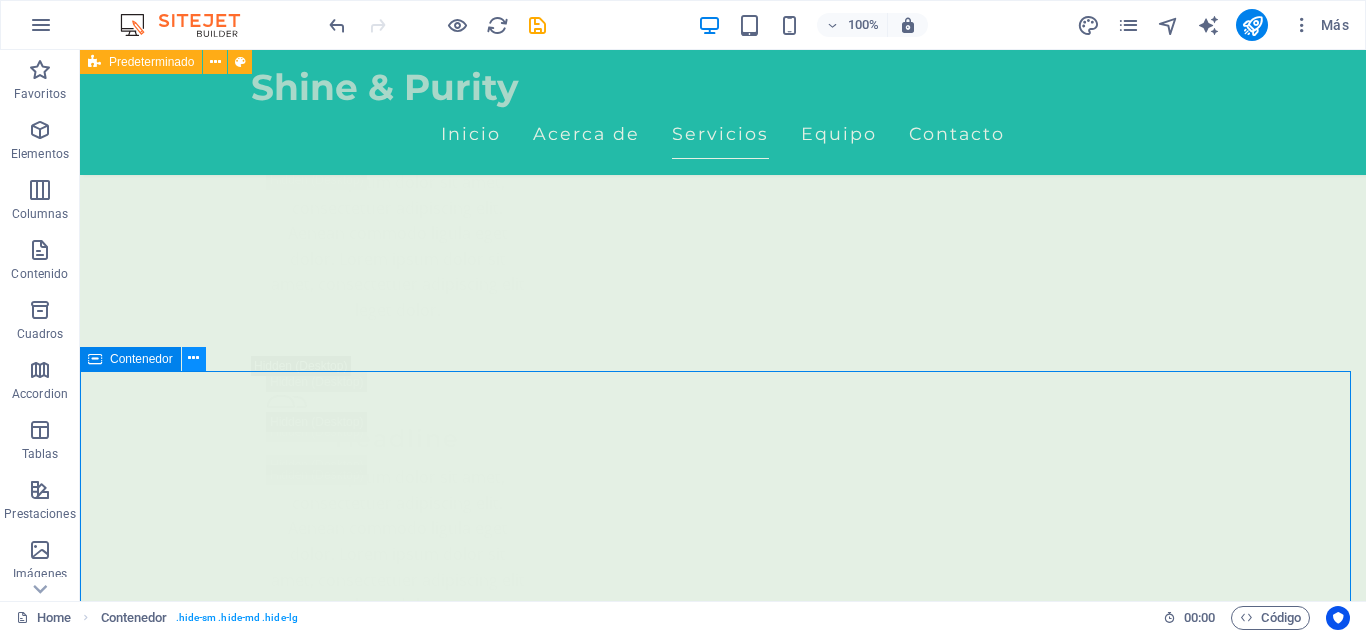 click at bounding box center [193, 358] 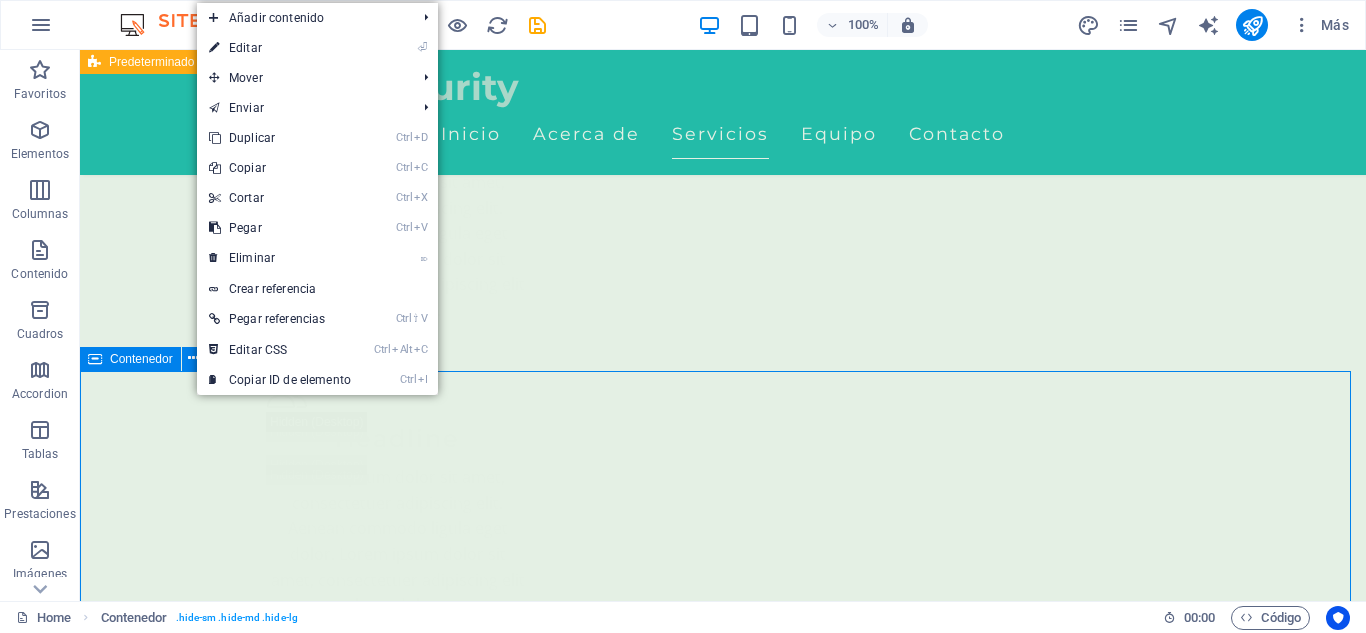 click on "Contenedor" at bounding box center (141, 359) 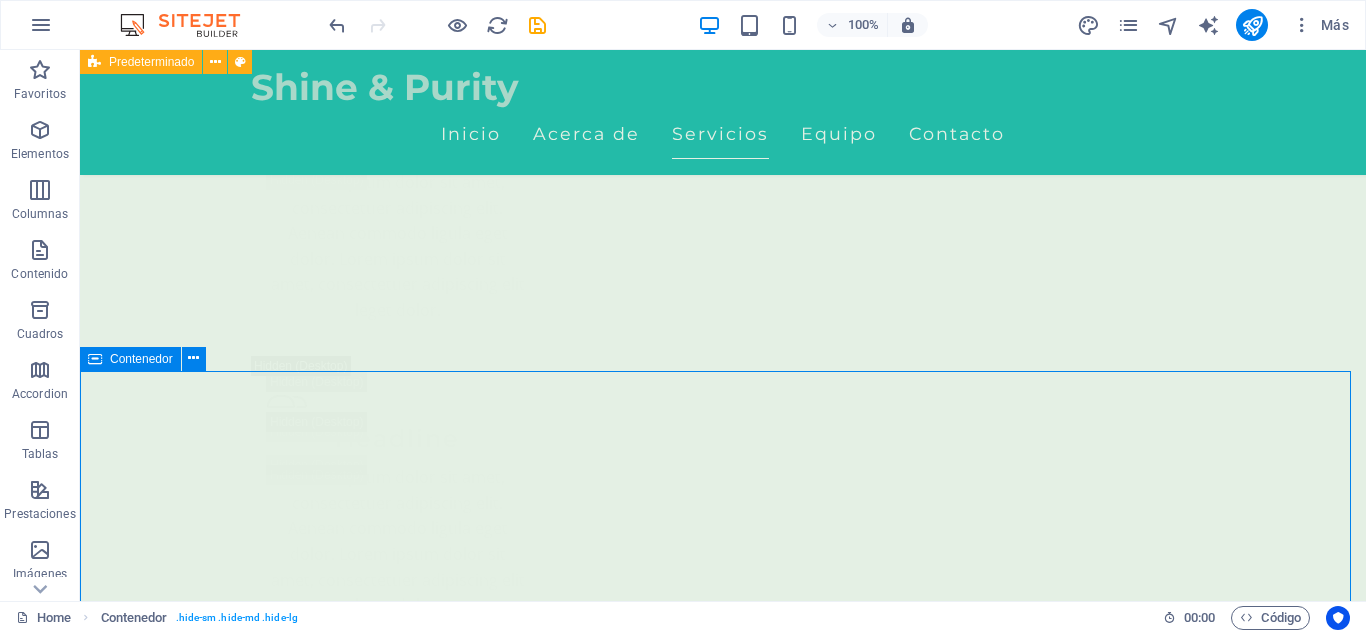 click on "Contenedor" at bounding box center (141, 359) 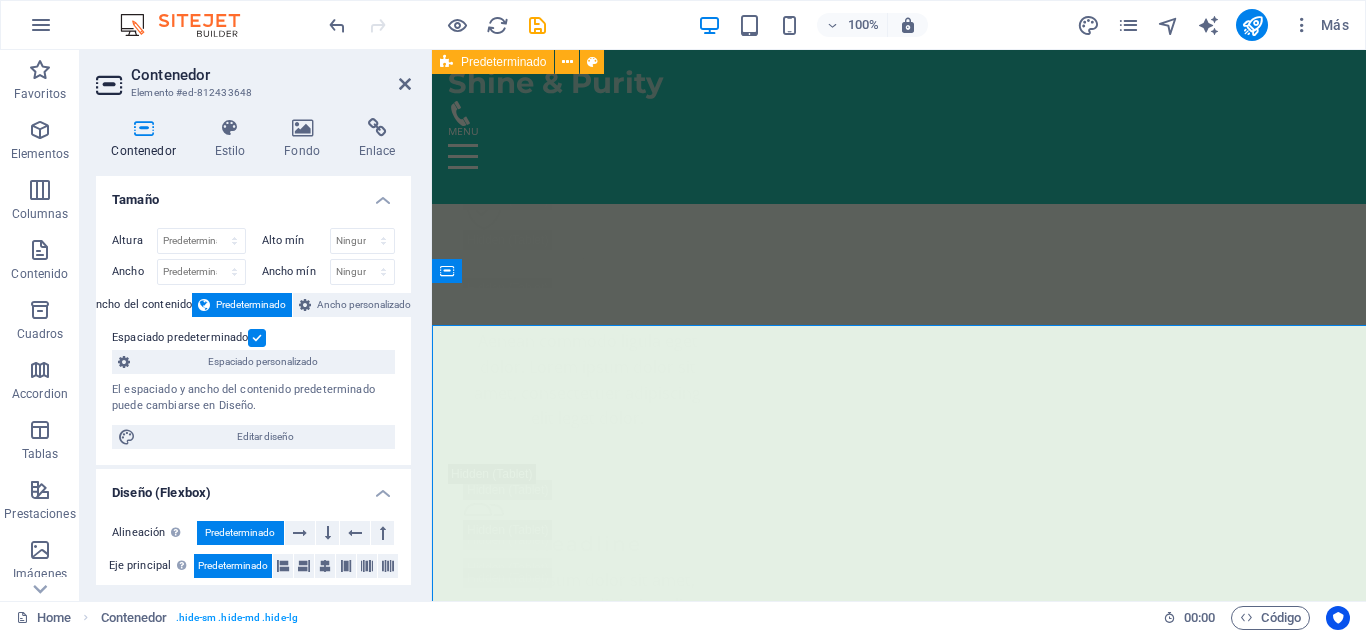 scroll, scrollTop: 4344, scrollLeft: 0, axis: vertical 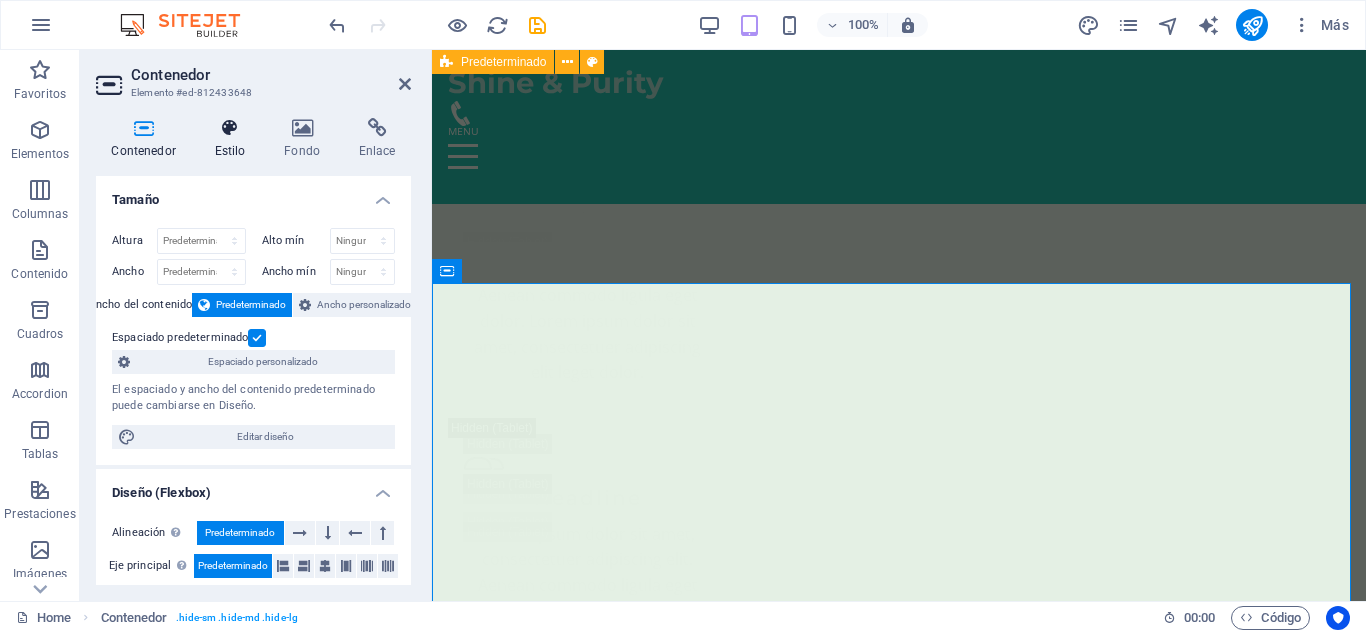 click on "Estilo" at bounding box center (234, 139) 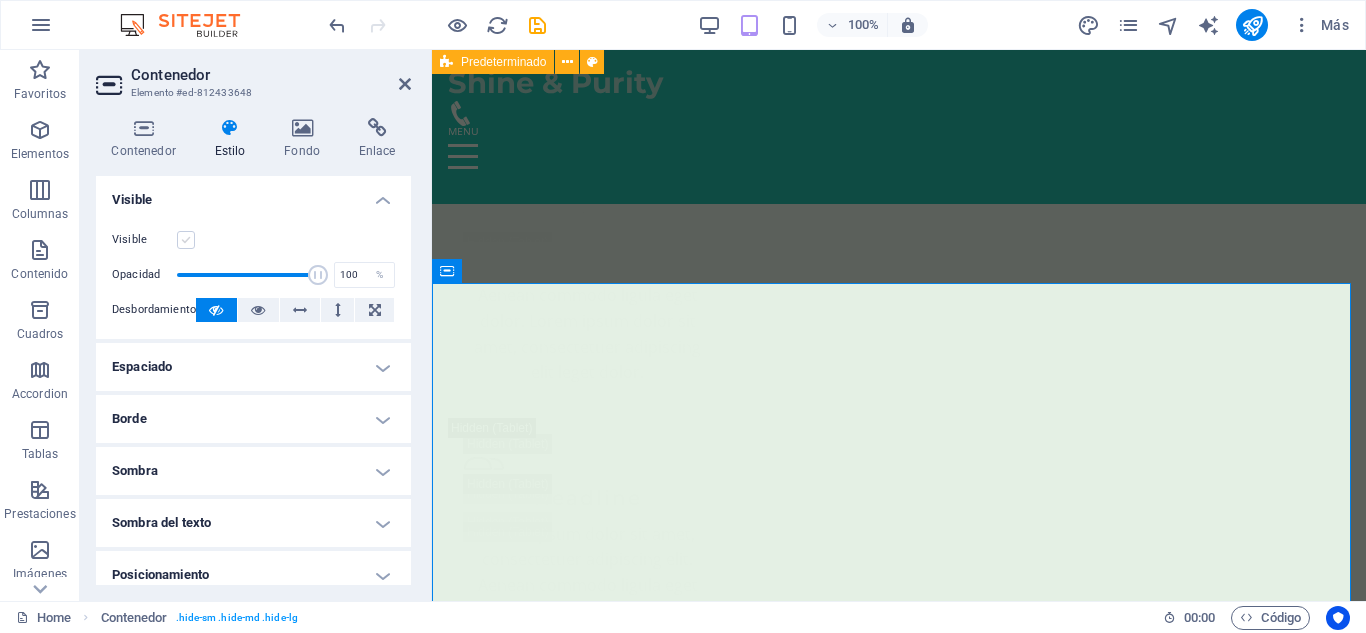 click at bounding box center [186, 240] 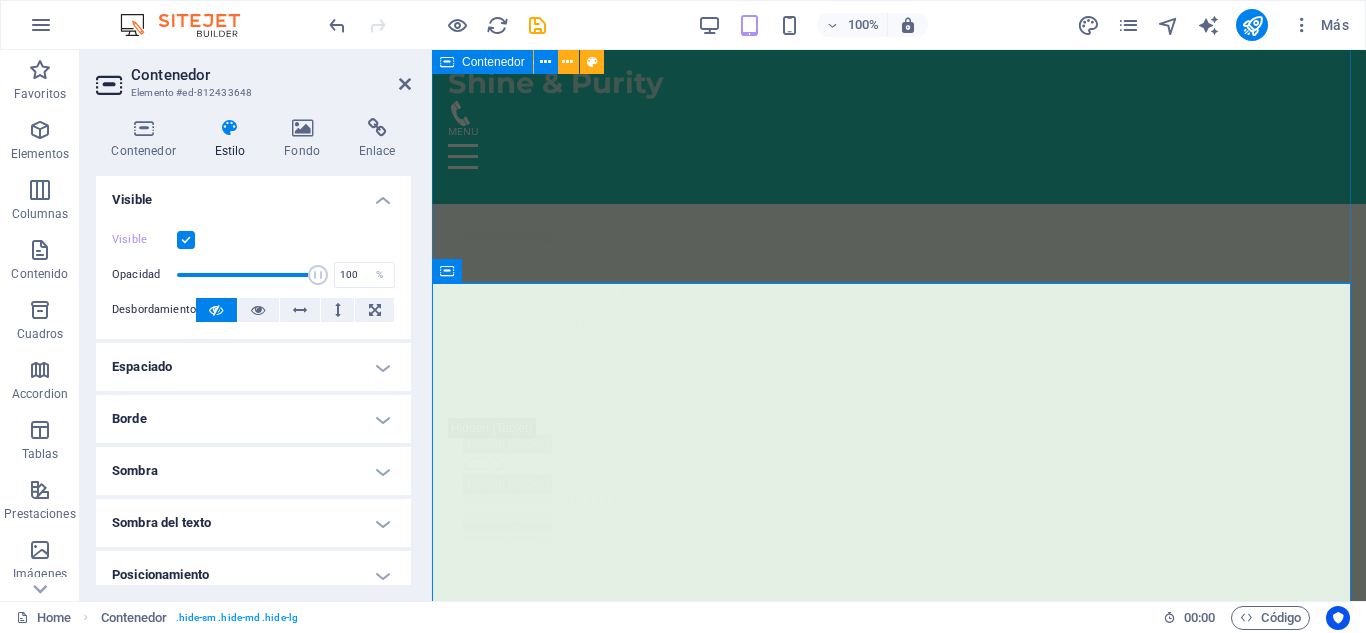 click on "Nuestros Servicios Masaje Relajante Ideal para soltar tensiones acumuladas y reconectar contigo mismo. Ritmo lento, toques suaves, paz profunda . 150.000 ​   ​ COP  Agregar    Masaje Tejido profundo Presión firme y técnica enfocada para liberar tensiones desde su base muscular. 150.000 COP  Agregar    Masaje Deportivo Perfecto para acompañar tu rutina de entrenamiento. Disminuye el riesgo de lesiones y mejora tu movilidad. 150.000 COP  Agregar    Masaje en Pareja Relajación y conexión, ideal para fortalecer el vínculo emocional en un ambiente armonioso y terapéutico 280.000 COP  Agregar    Drenaje Línfatico Masaje suave que estimula el sistema linfático, ideal para desinflamar, depurar y mejorar la circulación. 150.000 COP  Agregar    ​ Masaje Relajante Déjate envolver por un masaje relajante que alivia el estrés y renueva la paz en tu cuerpo. 150.000 COP  Agregar" at bounding box center [899, 4949] 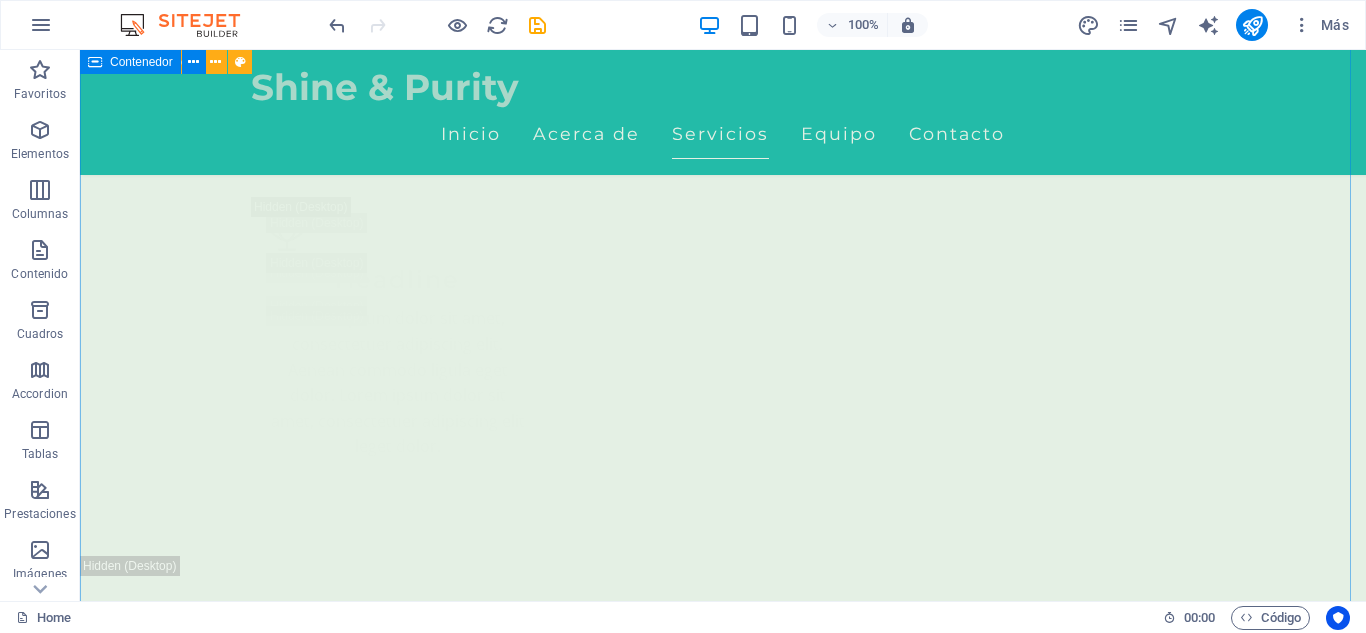 scroll, scrollTop: 4508, scrollLeft: 0, axis: vertical 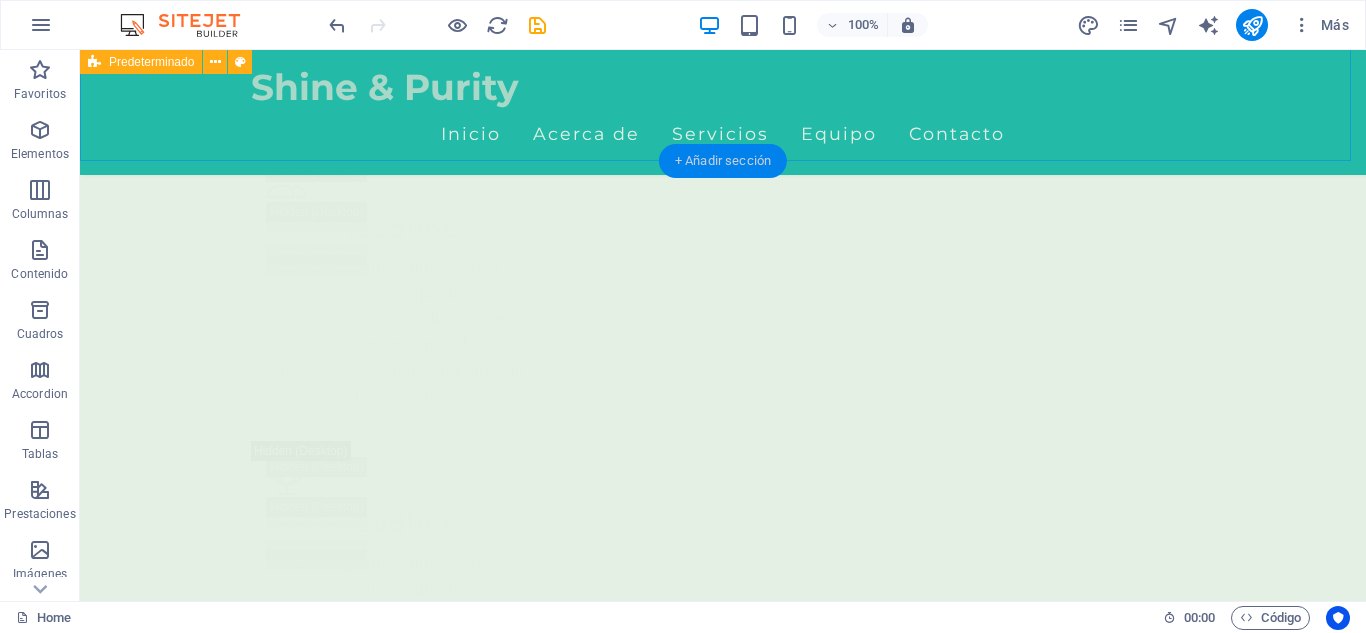 click on "+ Añadir sección" at bounding box center [723, 161] 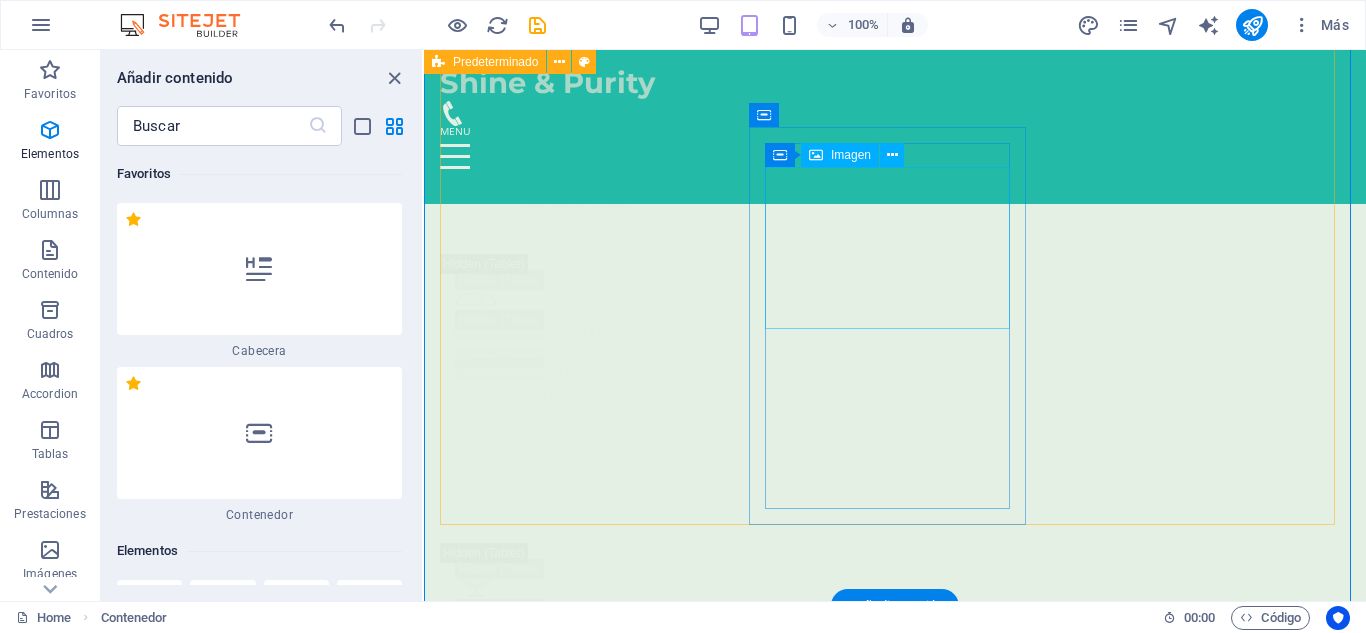scroll, scrollTop: 4281, scrollLeft: 0, axis: vertical 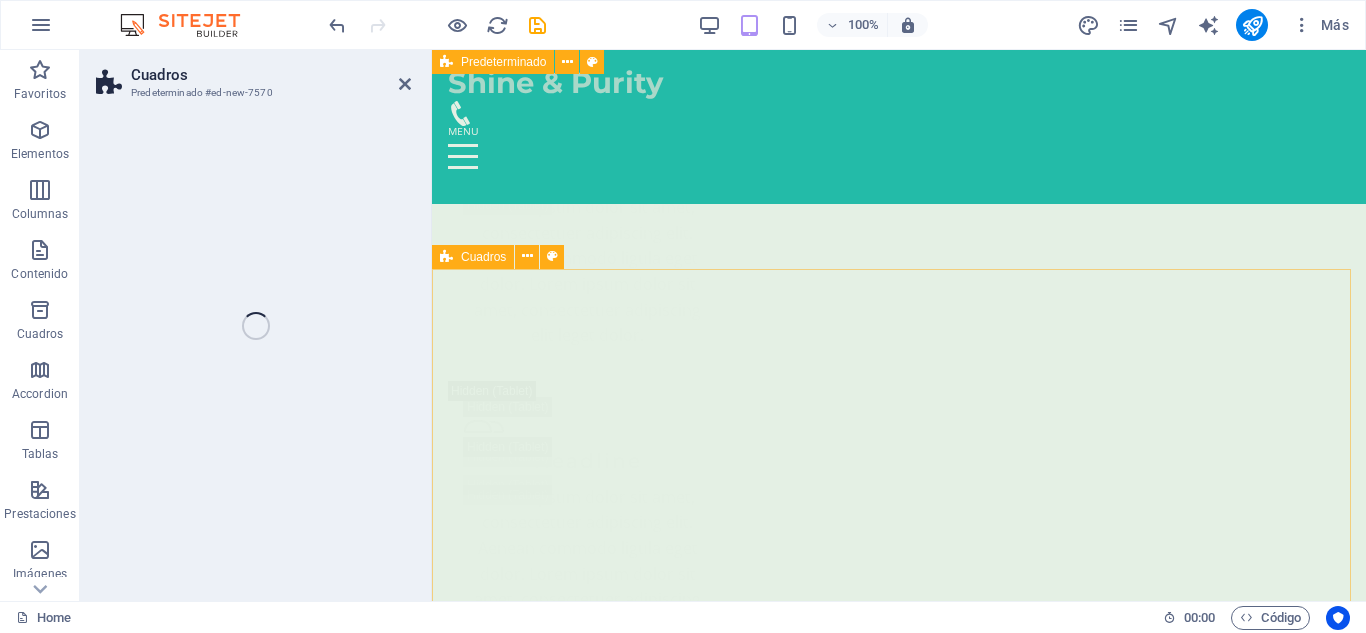 select on "rem" 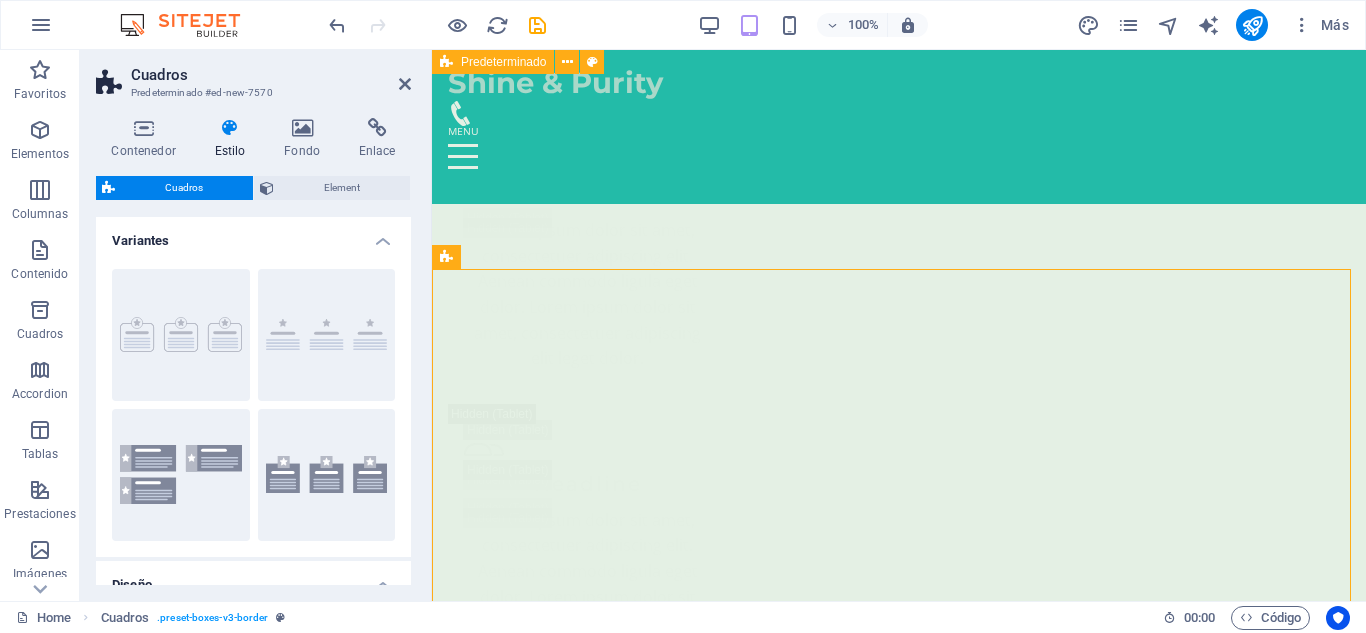 scroll, scrollTop: 4146, scrollLeft: 0, axis: vertical 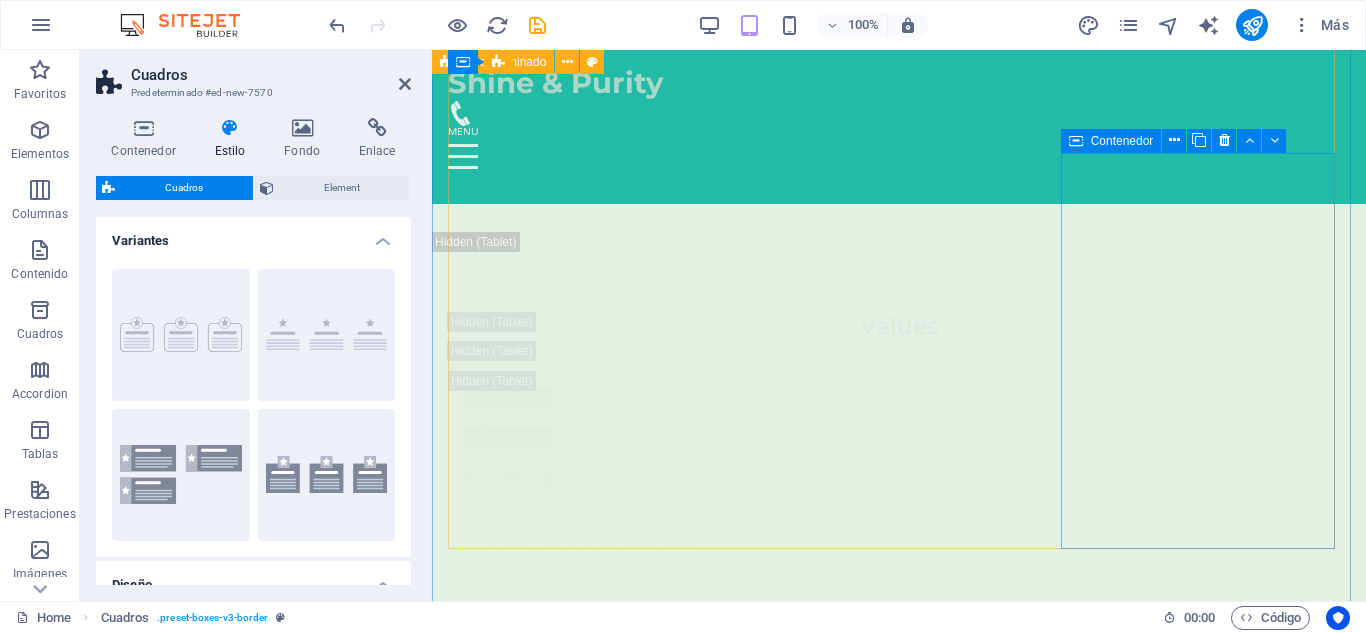 click on "​ Masaje Relajante Déjate envolver por un masaje relajante que alivia el estrés y renueva la paz en tu cuerpo. 150.000 COP  Agregar" at bounding box center (587, 7576) 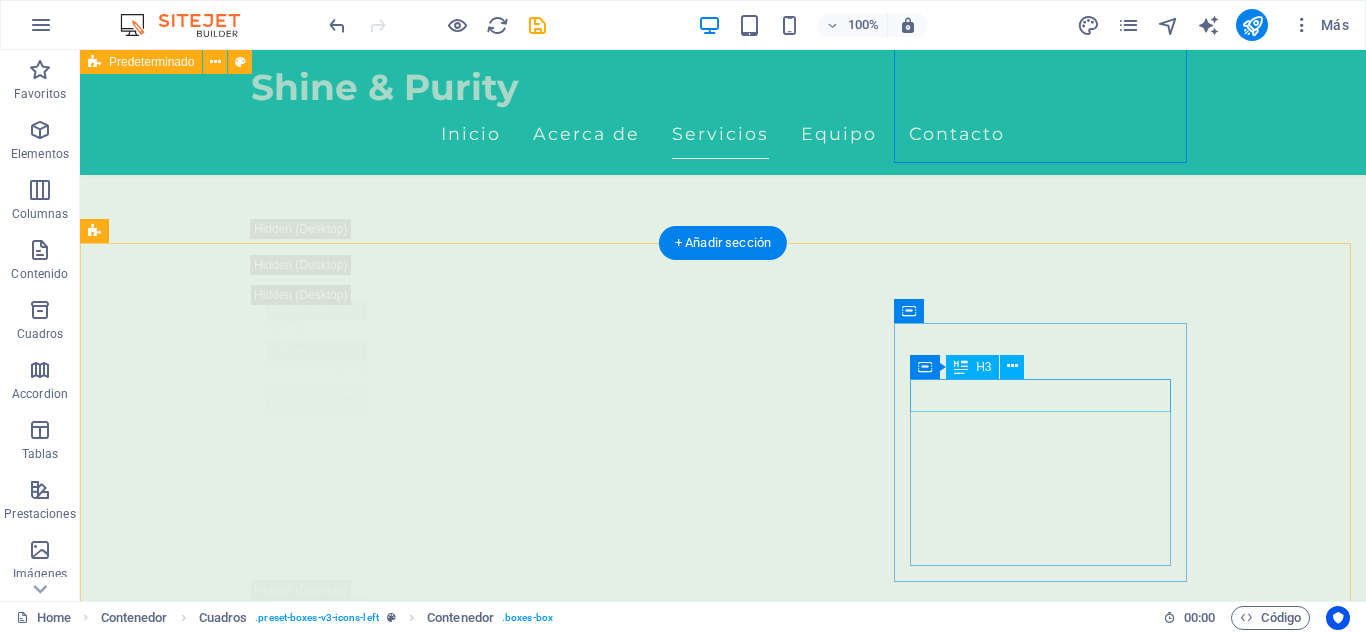 scroll, scrollTop: 4472, scrollLeft: 0, axis: vertical 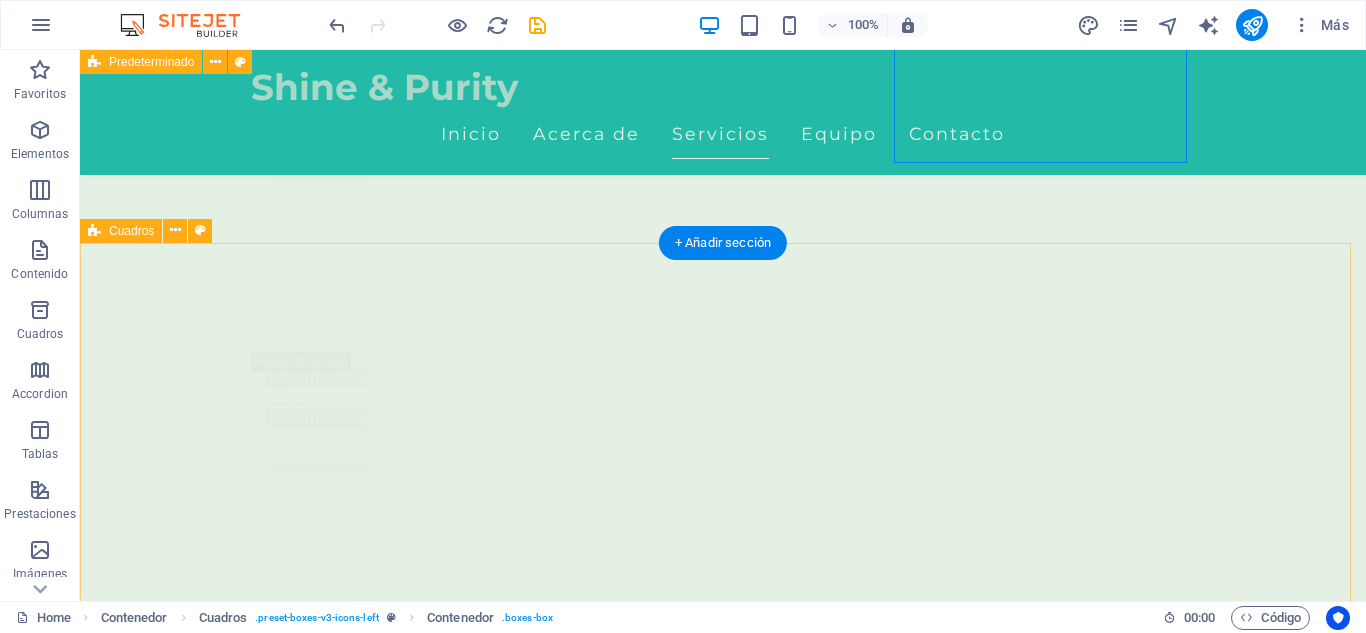 click on "Headline Lorem ipsum dolor sit amet, consectetuer adipiscing elit. Aenean commodo ligula eget dolor. Lorem ipsum dolor sit amet, consectetuer adipiscing elit leget dolor. Headline Lorem ipsum dolor sit amet, consectetuer adipiscing elit. Aenean commodo ligula eget dolor. Lorem ipsum dolor sit amet, consectetuer adipiscing elit leget dolor. Headline Lorem ipsum dolor sit amet, consectetuer adipiscing elit. Aenean commodo ligula eget dolor. Lorem ipsum dolor sit amet, consectetuer adipiscing elit leget dolor." at bounding box center [723, 9120] 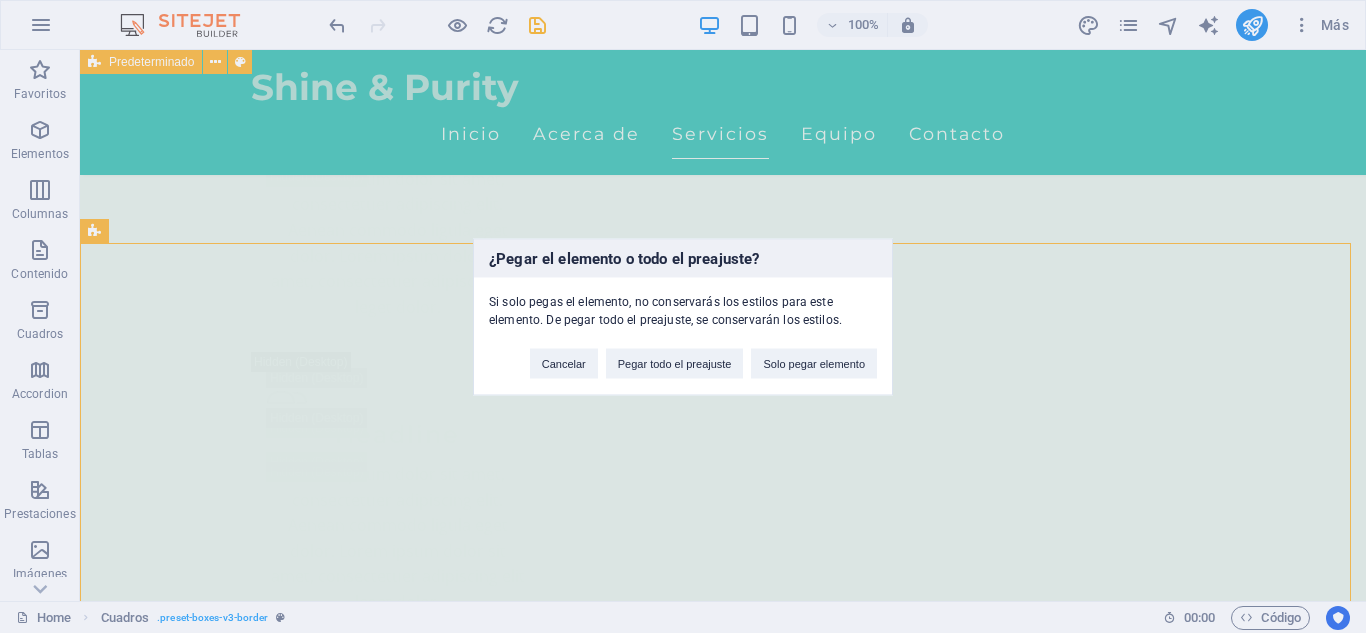 type 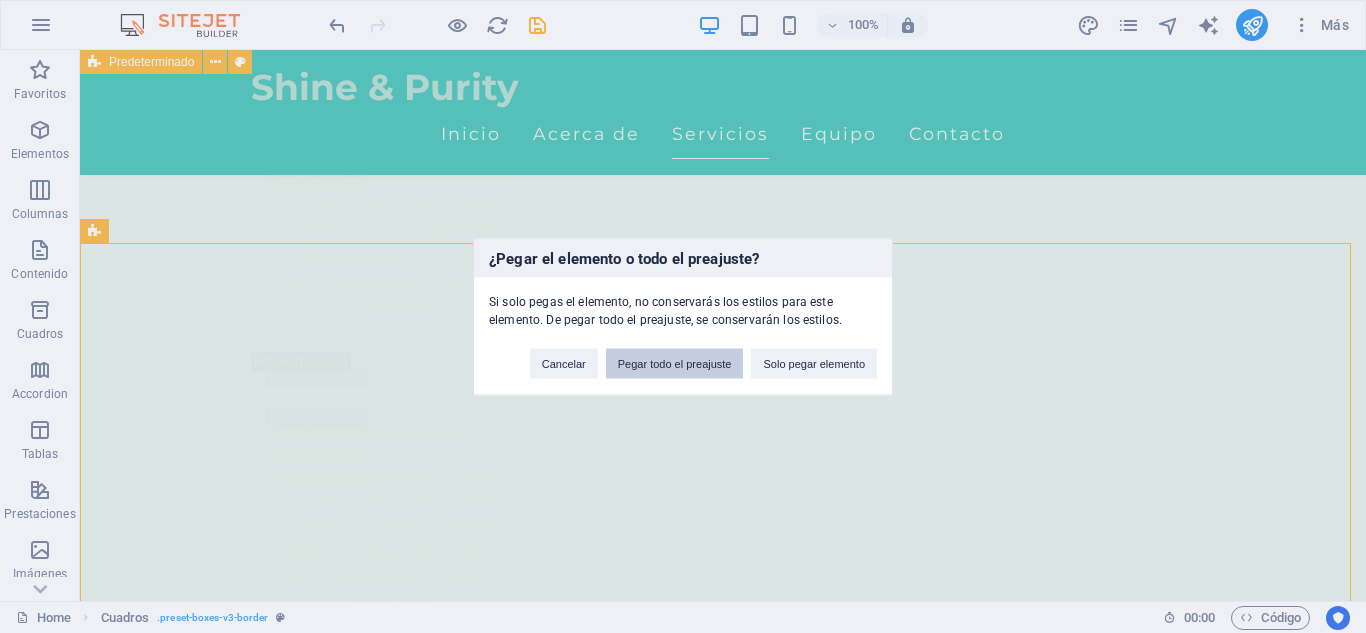 click on "Pegar todo el preajuste" at bounding box center [675, 363] 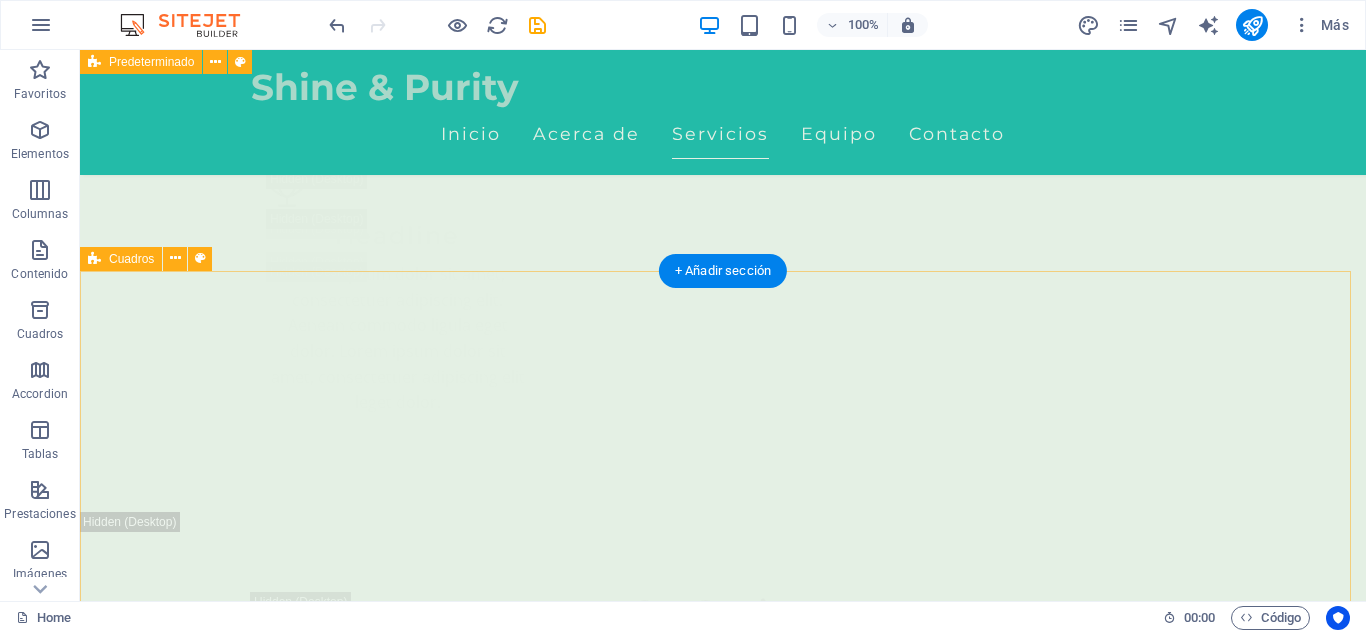 scroll, scrollTop: 4397, scrollLeft: 0, axis: vertical 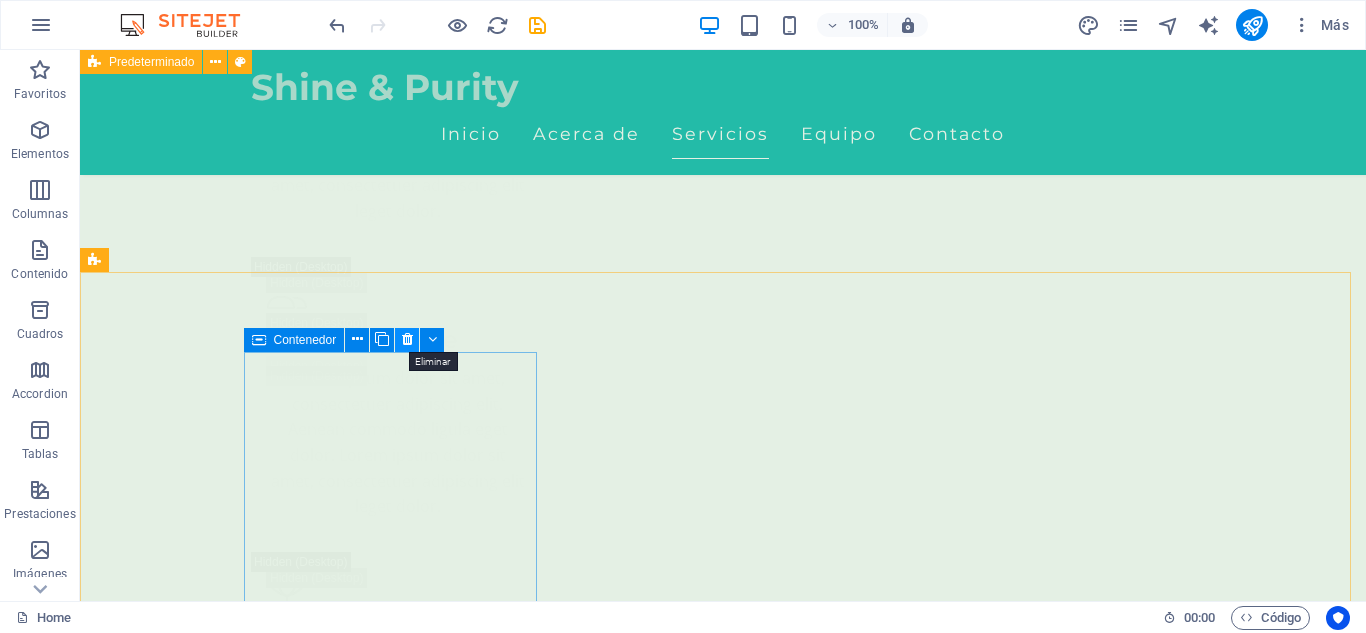 click at bounding box center [407, 339] 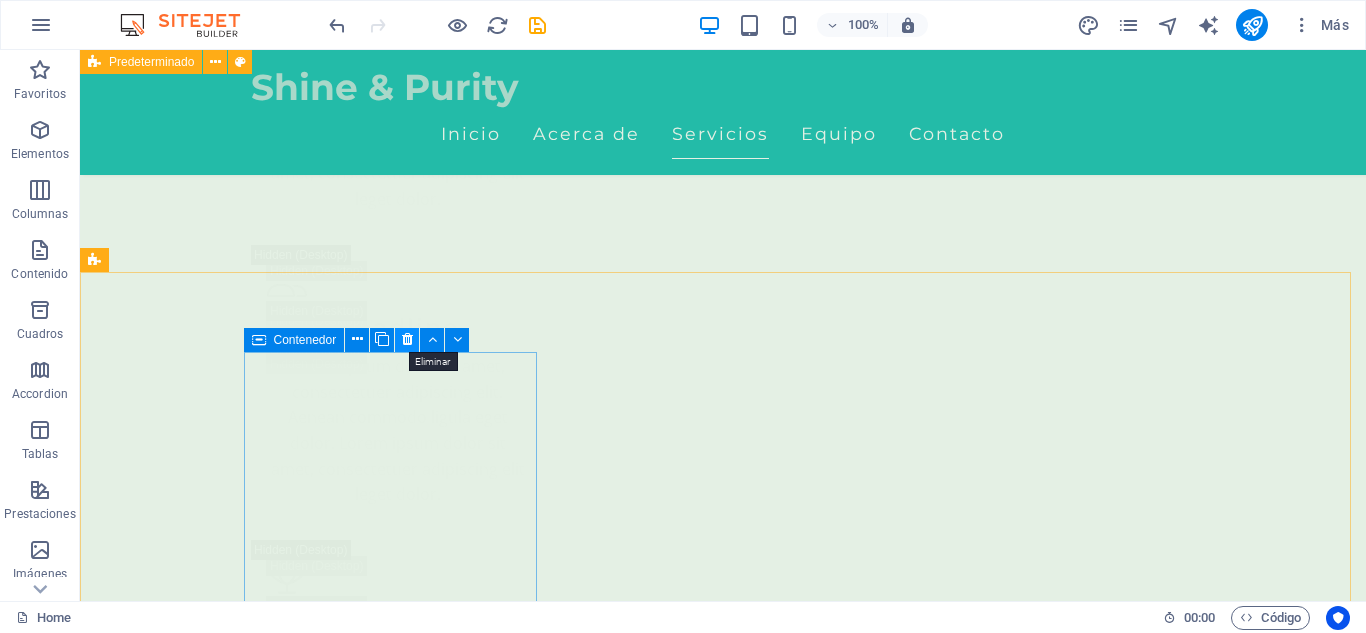 click at bounding box center (407, 339) 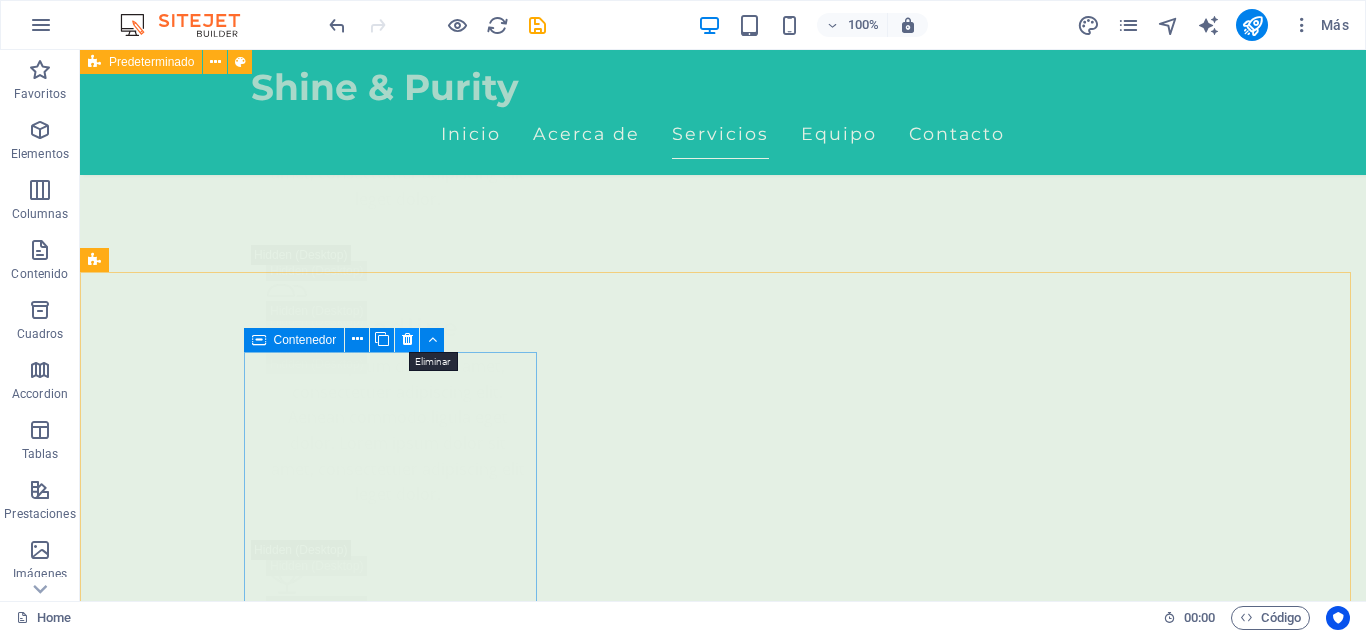 click at bounding box center [407, 339] 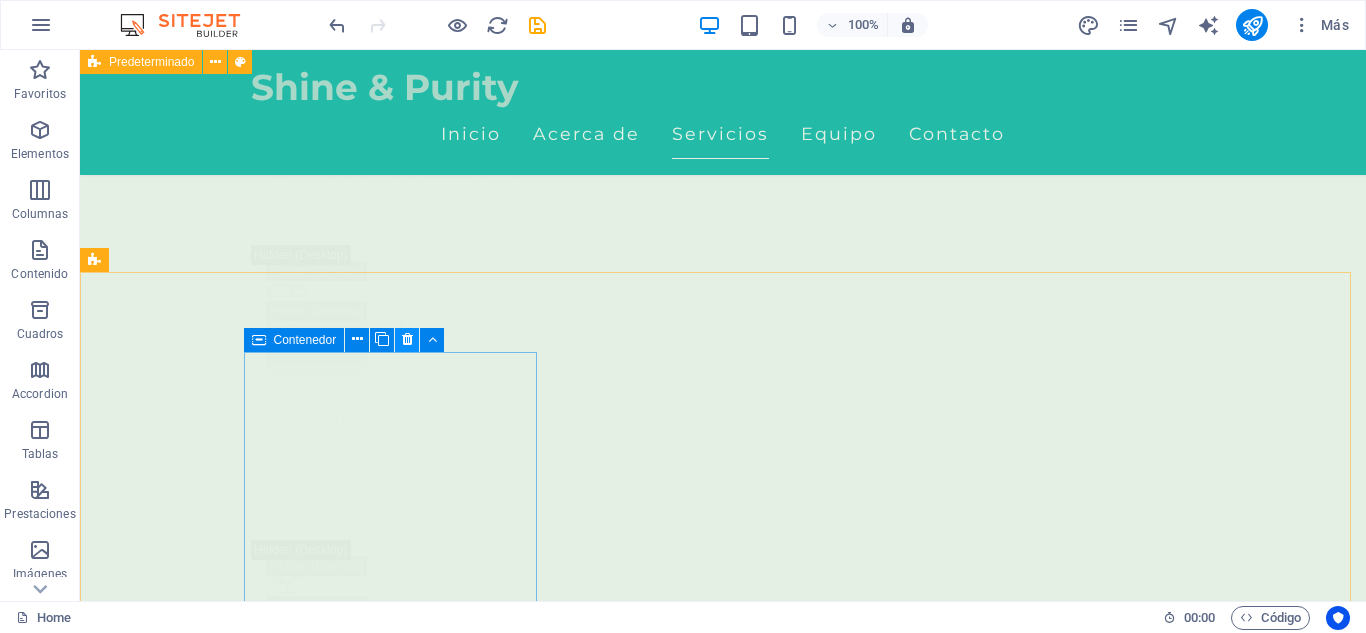 click at bounding box center [407, 339] 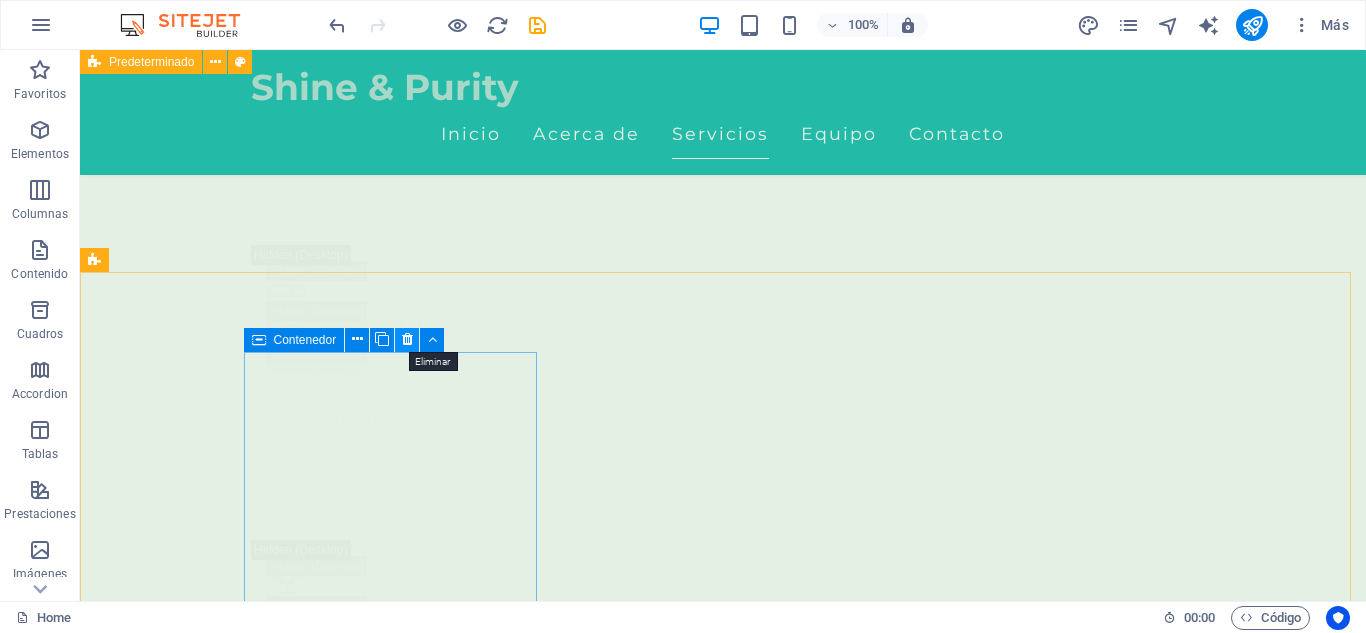 click at bounding box center [407, 339] 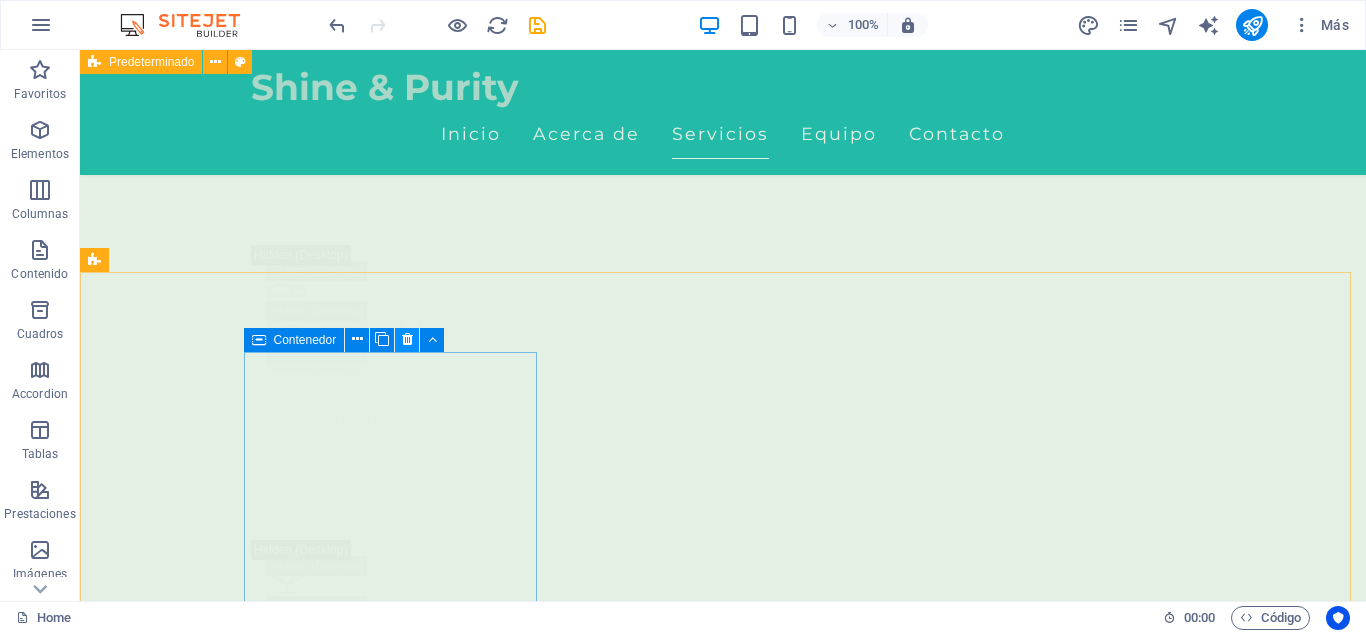 click at bounding box center (407, 339) 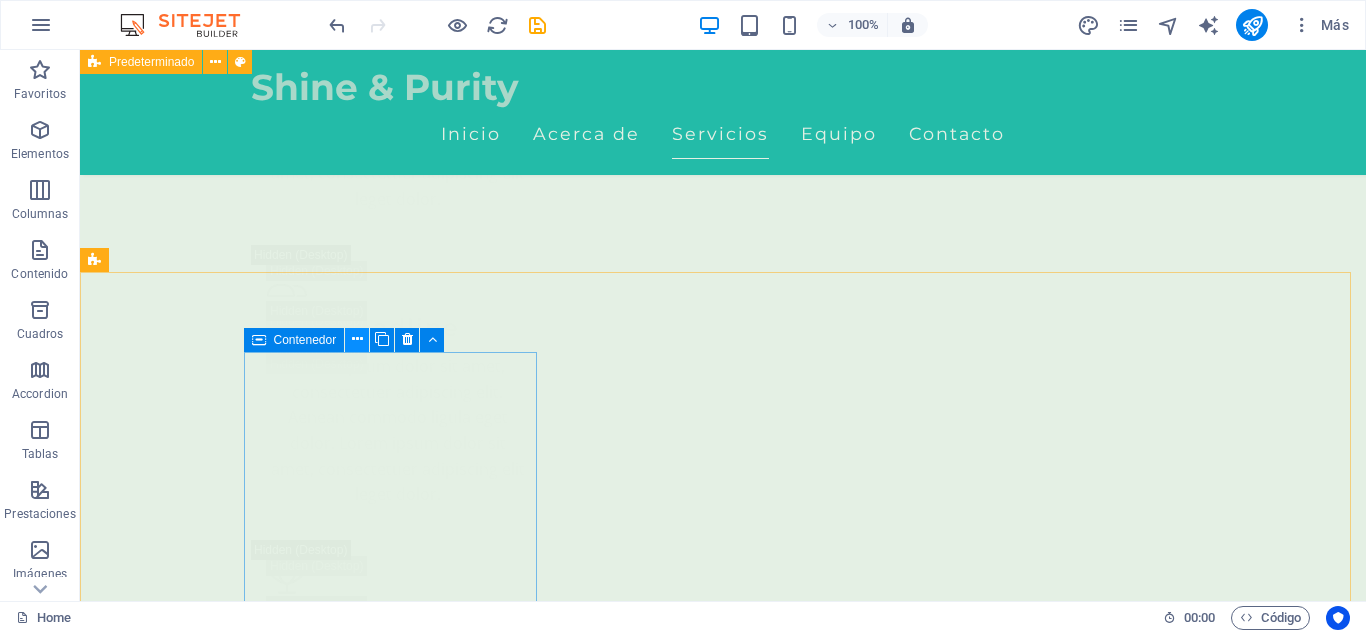 click at bounding box center [357, 339] 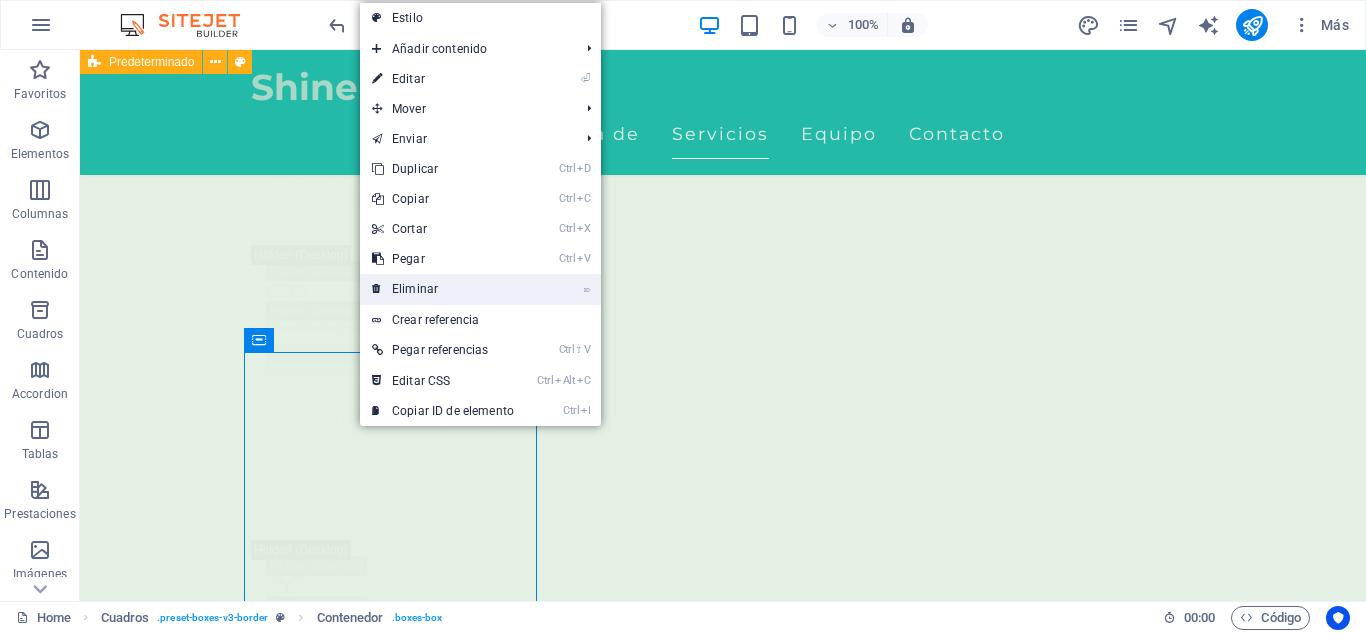 click on "⌦  Eliminar" at bounding box center (443, 289) 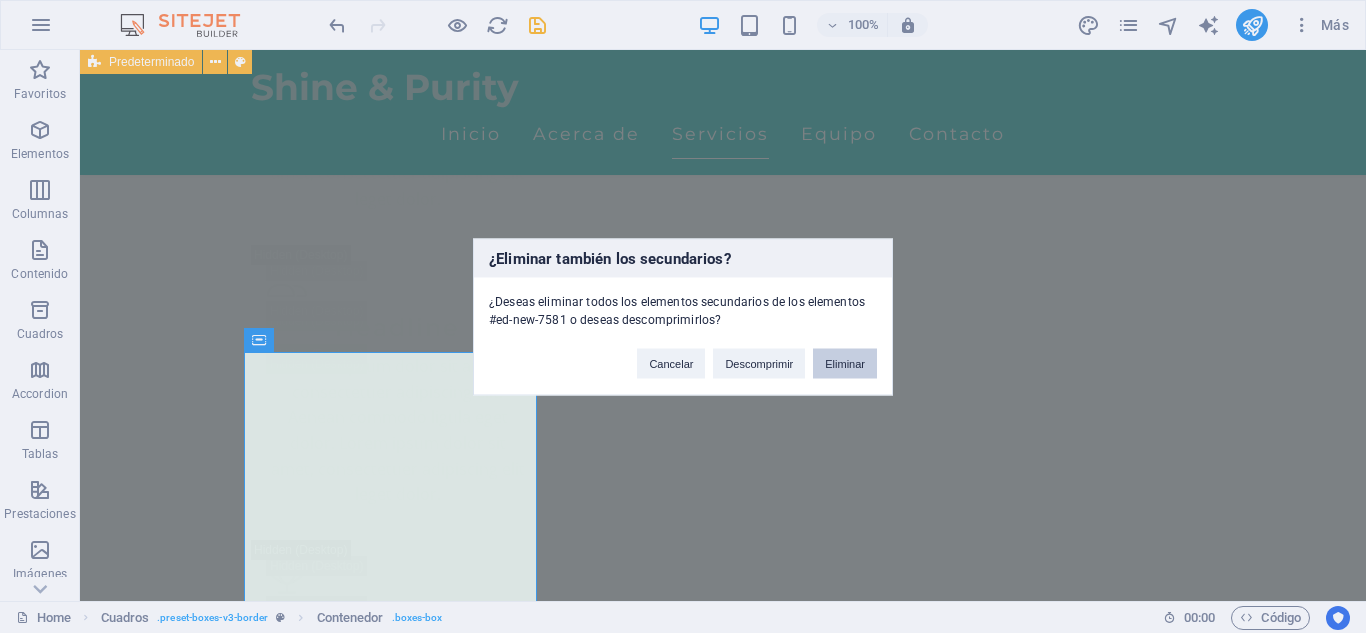 click on "Eliminar" at bounding box center (845, 363) 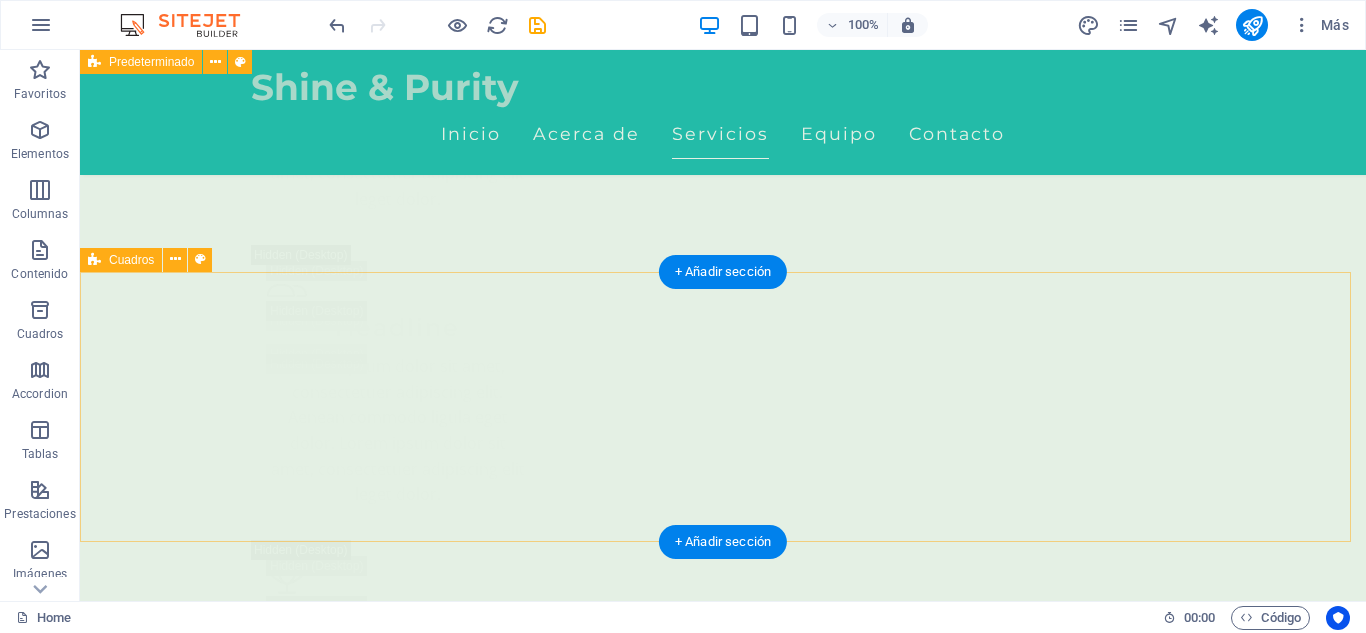 click on "Suelta el contenido aquí o  Añadir elementos  Pegar portapapeles" at bounding box center (723, 8664) 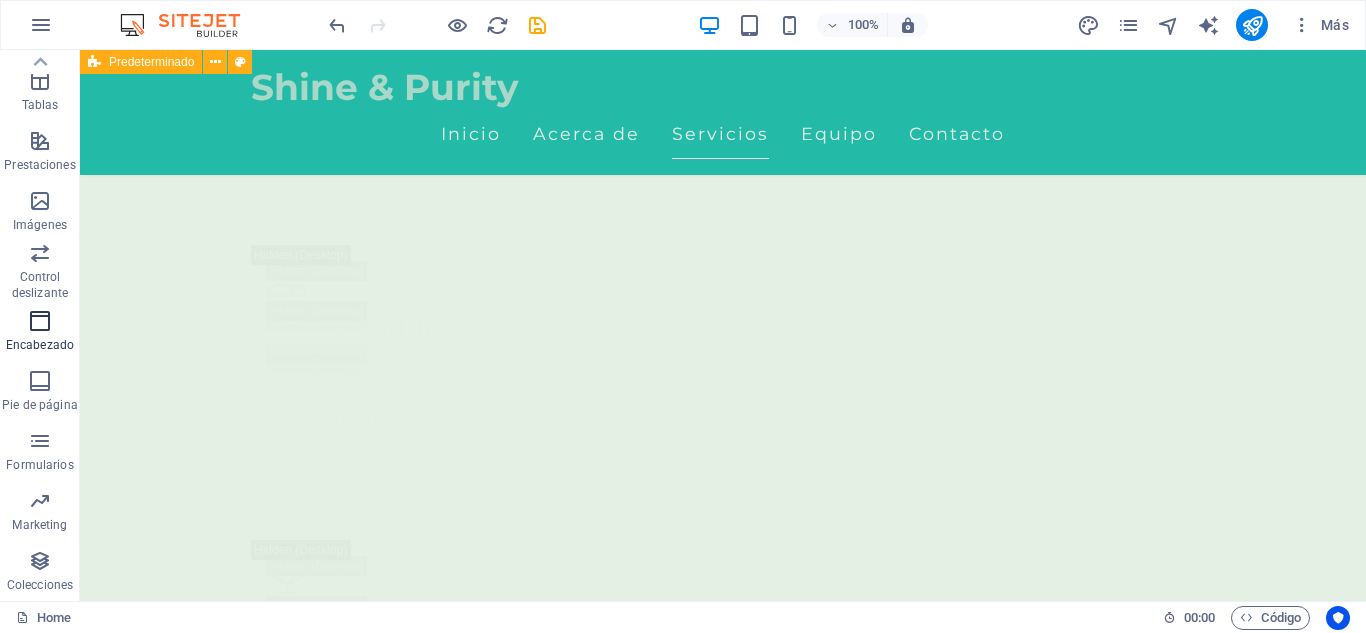scroll, scrollTop: 0, scrollLeft: 0, axis: both 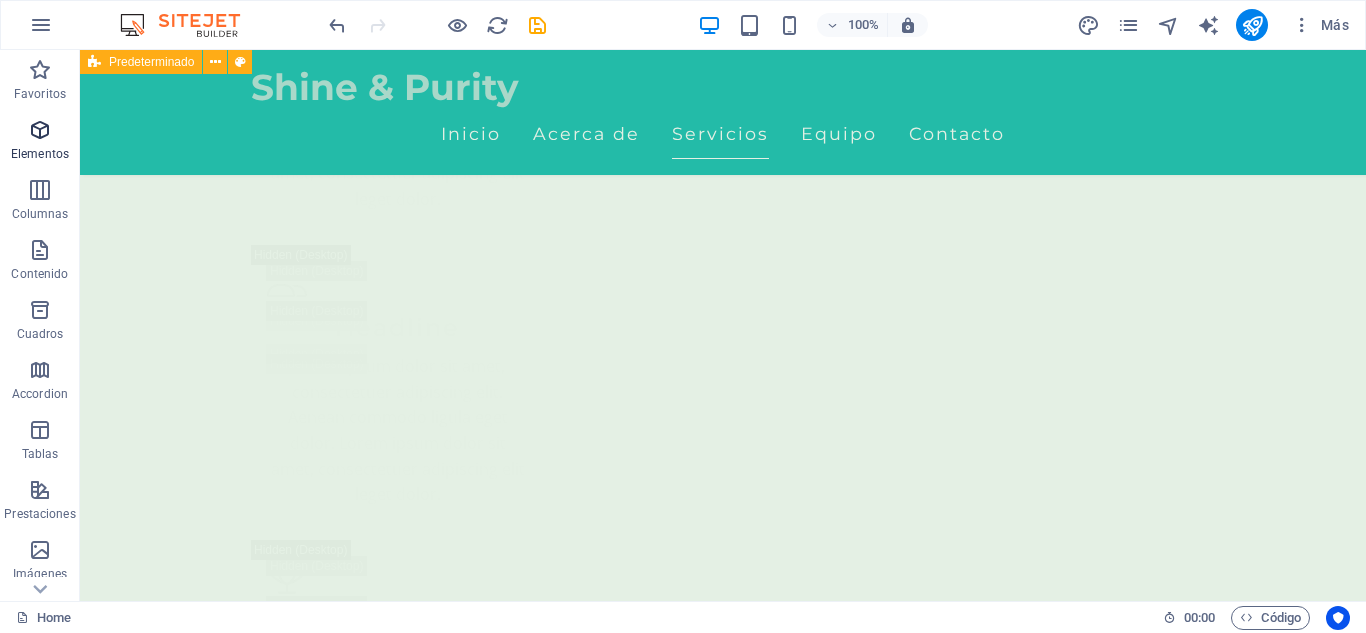 click at bounding box center (40, 130) 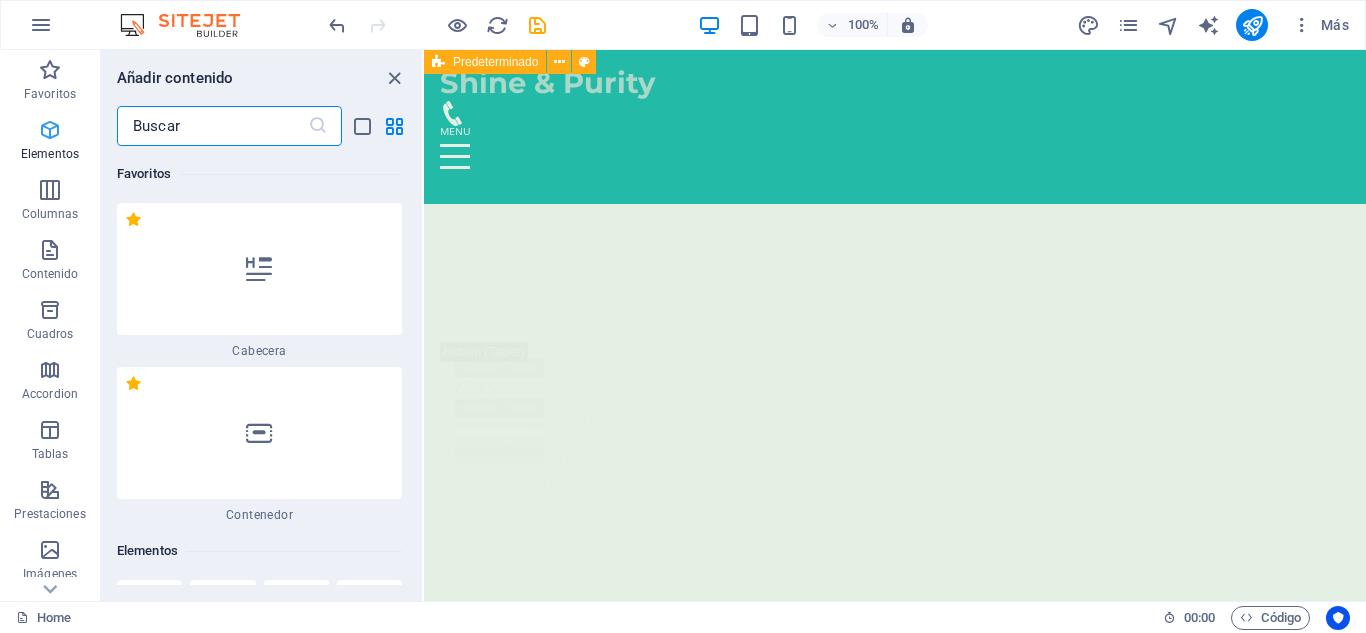 scroll, scrollTop: 4358, scrollLeft: 0, axis: vertical 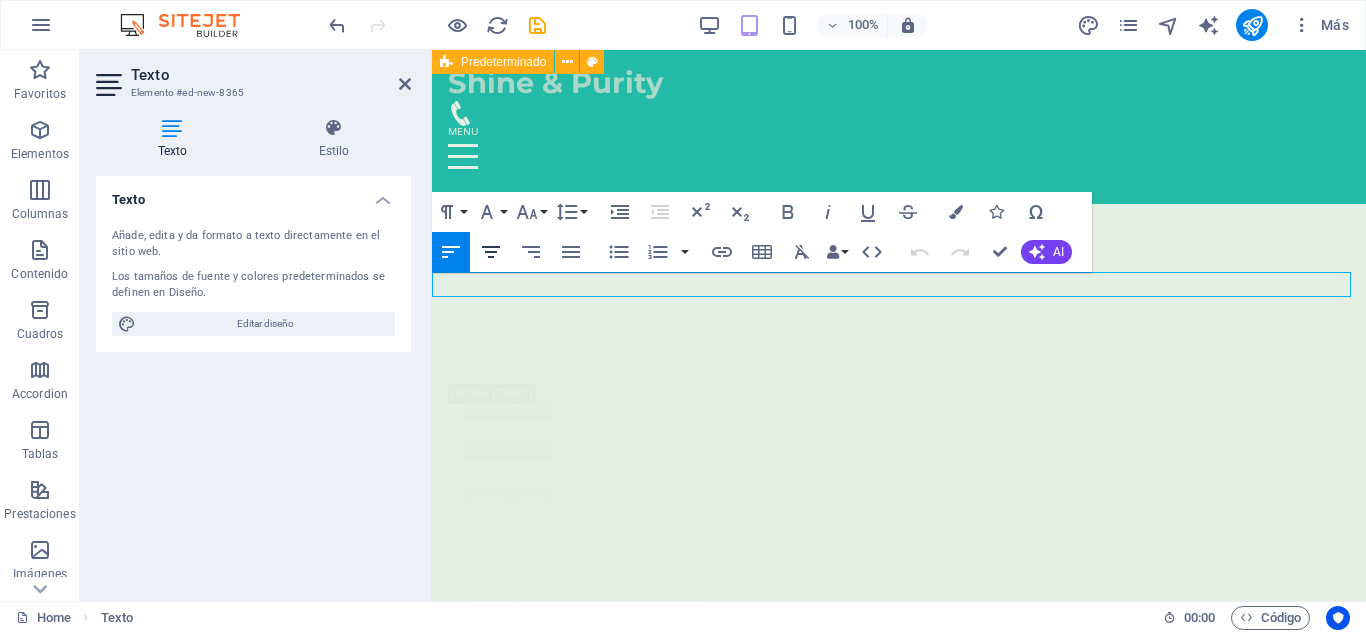 click 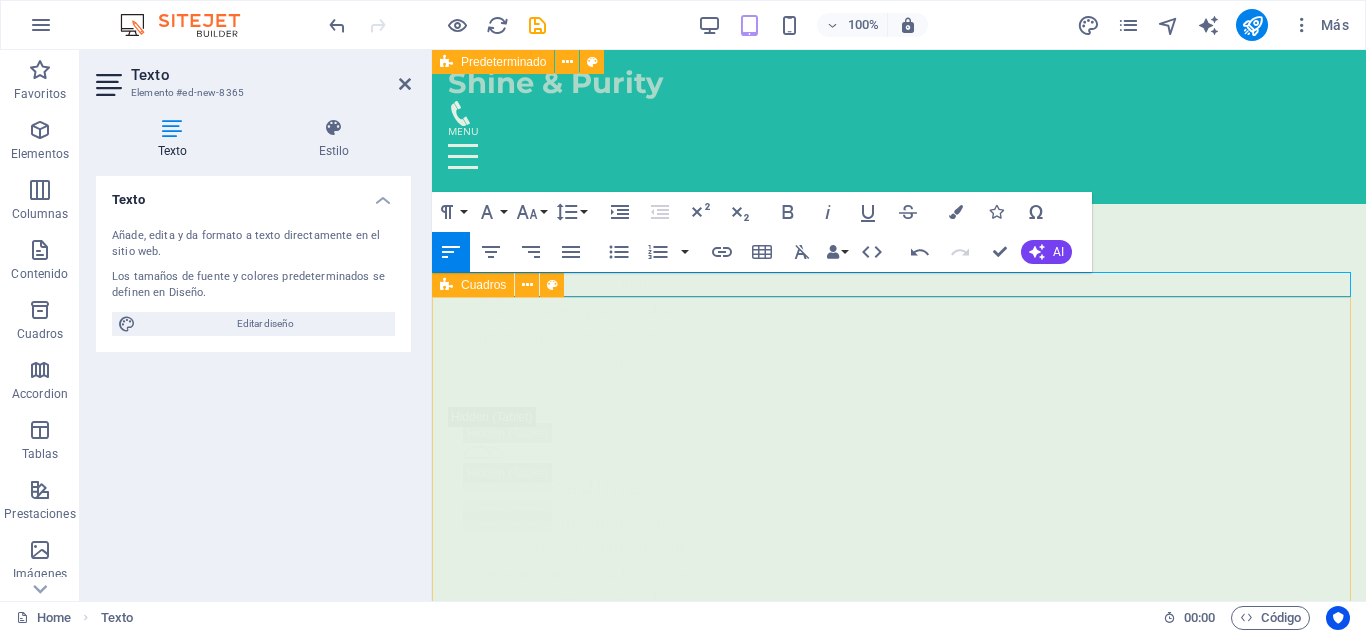 click on "Masaje Relajante Ideal para soltar tensiones acumuladas y reconectar contigo mismo. Ritmo lento, toques suaves, paz profunda . 150.000 ​   ​ COP  Agregar    Masaje Tejido profundo Presión firme y técnica enfocada para liberar tensiones desde su base muscular. 150.000 COP  Agregar    Masaje Deportivo Perfecto para acompañar tu rutina de entrenamiento. Disminuye el riesgo de lesiones y mejora tu movilidad. 150.000 COP  Agregar    Masaje en Pareja Relajación y conexión, ideal para fortalecer el vínculo emocional en un ambiente armonioso y terapéutico 280.000 COP  Agregar    Drenaje Línfatico Masaje suave que estimula el sistema linfático, ideal para desinflamar, depurar y mejorar la circulación. 150.000 COP  Agregar    ​ Masaje Relajante Déjate envolver por un masaje relajante que alivia el estrés y renueva la paz en tu cuerpo. 150.000 COP" at bounding box center [899, 10839] 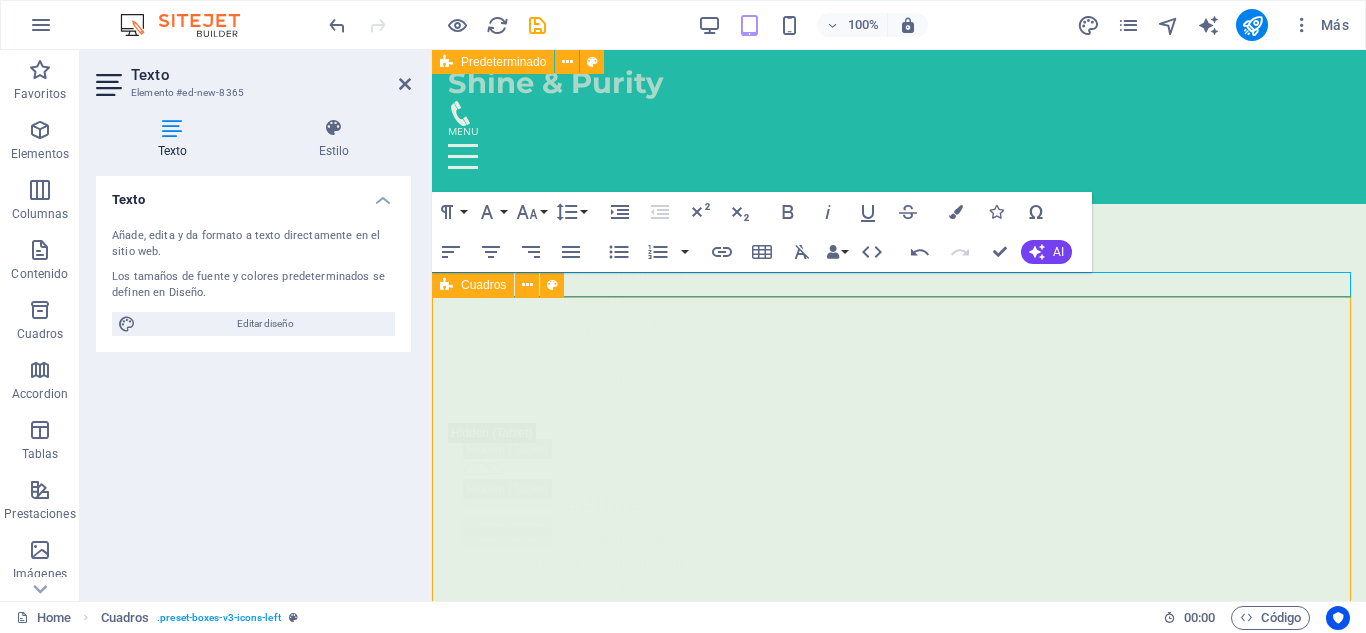 click on "Masaje Relajante Ideal para soltar tensiones acumuladas y reconectar contigo mismo. Ritmo lento, toques suaves, paz profunda . 150.000 ​   ​ COP  Agregar    Masaje Tejido profundo Presión firme y técnica enfocada para liberar tensiones desde su base muscular. 150.000 COP  Agregar    Masaje Deportivo Perfecto para acompañar tu rutina de entrenamiento. Disminuye el riesgo de lesiones y mejora tu movilidad. 150.000 COP  Agregar    Masaje en Pareja Relajación y conexión, ideal para fortalecer el vínculo emocional en un ambiente armonioso y terapéutico 280.000 COP  Agregar    Drenaje Línfatico Masaje suave que estimula el sistema linfático, ideal para desinflamar, depurar y mejorar la circulación. 150.000 COP  Agregar    ​ Masaje Relajante Déjate envolver por un masaje relajante que alivia el estrés y renueva la paz en tu cuerpo. 150.000 COP" at bounding box center [899, 10830] 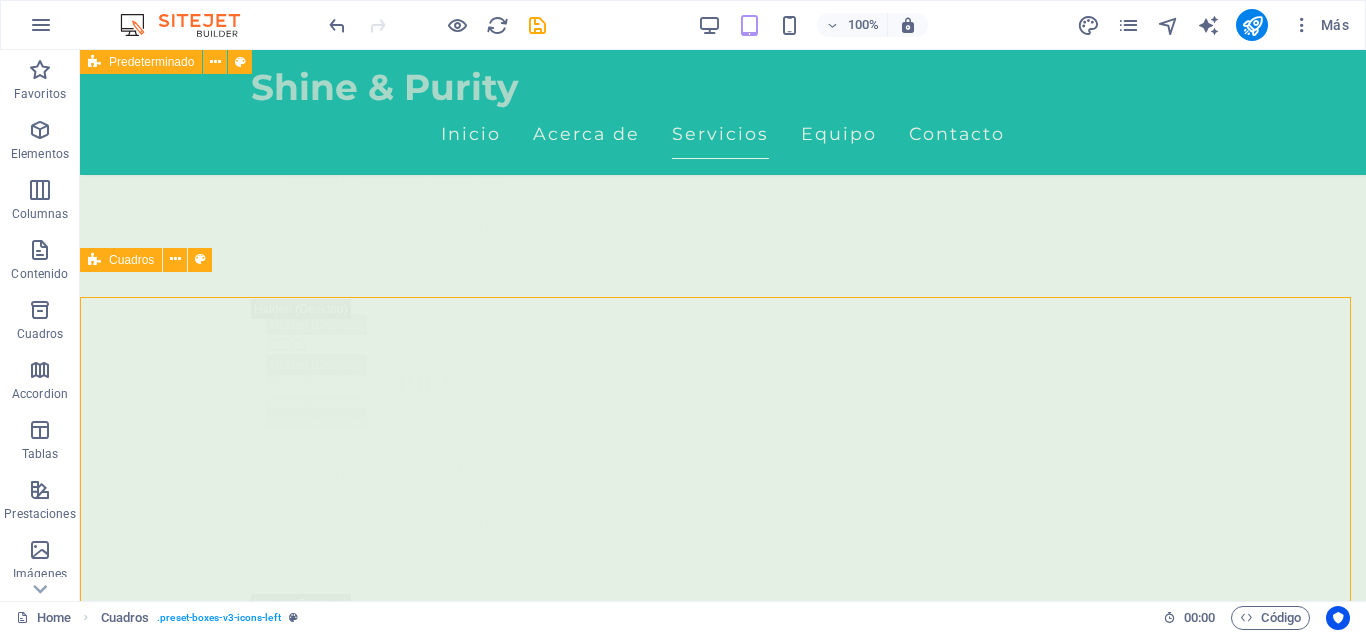 scroll, scrollTop: 4443, scrollLeft: 0, axis: vertical 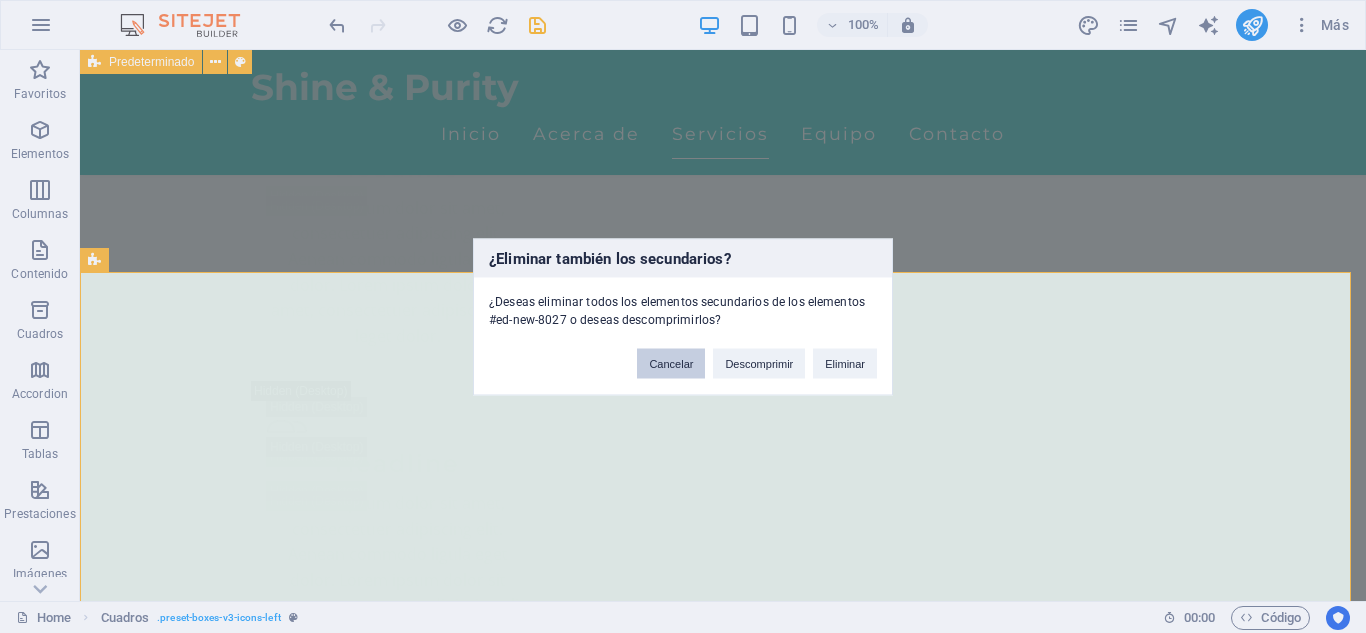 click on "Cancelar" at bounding box center (671, 363) 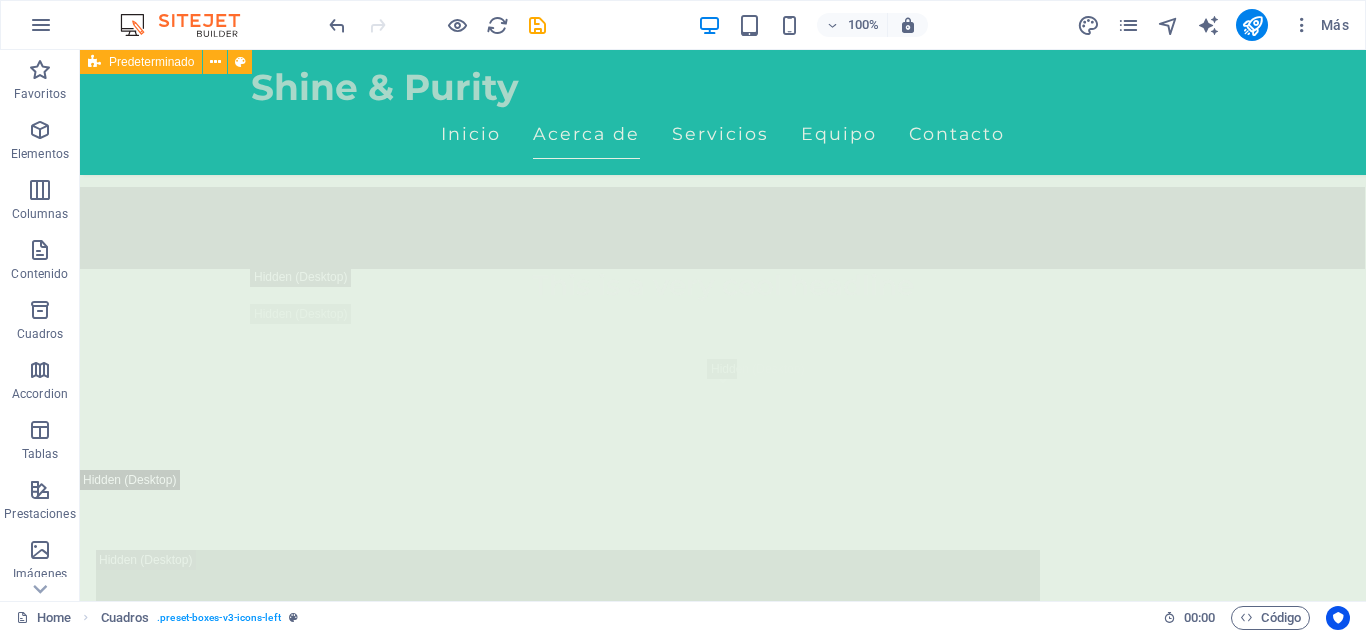 scroll, scrollTop: 2259, scrollLeft: 0, axis: vertical 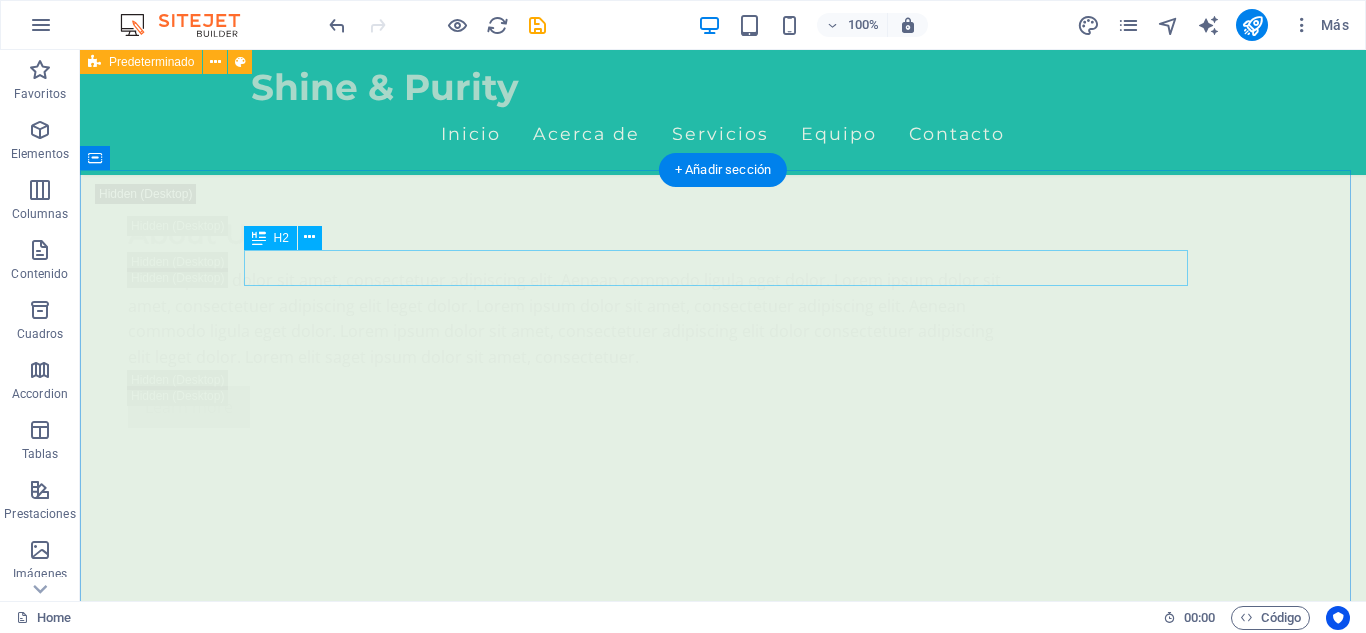 click on "Nuestros Servicios" at bounding box center [723, 3006] 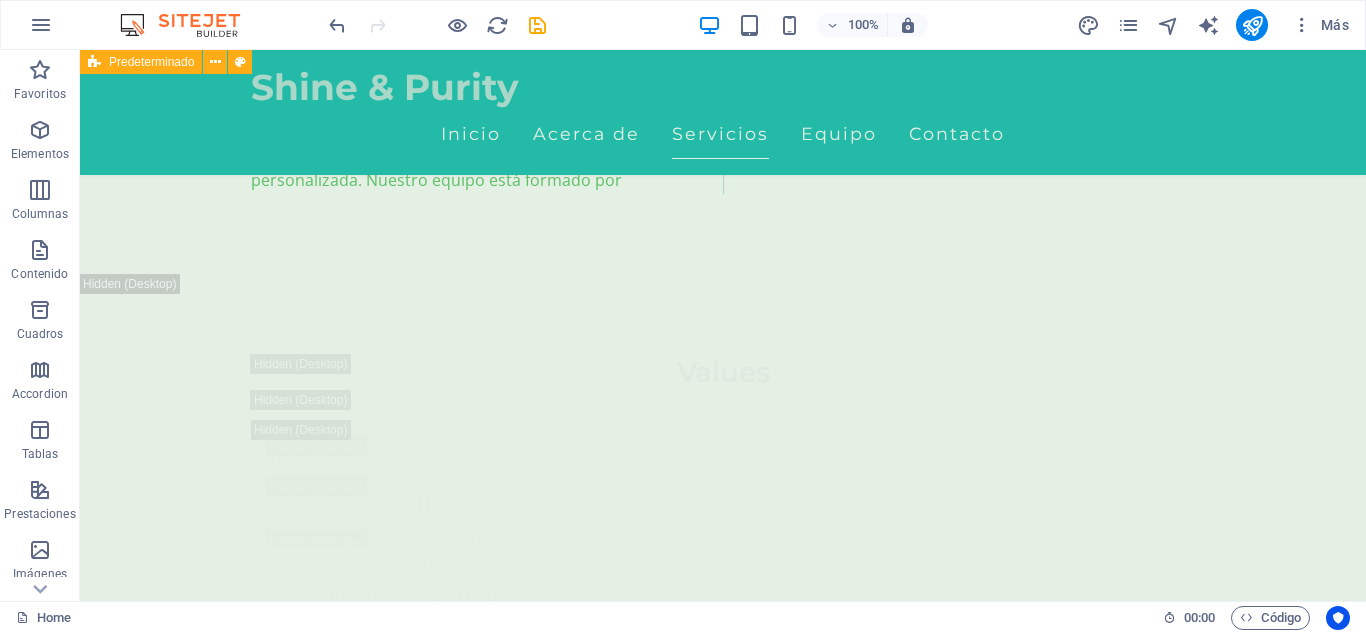 scroll, scrollTop: 4309, scrollLeft: 0, axis: vertical 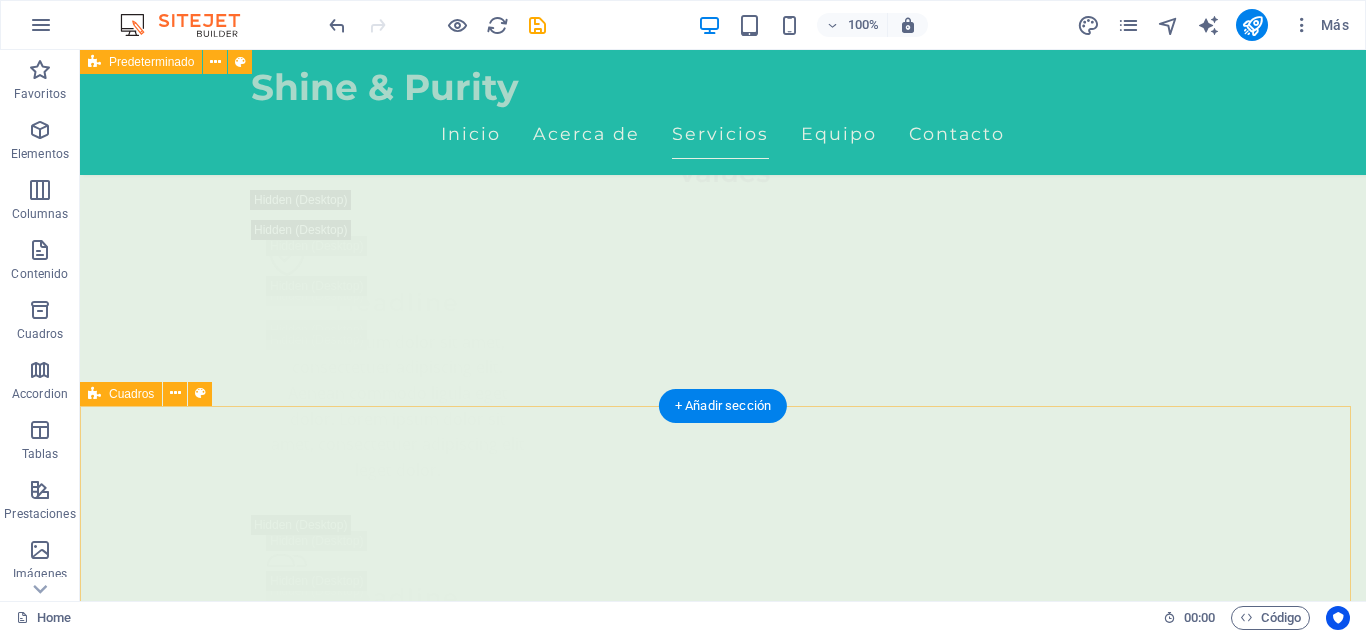 click on "Masaje Relajante Ideal para soltar tensiones acumuladas y reconectar contigo mismo. Ritmo lento, toques suaves, paz profunda . 150.000 ​   ​ COP  Agregar    Masaje Tejido profundo Presión firme y técnica enfocada para liberar tensiones desde su base muscular. 150.000 COP  Agregar    Masaje Deportivo Perfecto para acompañar tu rutina de entrenamiento. Disminuye el riesgo de lesiones y mejora tu movilidad. 150.000 COP  Agregar    Masaje en Pareja Relajación y conexión, ideal para fortalecer el vínculo emocional en un ambiente armonioso y terapéutico 280.000 COP  Agregar    Drenaje Línfatico Masaje suave que estimula el sistema linfático, ideal para desinflamar, depurar y mejorar la circulación. 150.000 COP  Agregar    ​ Masaje Relajante Déjate envolver por un masaje relajante que alivia el estrés y renueva la paz en tu cuerpo. 150.000 COP" at bounding box center (723, 12109) 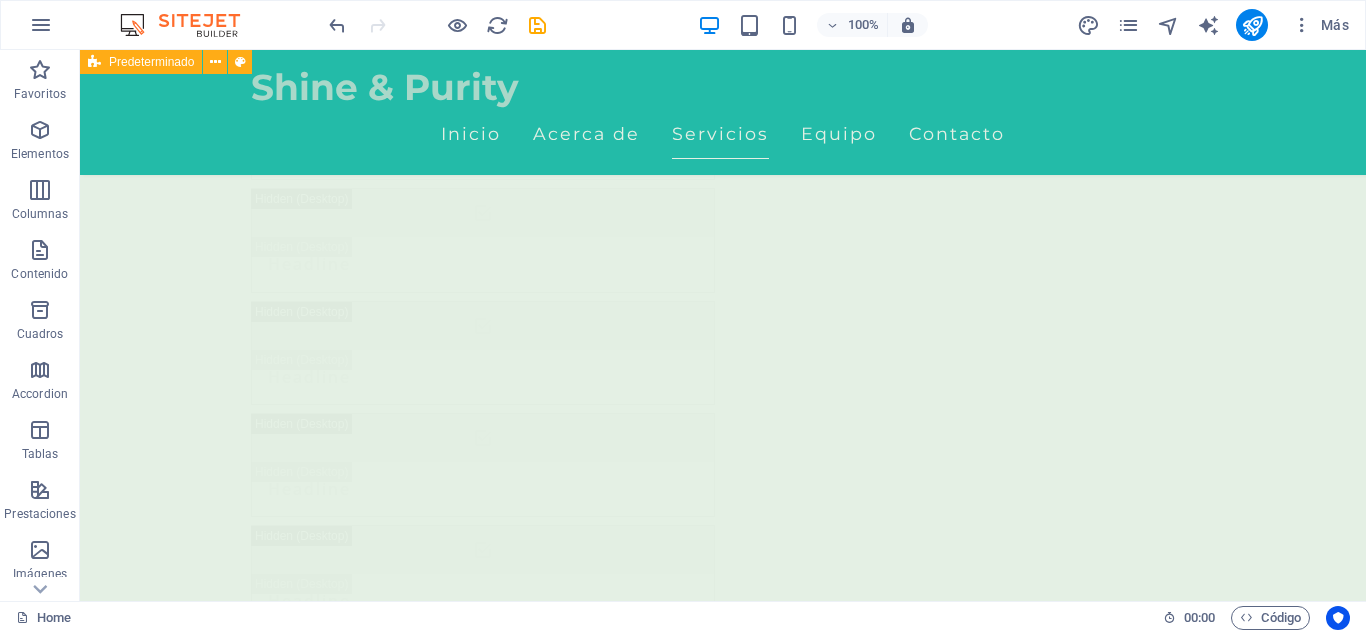 scroll, scrollTop: 5411, scrollLeft: 0, axis: vertical 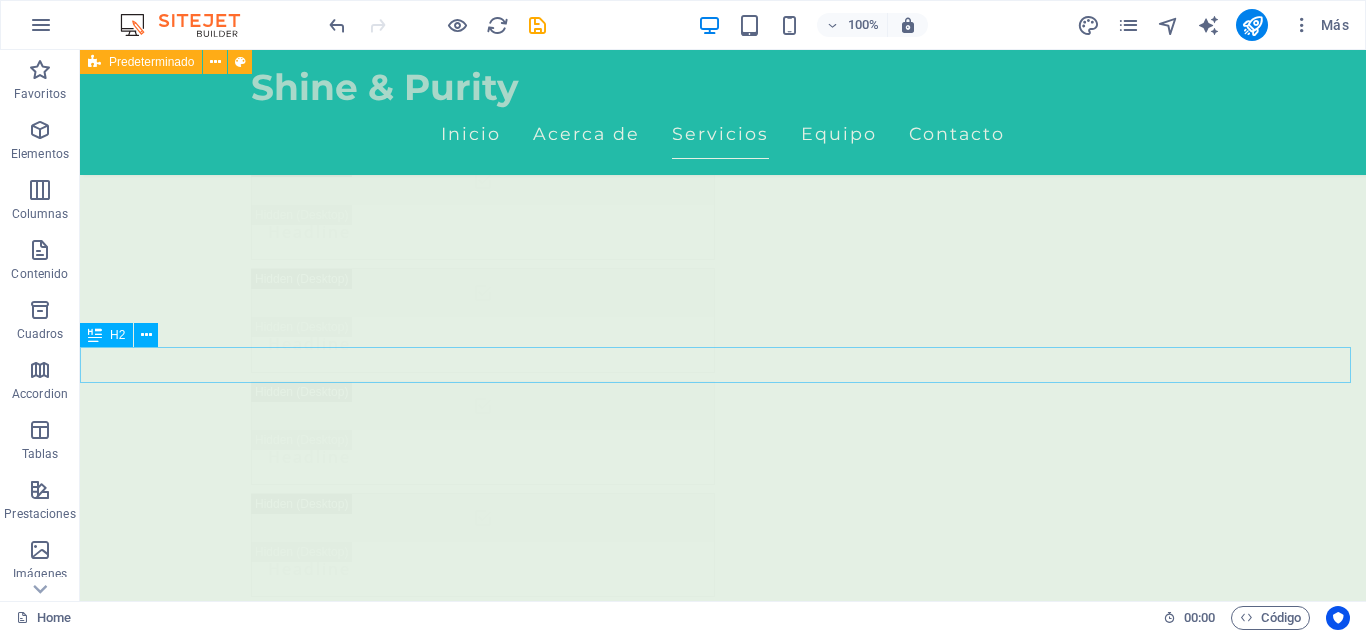 click on "Nuestros Servicios" at bounding box center (723, 14165) 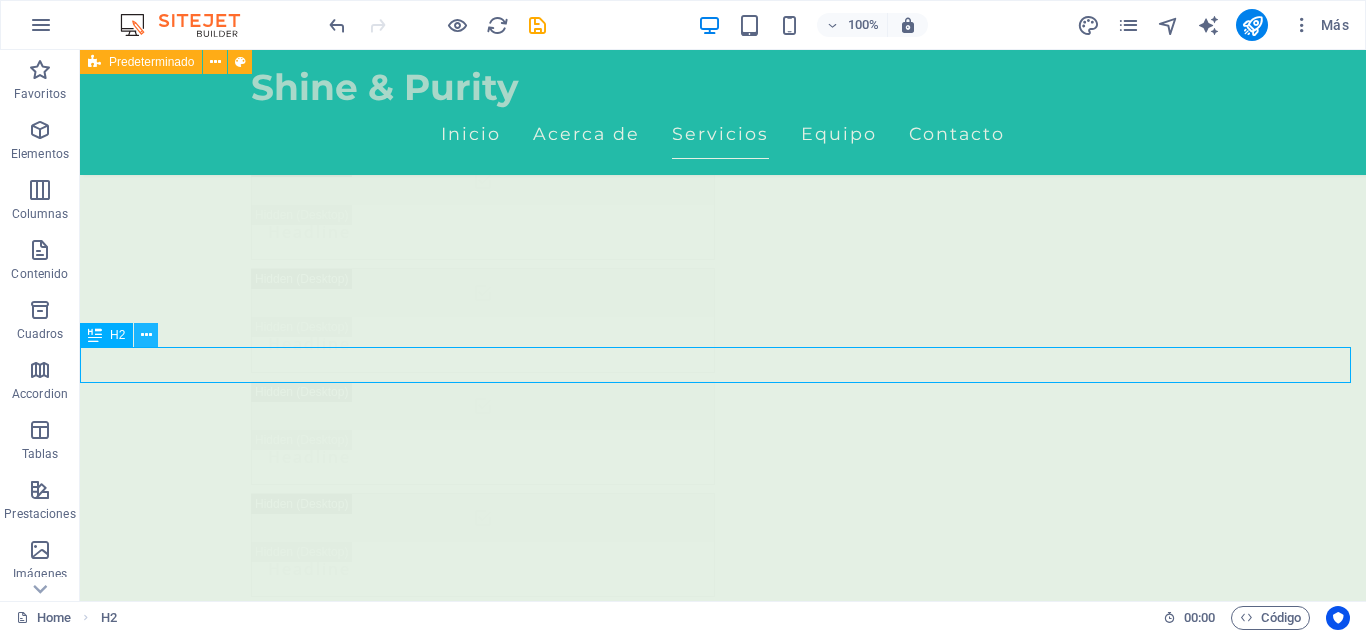 click at bounding box center (146, 335) 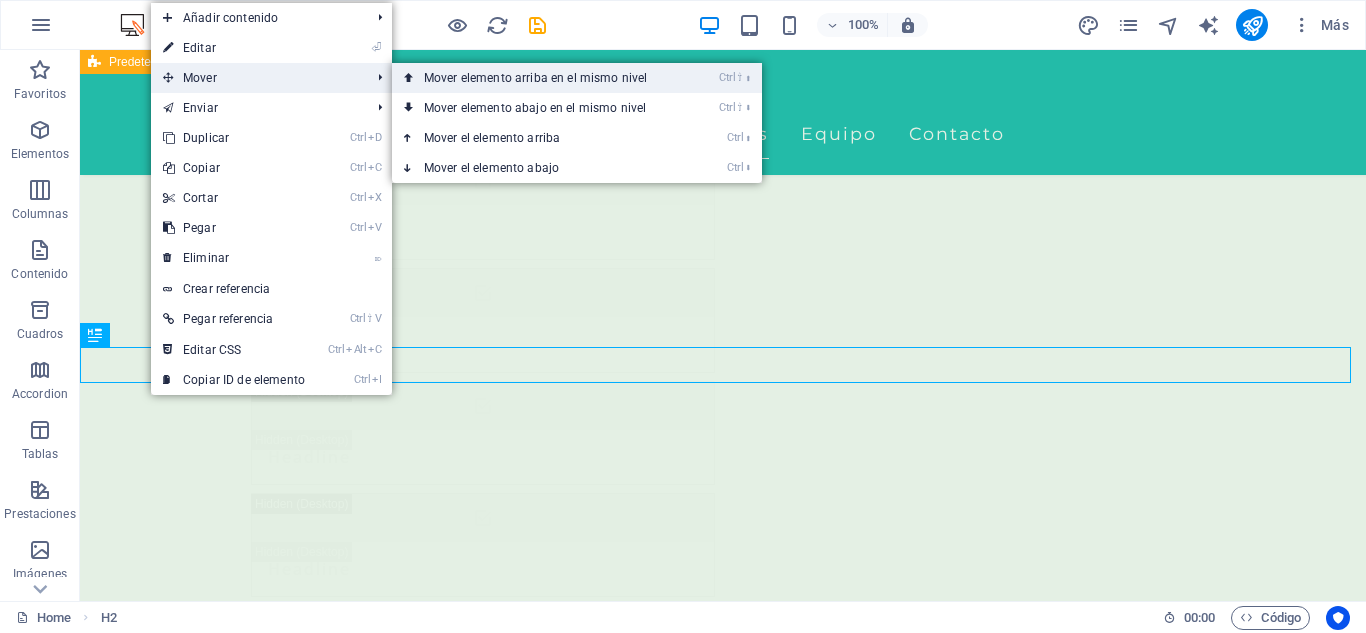 click on "Ctrl ⇧ ⬆  Mover elemento arriba en el mismo nivel" at bounding box center [539, 78] 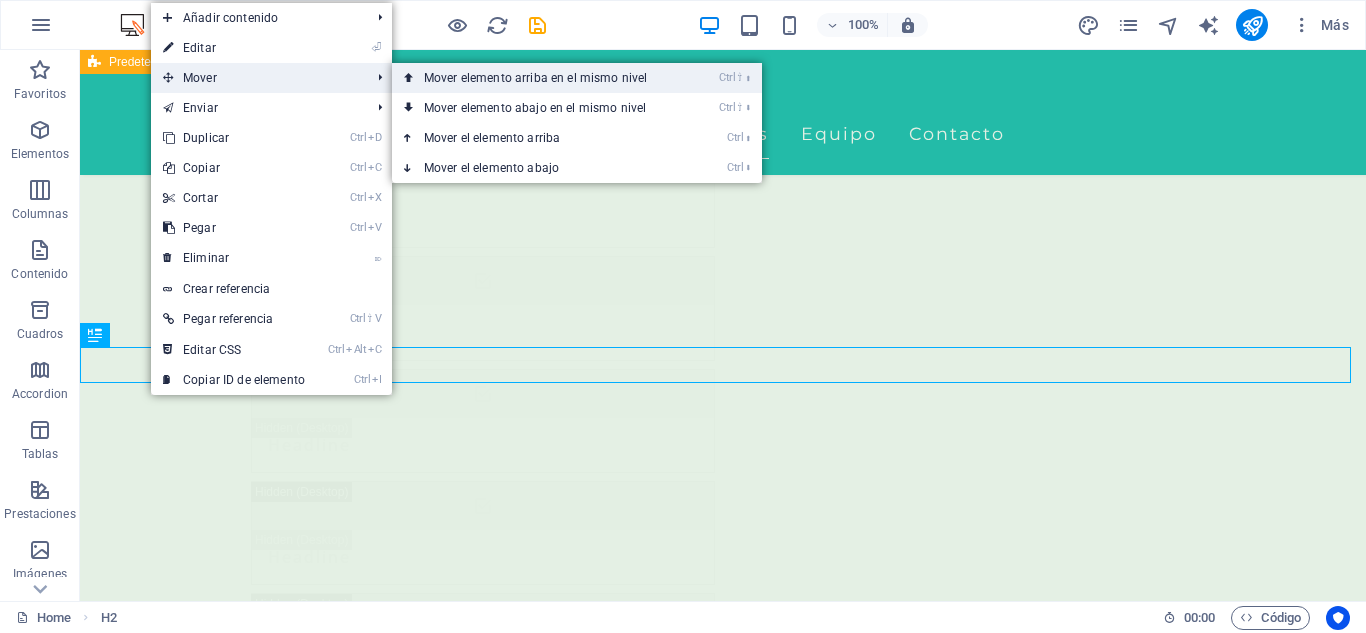 scroll, scrollTop: 4407, scrollLeft: 0, axis: vertical 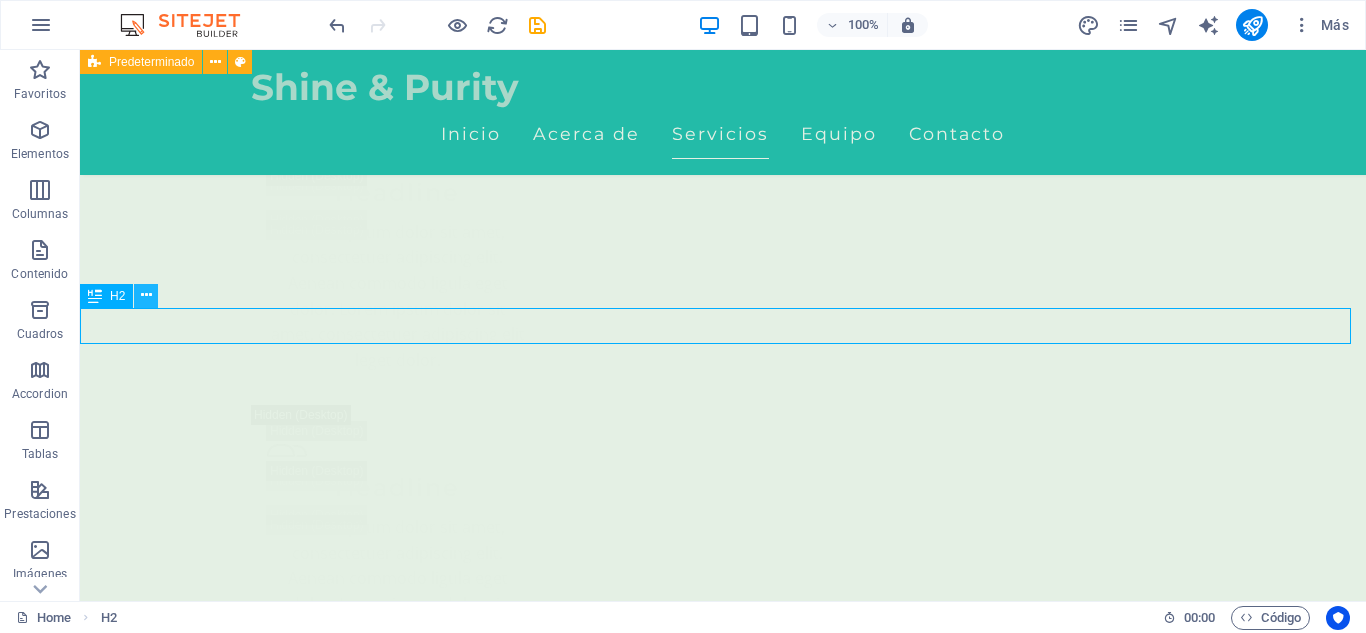 click at bounding box center (146, 295) 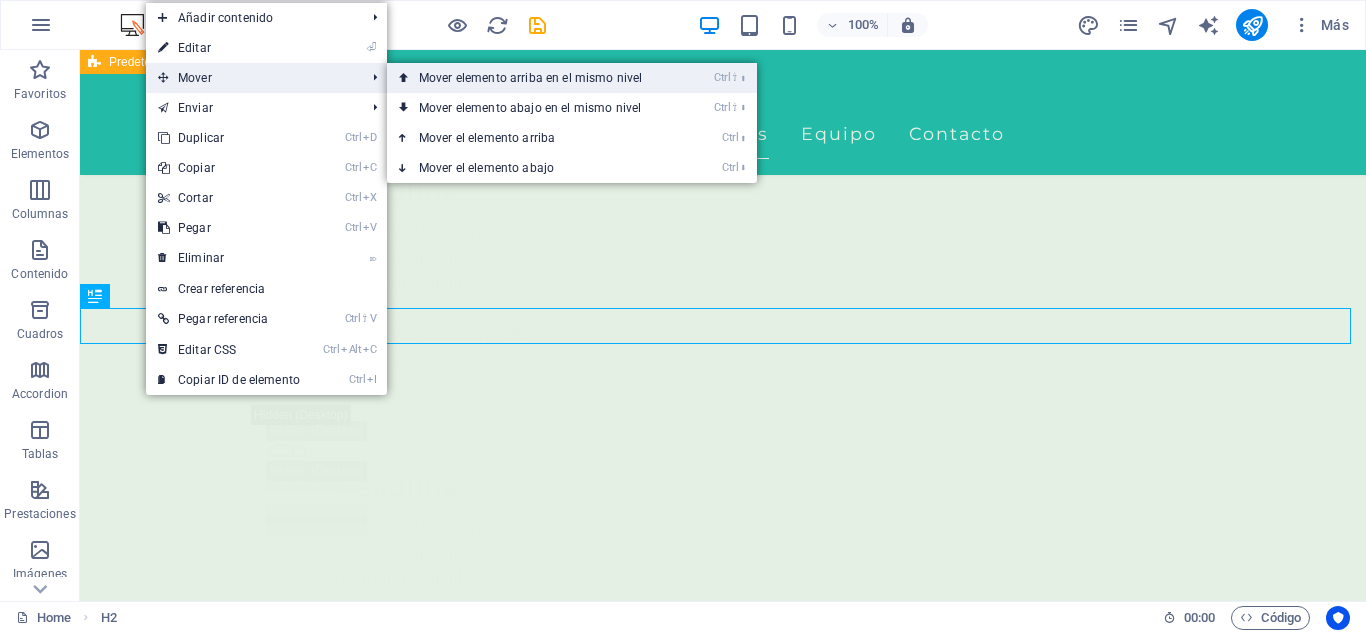 click on "Ctrl ⇧ ⬆  Mover elemento arriba en el mismo nivel" at bounding box center [534, 78] 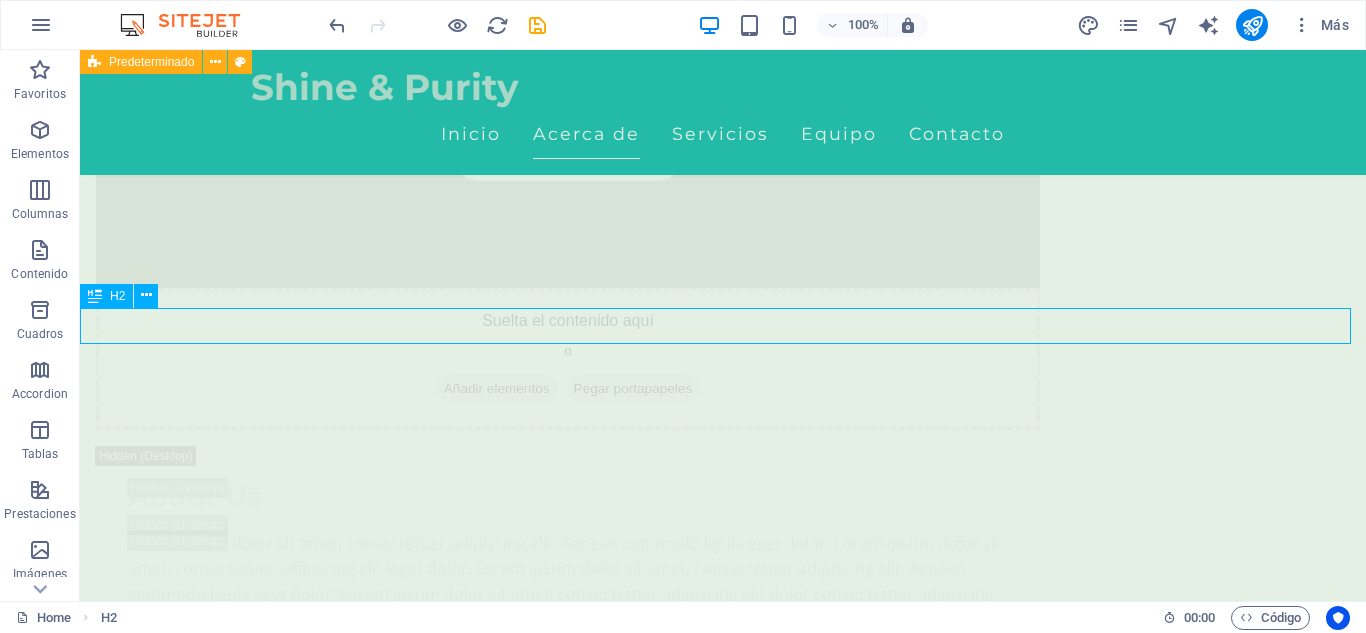 click on "Nuestros Servicios" at bounding box center (723, 3188) 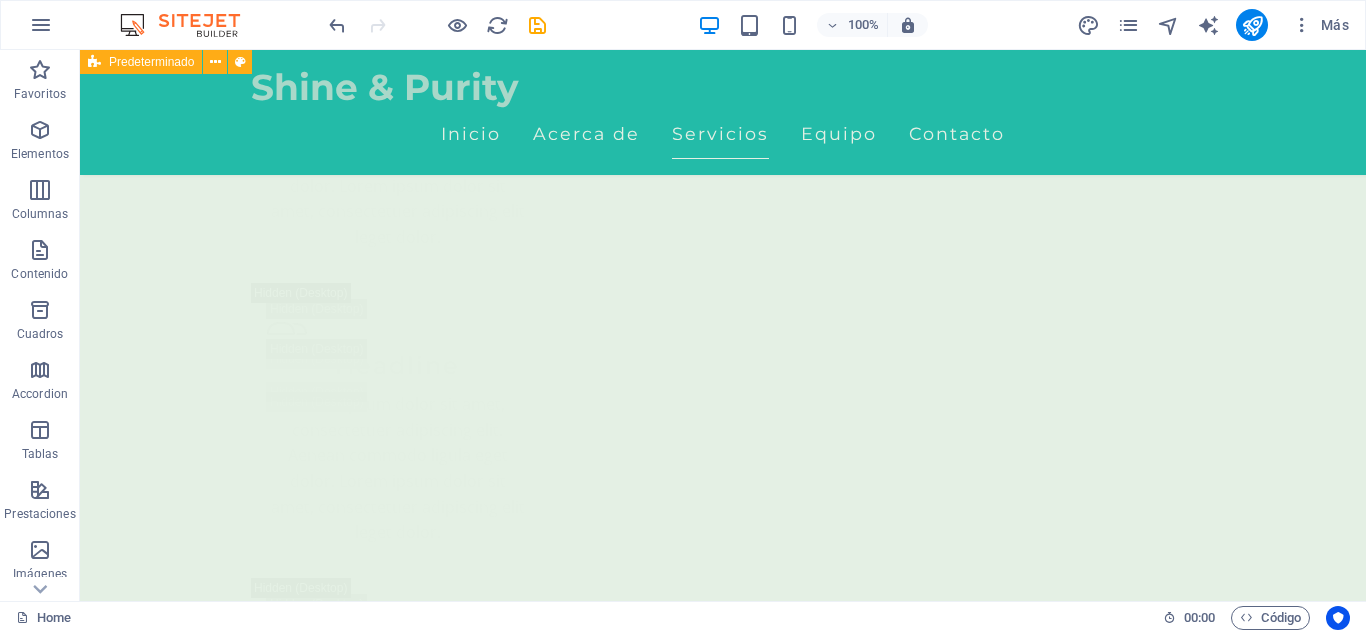 scroll, scrollTop: 3405, scrollLeft: 0, axis: vertical 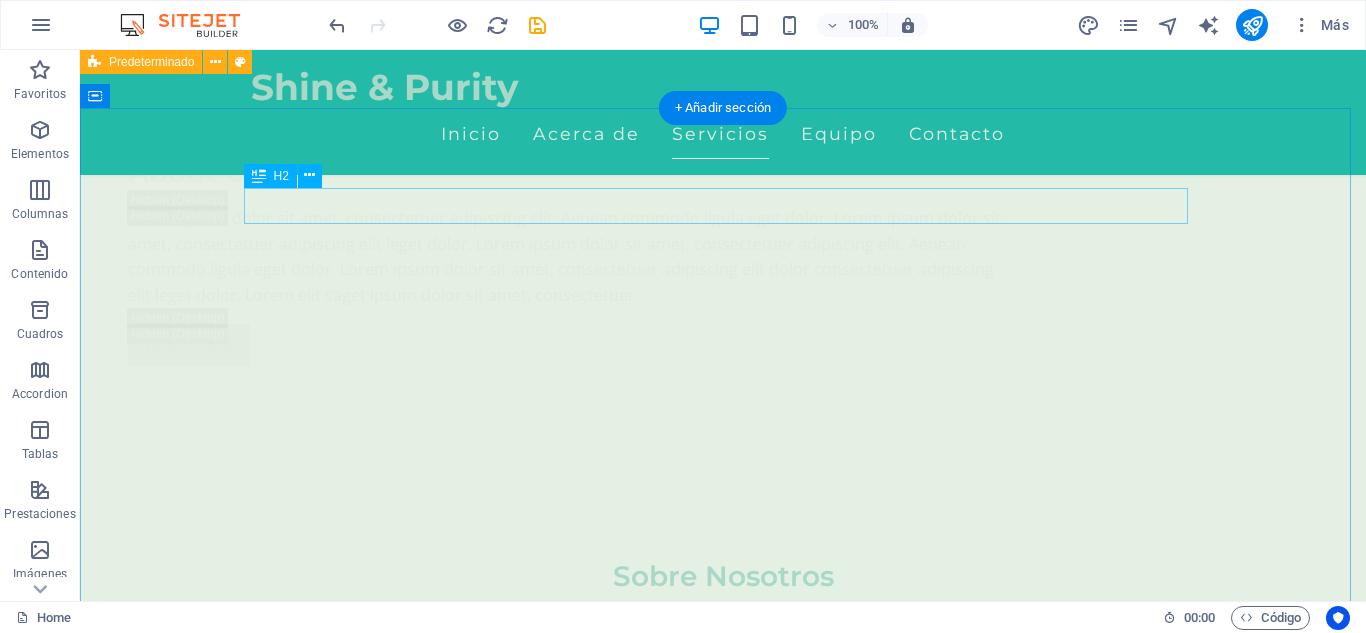 click on "Nuestros Servicios" at bounding box center [723, 2944] 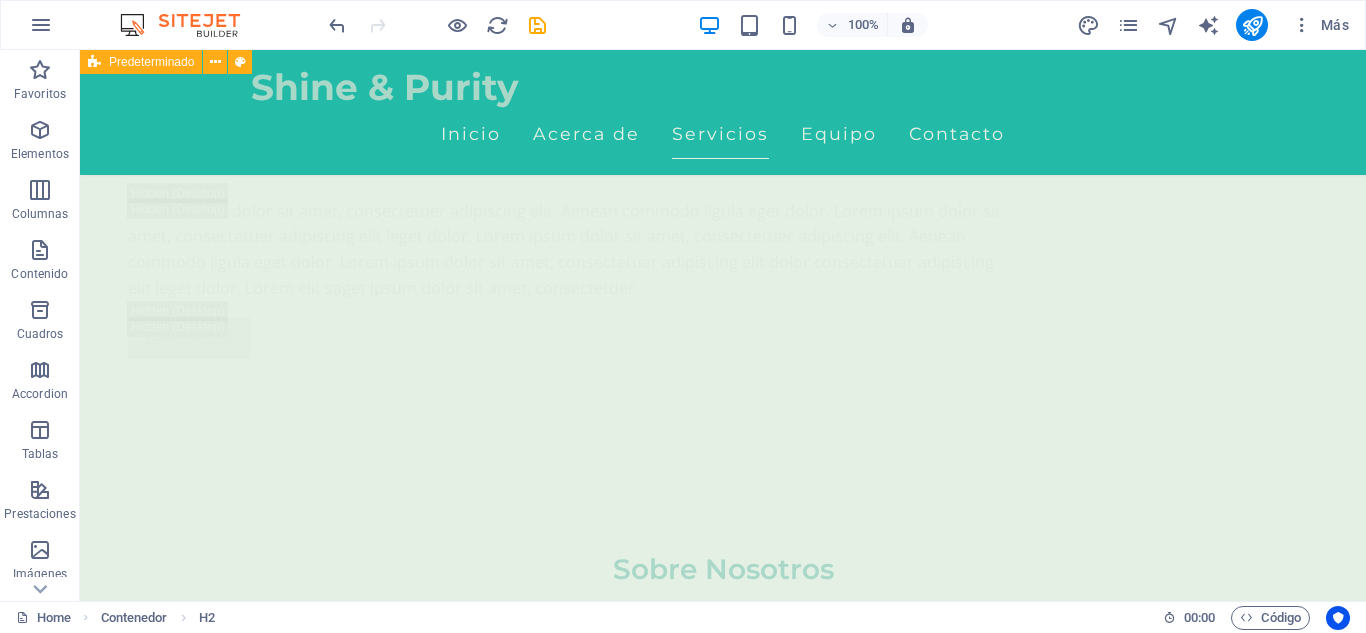 scroll, scrollTop: 4291, scrollLeft: 0, axis: vertical 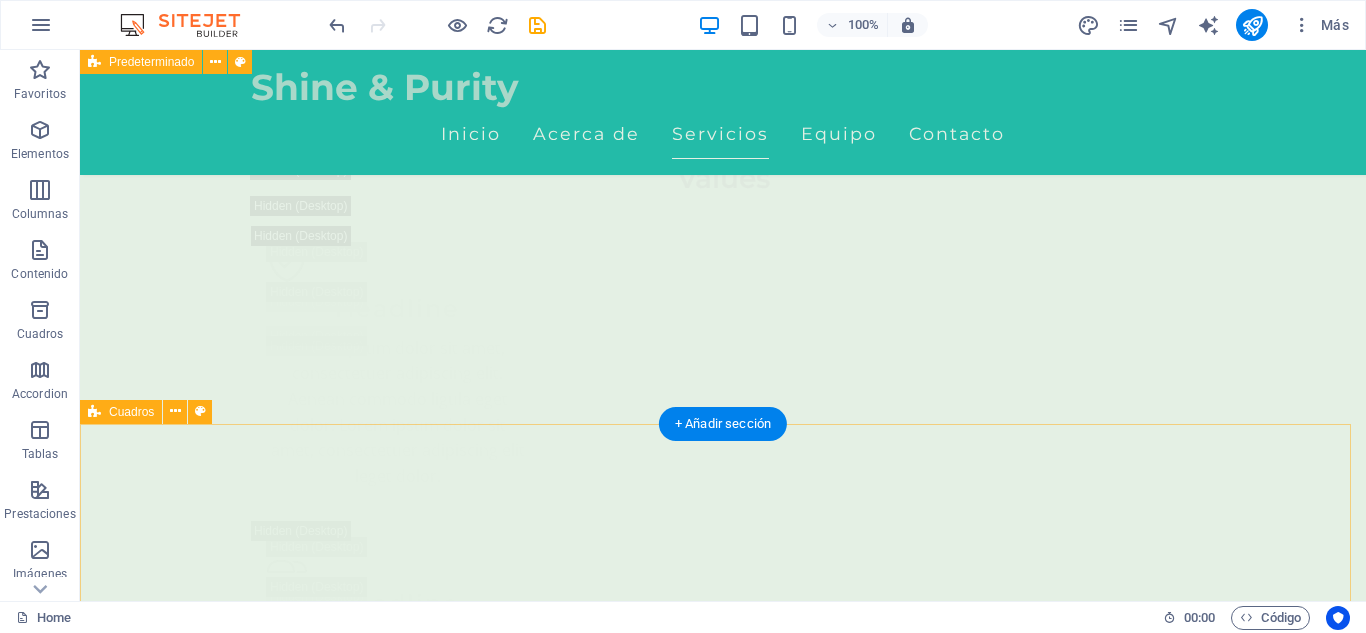 click on "Masaje Relajante Ideal para soltar tensiones acumuladas y reconectar contigo mismo. Ritmo lento, toques suaves, paz profunda . 150.000 ​   ​ COP  Agregar    Masaje Tejido profundo Presión firme y técnica enfocada para liberar tensiones desde su base muscular. 150.000 COP  Agregar    Masaje Deportivo Perfecto para acompañar tu rutina de entrenamiento. Disminuye el riesgo de lesiones y mejora tu movilidad. 150.000 COP  Agregar    Masaje en Pareja Relajación y conexión, ideal para fortalecer el vínculo emocional en un ambiente armonioso y terapéutico 280.000 COP  Agregar    Drenaje Línfatico Masaje suave que estimula el sistema linfático, ideal para desinflamar, depurar y mejorar la circulación. 150.000 COP  Agregar    ​ Masaje Relajante Déjate envolver por un masaje relajante que alivia el estrés y renueva la paz en tu cuerpo. 150.000 COP" at bounding box center (723, 12115) 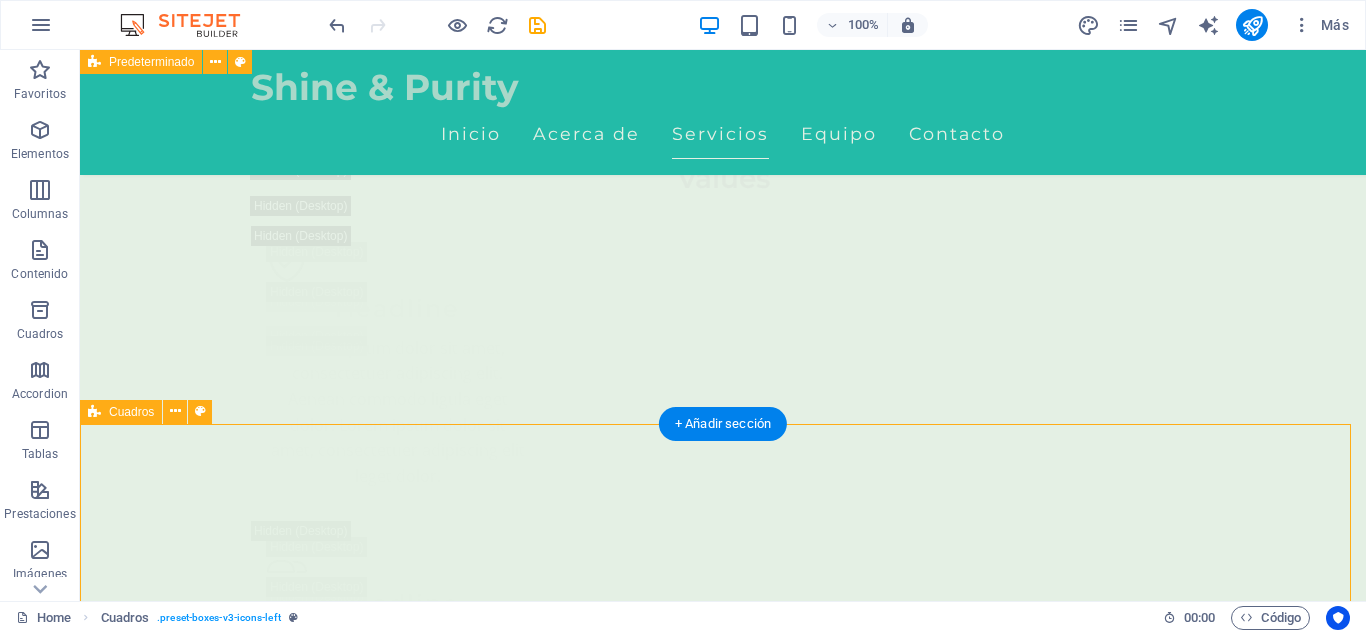 click on "Masaje Relajante Ideal para soltar tensiones acumuladas y reconectar contigo mismo. Ritmo lento, toques suaves, paz profunda . 150.000 ​   ​ COP  Agregar    Masaje Tejido profundo Presión firme y técnica enfocada para liberar tensiones desde su base muscular. 150.000 COP  Agregar    Masaje Deportivo Perfecto para acompañar tu rutina de entrenamiento. Disminuye el riesgo de lesiones y mejora tu movilidad. 150.000 COP  Agregar    Masaje en Pareja Relajación y conexión, ideal para fortalecer el vínculo emocional en un ambiente armonioso y terapéutico 280.000 COP  Agregar    Drenaje Línfatico Masaje suave que estimula el sistema linfático, ideal para desinflamar, depurar y mejorar la circulación. 150.000 COP  Agregar    ​ Masaje Relajante Déjate envolver por un masaje relajante que alivia el estrés y renueva la paz en tu cuerpo. 150.000 COP" at bounding box center (723, 12115) 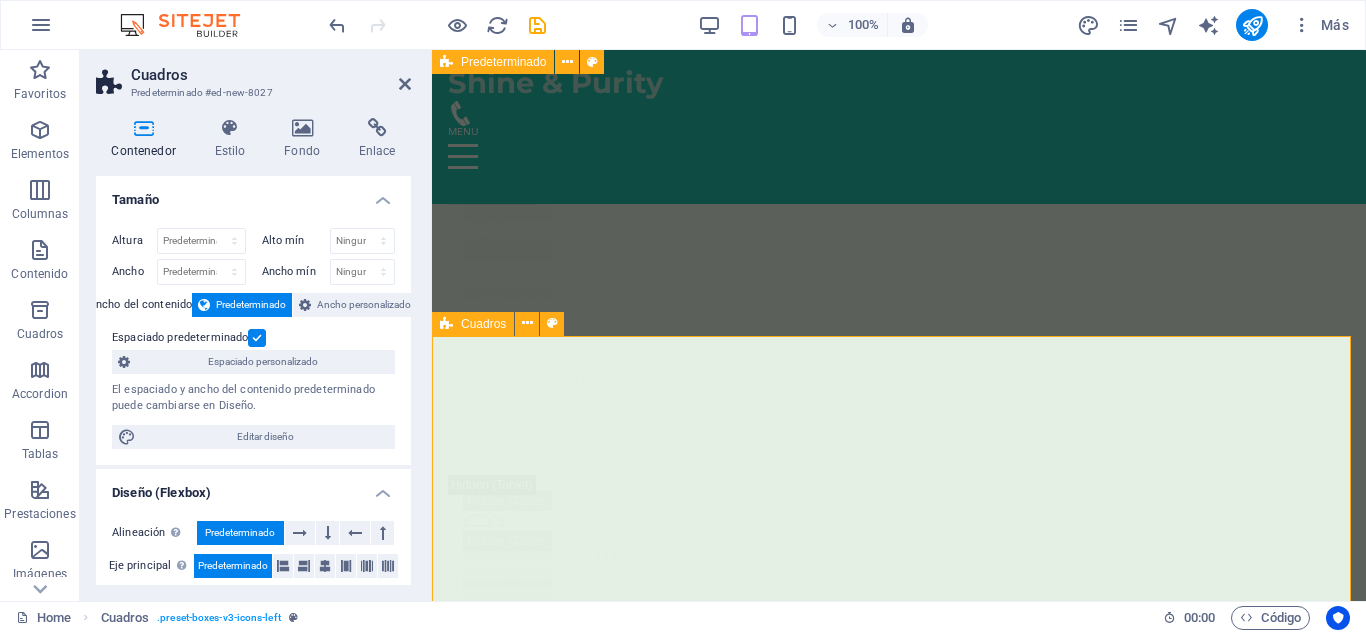 click on "Masaje Relajante Ideal para soltar tensiones acumuladas y reconectar contigo mismo. Ritmo lento, toques suaves, paz profunda . 150.000 ​   ​ COP  Agregar    Masaje Tejido profundo Presión firme y técnica enfocada para liberar tensiones desde su base muscular. 150.000 COP  Agregar    Masaje Deportivo Perfecto para acompañar tu rutina de entrenamiento. Disminuye el riesgo de lesiones y mejora tu movilidad. 150.000 COP  Agregar    Masaje en Pareja Relajación y conexión, ideal para fortalecer el vínculo emocional en un ambiente armonioso y terapéutico 280.000 COP  Agregar    Drenaje Línfatico Masaje suave que estimula el sistema linfático, ideal para desinflamar, depurar y mejorar la circulación. 150.000 COP  Agregar    ​ Masaje Relajante Déjate envolver por un masaje relajante que alivia el estrés y renueva la paz en tu cuerpo. 150.000 COP" at bounding box center (899, 10882) 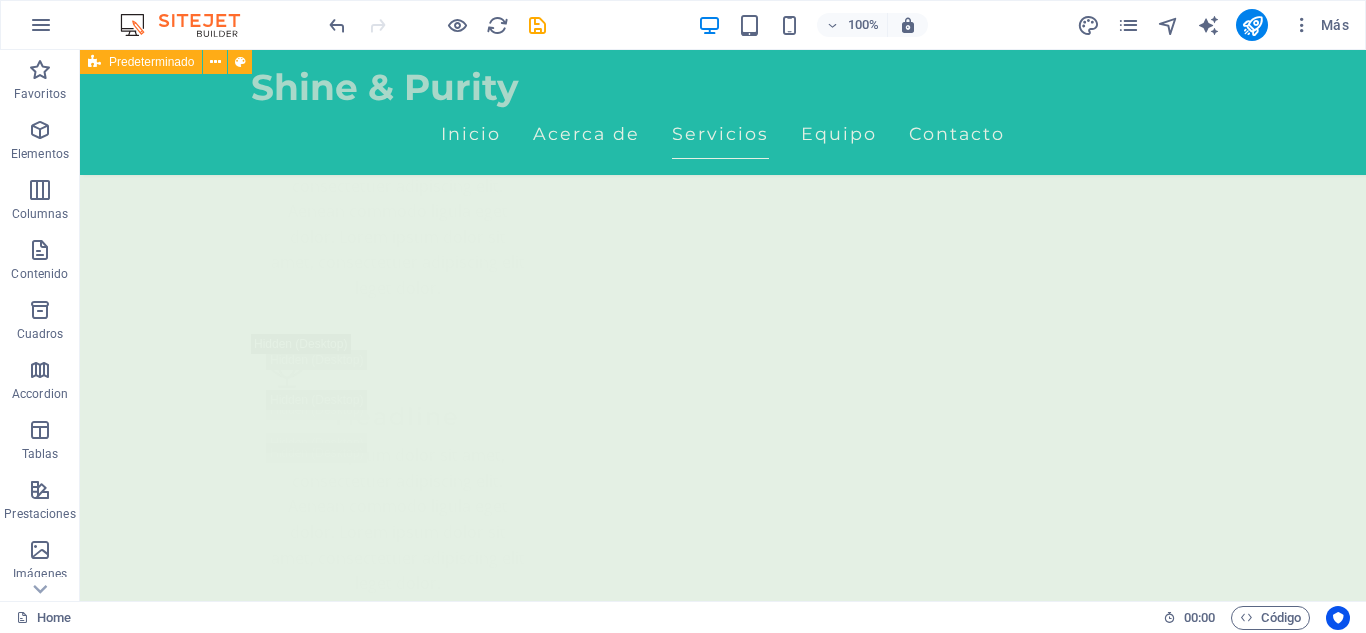 scroll, scrollTop: 5254, scrollLeft: 0, axis: vertical 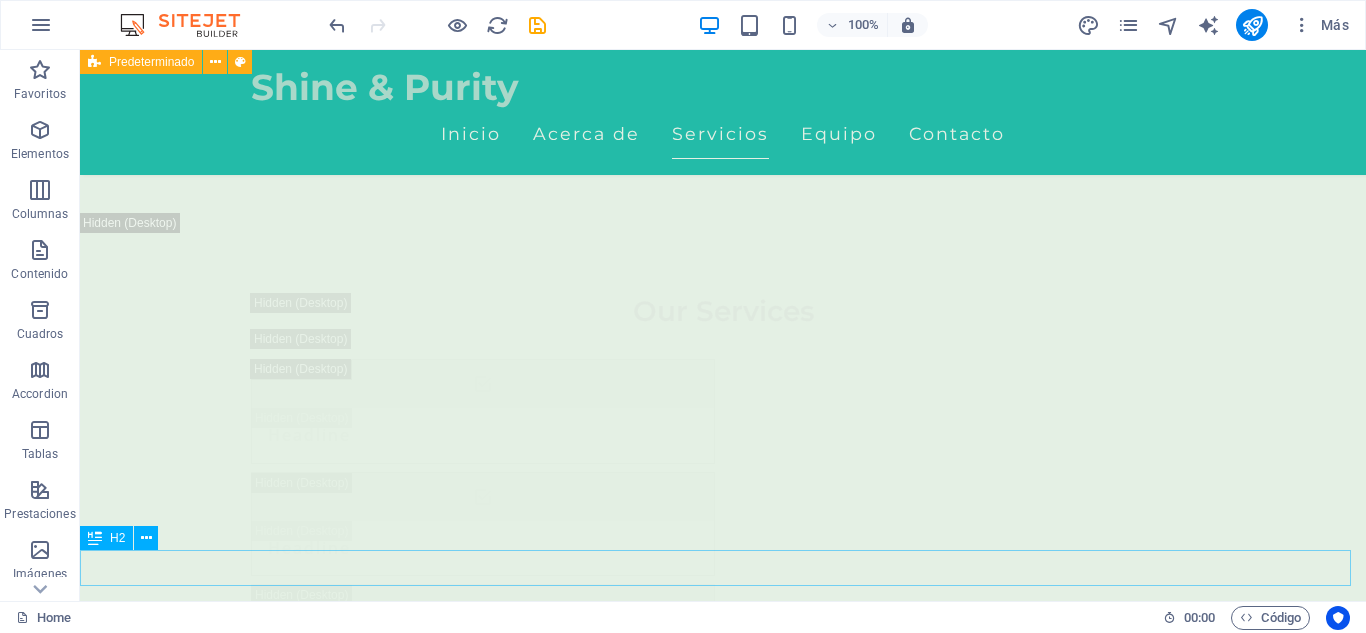 click on "Nuestros Servicios" at bounding box center [723, 14481] 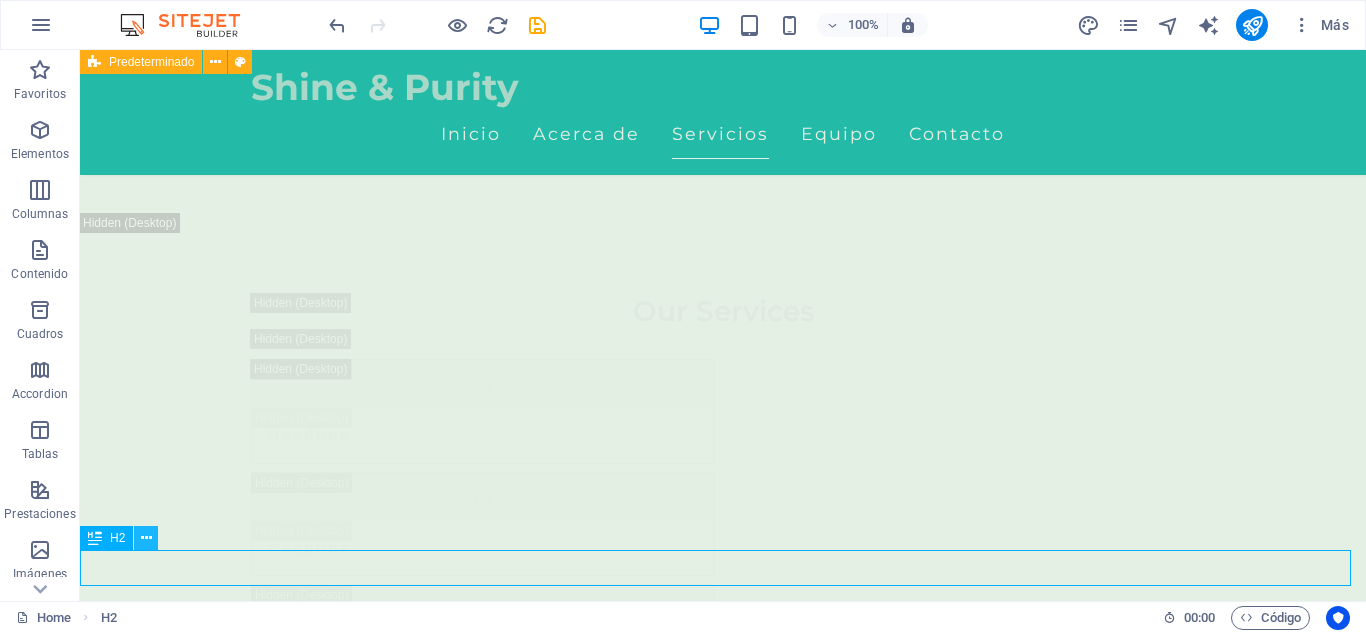 click at bounding box center (146, 538) 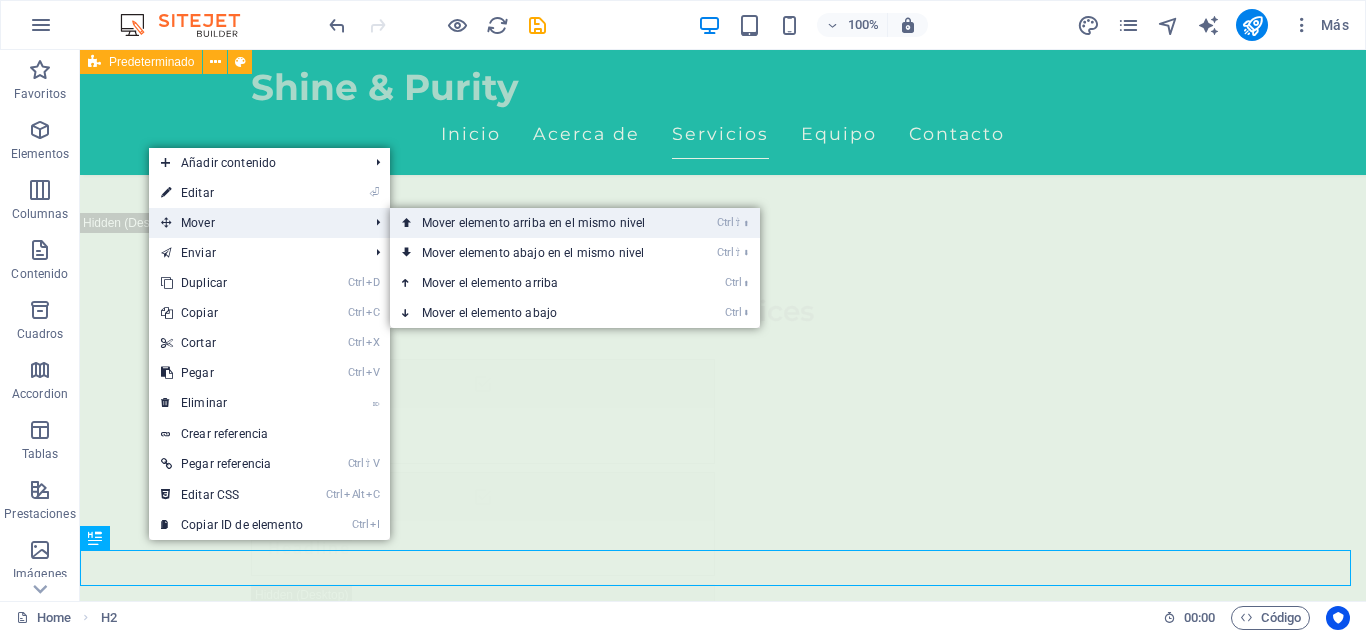 click on "Ctrl ⇧ ⬆  Mover elemento arriba en el mismo nivel" at bounding box center (537, 223) 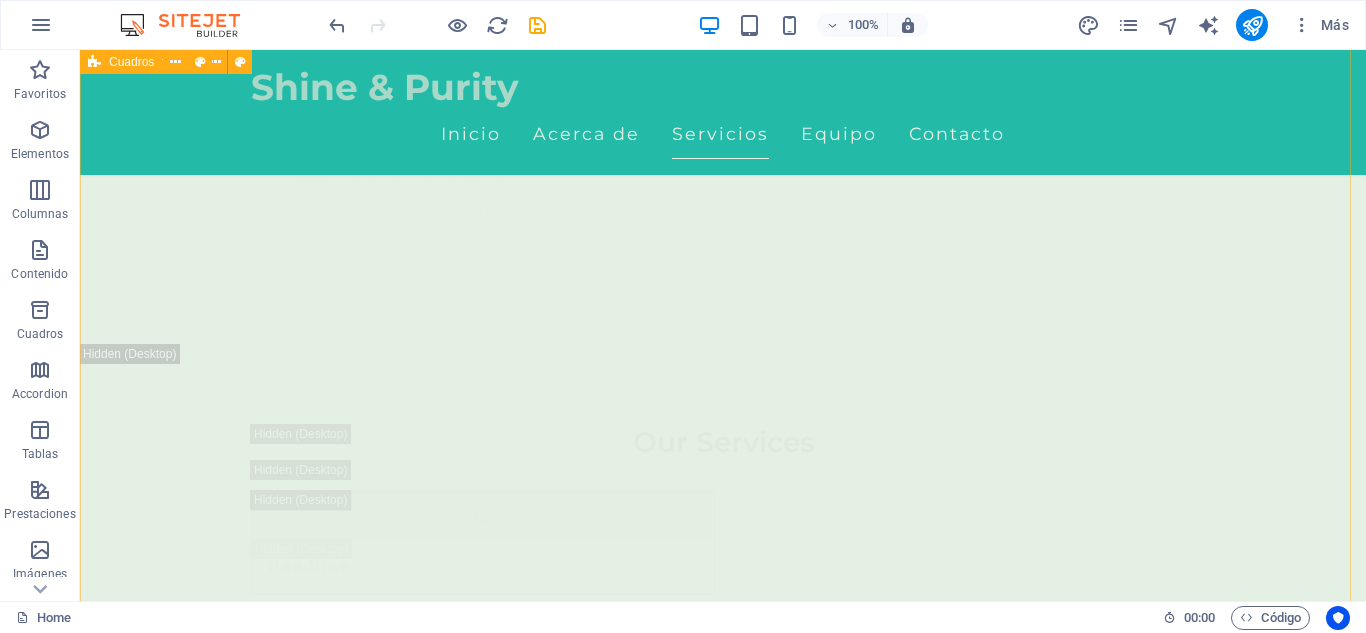 scroll, scrollTop: 4452, scrollLeft: 0, axis: vertical 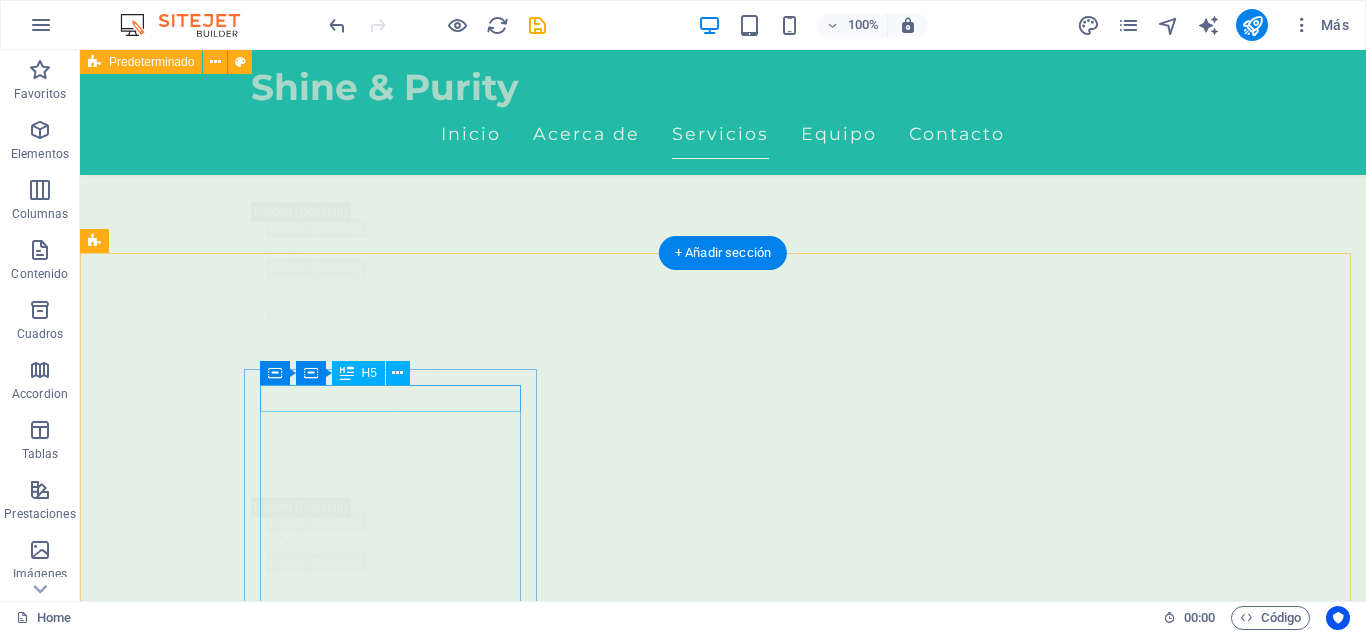click on "Masaje Relajante" at bounding box center (242, 8667) 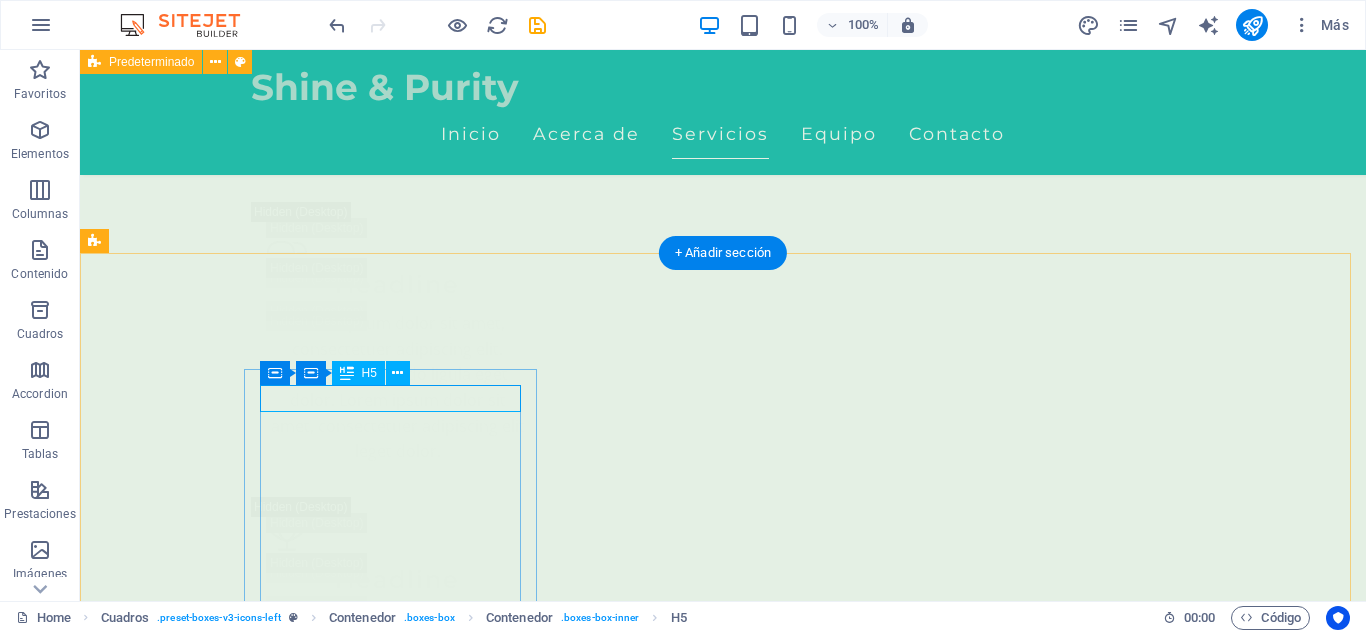 click on "Masaje Relajante" at bounding box center (242, 8667) 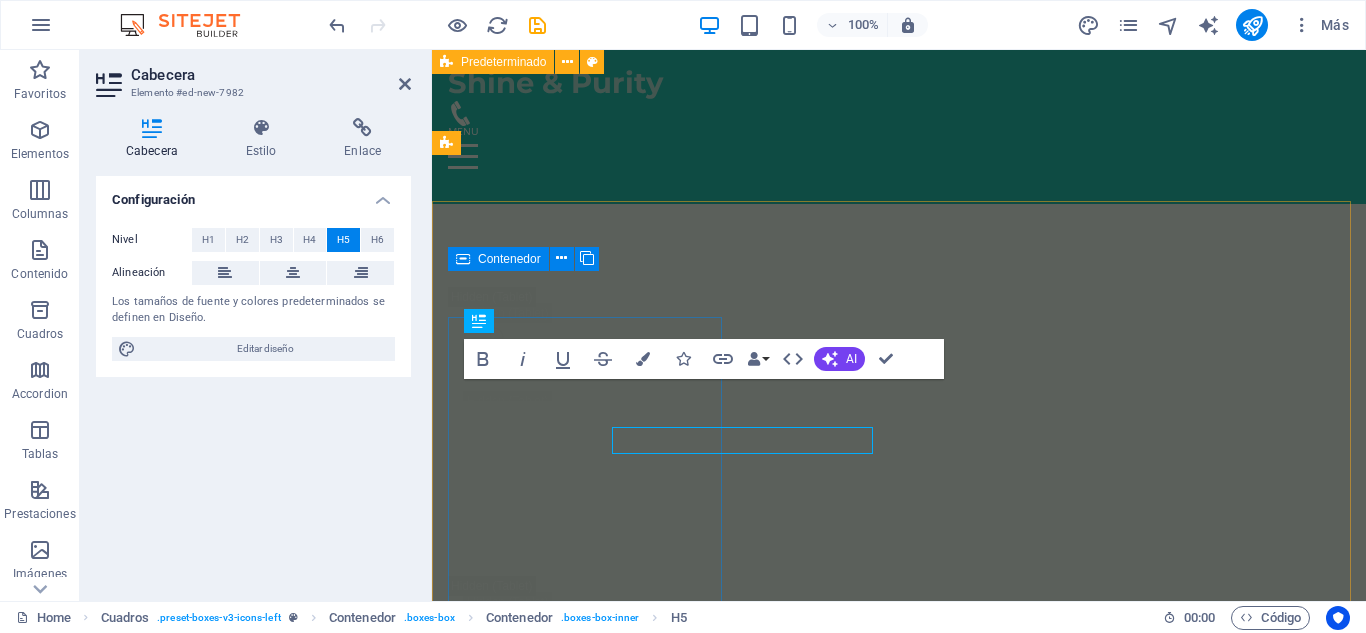 scroll, scrollTop: 4410, scrollLeft: 0, axis: vertical 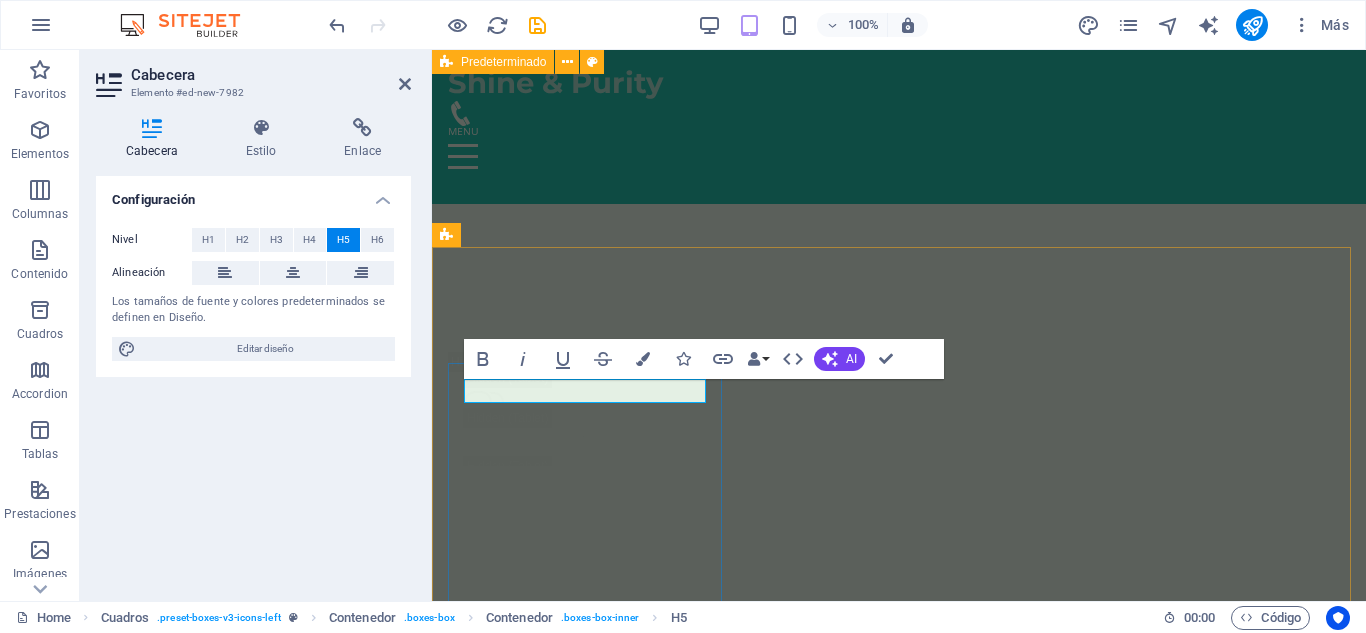 type 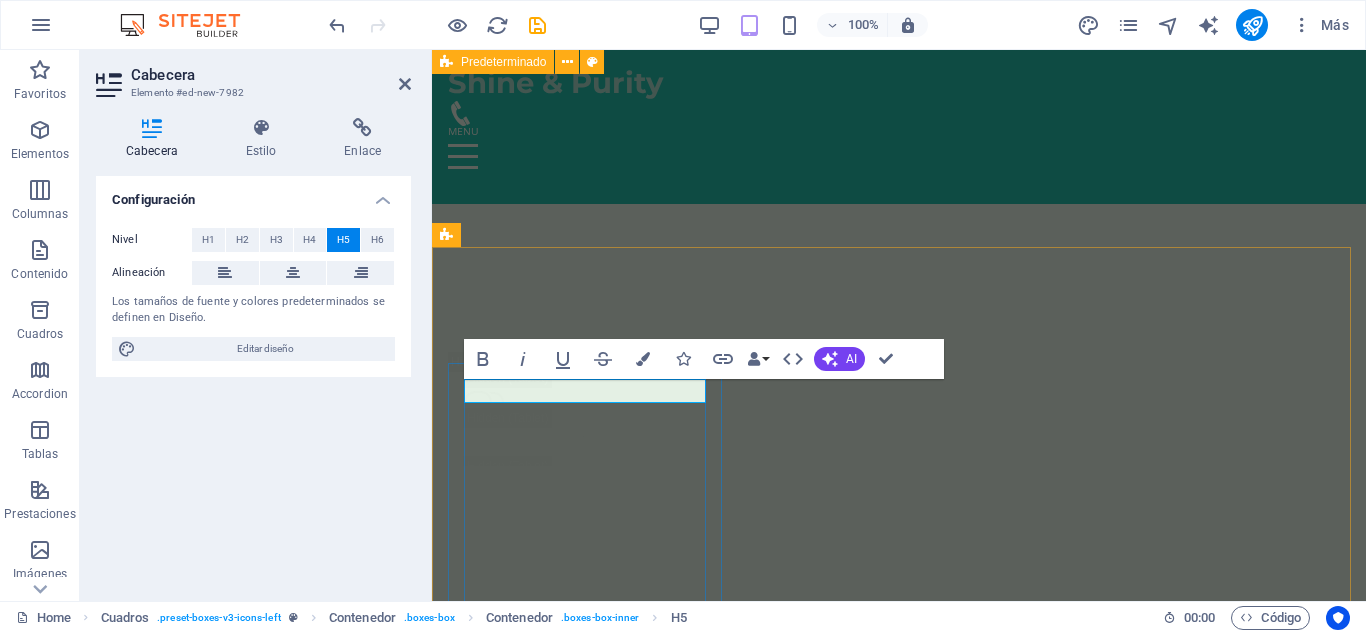 click on "Limpieza facial simple" at bounding box center (587, 8010) 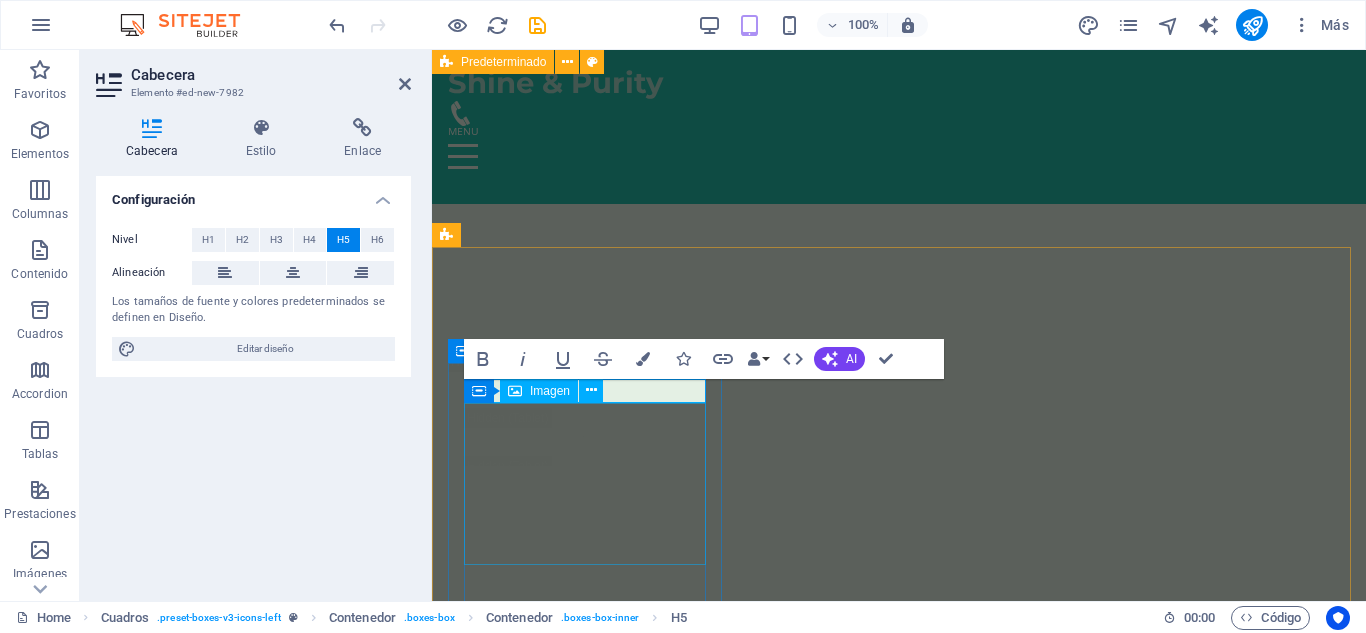 click at bounding box center [587, 8364] 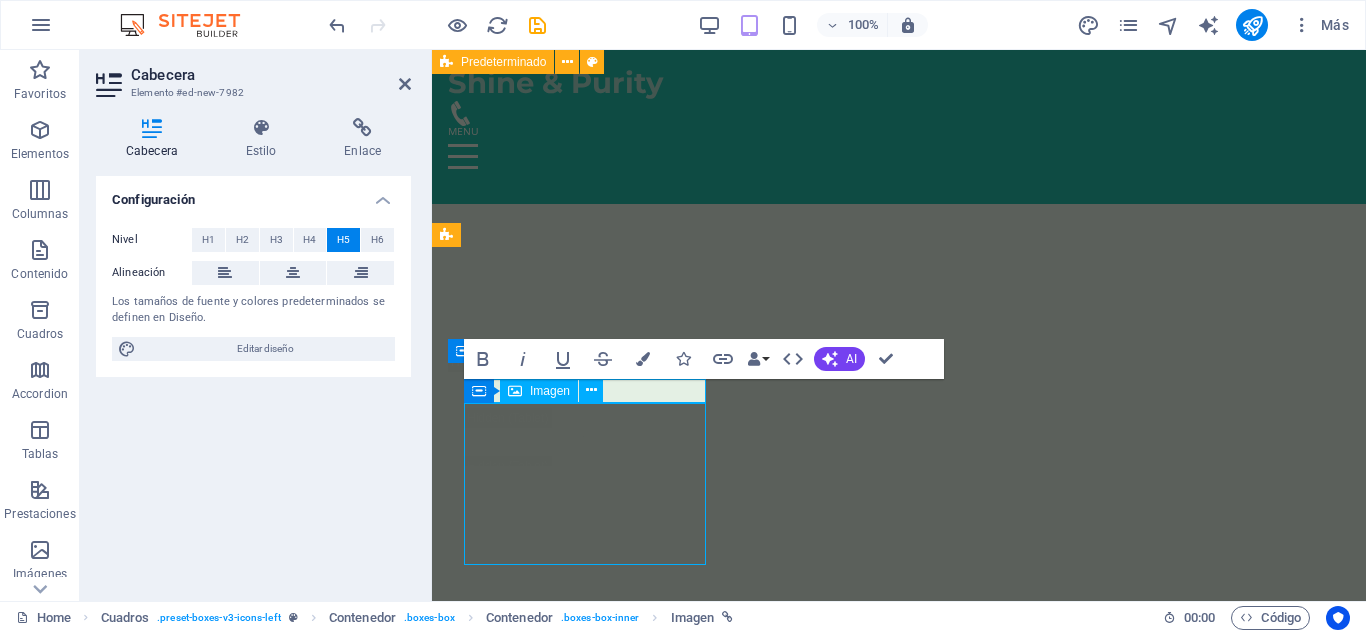 click at bounding box center [587, 9422] 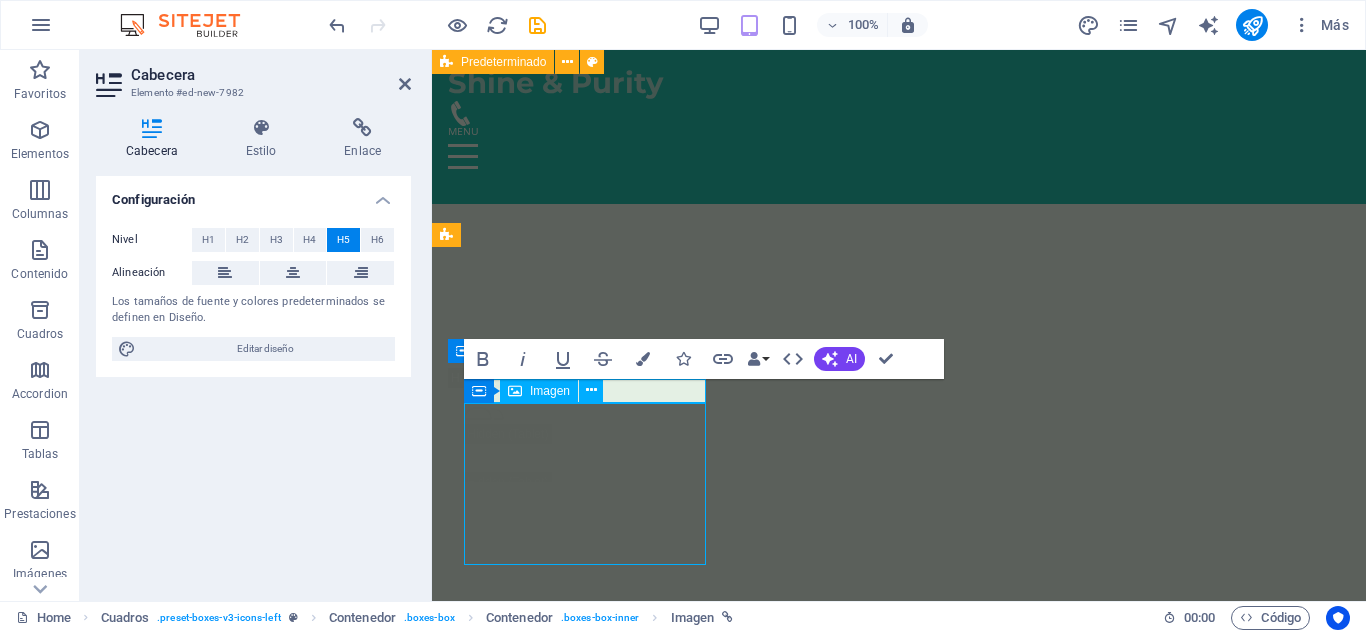 click at bounding box center (587, 9438) 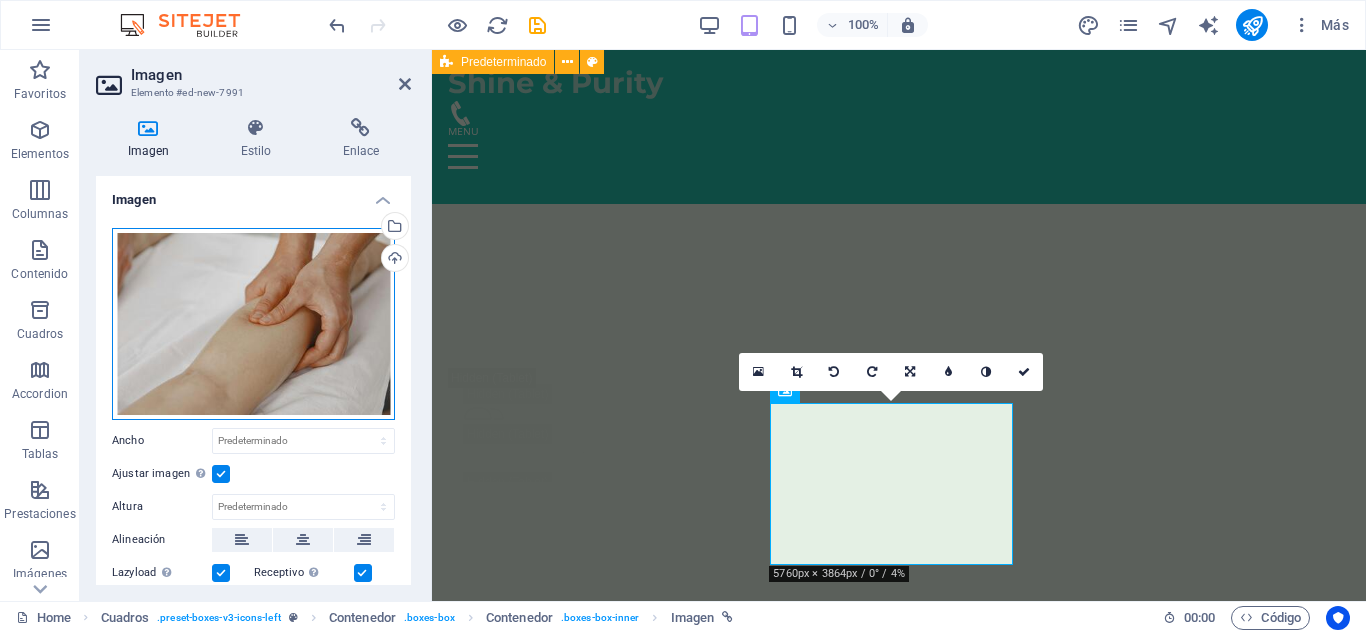 click on "Arrastra archivos aquí, haz clic para escoger archivos o  selecciona archivos de Archivos o de nuestra galería gratuita de fotos y vídeos" at bounding box center [253, 324] 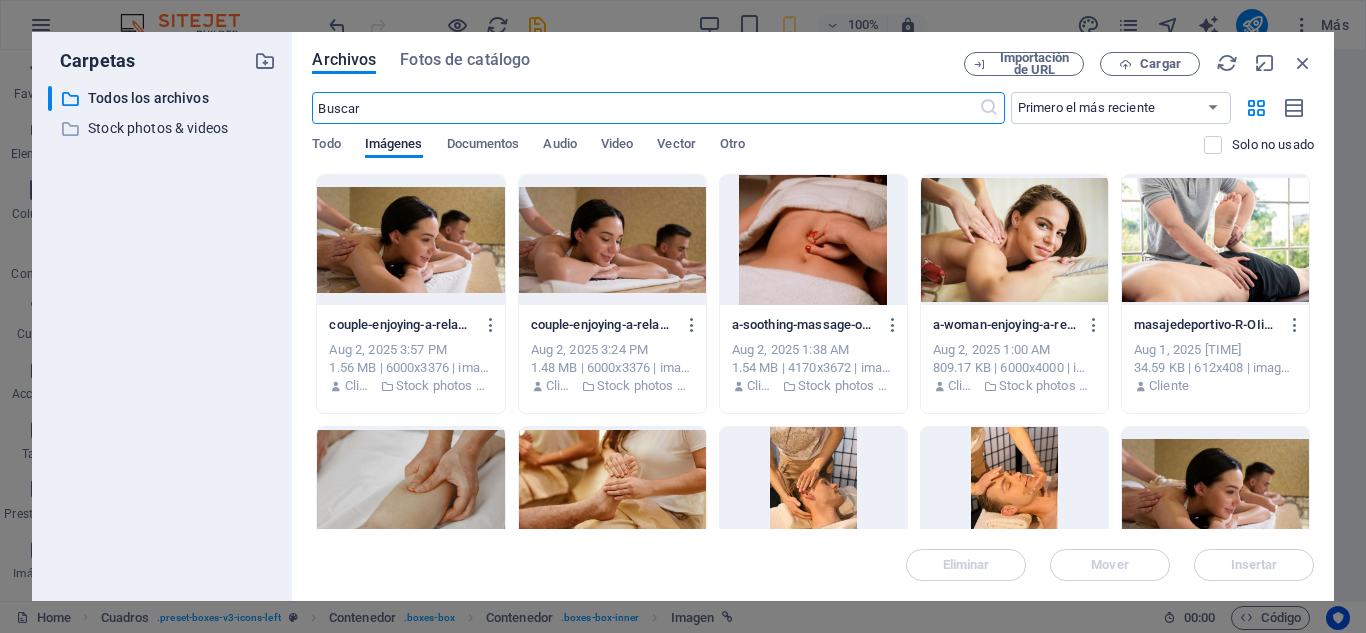 scroll, scrollTop: 7857, scrollLeft: 0, axis: vertical 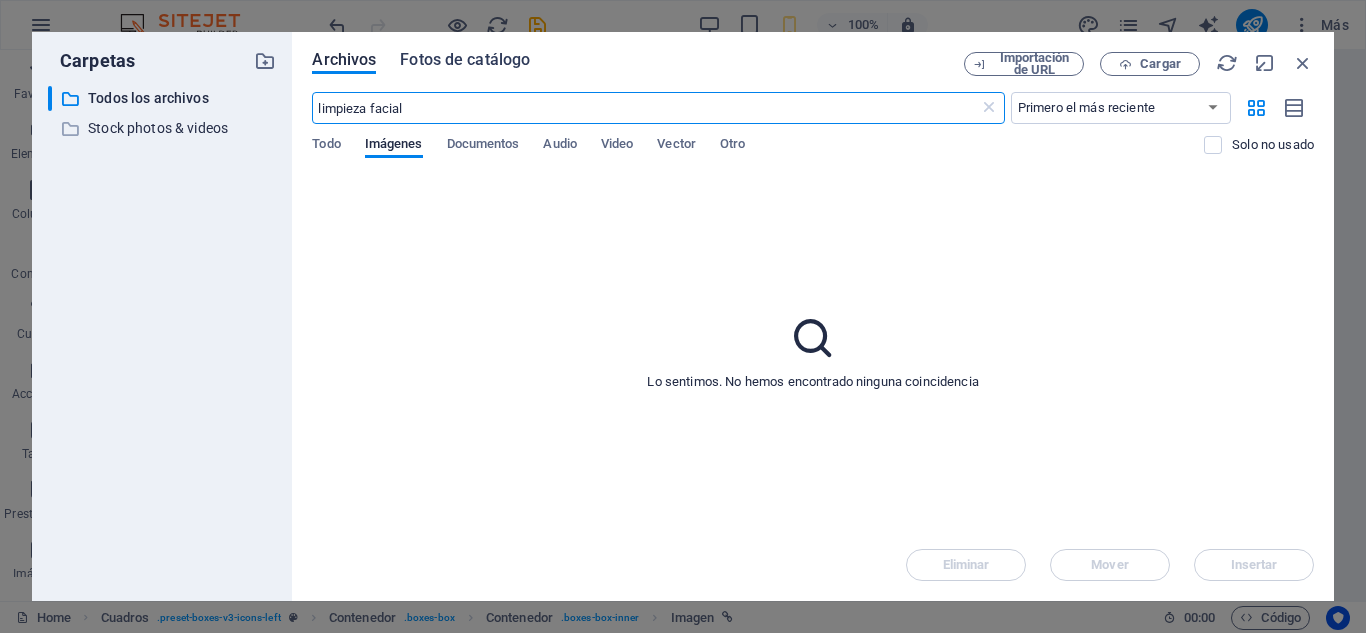 type on "limpieza facial" 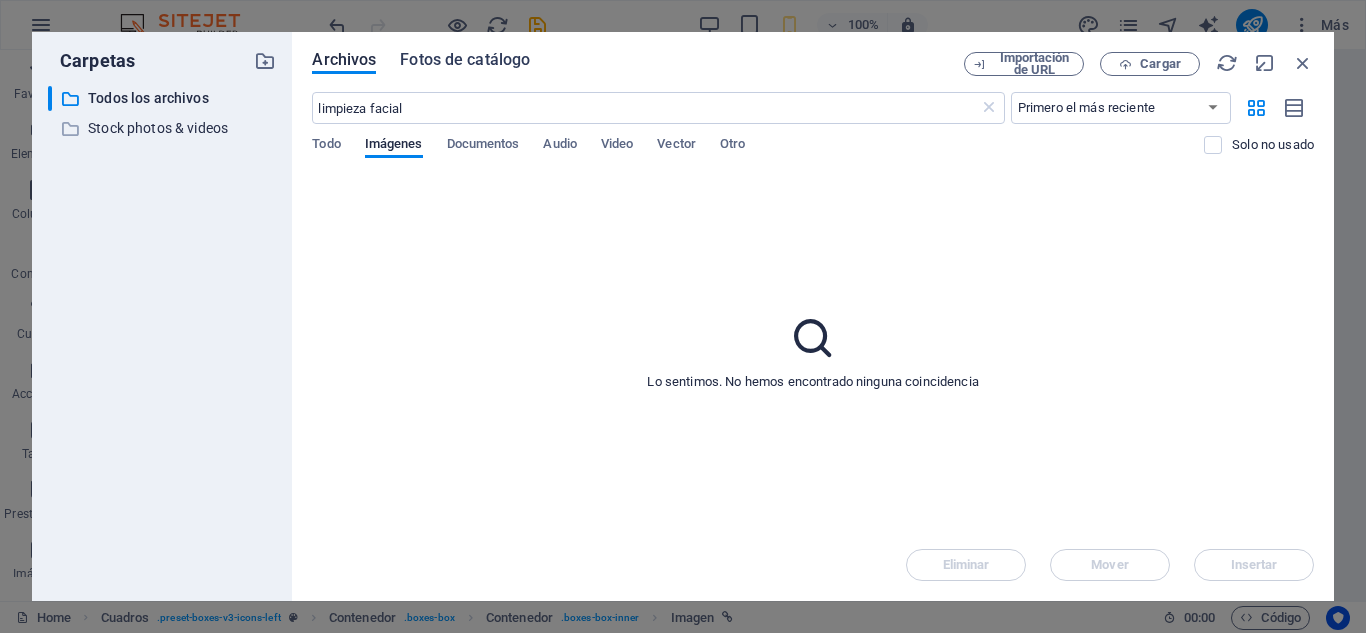 click on "Fotos de catálogo" at bounding box center [465, 60] 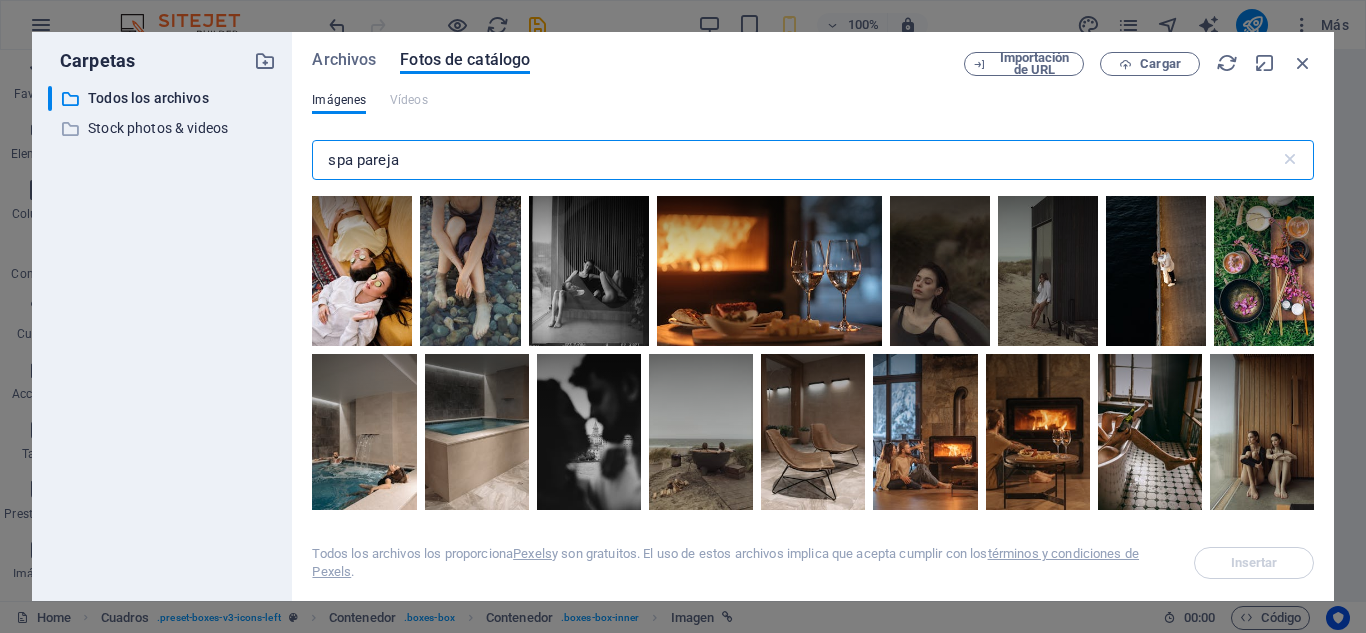 drag, startPoint x: 435, startPoint y: 165, endPoint x: 291, endPoint y: 177, distance: 144.49913 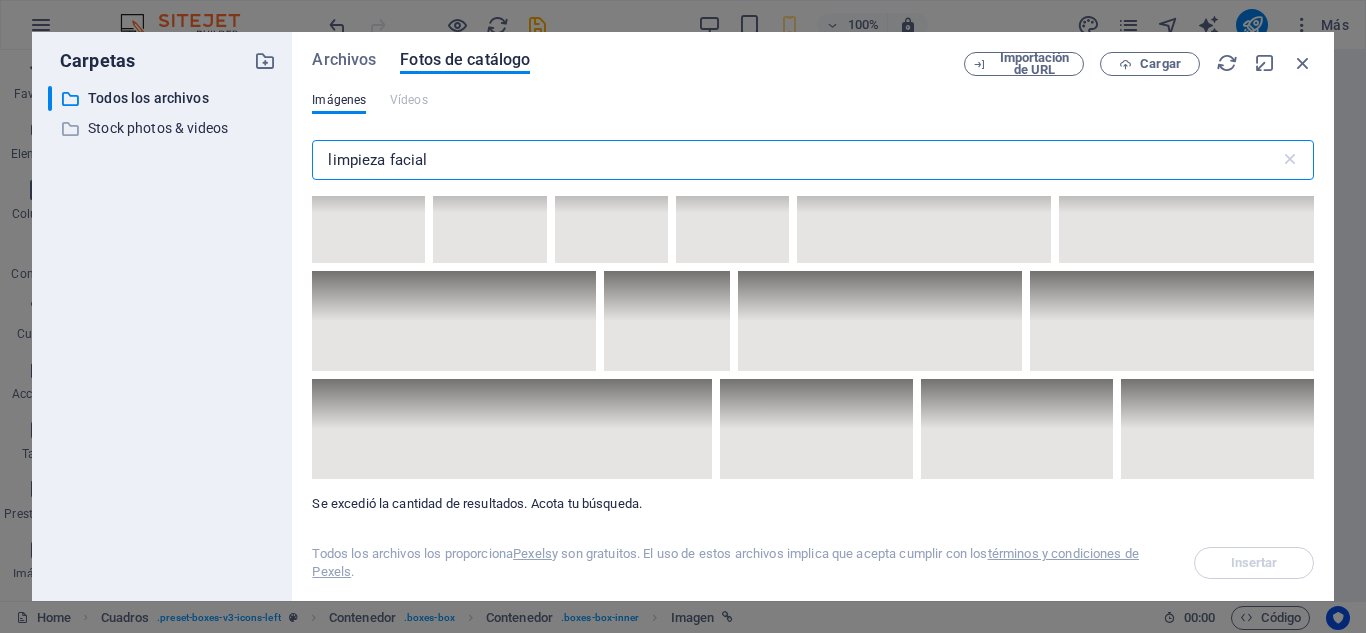 scroll, scrollTop: 12221, scrollLeft: 0, axis: vertical 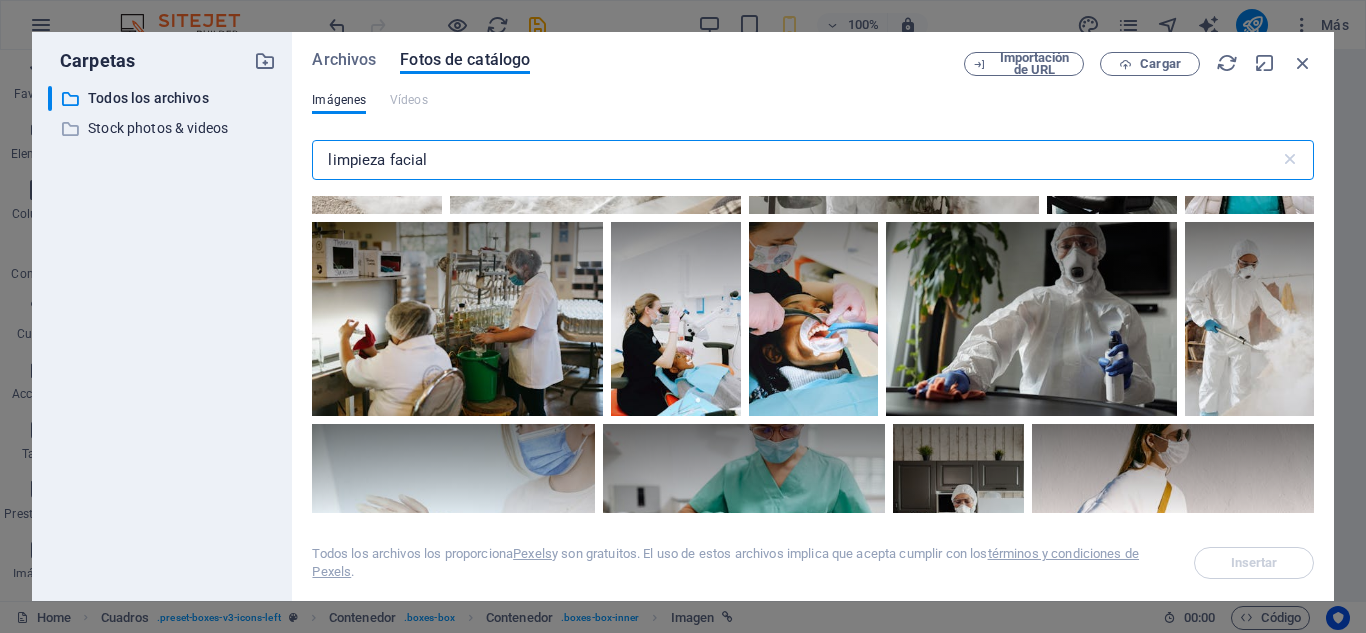 click on "limpieza facial" at bounding box center [795, 160] 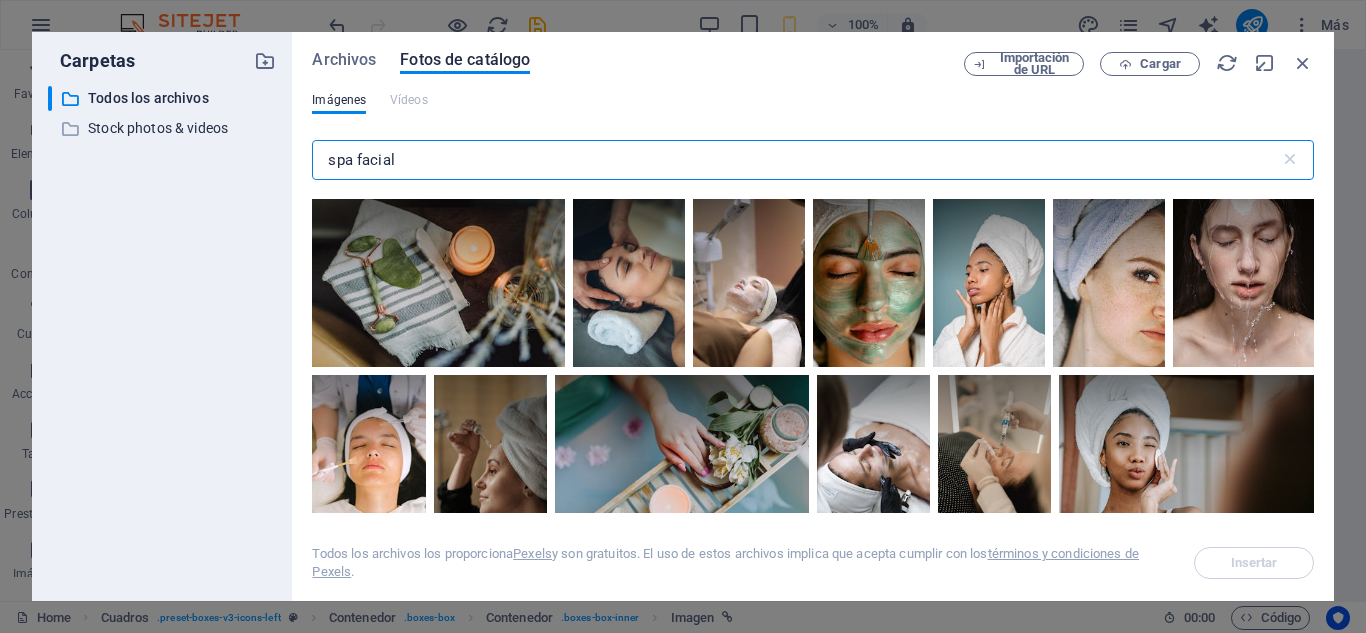 scroll, scrollTop: 698, scrollLeft: 0, axis: vertical 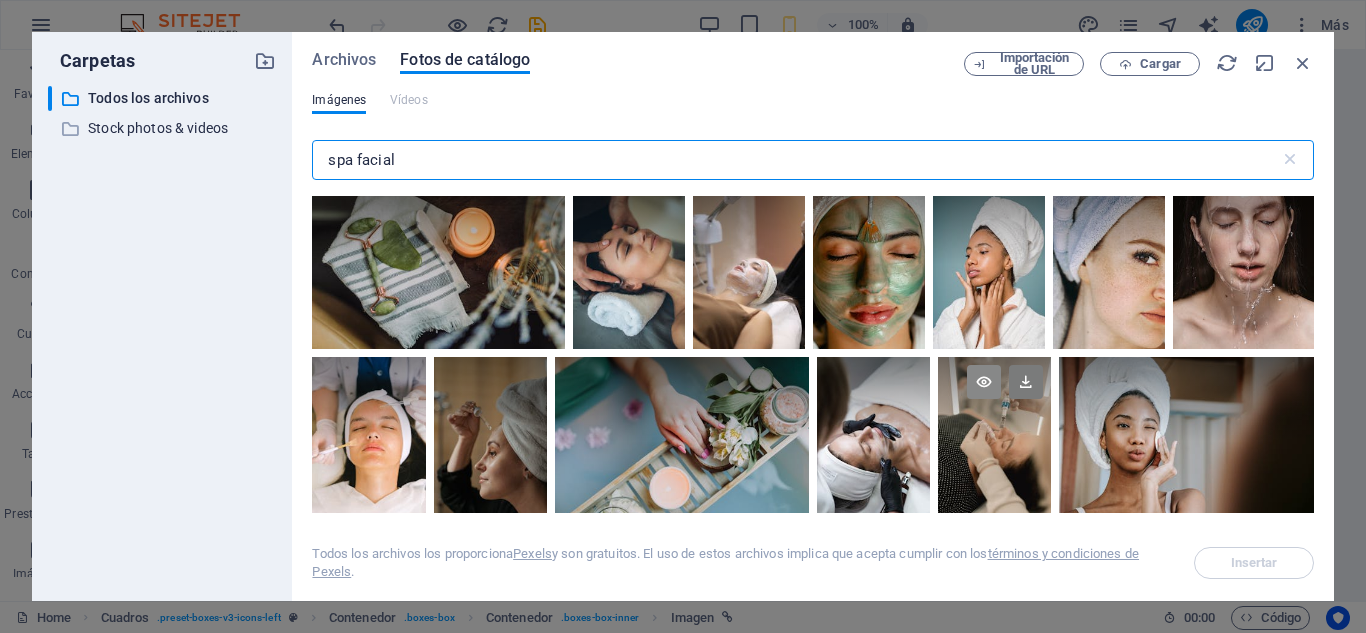 type on "spa facial" 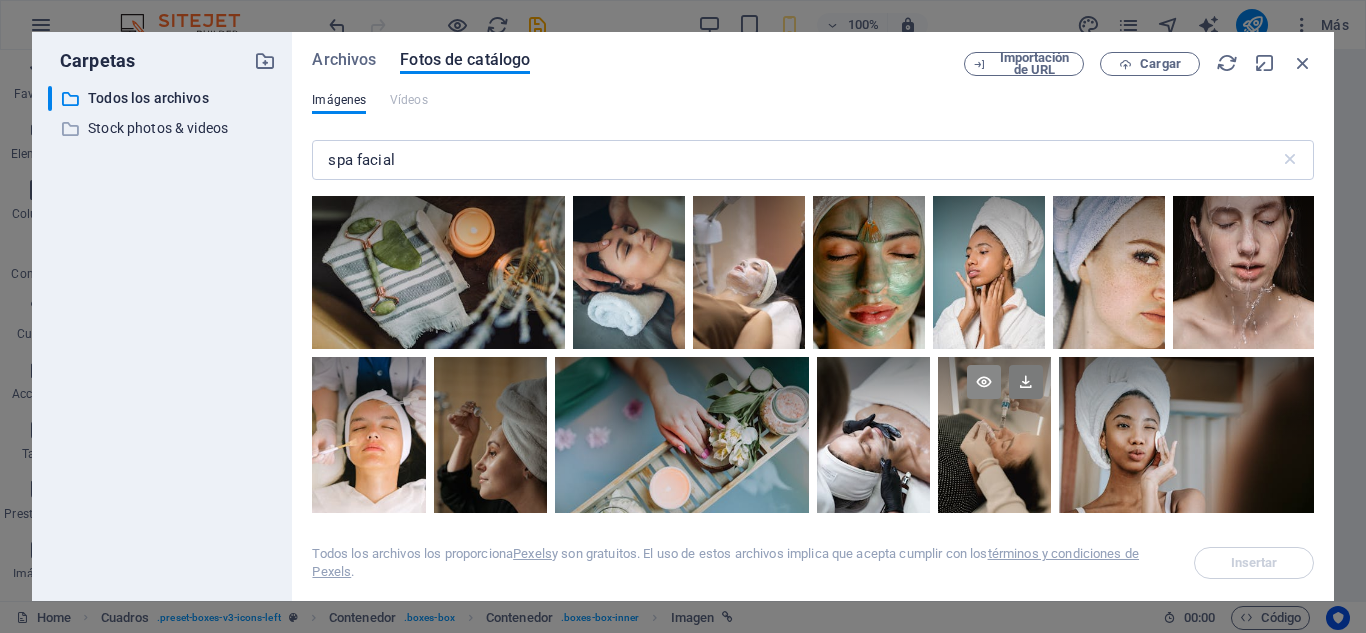 click at bounding box center [984, 382] 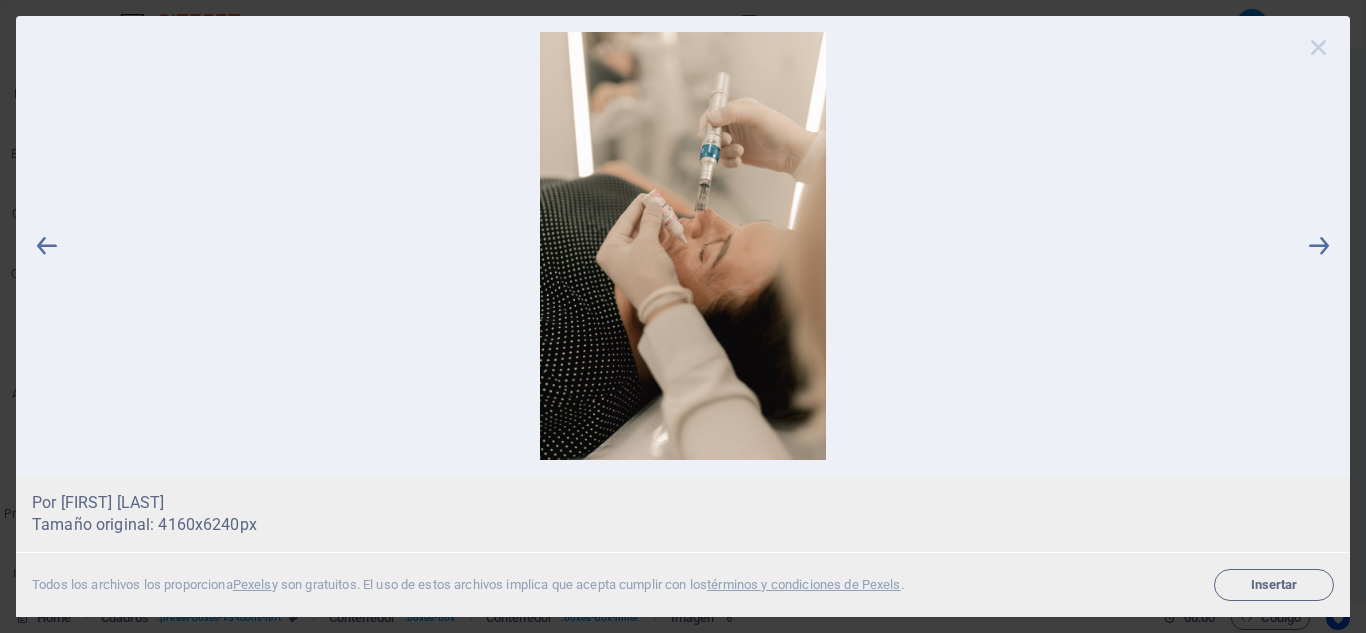 click at bounding box center [1319, 47] 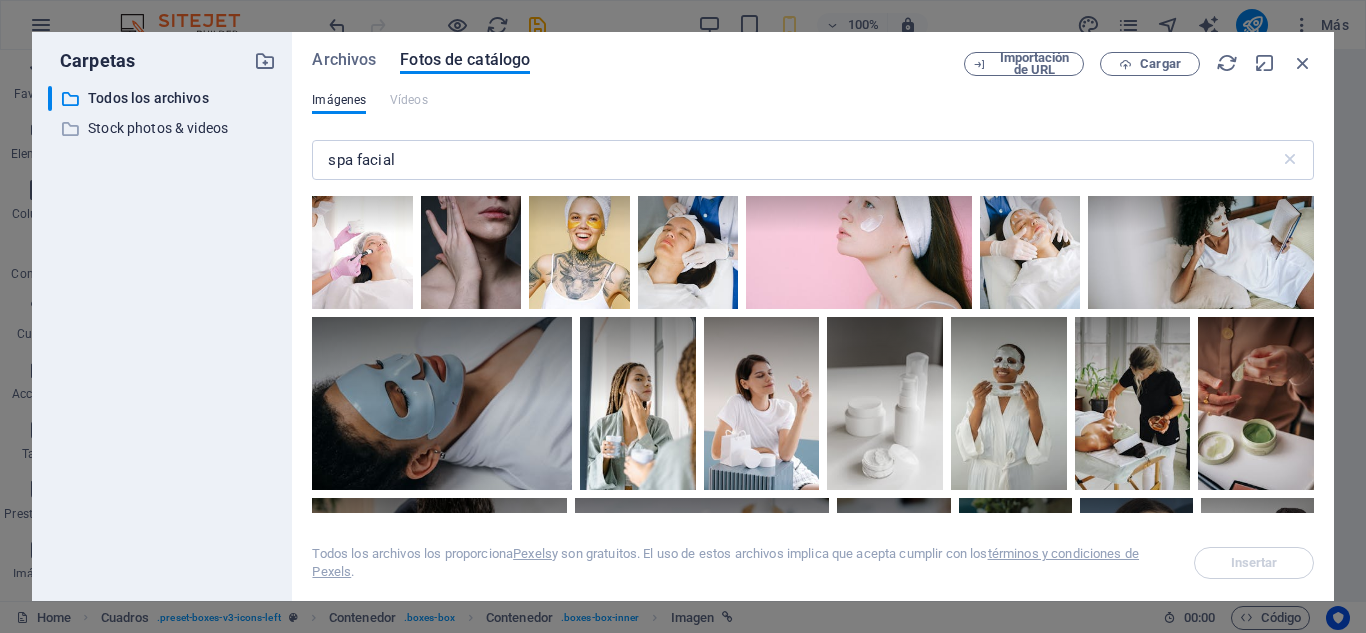 scroll, scrollTop: 10111, scrollLeft: 0, axis: vertical 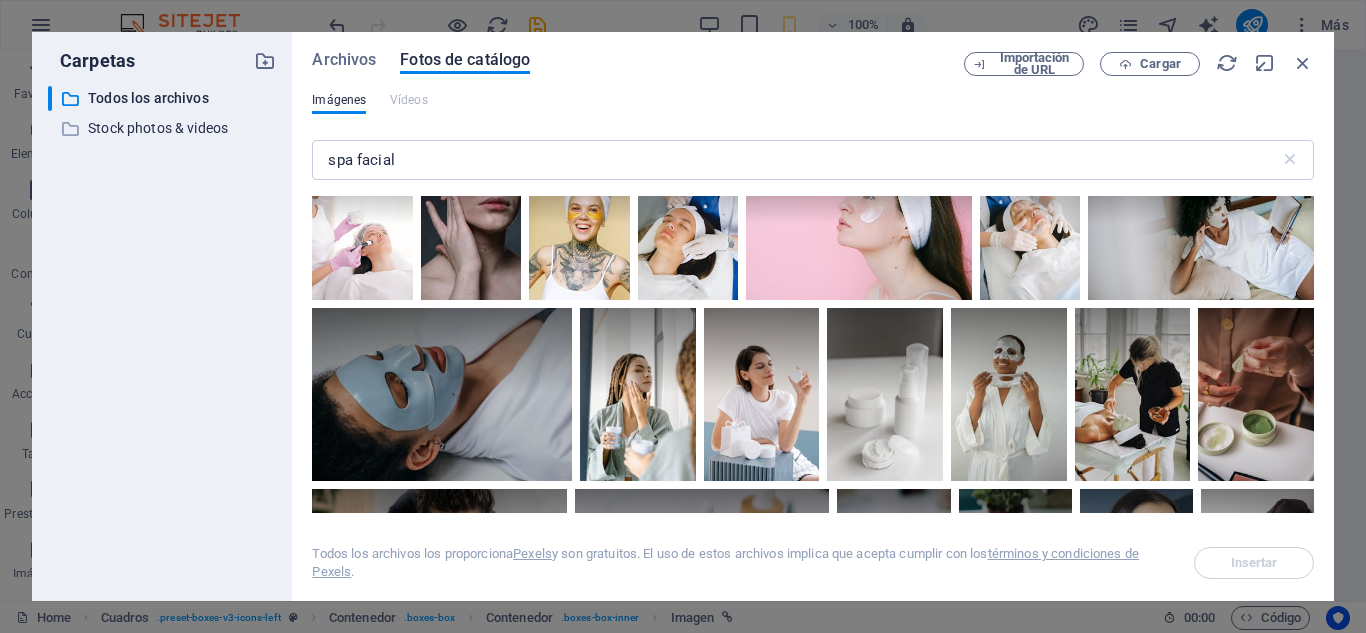 click at bounding box center (762, -276) 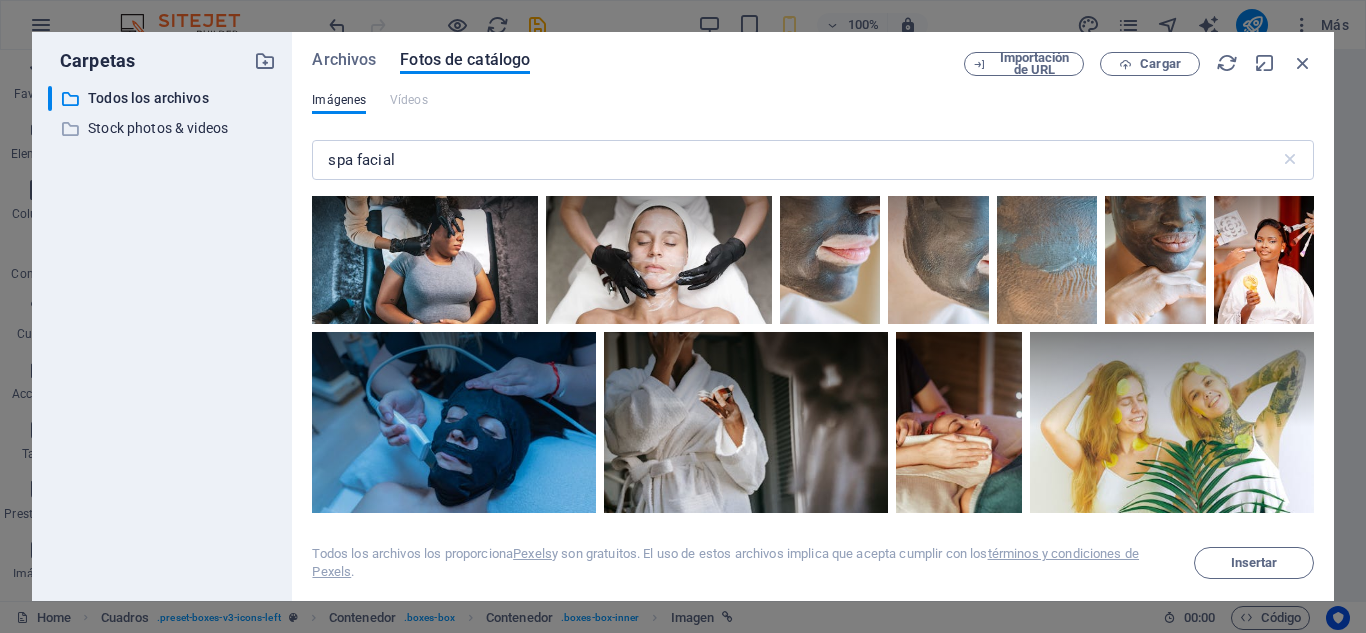 scroll, scrollTop: 10608, scrollLeft: 0, axis: vertical 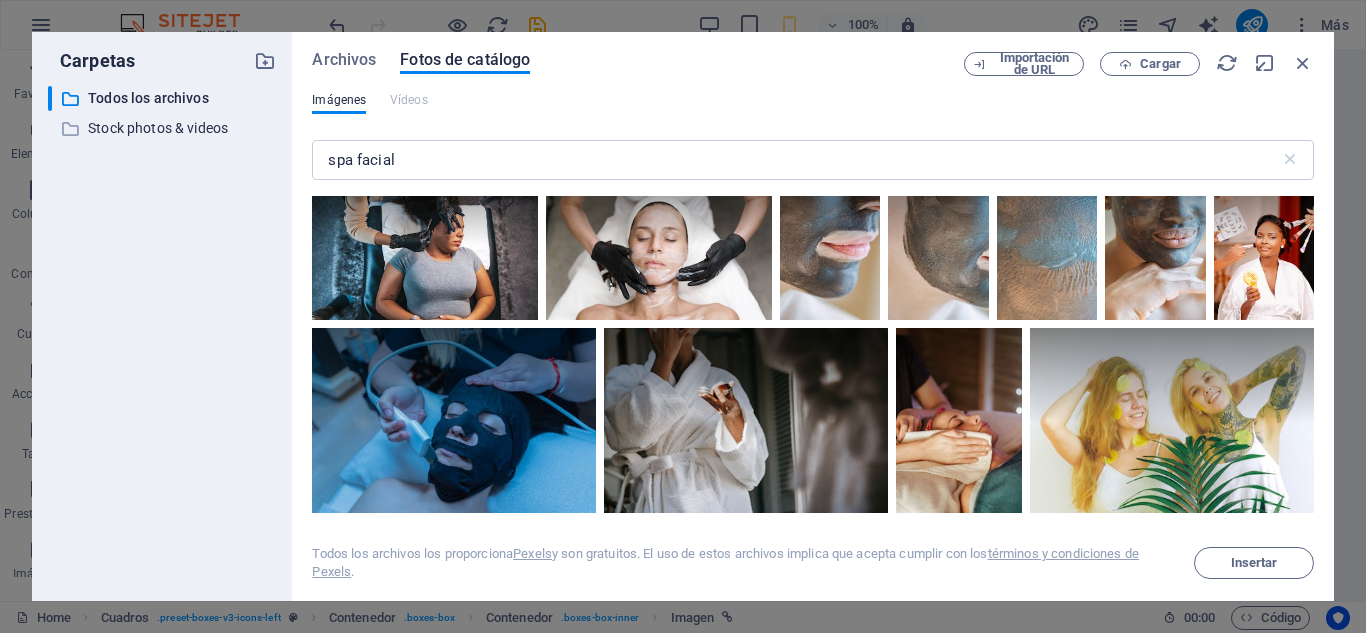 click at bounding box center [921, -432] 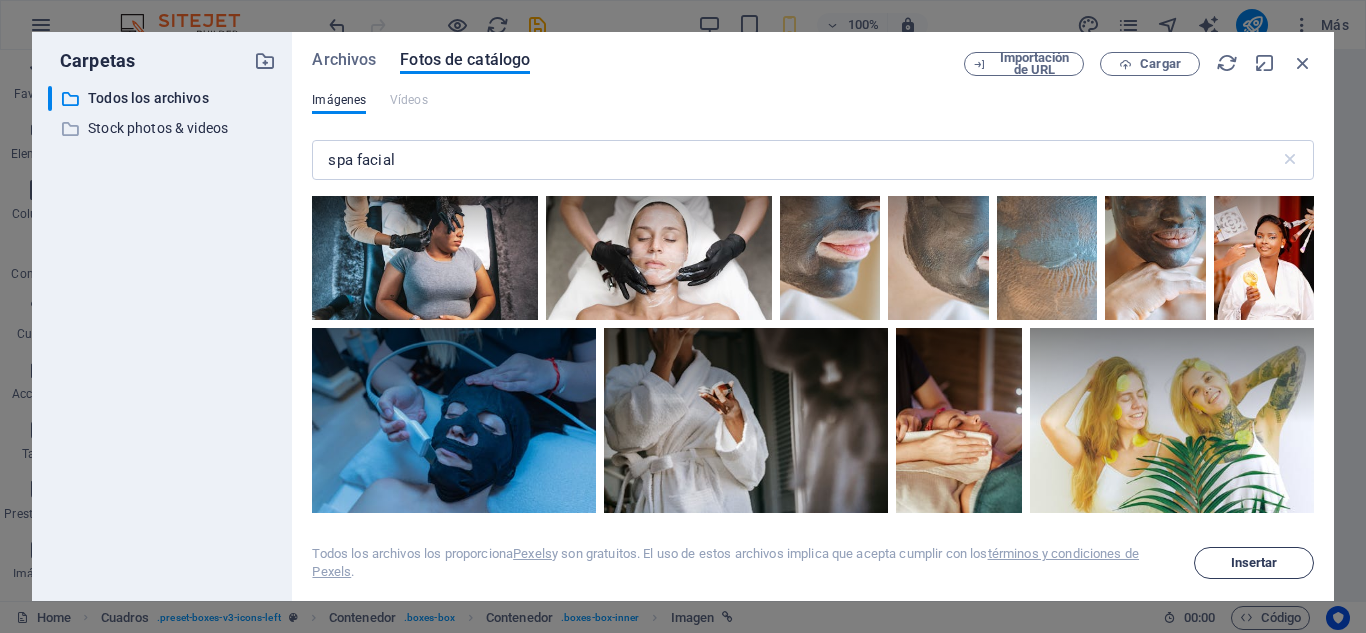 click on "Insertar" at bounding box center (1254, 563) 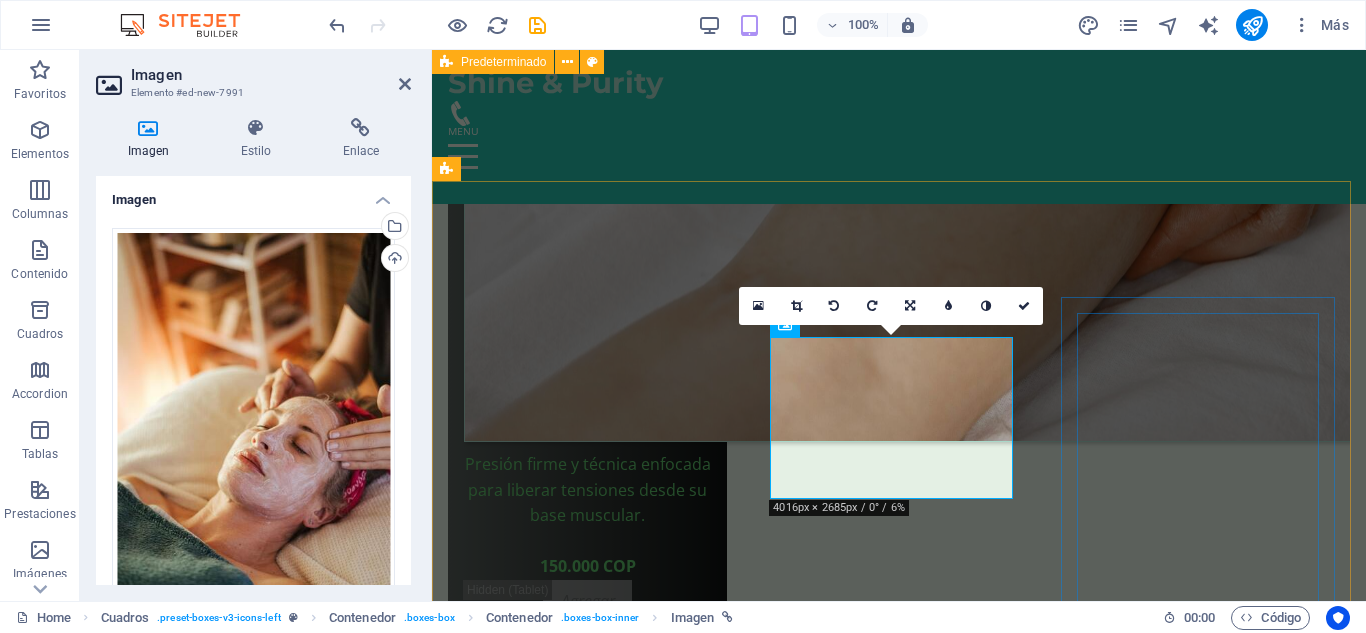scroll, scrollTop: 4568, scrollLeft: 0, axis: vertical 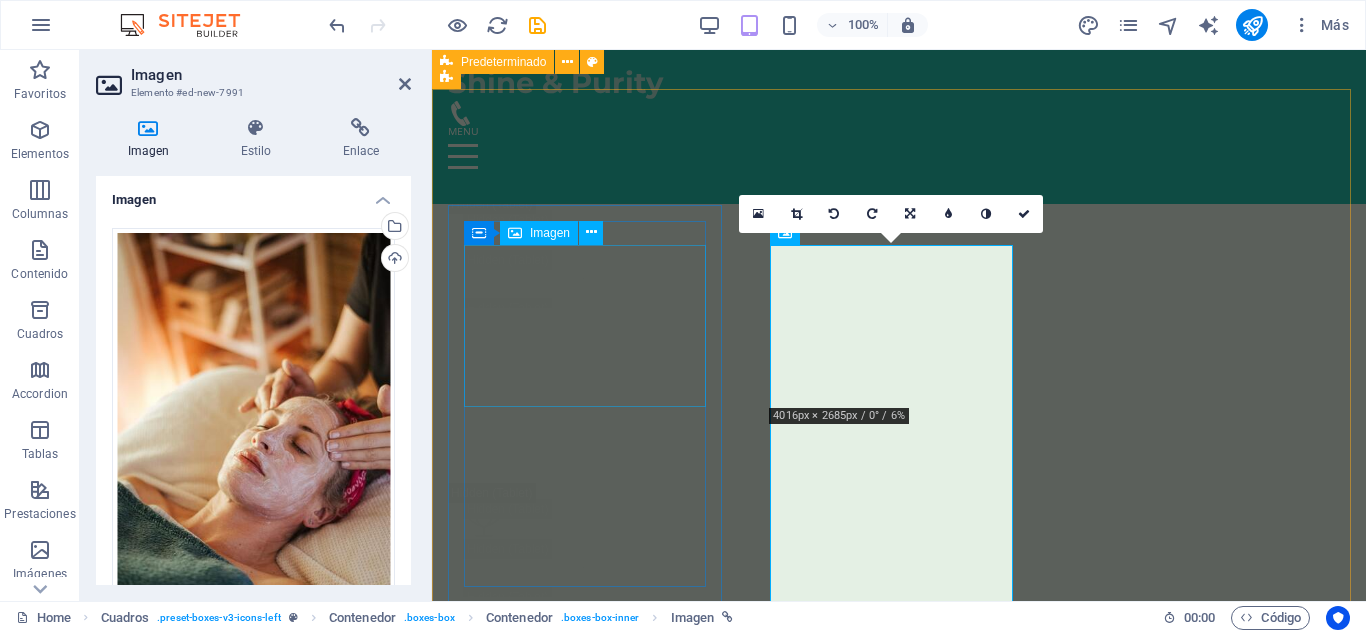 click at bounding box center [587, 8206] 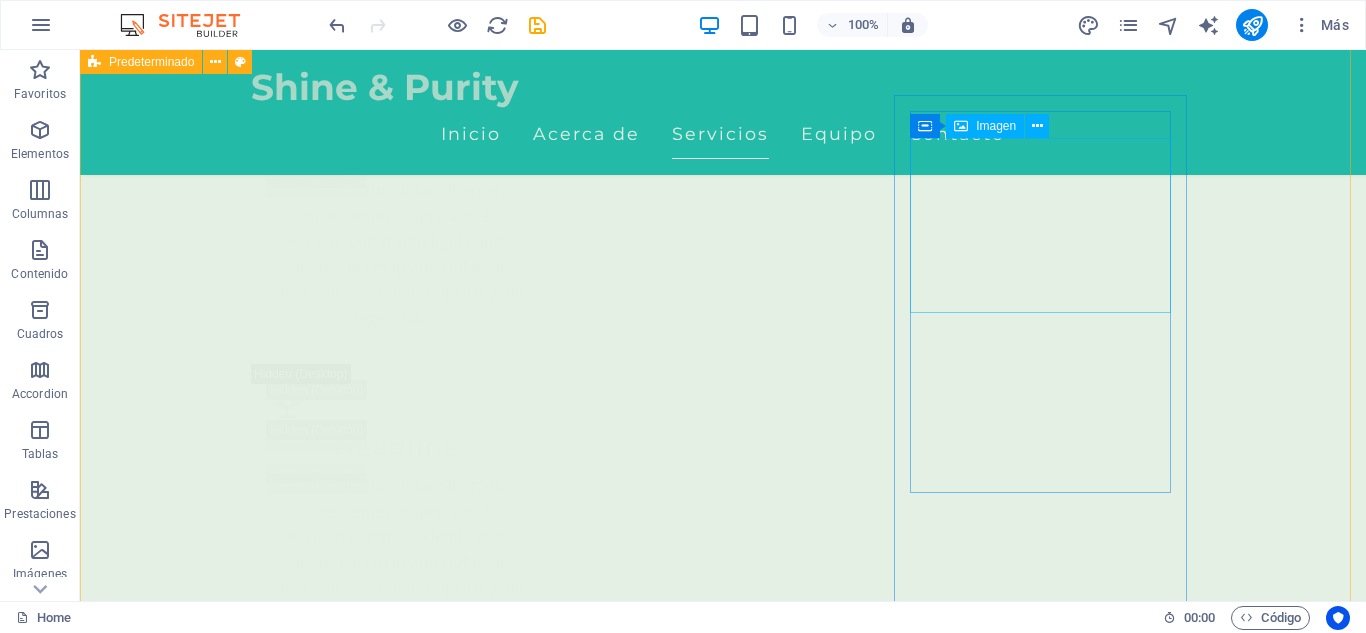 scroll, scrollTop: 4772, scrollLeft: 0, axis: vertical 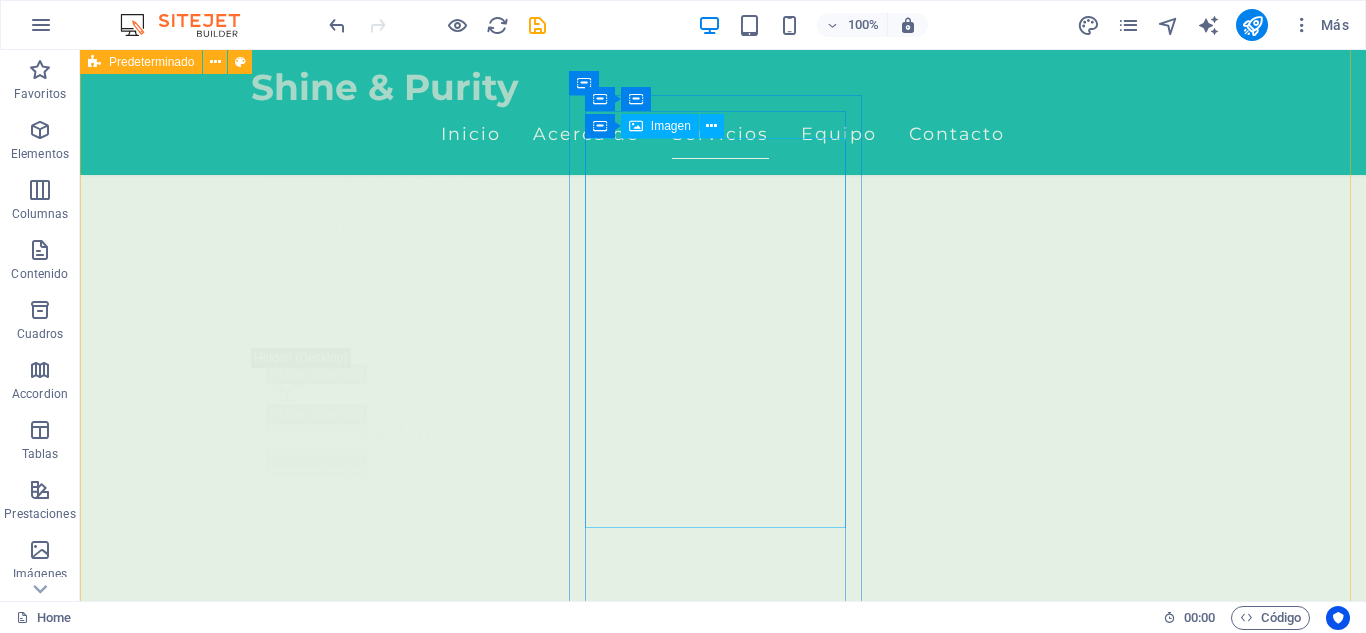 click at bounding box center (242, 10360) 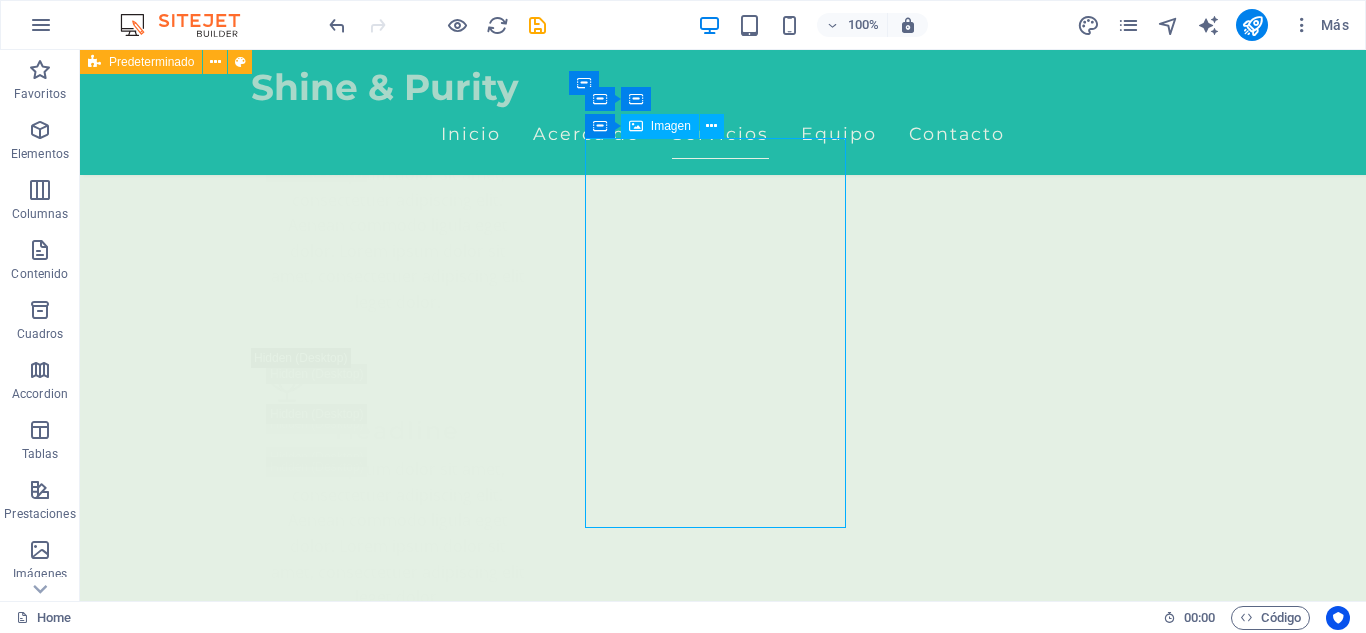 click at bounding box center [242, 10360] 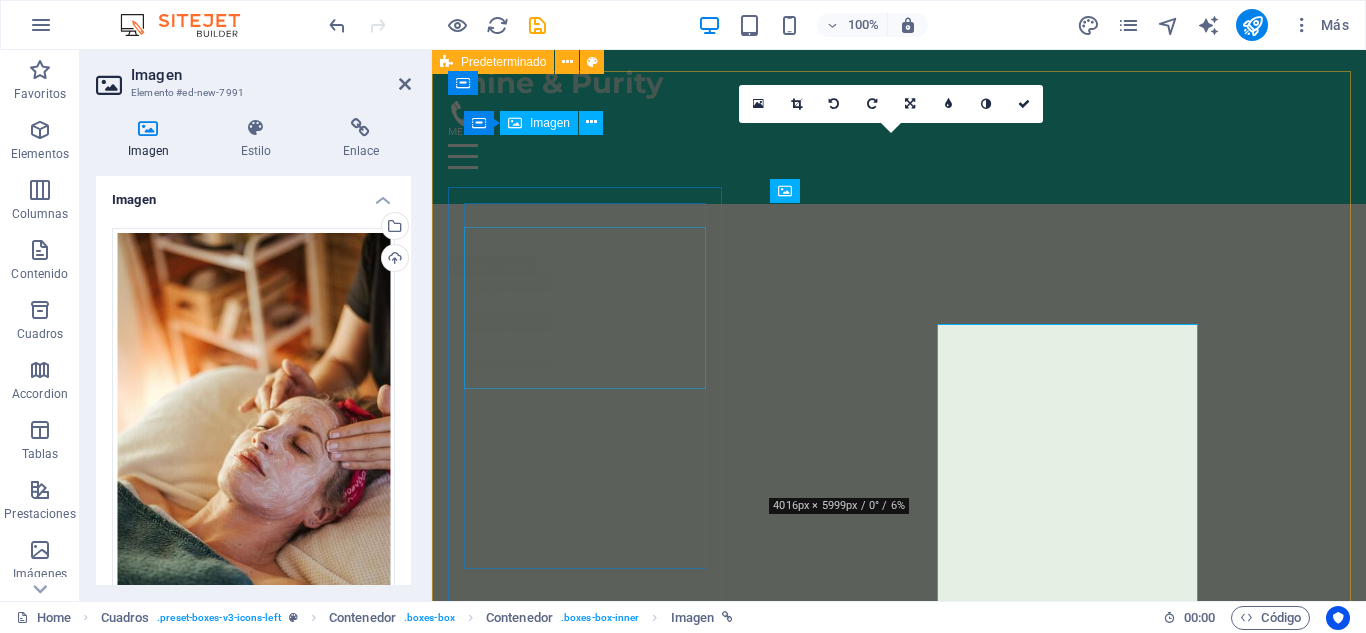 scroll, scrollTop: 4678, scrollLeft: 0, axis: vertical 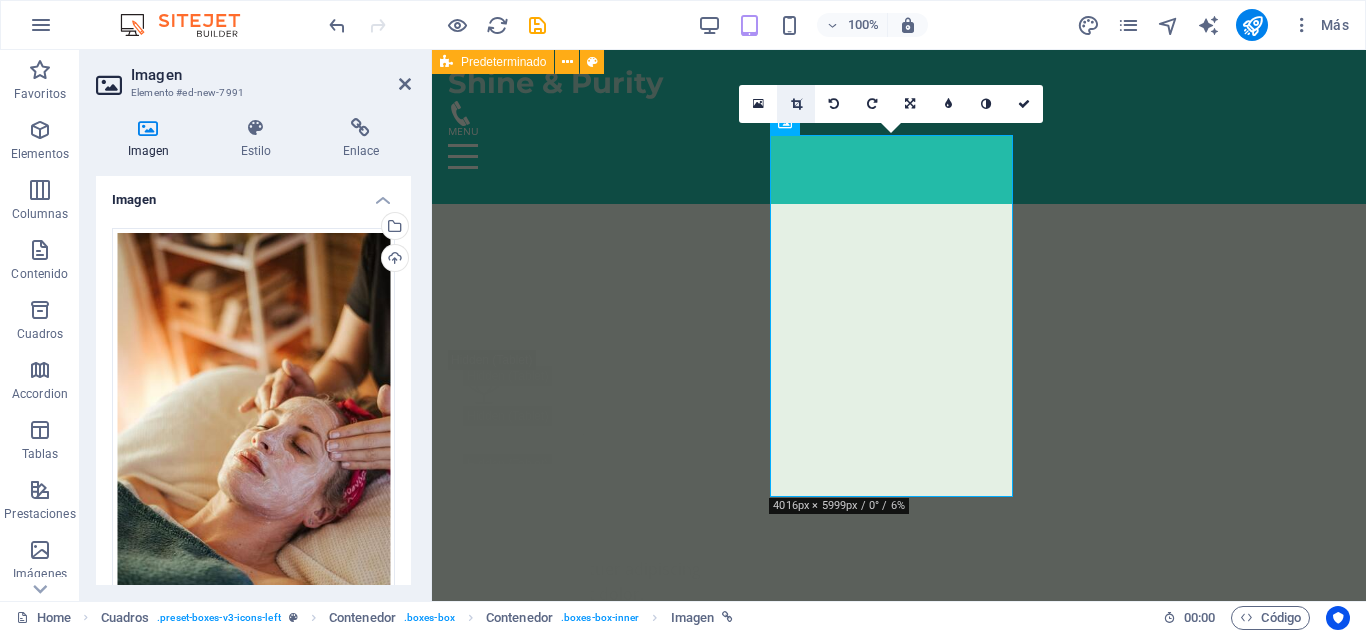 click at bounding box center [796, 104] 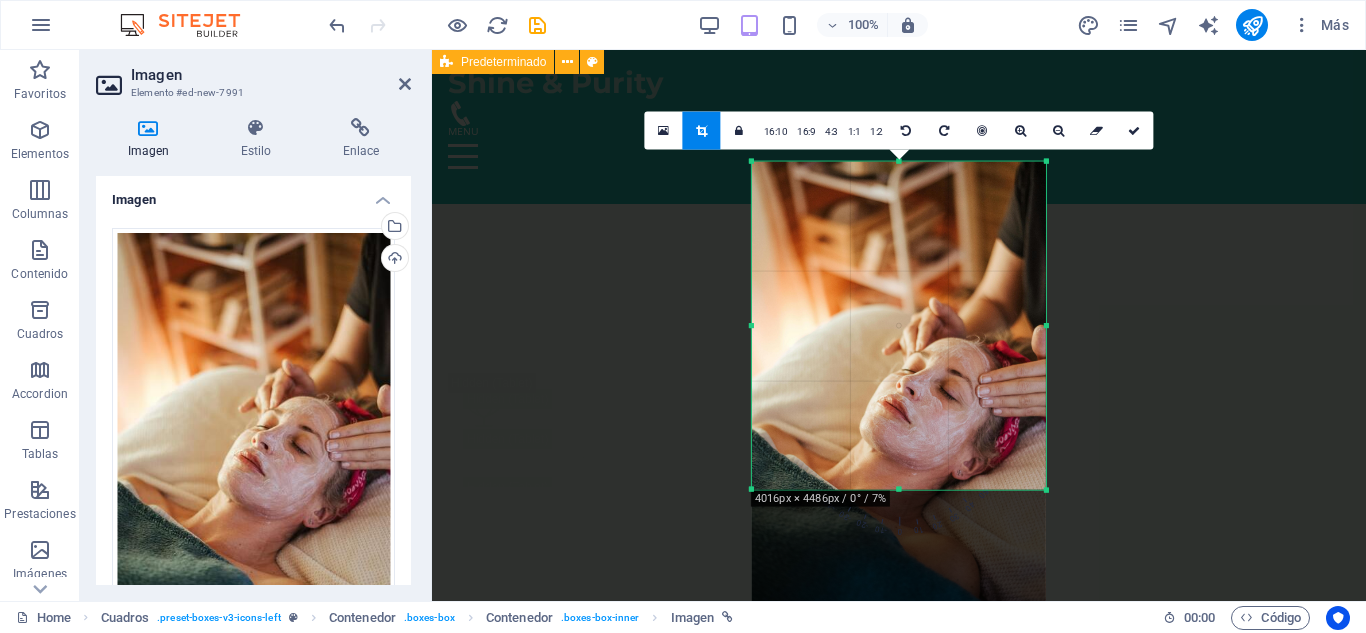 drag, startPoint x: 898, startPoint y: 543, endPoint x: 900, endPoint y: 431, distance: 112.01785 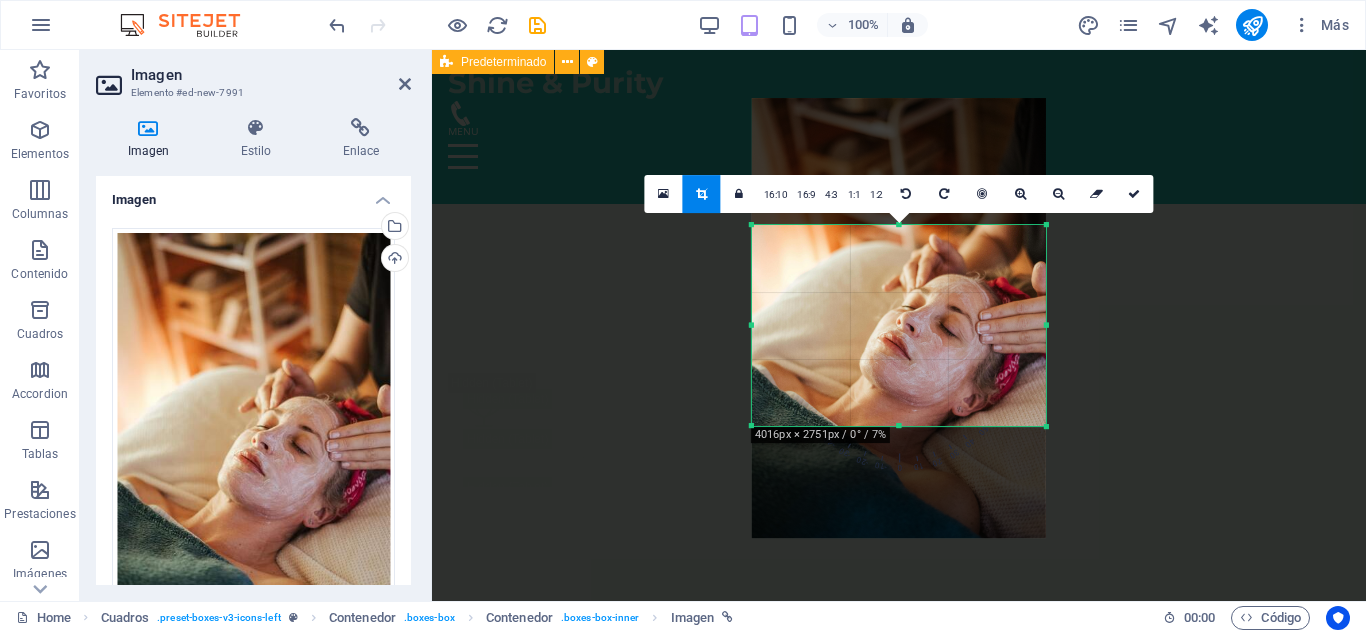 drag, startPoint x: 901, startPoint y: 161, endPoint x: 923, endPoint y: 288, distance: 128.89143 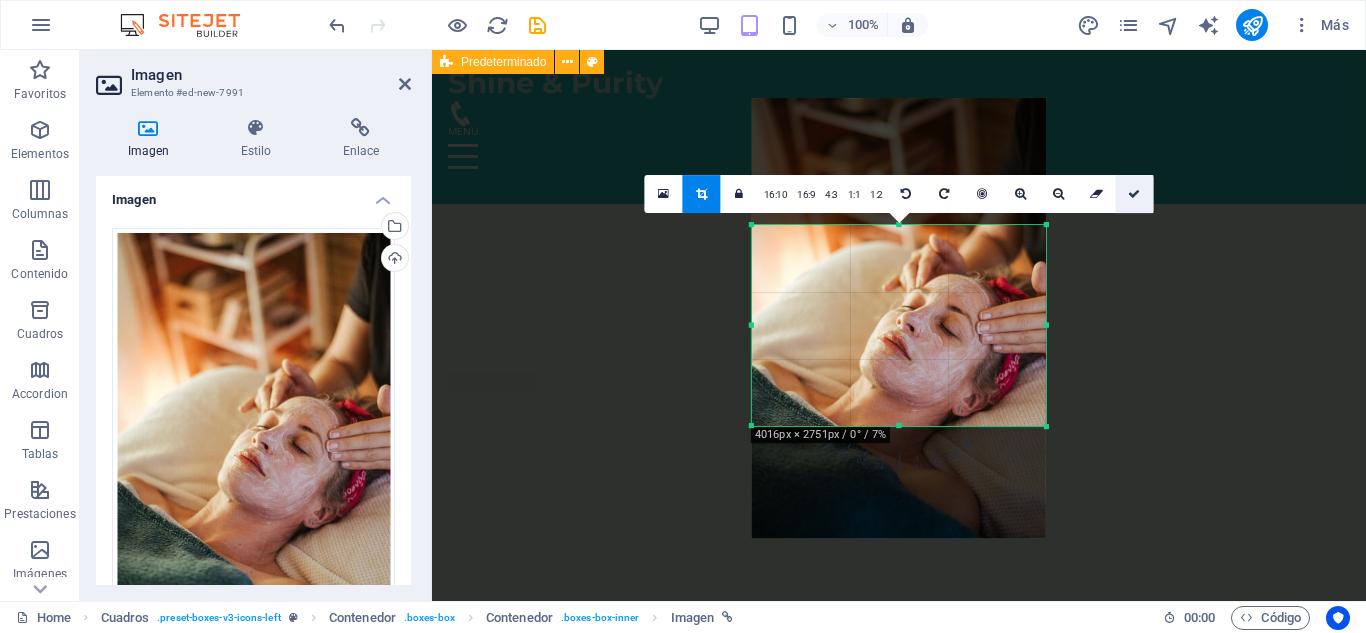 click at bounding box center (1134, 194) 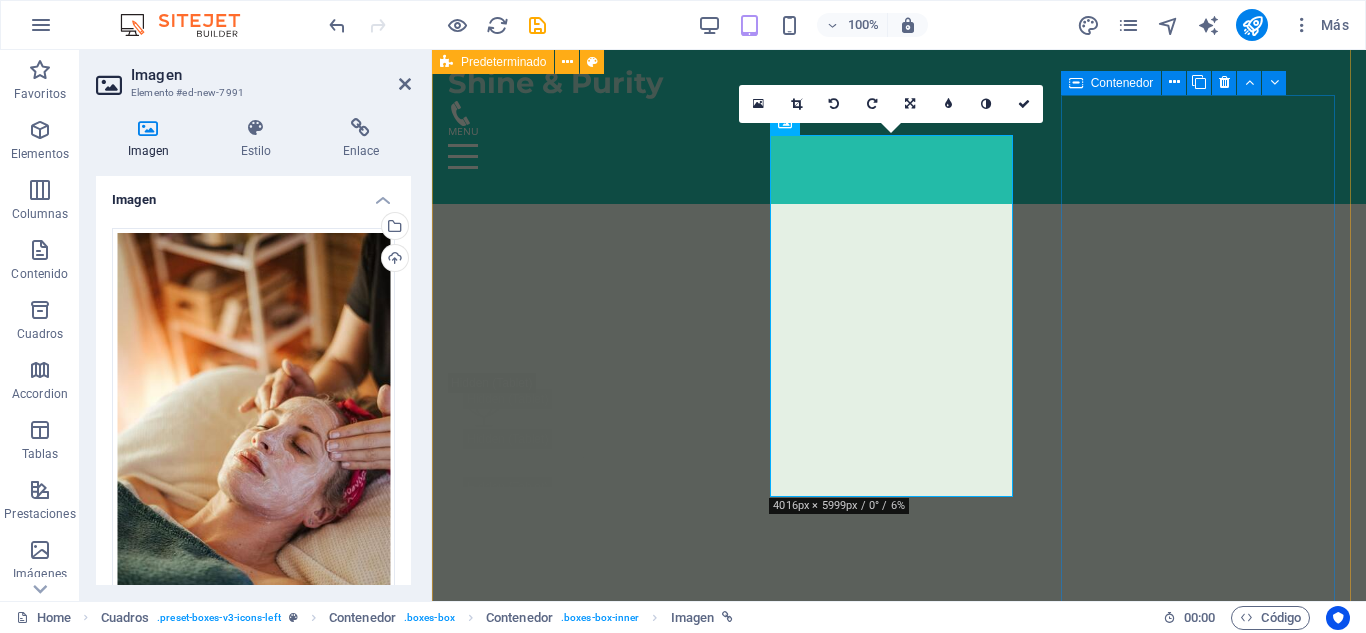 click on "Masaje Deportivo Perfecto para acompañar tu rutina de entrenamiento. Disminuye el riesgo de lesiones y mejora tu movilidad. 150.000 COP  Agregar" at bounding box center [587, 10259] 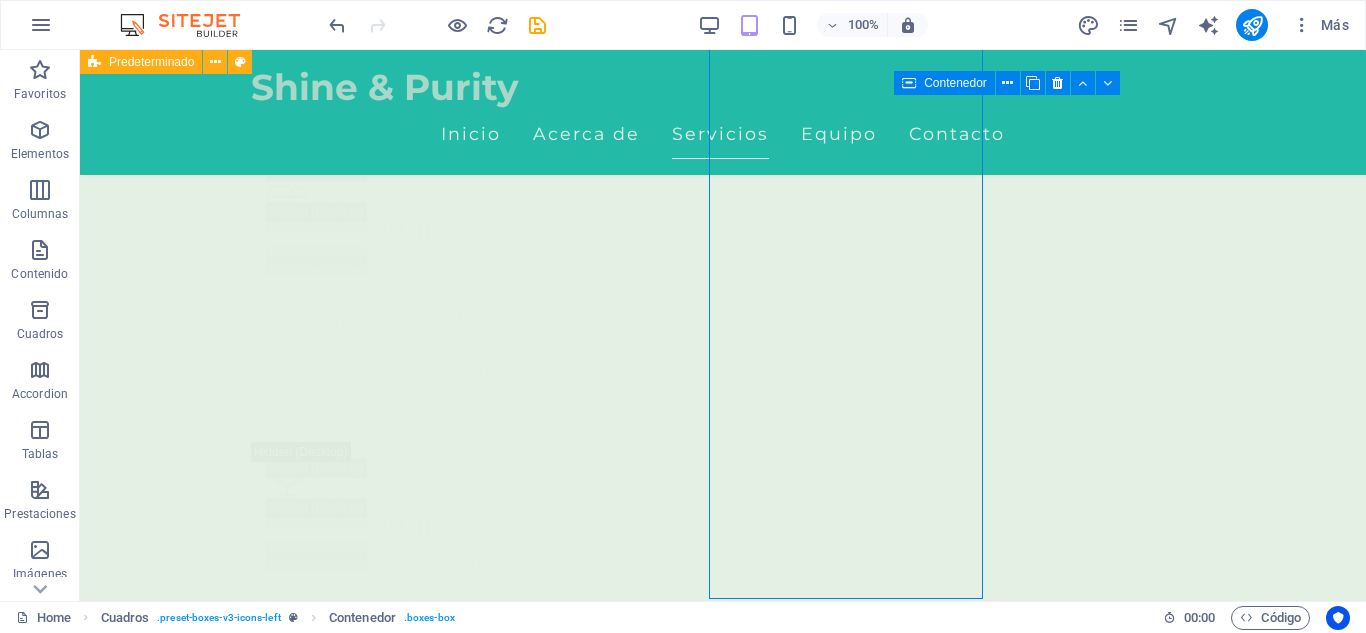 scroll, scrollTop: 4772, scrollLeft: 0, axis: vertical 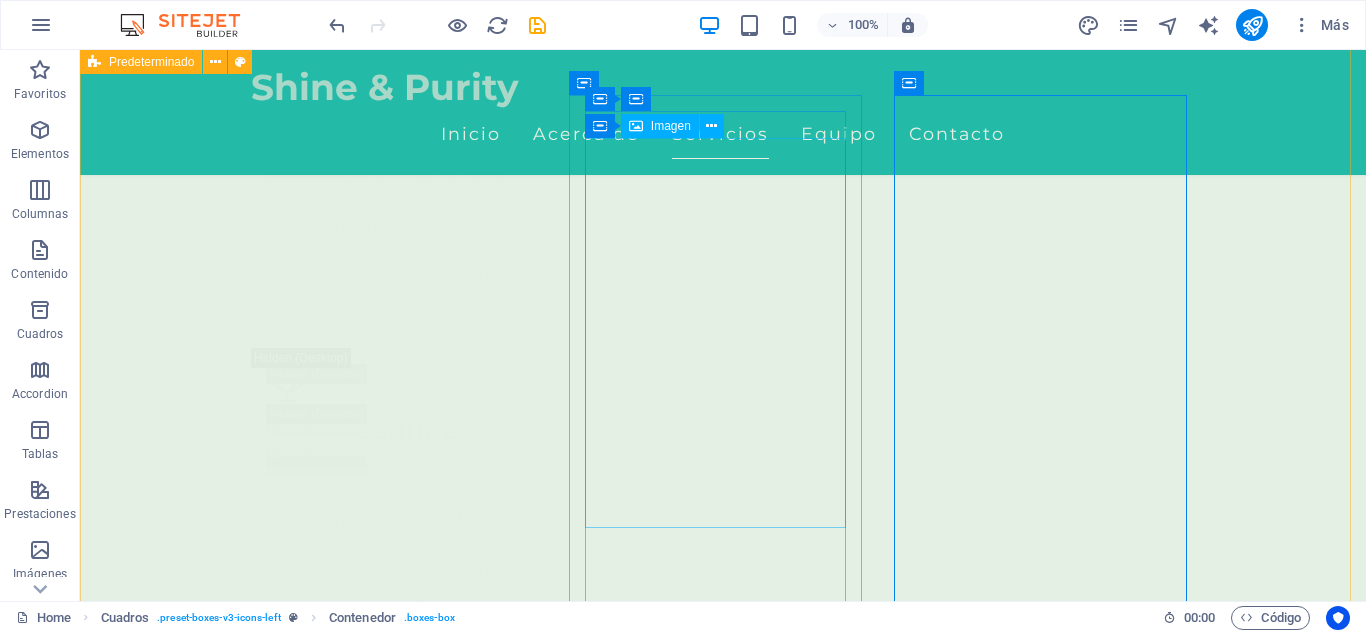 click at bounding box center (242, 9943) 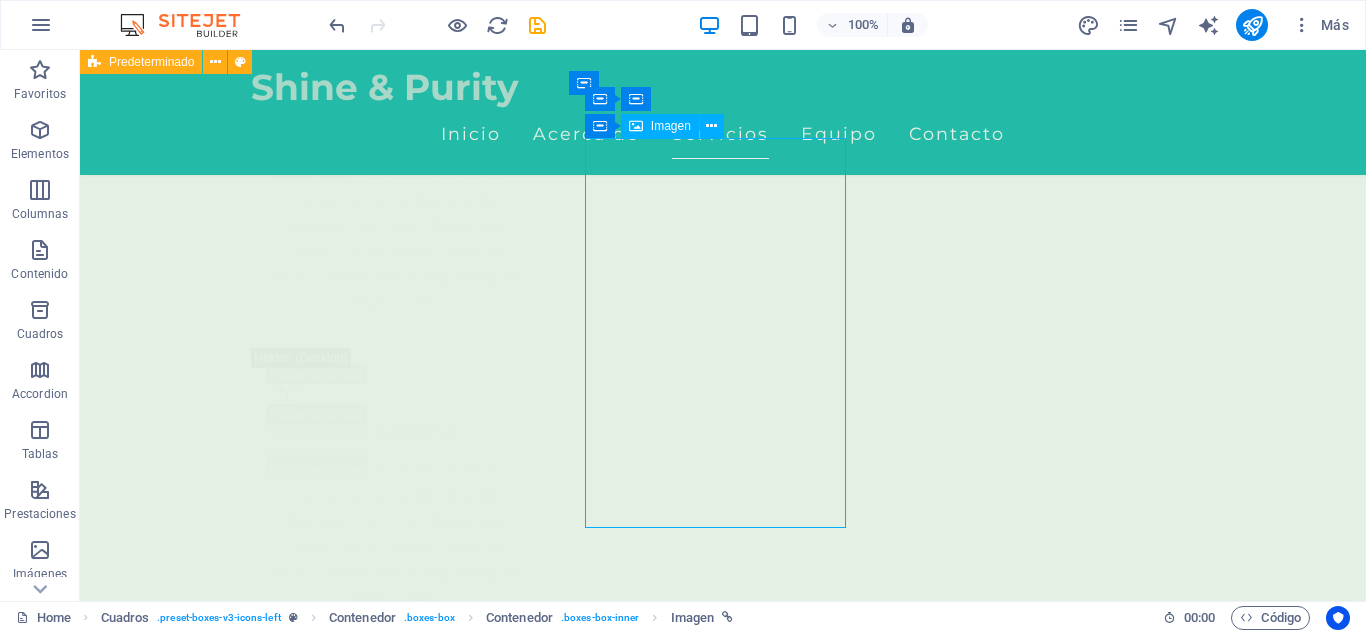 click at bounding box center (242, 9943) 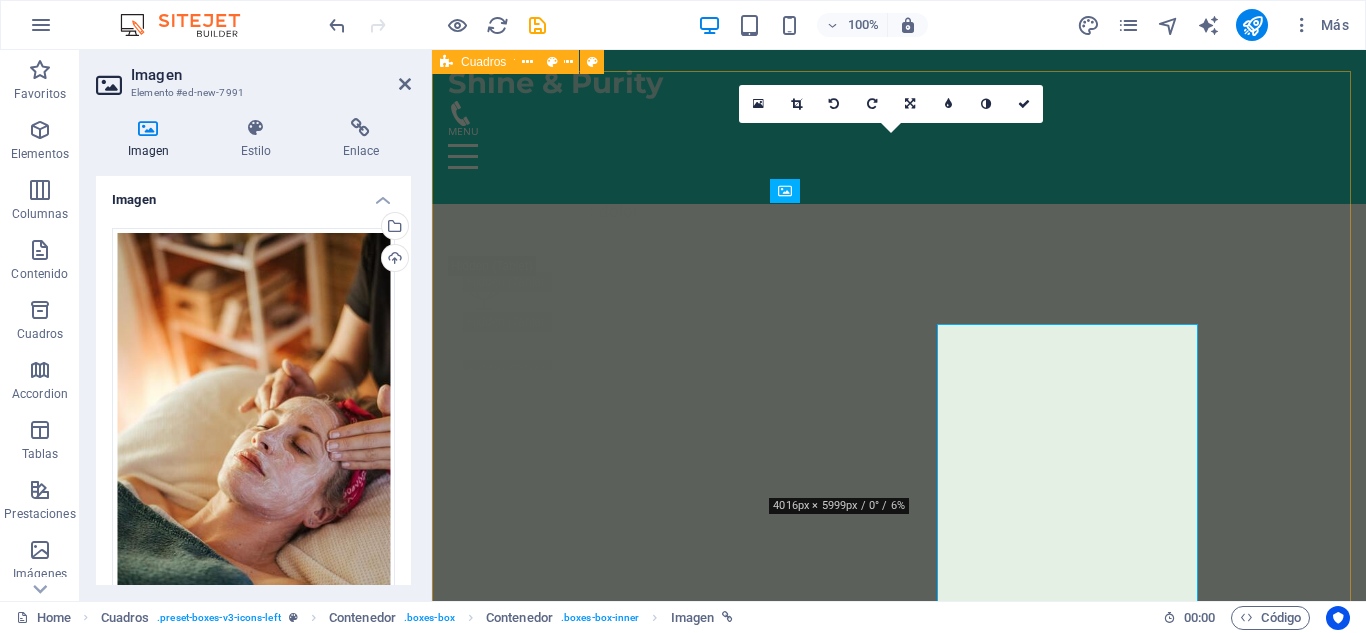 scroll, scrollTop: 4678, scrollLeft: 0, axis: vertical 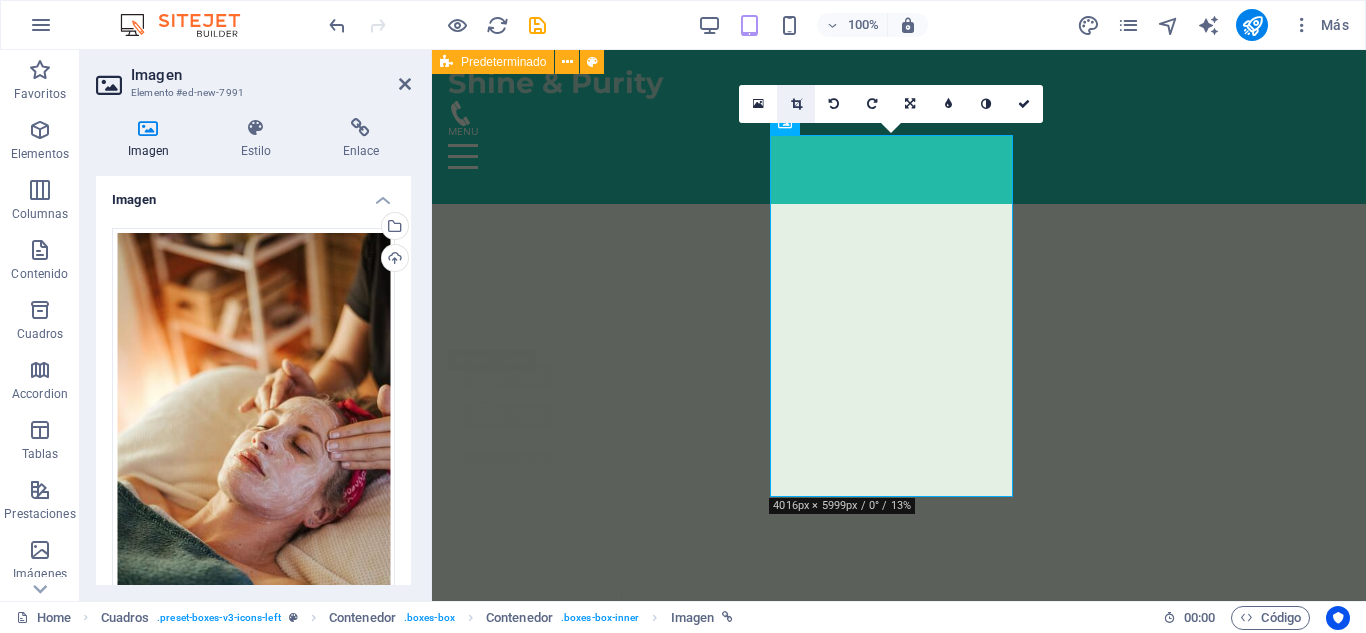 click at bounding box center (796, 104) 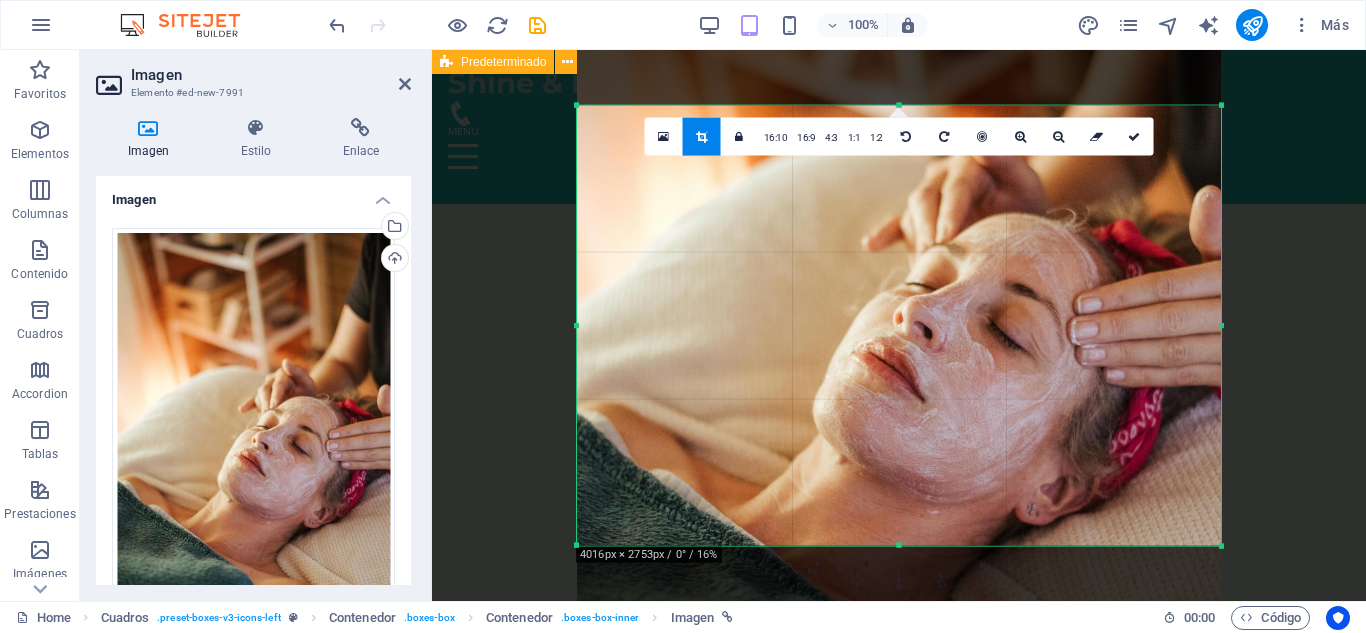 drag, startPoint x: 901, startPoint y: 545, endPoint x: 904, endPoint y: 562, distance: 17.262676 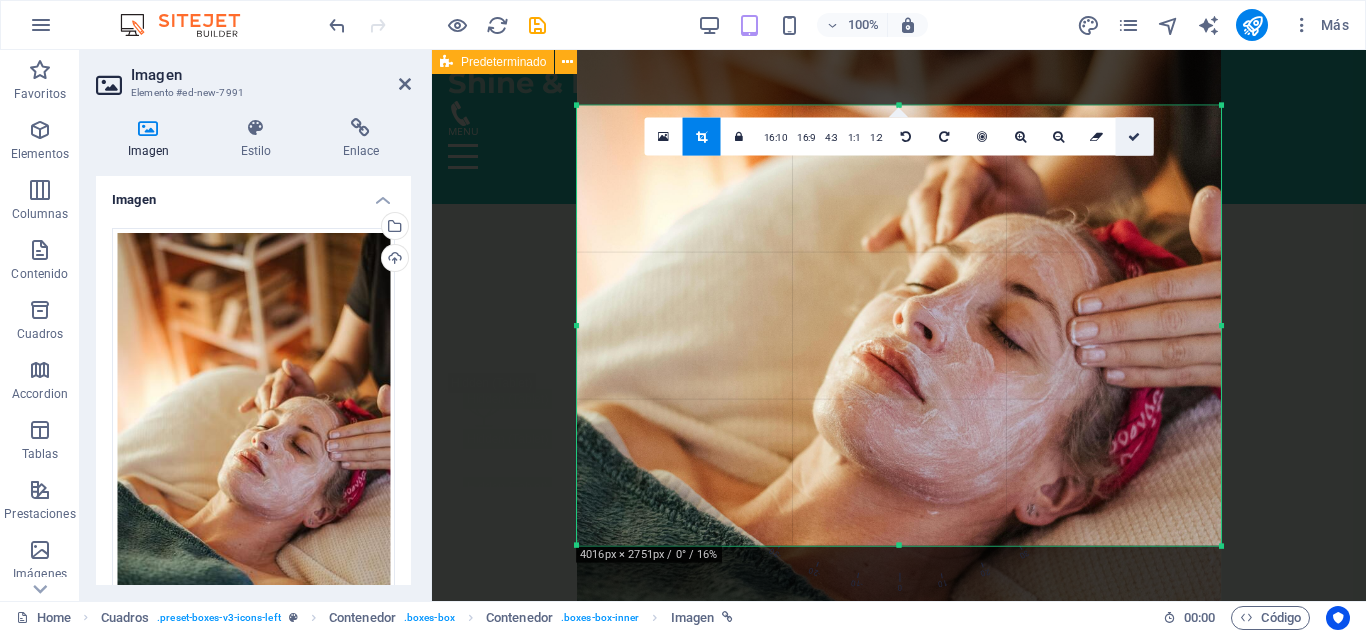 click at bounding box center [1134, 136] 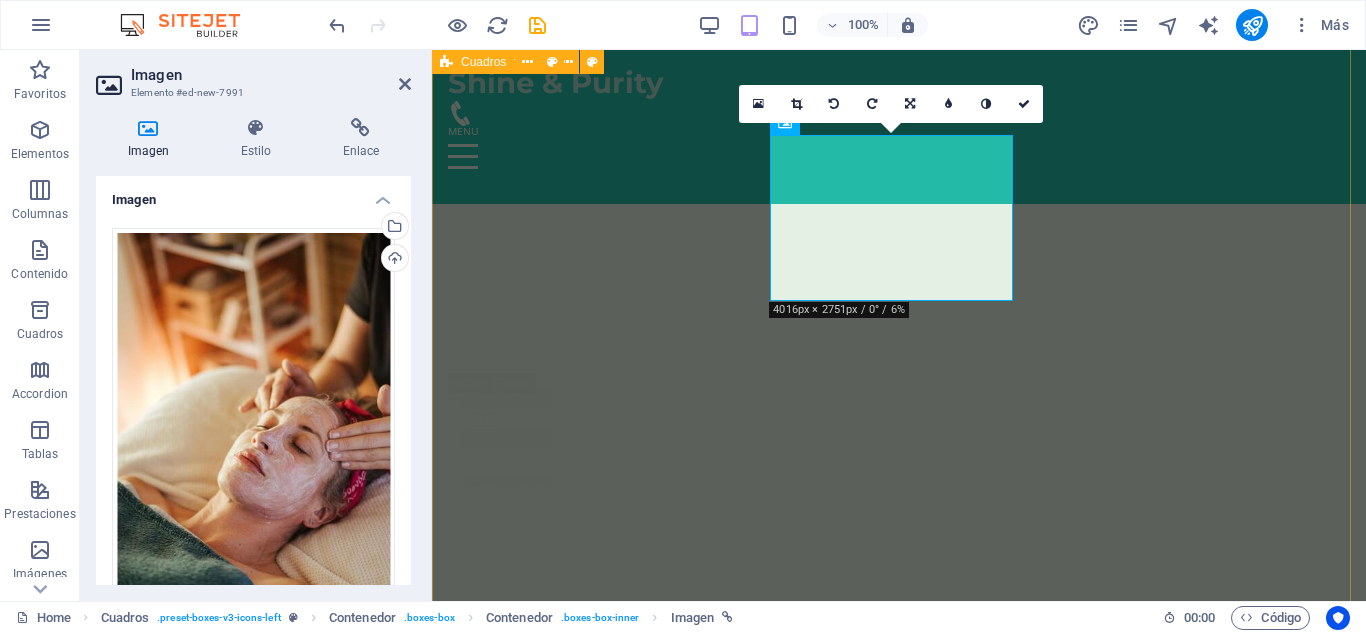click on "Limpieza Facial Simple Ideal para soltar tensiones acumuladas y reconectar contigo mismo. Ritmo lento, toques suaves, paz profunda . 150.000 ​   ​ COP  Agregar    Masaje Tejido profundo Presión firme y técnica enfocada para liberar tensiones desde su base muscular. 150.000 COP  Agregar    Masaje Deportivo Perfecto para acompañar tu rutina de entrenamiento. Disminuye el riesgo de lesiones y mejora tu movilidad. 150.000 COP  Agregar    Masaje en Pareja Relajación y conexión, ideal para fortalecer el vínculo emocional en un ambiente armonioso y terapéutico 280.000 COP  Agregar    Drenaje Línfatico Masaje suave que estimula el sistema linfático, ideal para desinflamar, depurar y mejorar la circulación. 150.000 COP  Agregar    ​ Masaje Relajante Déjate envolver por un masaje relajante que alivia el estrés y renueva la paz en tu cuerpo. 150.000 COP  Agregar" at bounding box center [899, 10399] 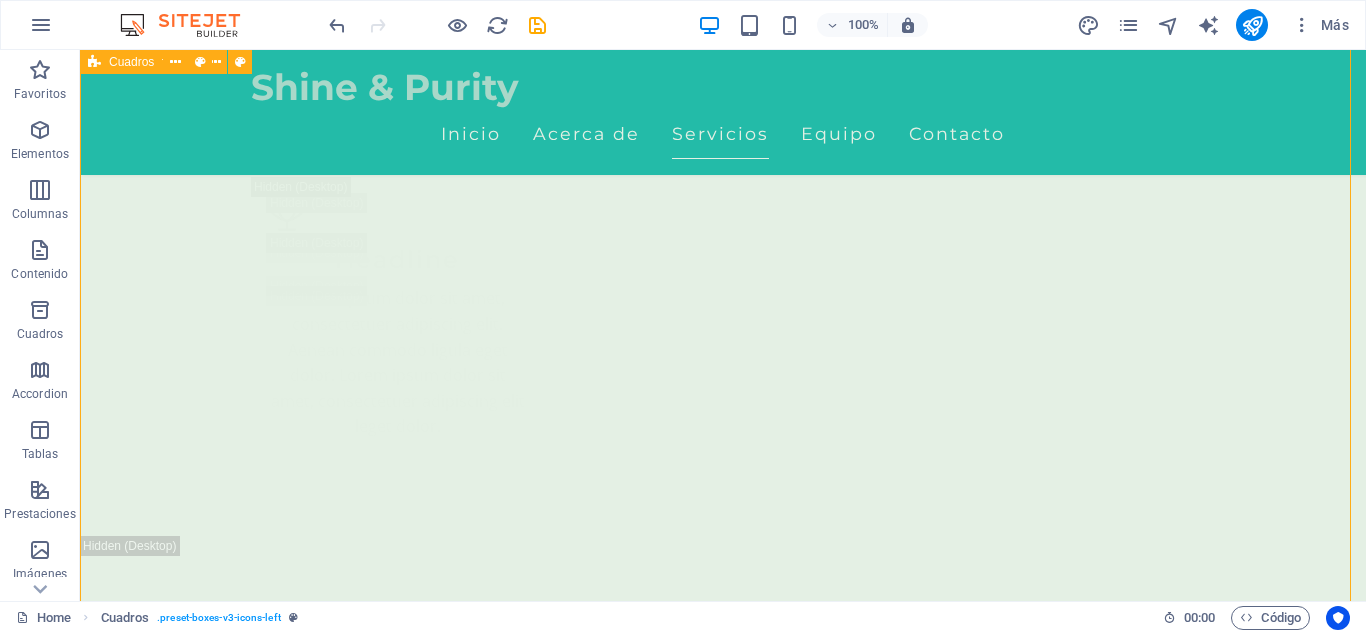 scroll, scrollTop: 4547, scrollLeft: 0, axis: vertical 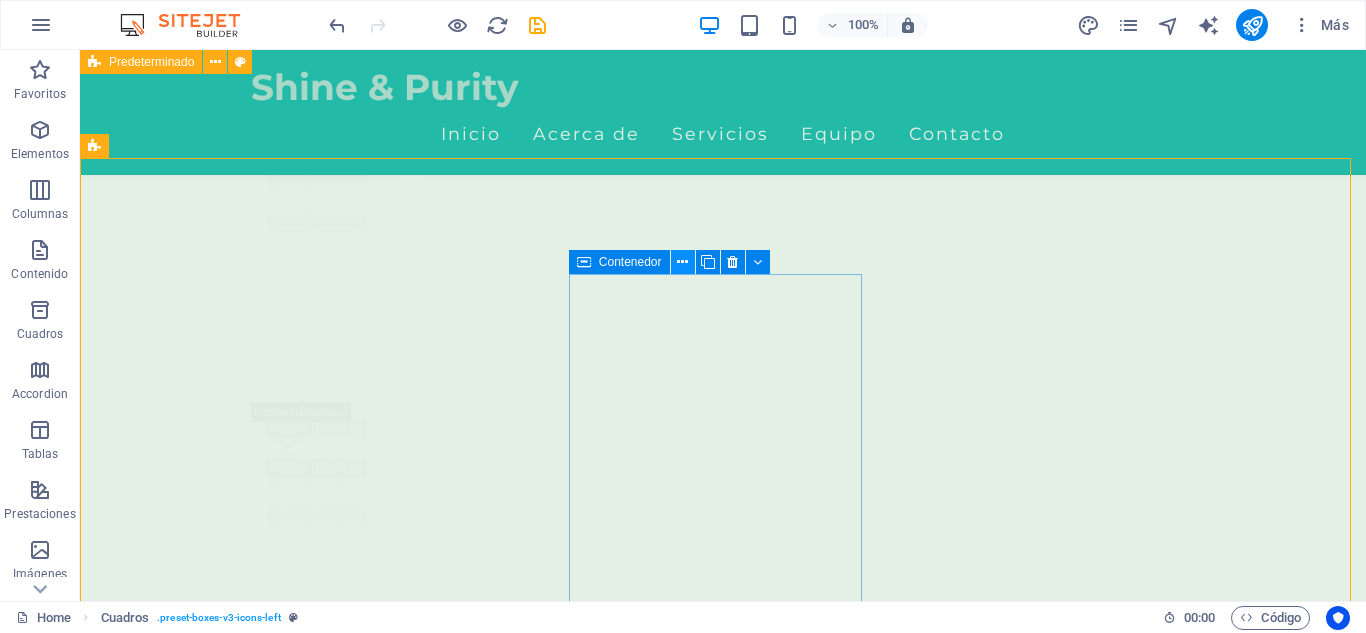 click at bounding box center [682, 262] 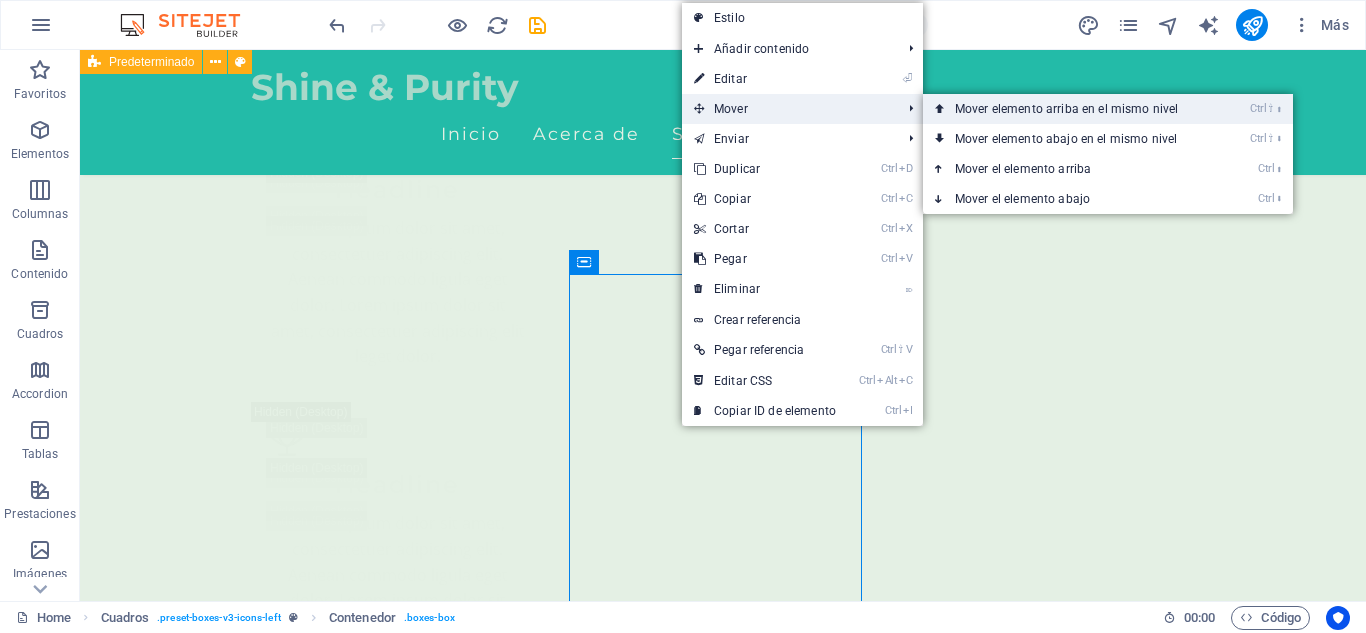 click on "Ctrl ⇧ ⬆  Mover elemento arriba en el mismo nivel" at bounding box center (1070, 109) 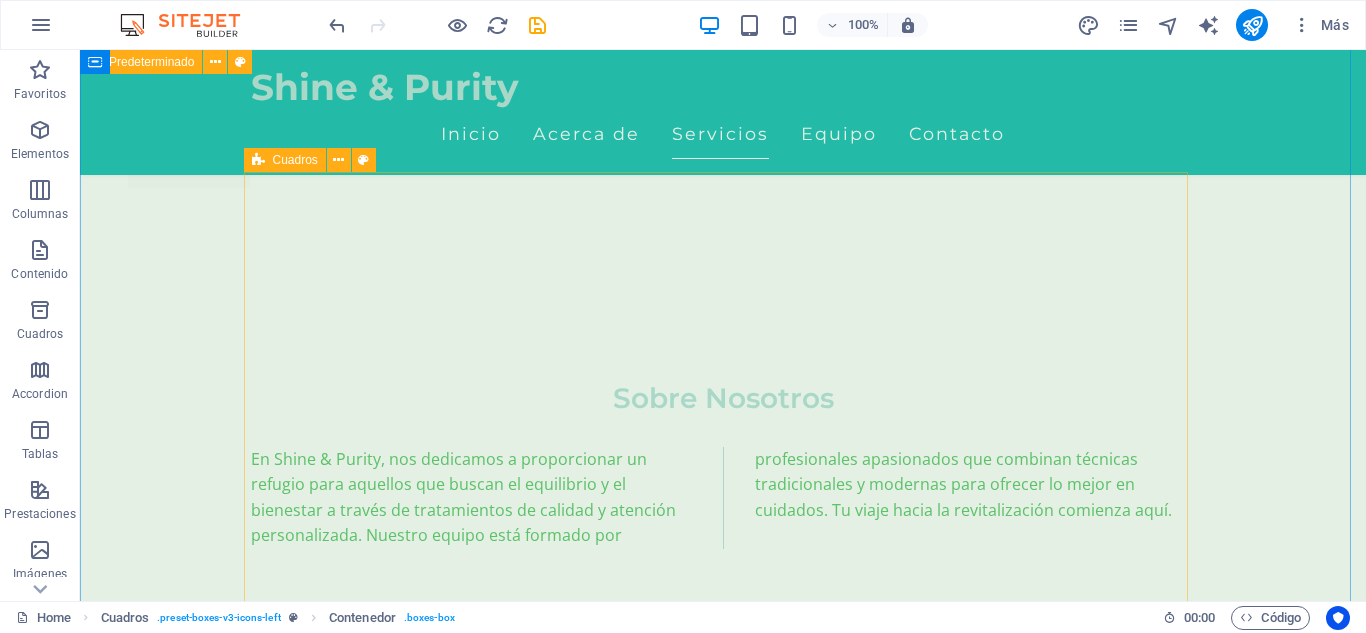scroll, scrollTop: 3226, scrollLeft: 0, axis: vertical 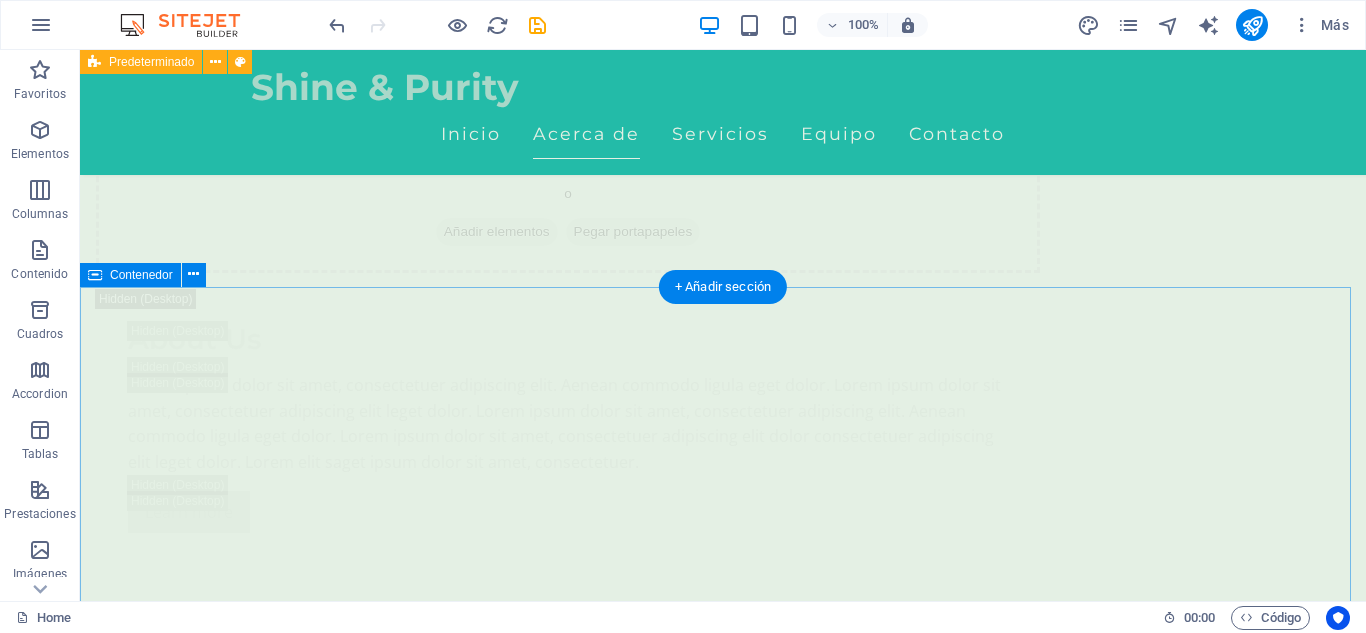click on "Nuestros Servicios Masaje Relajante Ideal para soltar tensiones acumuladas y reconectar contigo mismo. Ritmo lento, toques suaves, paz profunda . 150.000 ​   ​ COP  Agregar    Masaje Tejido profundo Presión firme y técnica enfocada para liberar tensiones desde su base muscular. 150.000 COP  Agregar    Masaje Deportivo Perfecto para acompañar tu rutina de entrenamiento. Disminuye el riesgo de lesiones y mejora tu movilidad. 150.000 COP  Agregar    Masaje en Pareja Relajación y conexión, ideal para fortalecer el vínculo emocional en un ambiente armonioso y terapéutico 280.000 COP  Agregar    Drenaje Línfatico Masaje suave que estimula el sistema linfático, ideal para desinflamar, depurar y mejorar la circulación. 150.000 COP  Agregar    ​ Masaje Relajante Déjate envolver por un masaje relajante que alivia el estrés y renueva la paz en tu cuerpo. 150.000 COP  Agregar" at bounding box center [723, 6356] 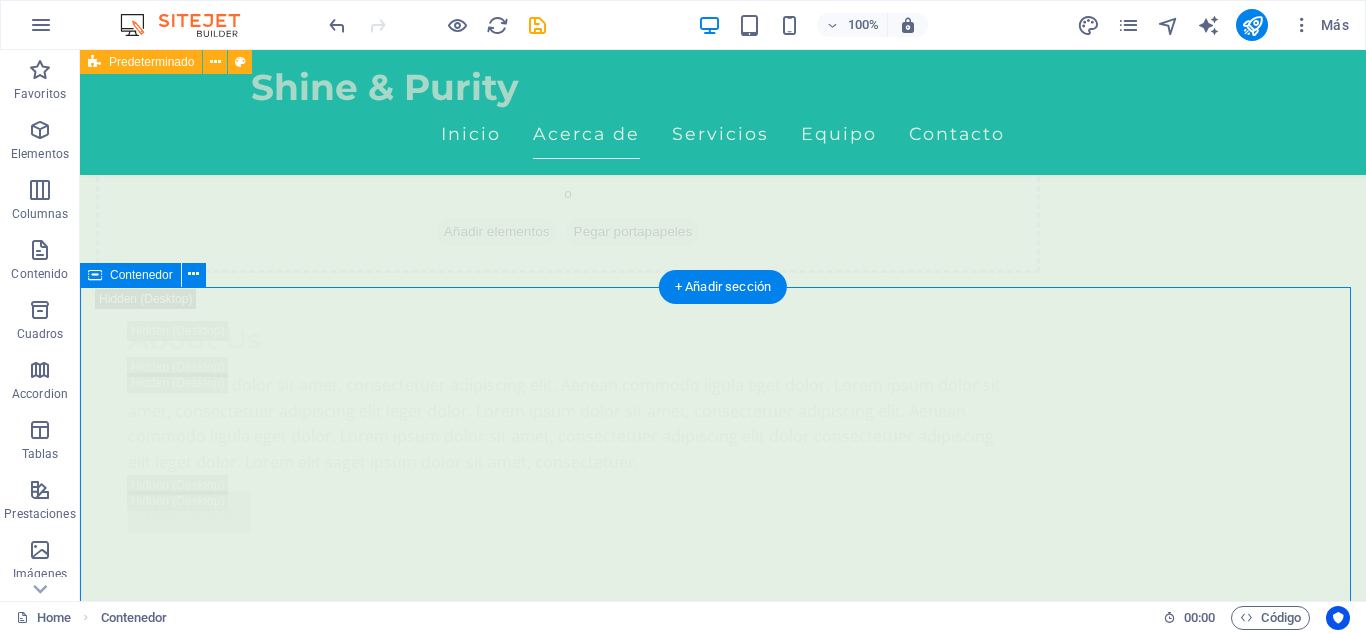 click on "Nuestros Servicios Masaje Relajante Ideal para soltar tensiones acumuladas y reconectar contigo mismo. Ritmo lento, toques suaves, paz profunda . 150.000 ​   ​ COP  Agregar    Masaje Tejido profundo Presión firme y técnica enfocada para liberar tensiones desde su base muscular. 150.000 COP  Agregar    Masaje Deportivo Perfecto para acompañar tu rutina de entrenamiento. Disminuye el riesgo de lesiones y mejora tu movilidad. 150.000 COP  Agregar    Masaje en Pareja Relajación y conexión, ideal para fortalecer el vínculo emocional en un ambiente armonioso y terapéutico 280.000 COP  Agregar    Drenaje Línfatico Masaje suave que estimula el sistema linfático, ideal para desinflamar, depurar y mejorar la circulación. 150.000 COP  Agregar    ​ Masaje Relajante Déjate envolver por un masaje relajante que alivia el estrés y renueva la paz en tu cuerpo. 150.000 COP  Agregar" at bounding box center [723, 6356] 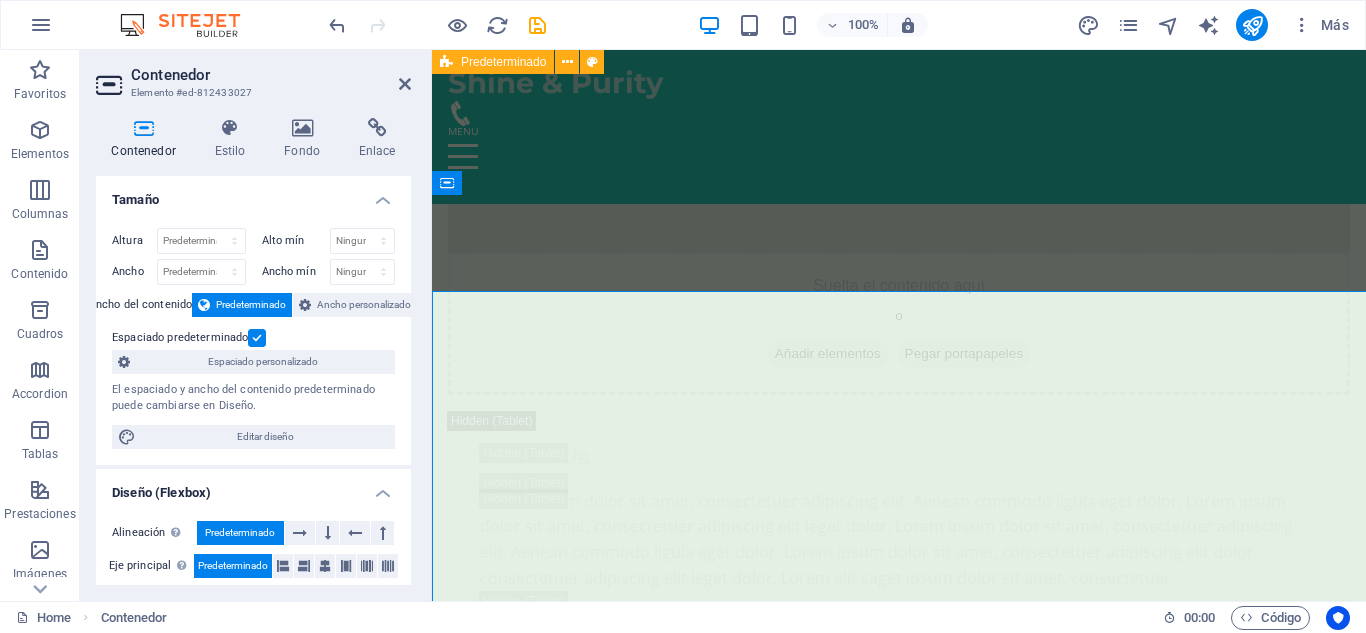 scroll, scrollTop: 3222, scrollLeft: 0, axis: vertical 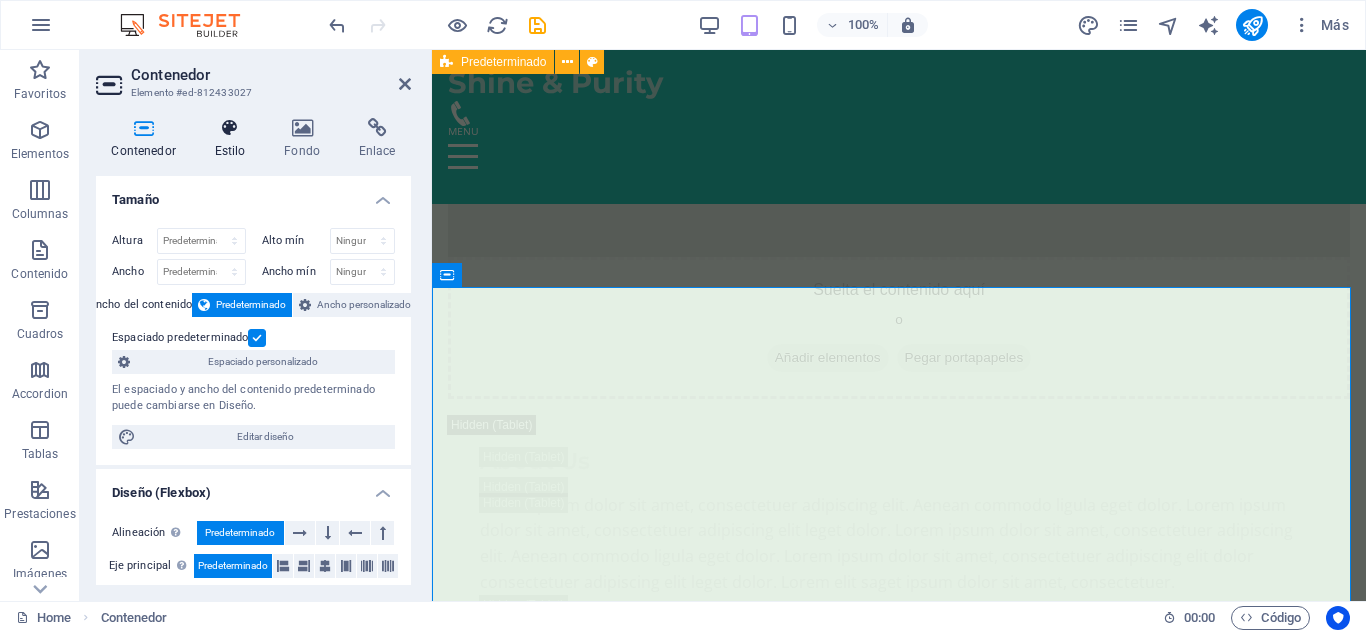 click at bounding box center [230, 128] 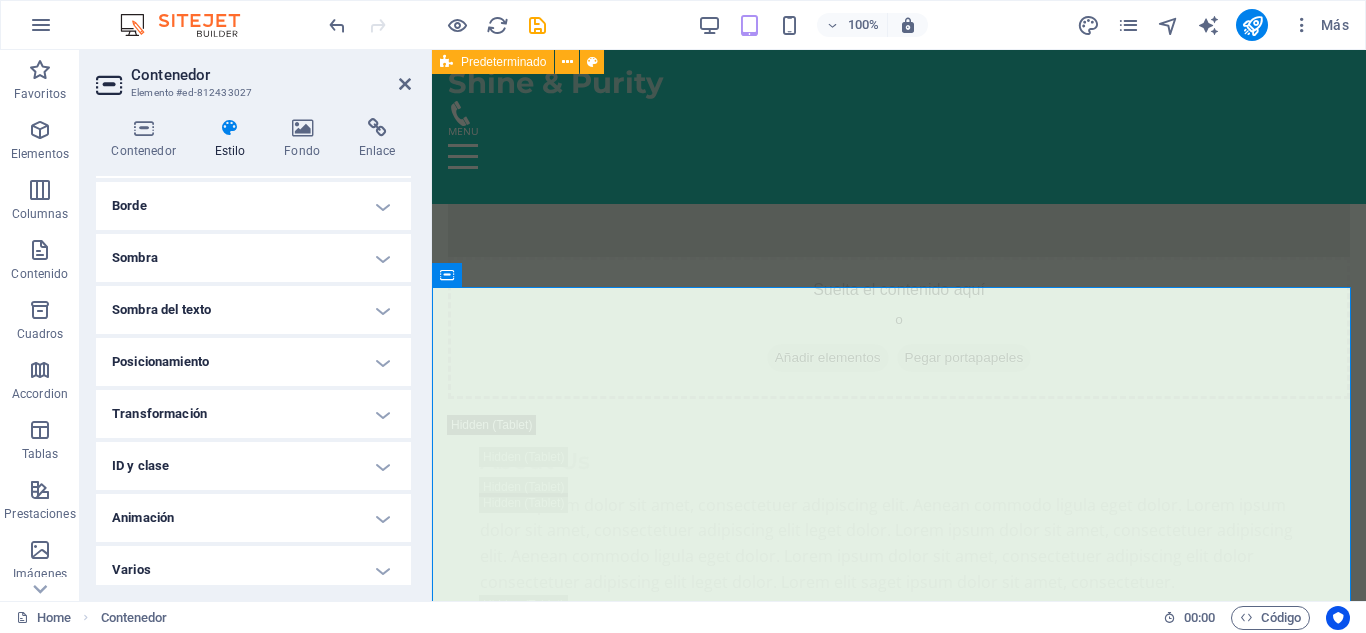 scroll, scrollTop: 222, scrollLeft: 0, axis: vertical 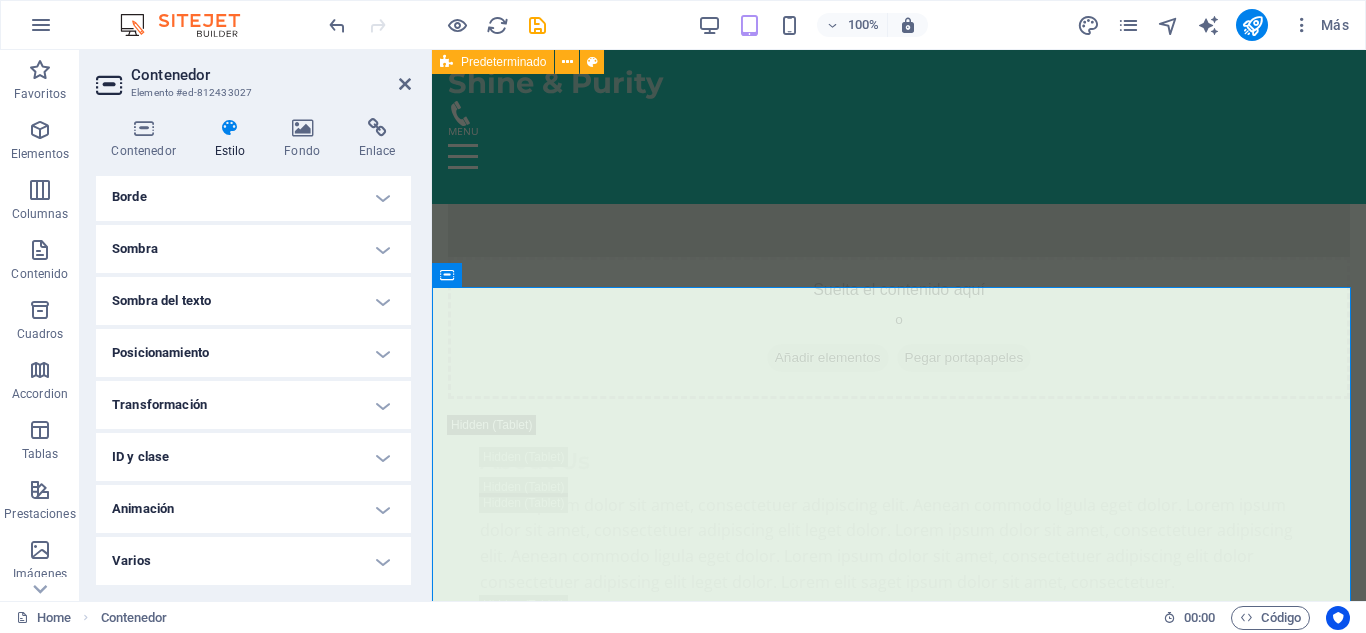 click on "Animación" at bounding box center [253, 509] 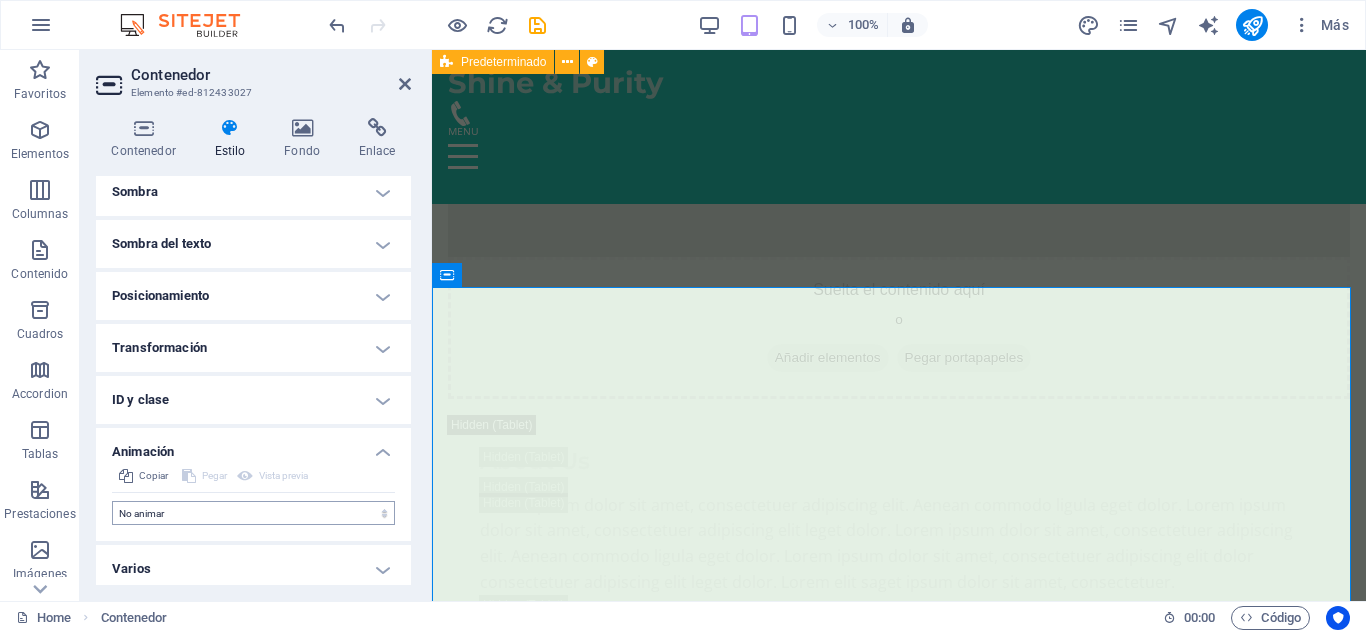 scroll, scrollTop: 287, scrollLeft: 0, axis: vertical 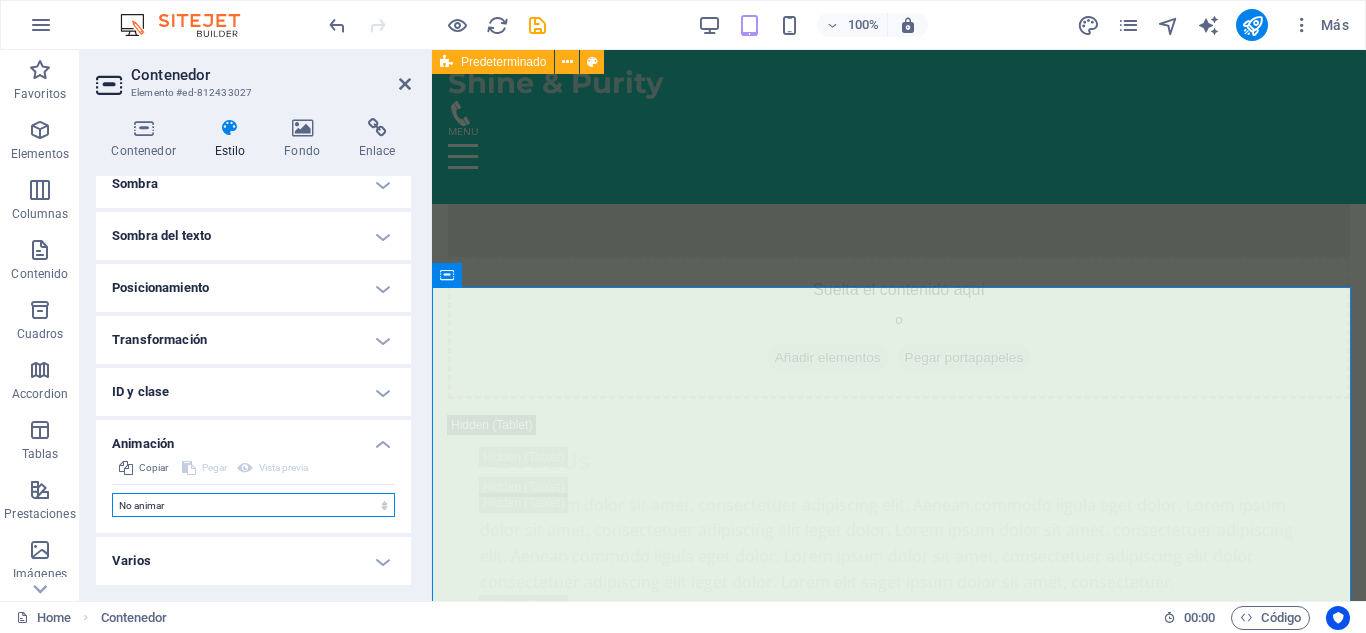 click on "No animar Mostrar / Ocultar Subir/bajar Acercar/alejar Deslizar de izquierda a derecha Deslizar de derecha a izquierda Deslizar de arriba a abajo Deslizar de abajo a arriba Pulsación Parpadeo Abrir como superposición" at bounding box center (253, 505) 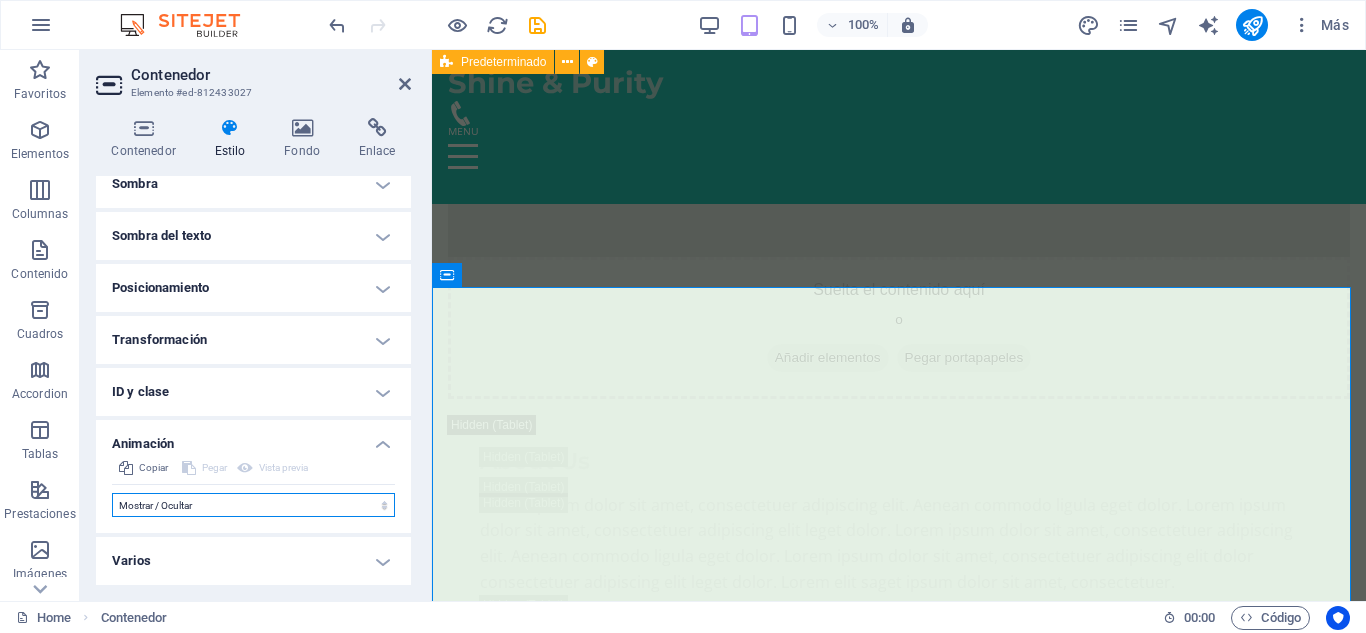 click on "No animar Mostrar / Ocultar Subir/bajar Acercar/alejar Deslizar de izquierda a derecha Deslizar de derecha a izquierda Deslizar de arriba a abajo Deslizar de abajo a arriba Pulsación Parpadeo Abrir como superposición" at bounding box center (253, 505) 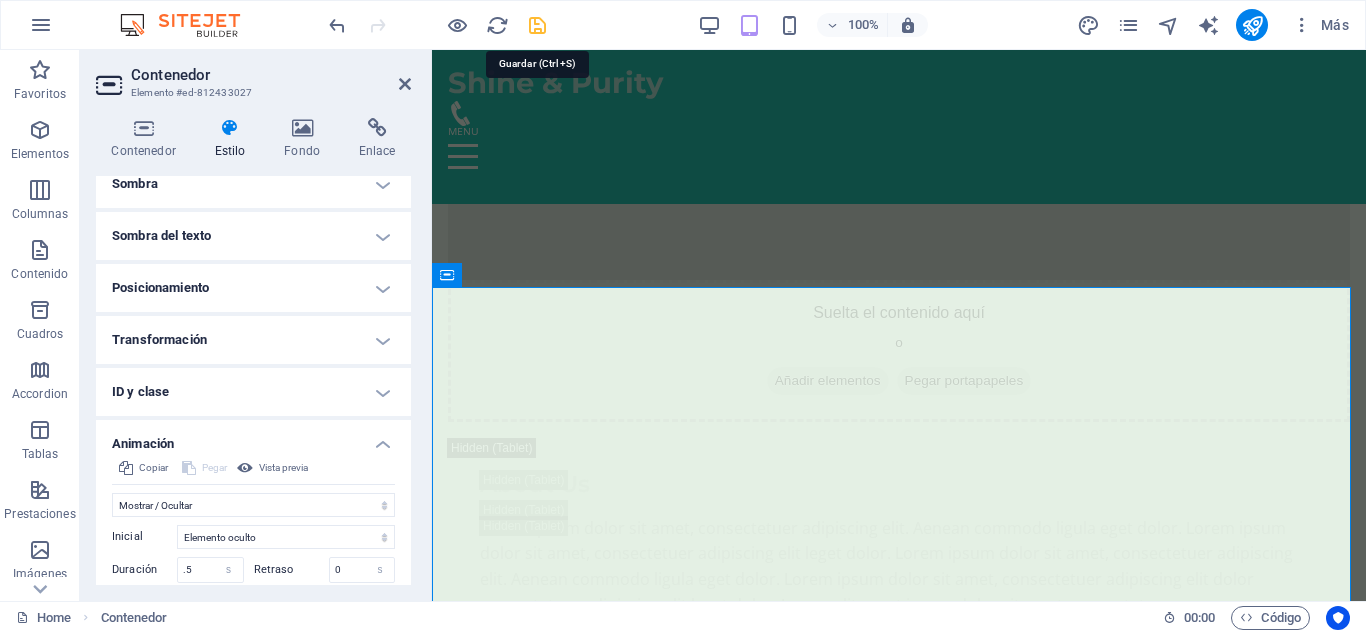 click at bounding box center [537, 25] 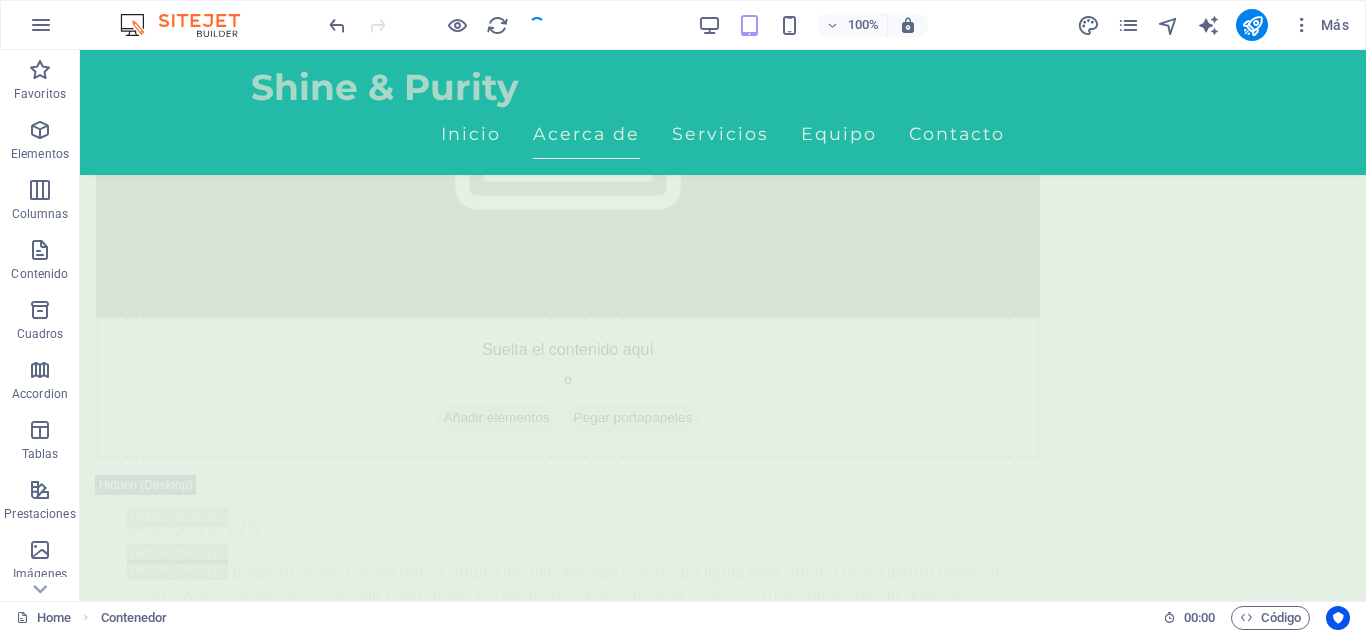 scroll, scrollTop: 3272, scrollLeft: 0, axis: vertical 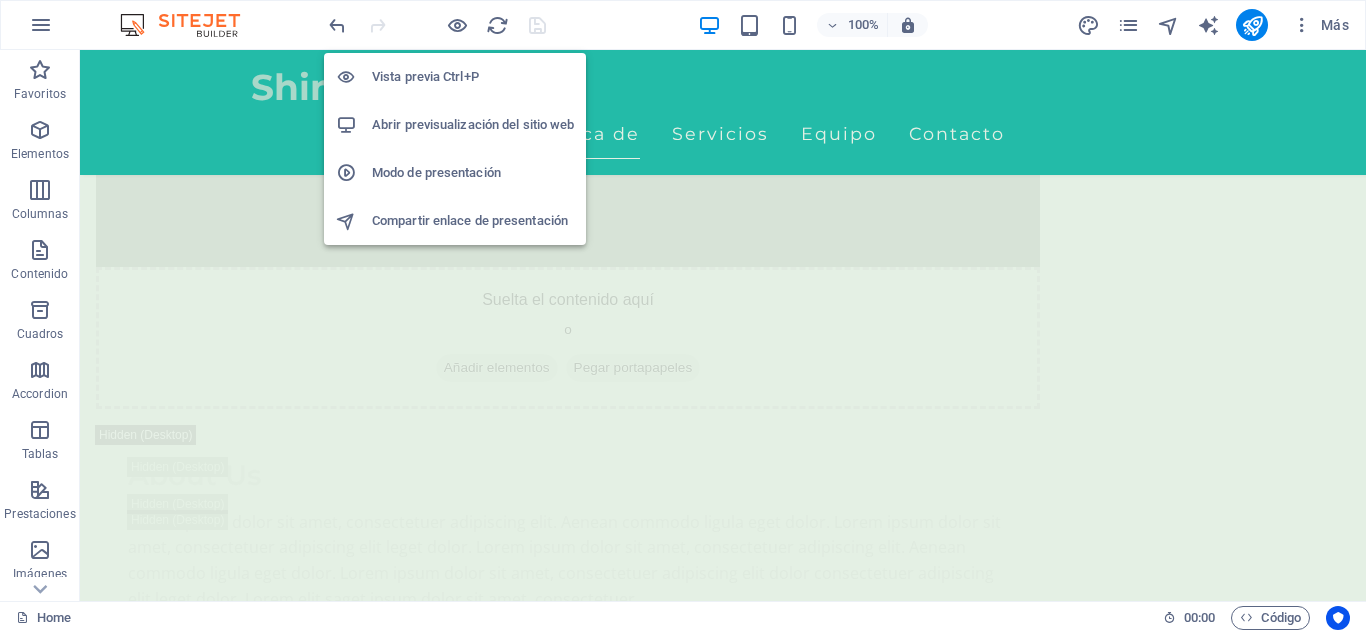 click on "Abrir previsualización del sitio web" at bounding box center (473, 125) 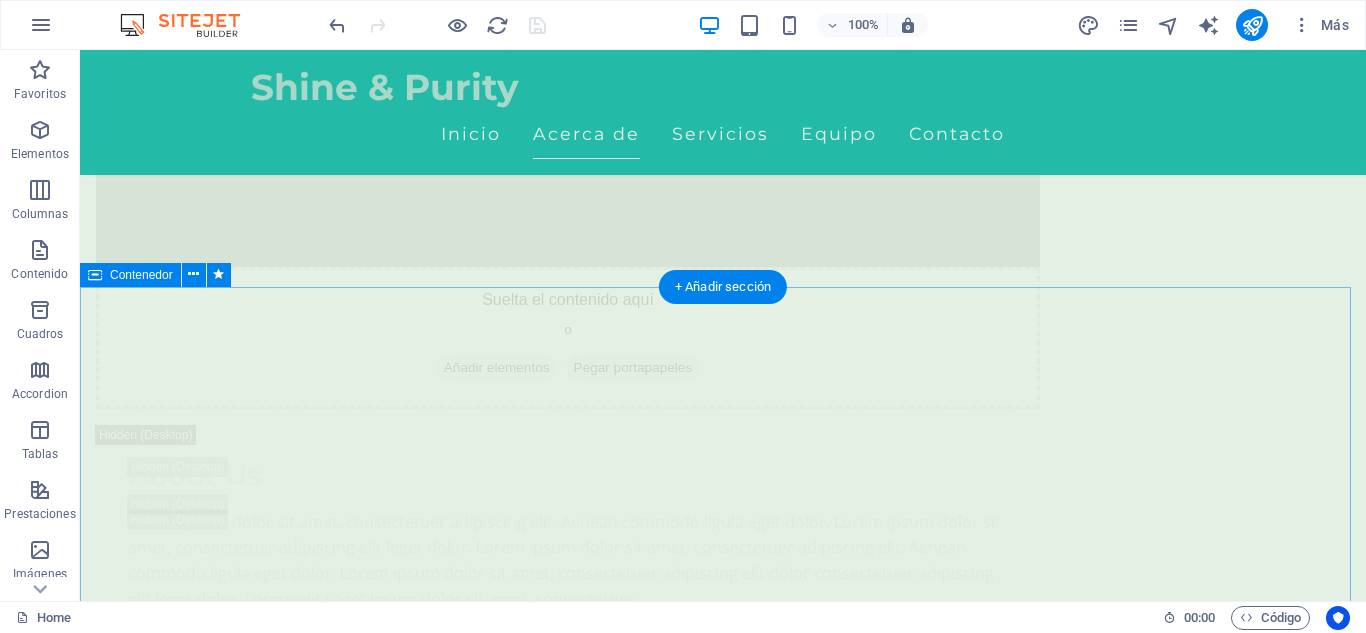 click on "Nuestros Servicios Masaje Relajante Ideal para soltar tensiones acumuladas y reconectar contigo mismo. Ritmo lento, toques suaves, paz profunda . 150.000 ​   ​ COP  Agregar    Masaje Tejido profundo Presión firme y técnica enfocada para liberar tensiones desde su base muscular. 150.000 COP  Agregar    Masaje Deportivo Perfecto para acompañar tu rutina de entrenamiento. Disminuye el riesgo de lesiones y mejora tu movilidad. 150.000 COP  Agregar    Masaje en Pareja Relajación y conexión, ideal para fortalecer el vínculo emocional en un ambiente armonioso y terapéutico 280.000 COP  Agregar    Drenaje Línfatico Masaje suave que estimula el sistema linfático, ideal para desinflamar, depurar y mejorar la circulación. 150.000 COP  Agregar    ​ Masaje Relajante Déjate envolver por un masaje relajante que alivia el estrés y renueva la paz en tu cuerpo. 150.000 COP  Agregar" at bounding box center [723, 6492] 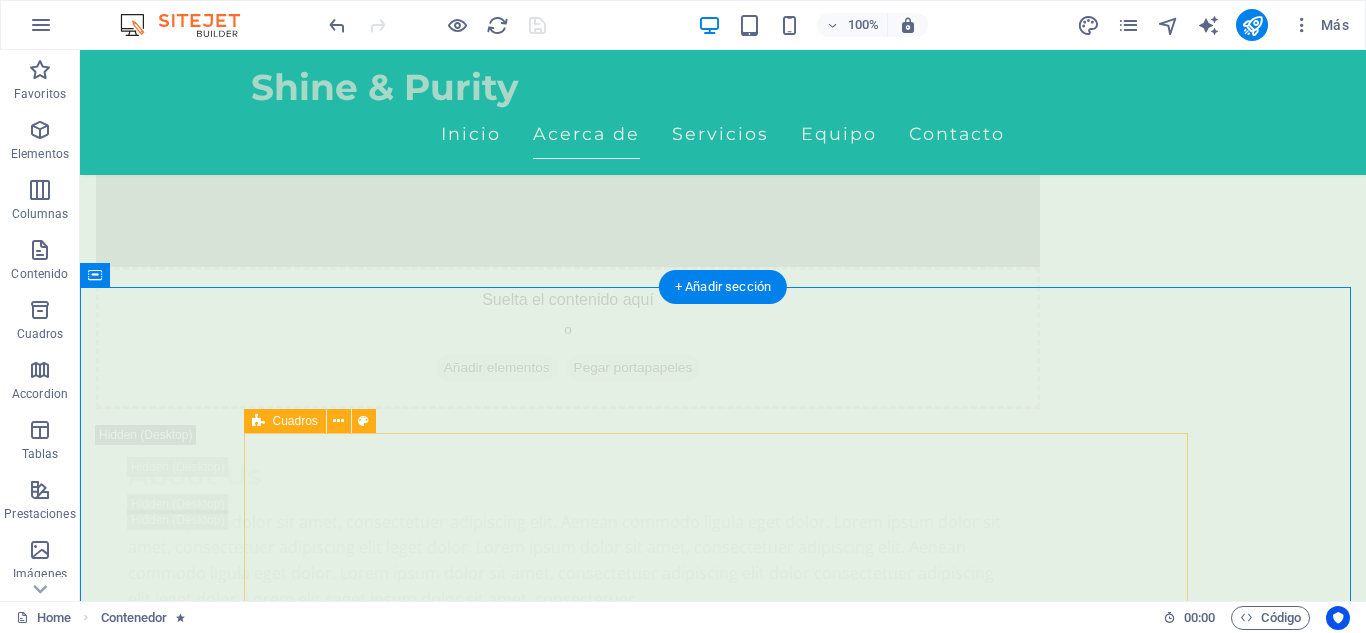 click on "Masaje Relajante Ideal para soltar tensiones acumuladas y reconectar contigo mismo. Ritmo lento, toques suaves, paz profunda . 150.000 ​   ​ COP  Agregar    Masaje Tejido profundo Presión firme y técnica enfocada para liberar tensiones desde su base muscular. 150.000 COP  Agregar    Masaje Deportivo Perfecto para acompañar tu rutina de entrenamiento. Disminuye el riesgo de lesiones y mejora tu movilidad. 150.000 COP  Agregar    Masaje en Pareja Relajación y conexión, ideal para fortalecer el vínculo emocional en un ambiente armonioso y terapéutico 280.000 COP  Agregar    Drenaje Línfatico Masaje suave que estimula el sistema linfático, ideal para desinflamar, depurar y mejorar la circulación. 150.000 COP  Agregar    ​ Masaje Relajante Déjate envolver por un masaje relajante que alivia el estrés y renueva la paz en tu cuerpo. 150.000 COP" at bounding box center [723, 6526] 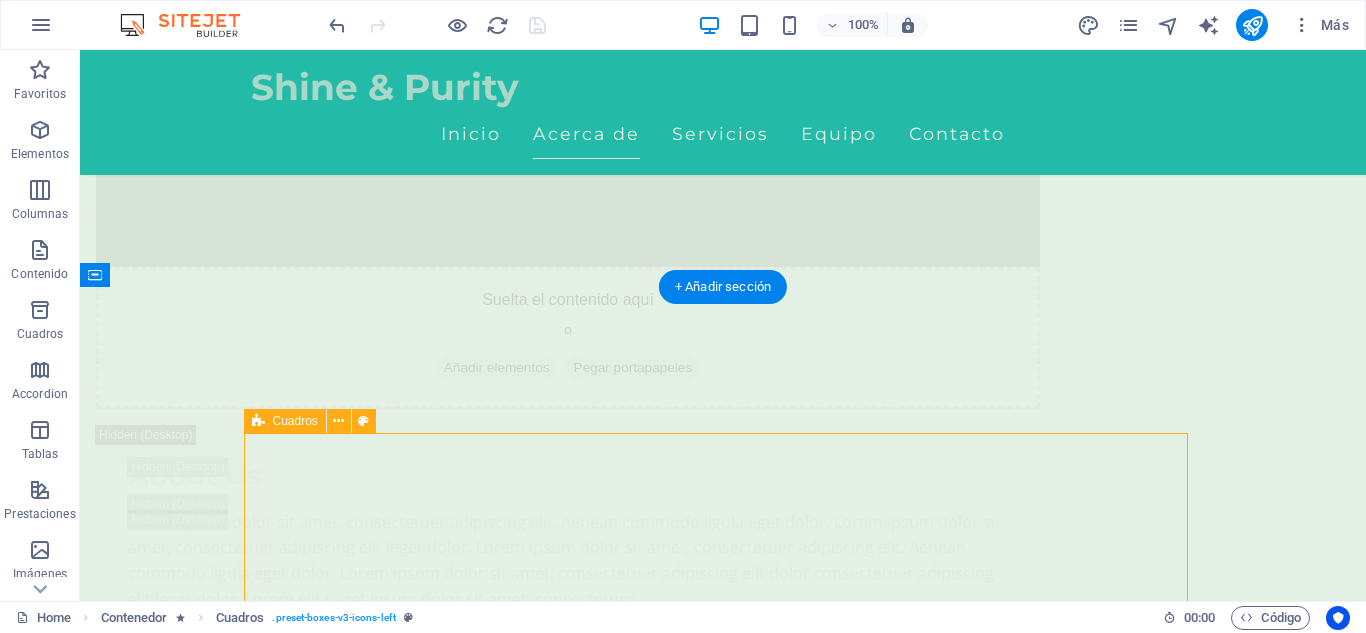 click on "Masaje Relajante Ideal para soltar tensiones acumuladas y reconectar contigo mismo. Ritmo lento, toques suaves, paz profunda . 150.000 ​   ​ COP  Agregar    Masaje Tejido profundo Presión firme y técnica enfocada para liberar tensiones desde su base muscular. 150.000 COP  Agregar    Masaje Deportivo Perfecto para acompañar tu rutina de entrenamiento. Disminuye el riesgo de lesiones y mejora tu movilidad. 150.000 COP  Agregar    Masaje en Pareja Relajación y conexión, ideal para fortalecer el vínculo emocional en un ambiente armonioso y terapéutico 280.000 COP  Agregar    Drenaje Línfatico Masaje suave que estimula el sistema linfático, ideal para desinflamar, depurar y mejorar la circulación. 150.000 COP  Agregar    ​ Masaje Relajante Déjate envolver por un masaje relajante que alivia el estrés y renueva la paz en tu cuerpo. 150.000 COP" at bounding box center (723, 6526) 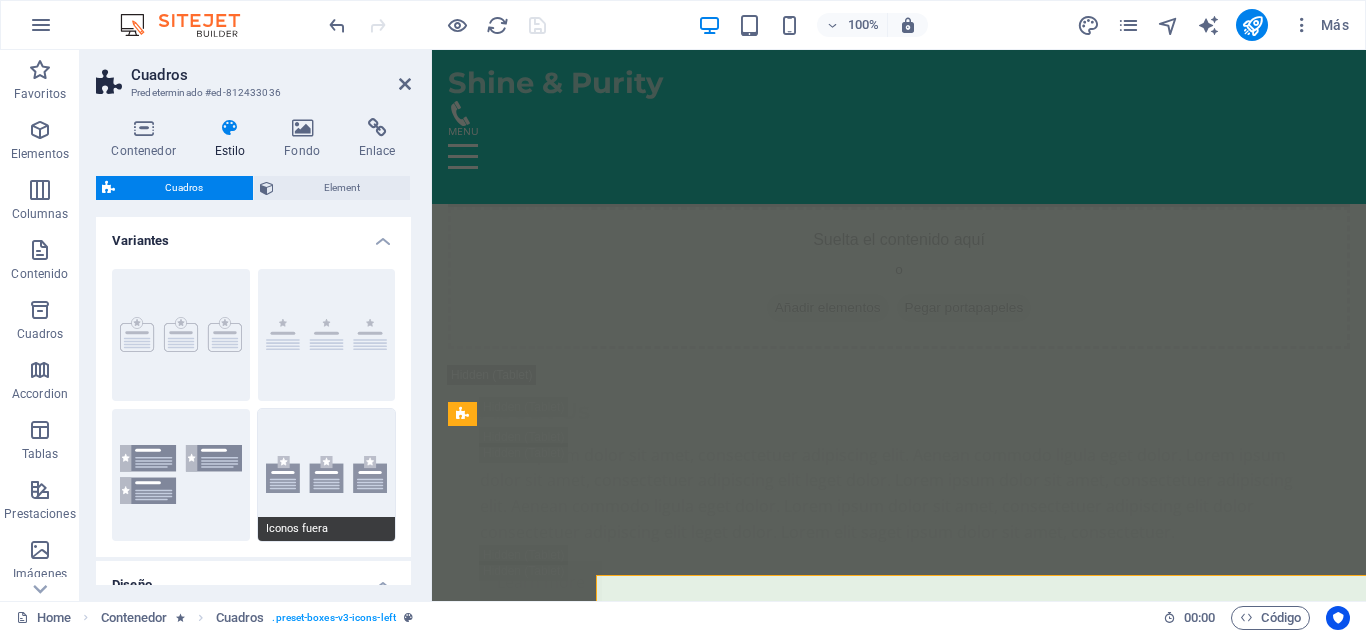 scroll, scrollTop: 3222, scrollLeft: 0, axis: vertical 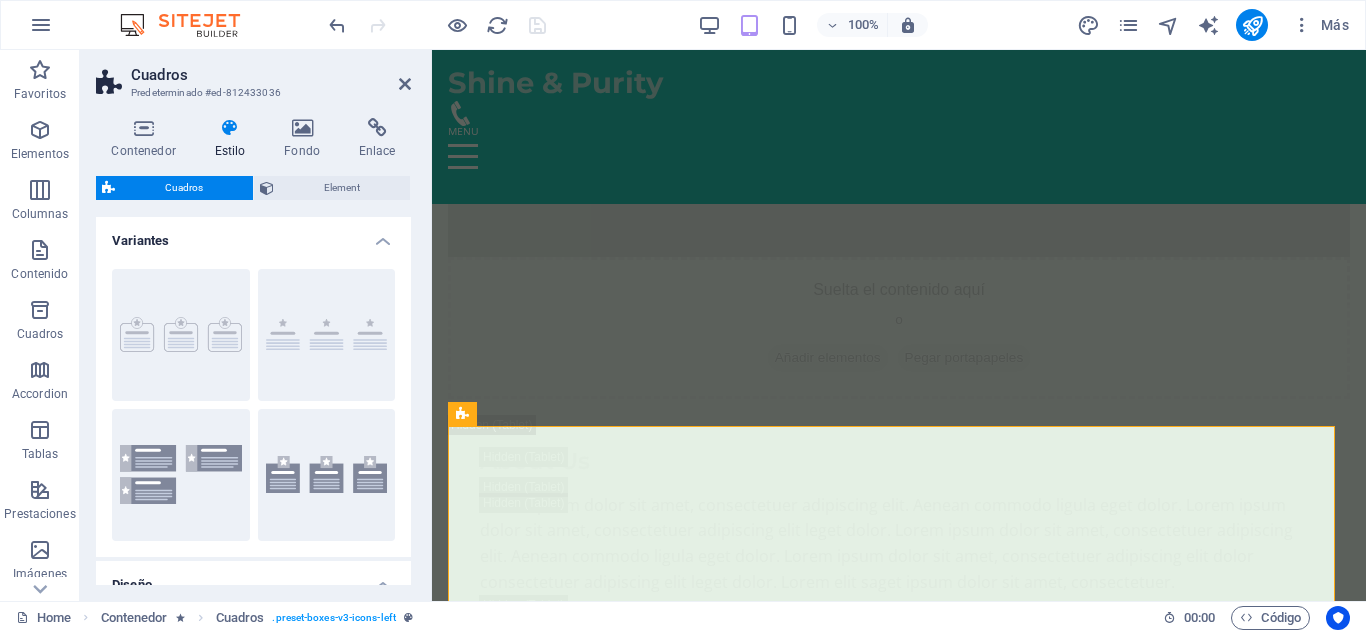 click on "Variantes" at bounding box center [253, 235] 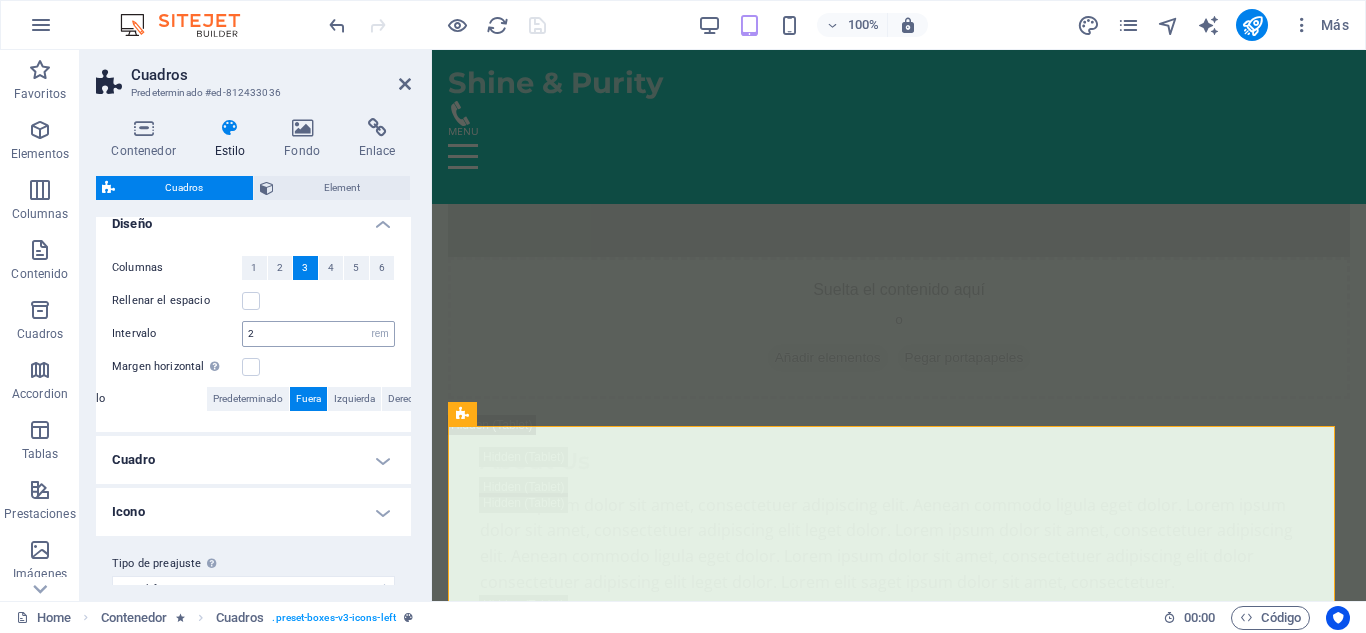 scroll, scrollTop: 100, scrollLeft: 0, axis: vertical 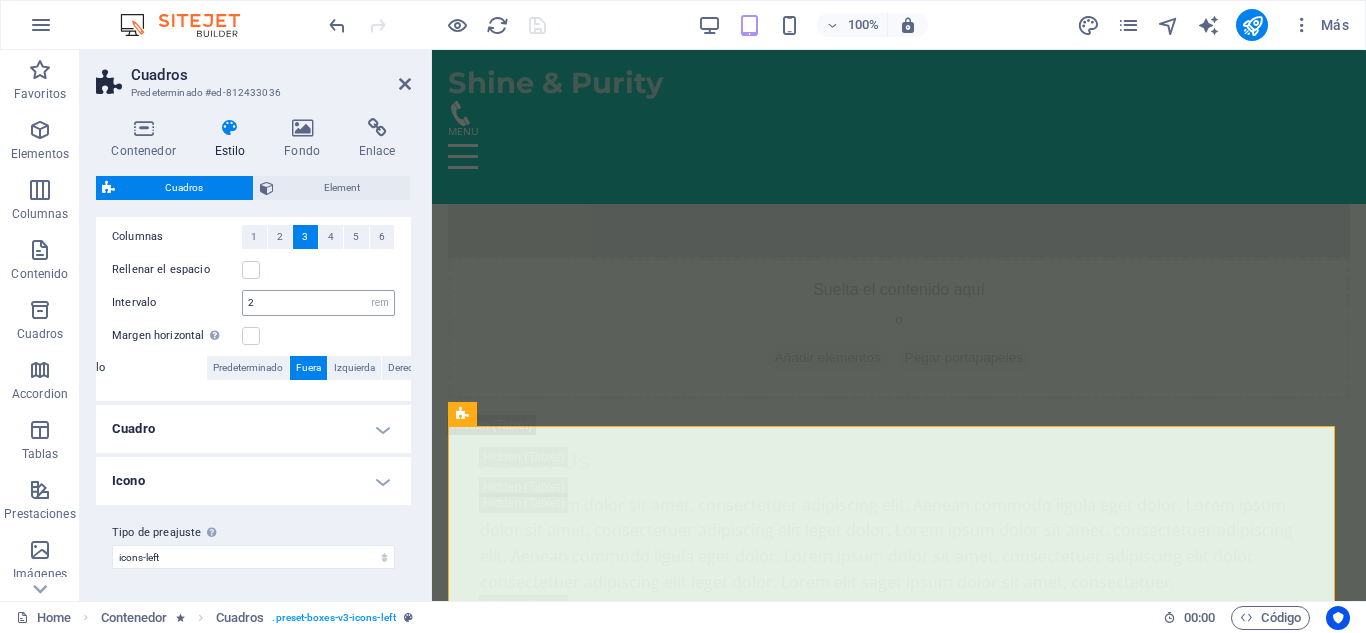 click on "Cuadro" at bounding box center [253, 429] 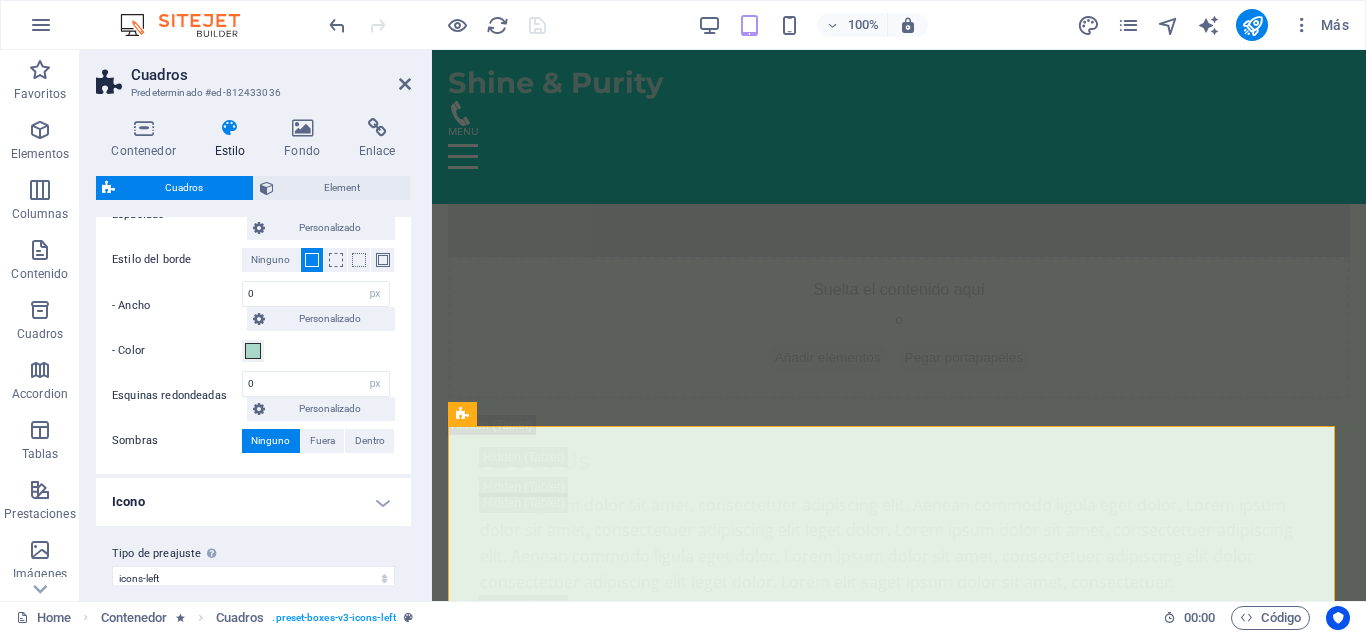 scroll, scrollTop: 424, scrollLeft: 0, axis: vertical 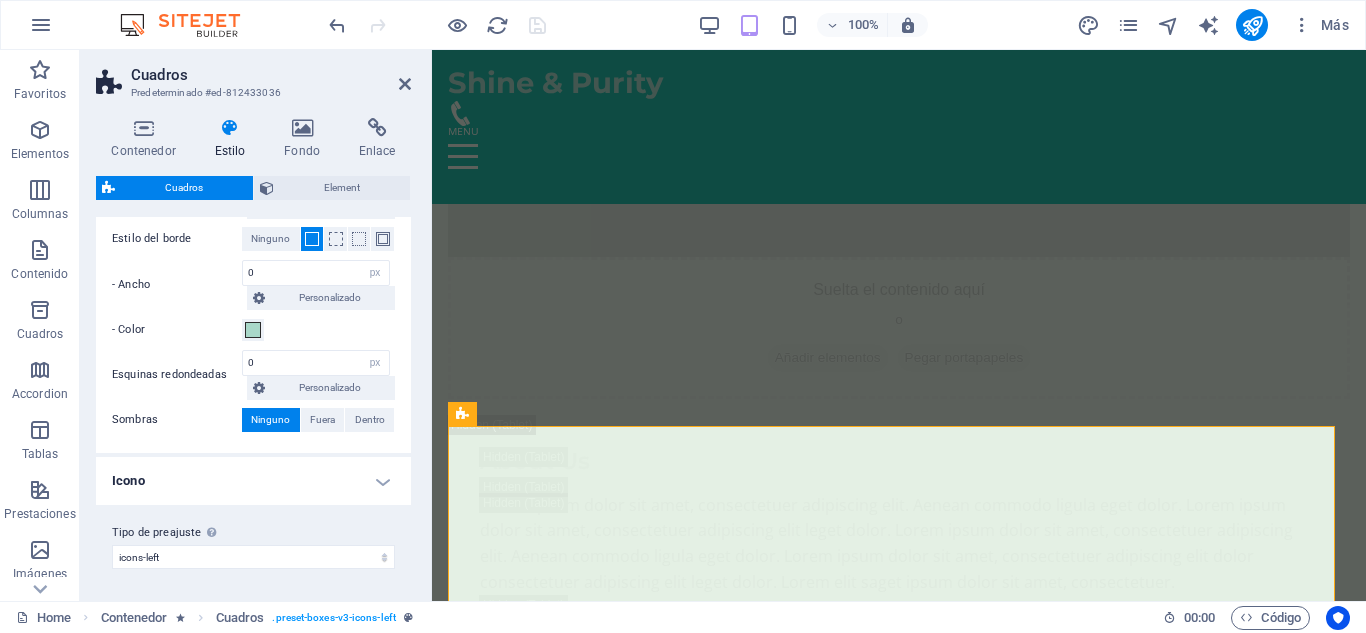 click on "Icono" at bounding box center [253, 481] 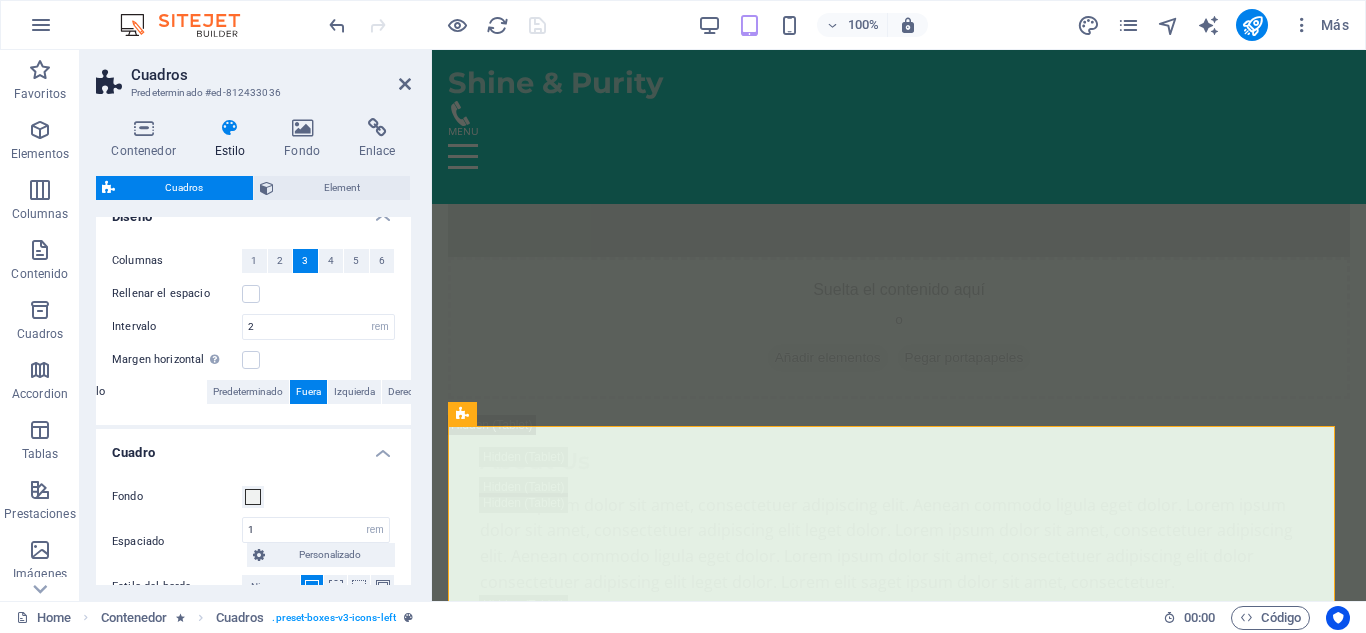 scroll, scrollTop: 0, scrollLeft: 0, axis: both 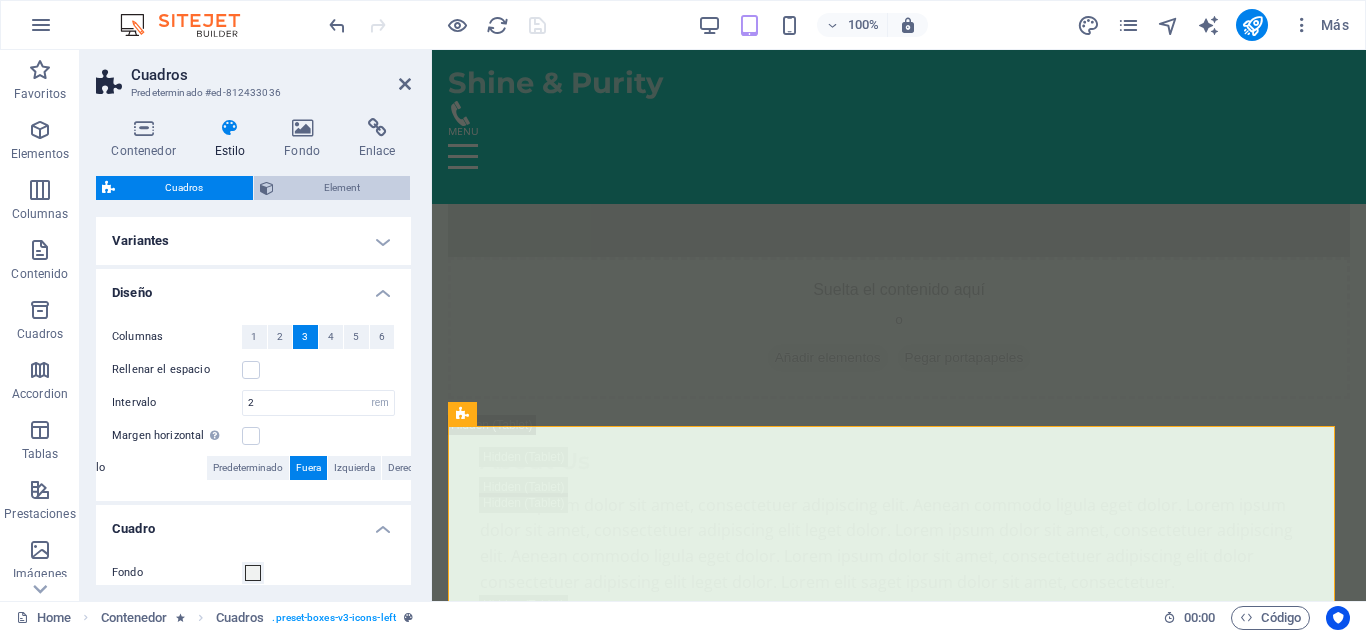 click on "Element" at bounding box center (342, 188) 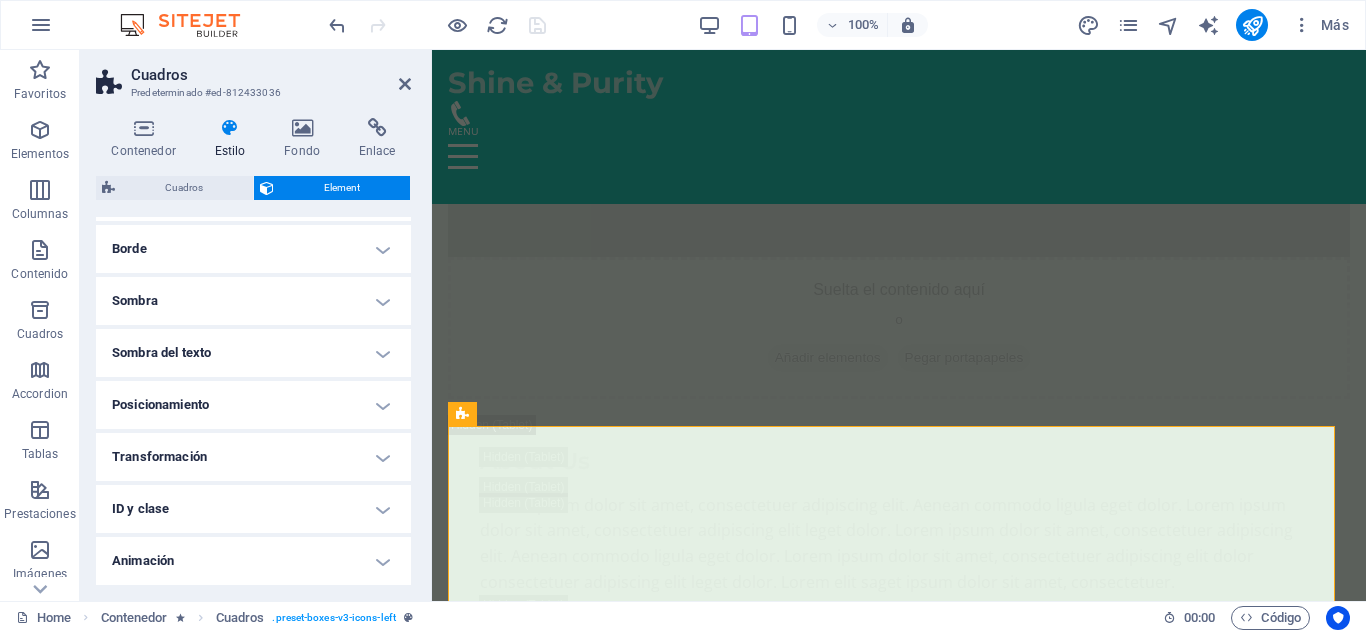 scroll, scrollTop: 494, scrollLeft: 0, axis: vertical 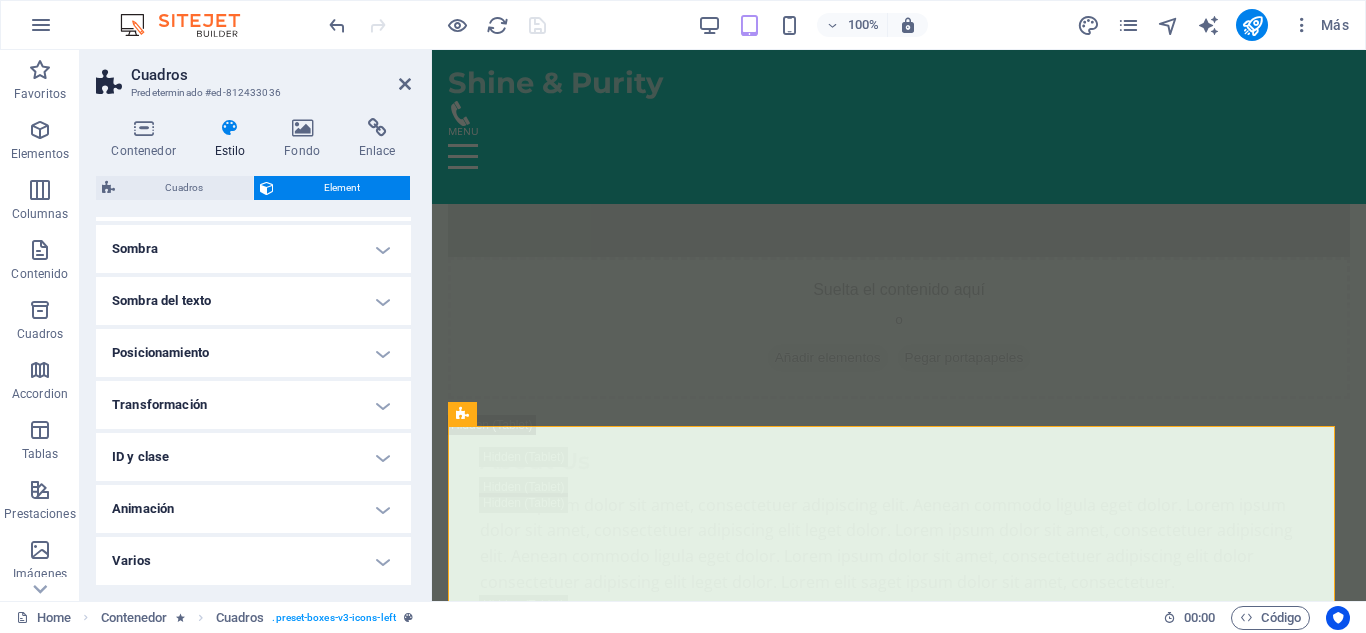 click on "Animación" at bounding box center [253, 509] 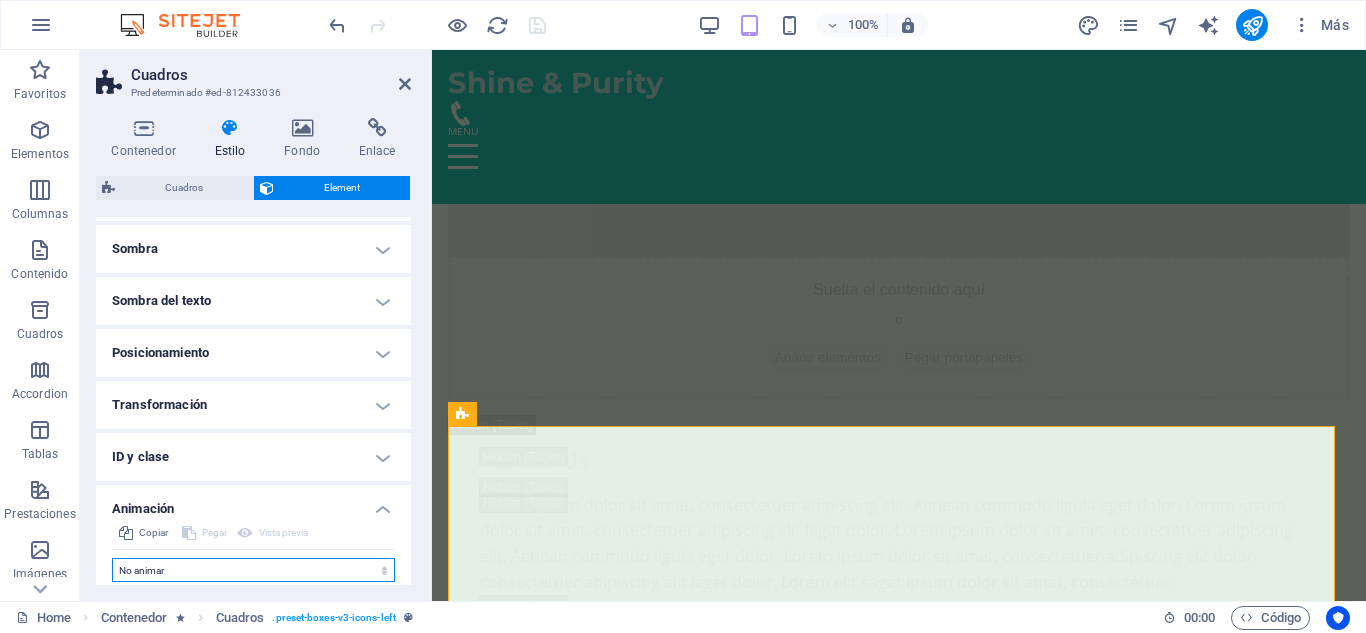 click on "No animar Mostrar / Ocultar Subir/bajar Acercar/alejar Deslizar de izquierda a derecha Deslizar de derecha a izquierda Deslizar de arriba a abajo Deslizar de abajo a arriba Pulsación Parpadeo Abrir como superposición" at bounding box center (253, 570) 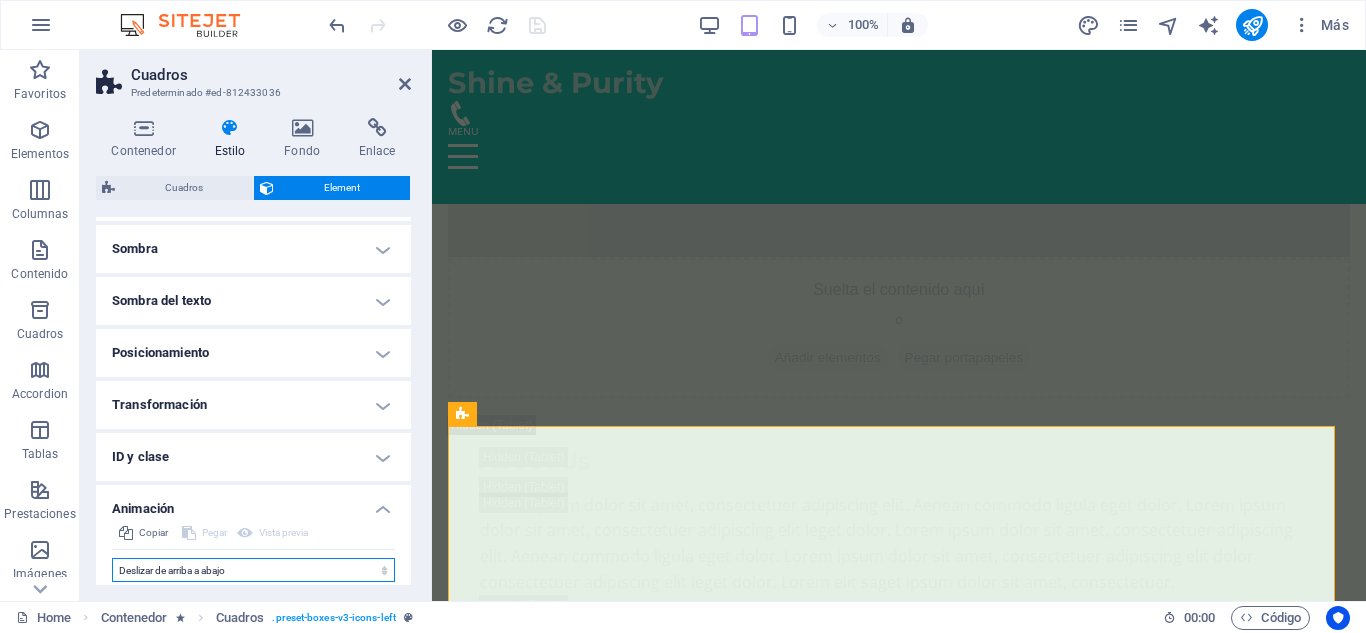 click on "No animar Mostrar / Ocultar Subir/bajar Acercar/alejar Deslizar de izquierda a derecha Deslizar de derecha a izquierda Deslizar de arriba a abajo Deslizar de abajo a arriba Pulsación Parpadeo Abrir como superposición" at bounding box center (253, 570) 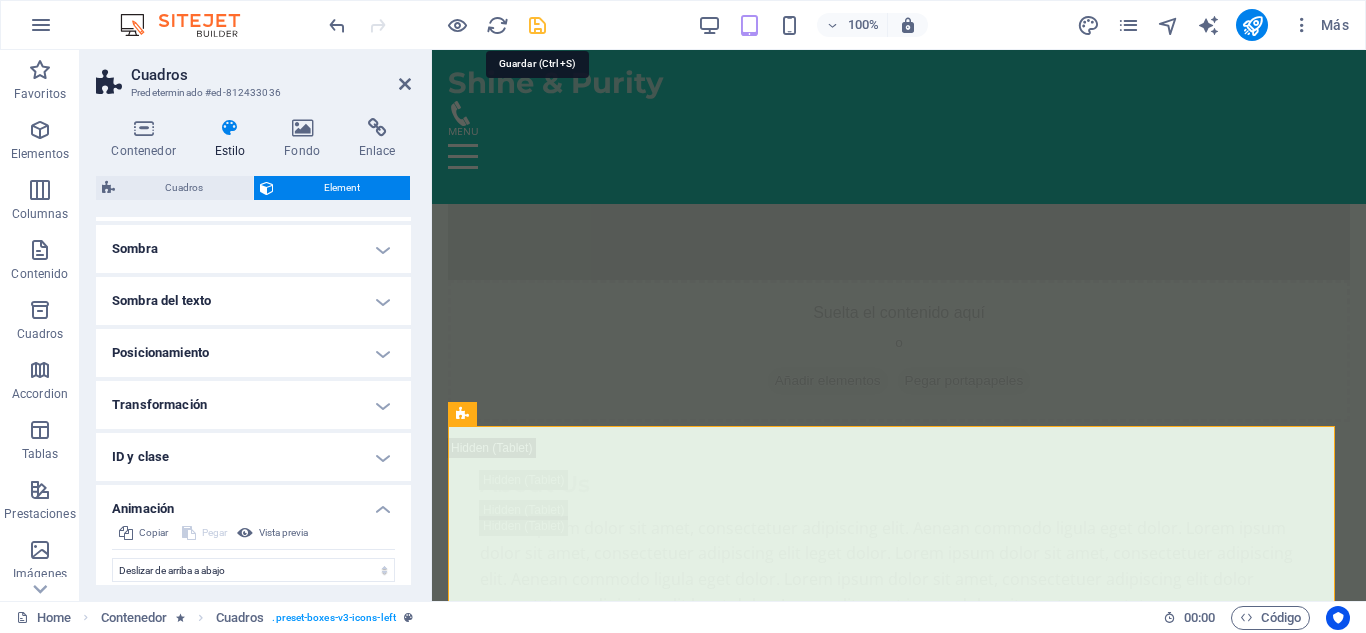 click at bounding box center (537, 25) 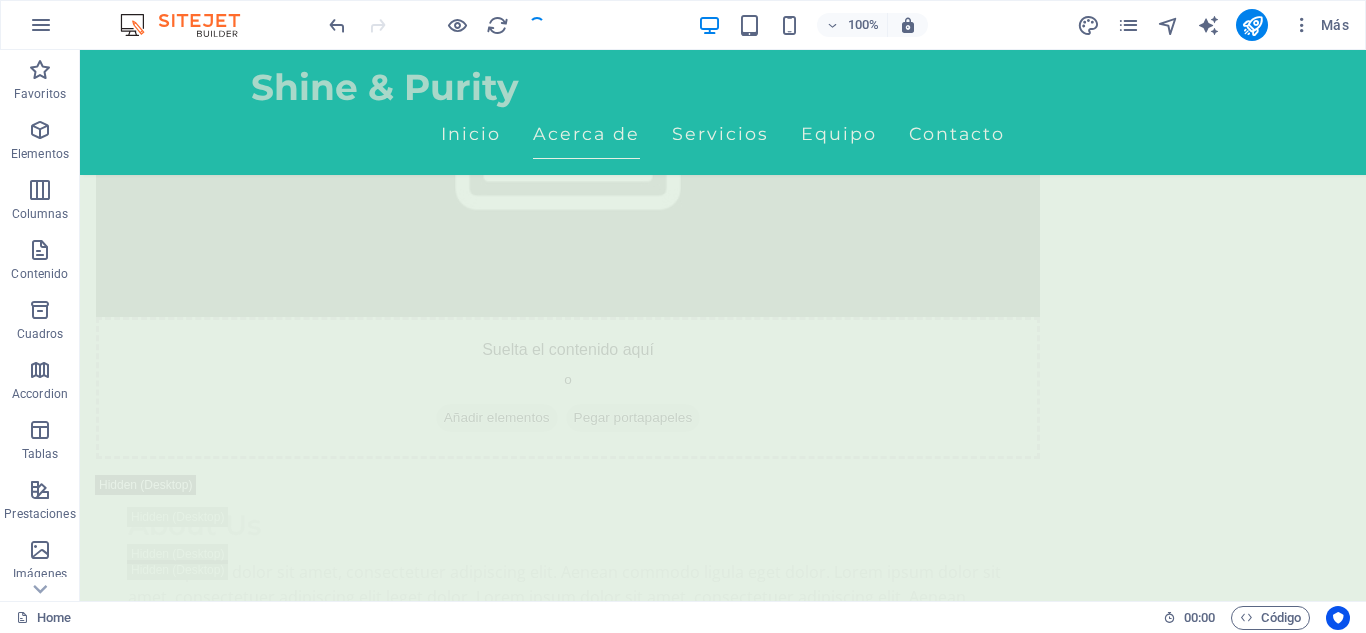 scroll, scrollTop: 3272, scrollLeft: 0, axis: vertical 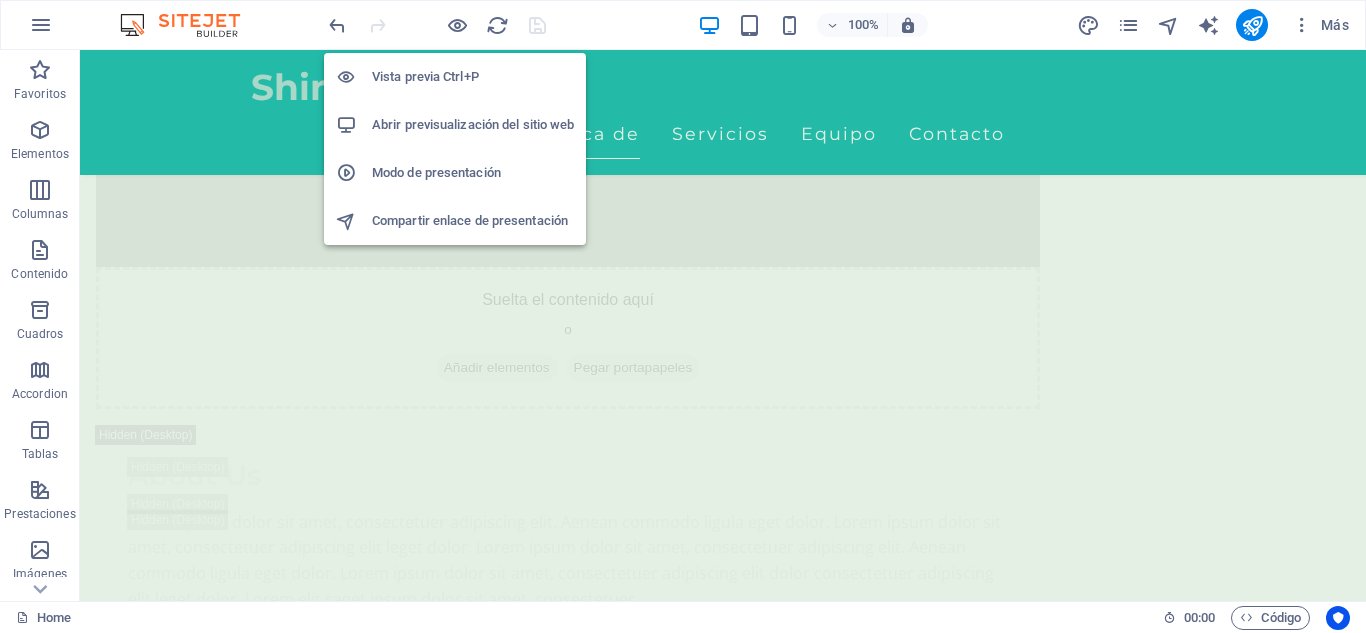 click on "Abrir previsualización del sitio web" at bounding box center [473, 125] 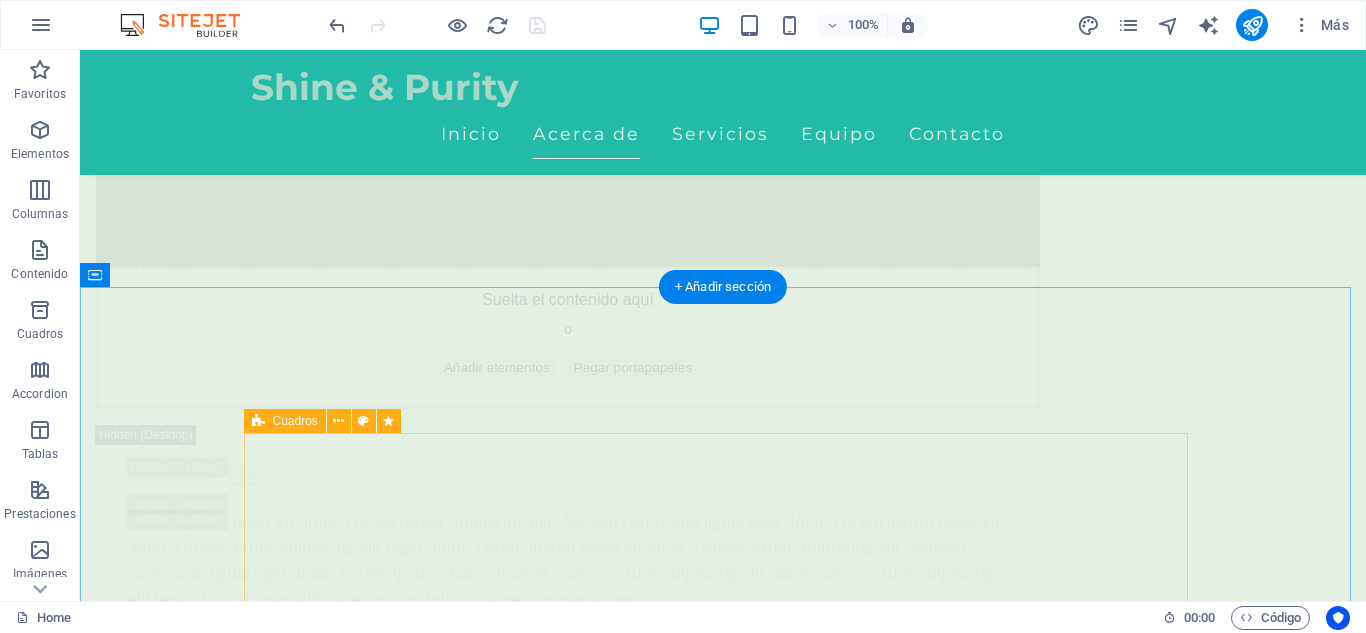 click on "Masaje Relajante Ideal para soltar tensiones acumuladas y reconectar contigo mismo. Ritmo lento, toques suaves, paz profunda . 150.000 ​   ​ COP  Agregar    Masaje Tejido profundo Presión firme y técnica enfocada para liberar tensiones desde su base muscular. 150.000 COP  Agregar    Masaje Deportivo Perfecto para acompañar tu rutina de entrenamiento. Disminuye el riesgo de lesiones y mejora tu movilidad. 150.000 COP  Agregar    Masaje en Pareja Relajación y conexión, ideal para fortalecer el vínculo emocional en un ambiente armonioso y terapéutico 280.000 COP  Agregar    Drenaje Línfatico Masaje suave que estimula el sistema linfático, ideal para desinflamar, depurar y mejorar la circulación. 150.000 COP  Agregar    ​ Masaje Relajante Déjate envolver por un masaje relajante que alivia el estrés y renueva la paz en tu cuerpo. 150.000 COP" at bounding box center (723, 6526) 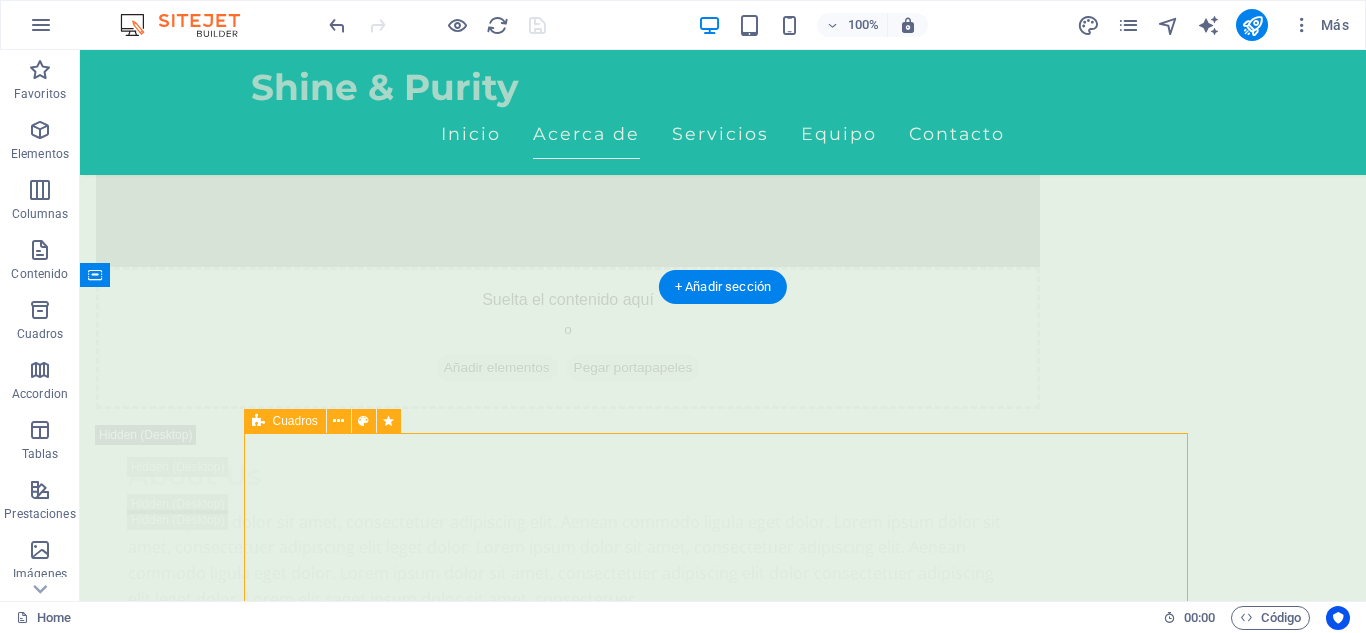 click on "Masaje Relajante Ideal para soltar tensiones acumuladas y reconectar contigo mismo. Ritmo lento, toques suaves, paz profunda . 150.000 ​   ​ COP  Agregar    Masaje Tejido profundo Presión firme y técnica enfocada para liberar tensiones desde su base muscular. 150.000 COP  Agregar    Masaje Deportivo Perfecto para acompañar tu rutina de entrenamiento. Disminuye el riesgo de lesiones y mejora tu movilidad. 150.000 COP  Agregar    Masaje en Pareja Relajación y conexión, ideal para fortalecer el vínculo emocional en un ambiente armonioso y terapéutico 280.000 COP  Agregar    Drenaje Línfatico Masaje suave que estimula el sistema linfático, ideal para desinflamar, depurar y mejorar la circulación. 150.000 COP  Agregar    ​ Masaje Relajante Déjate envolver por un masaje relajante que alivia el estrés y renueva la paz en tu cuerpo. 150.000 COP" at bounding box center (723, 6526) 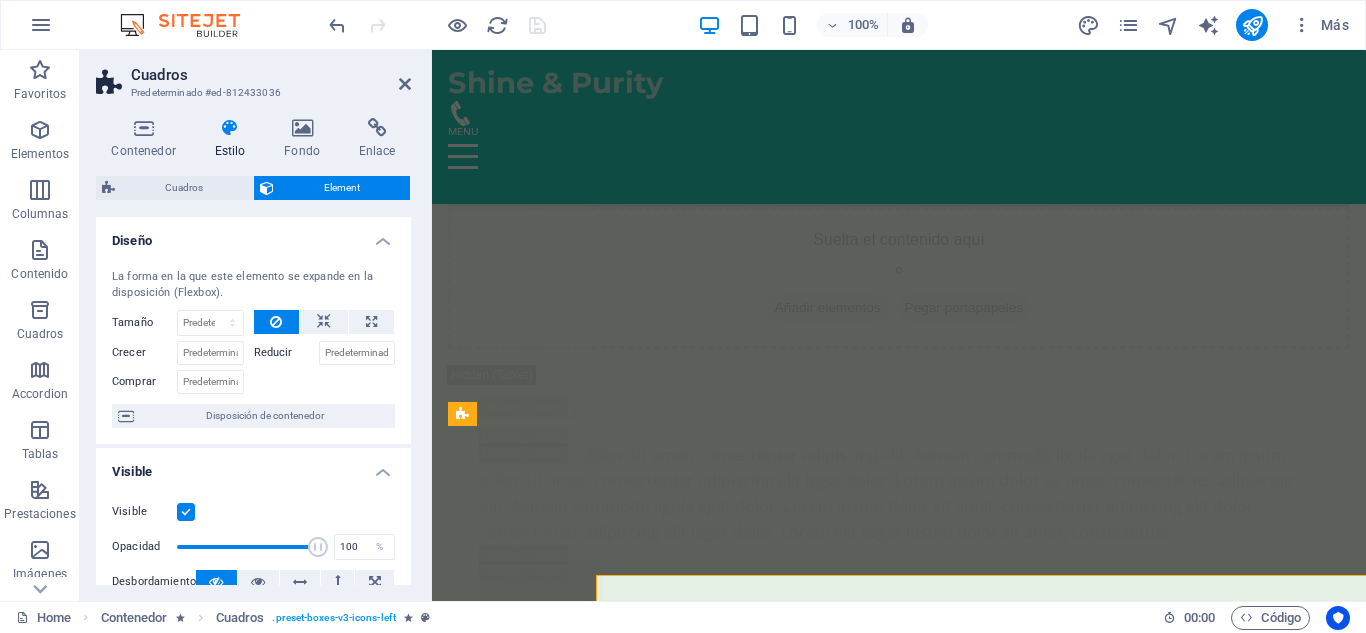 scroll, scrollTop: 3222, scrollLeft: 0, axis: vertical 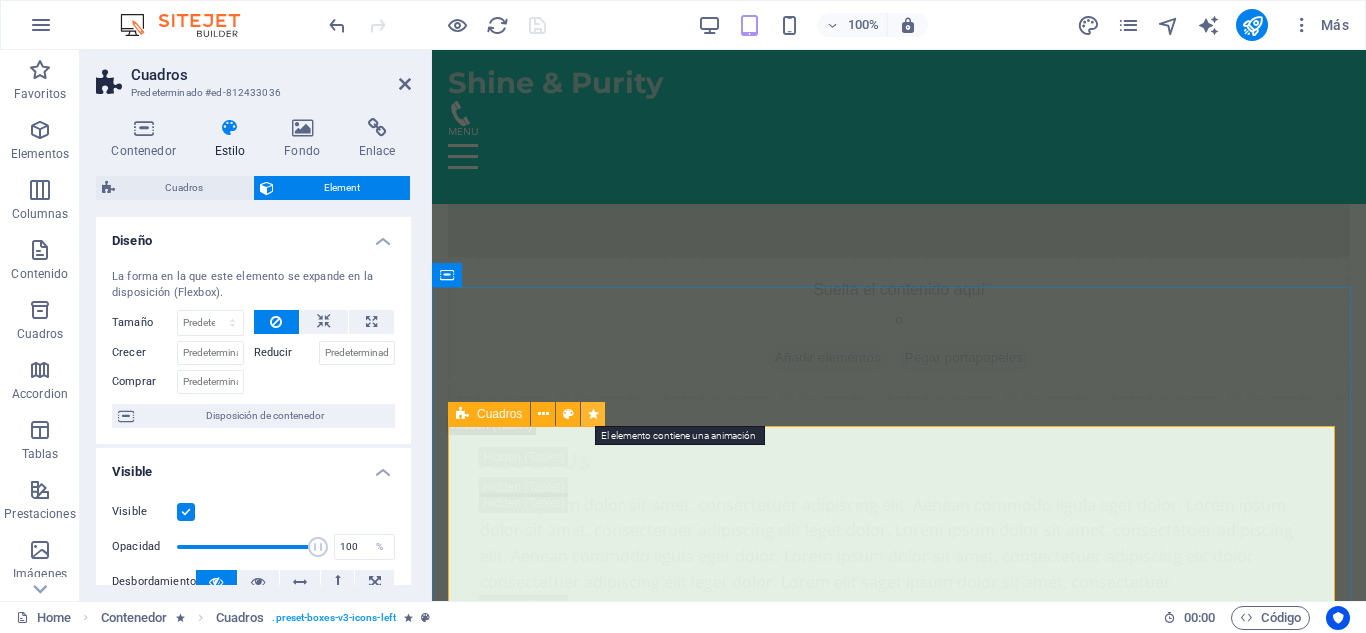 click at bounding box center (593, 414) 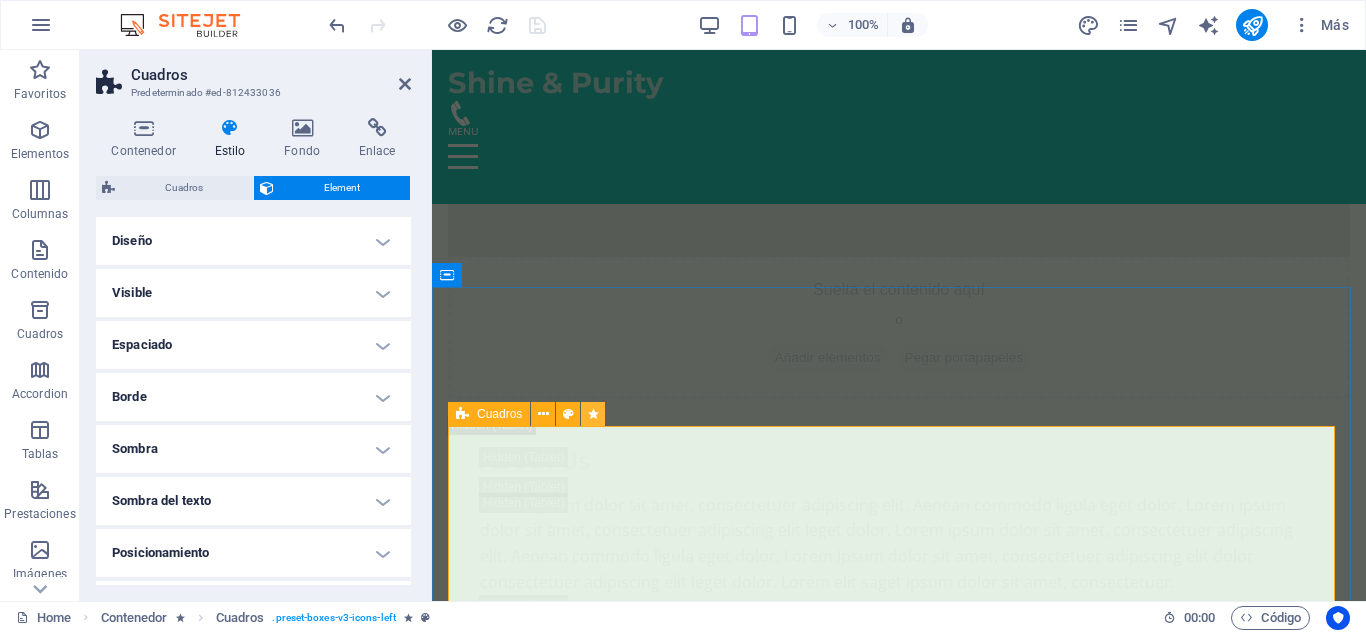click at bounding box center (593, 414) 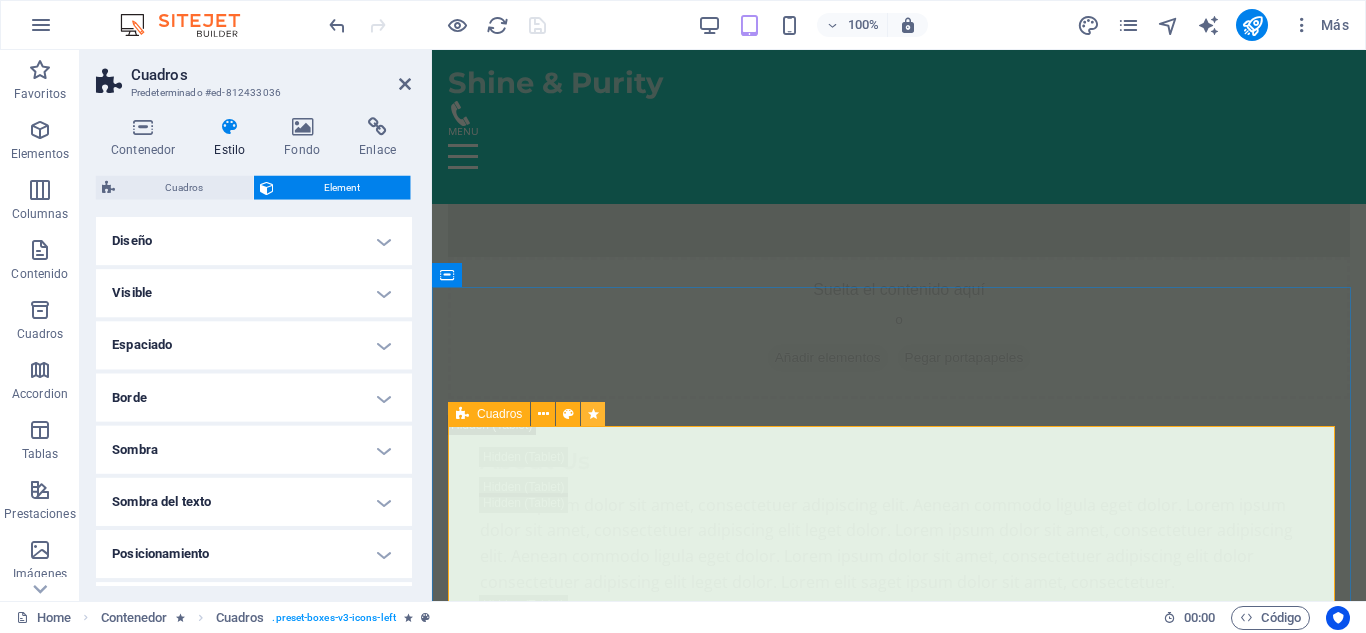 click at bounding box center [593, 414] 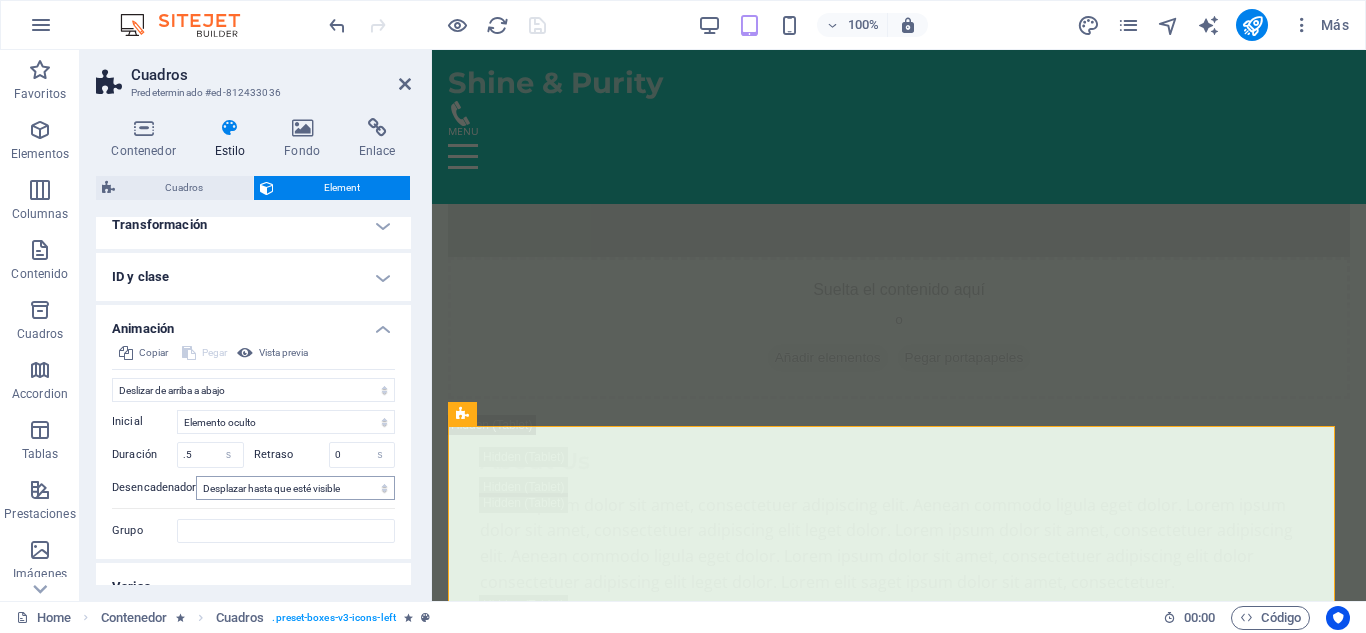 scroll, scrollTop: 406, scrollLeft: 0, axis: vertical 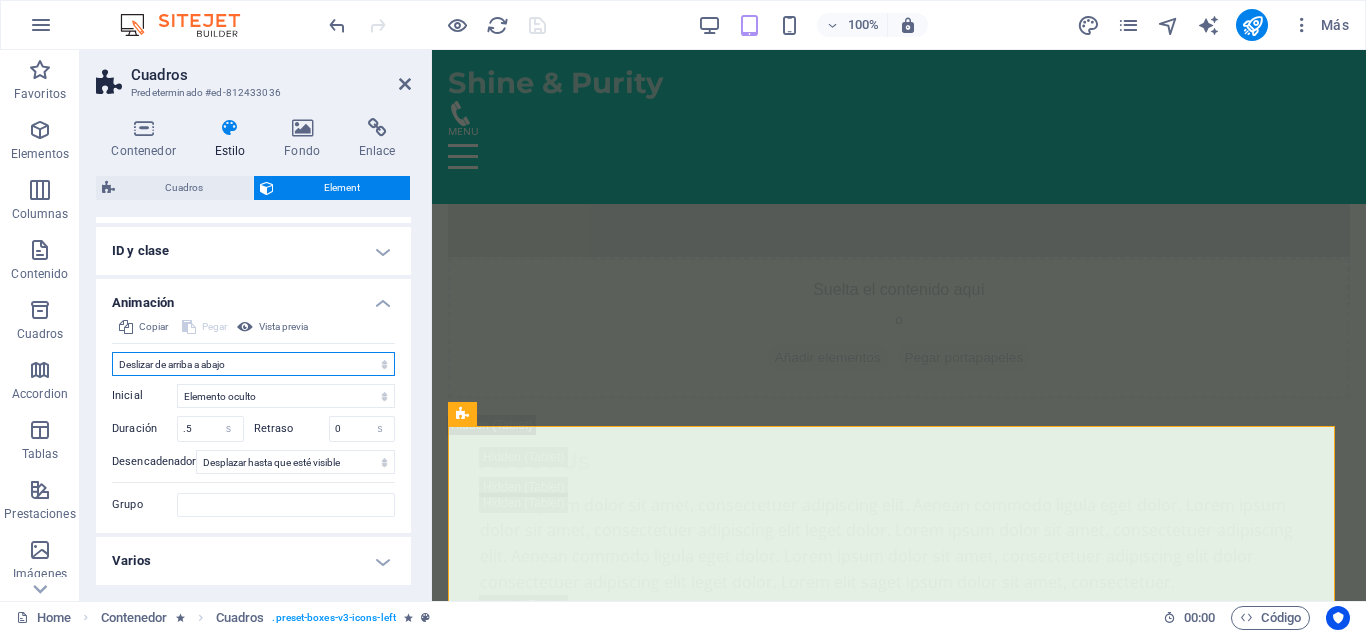 click on "No animar Mostrar / Ocultar Subir/bajar Acercar/alejar Deslizar de izquierda a derecha Deslizar de derecha a izquierda Deslizar de arriba a abajo Deslizar de abajo a arriba Pulsación Parpadeo Abrir como superposición" at bounding box center [253, 364] 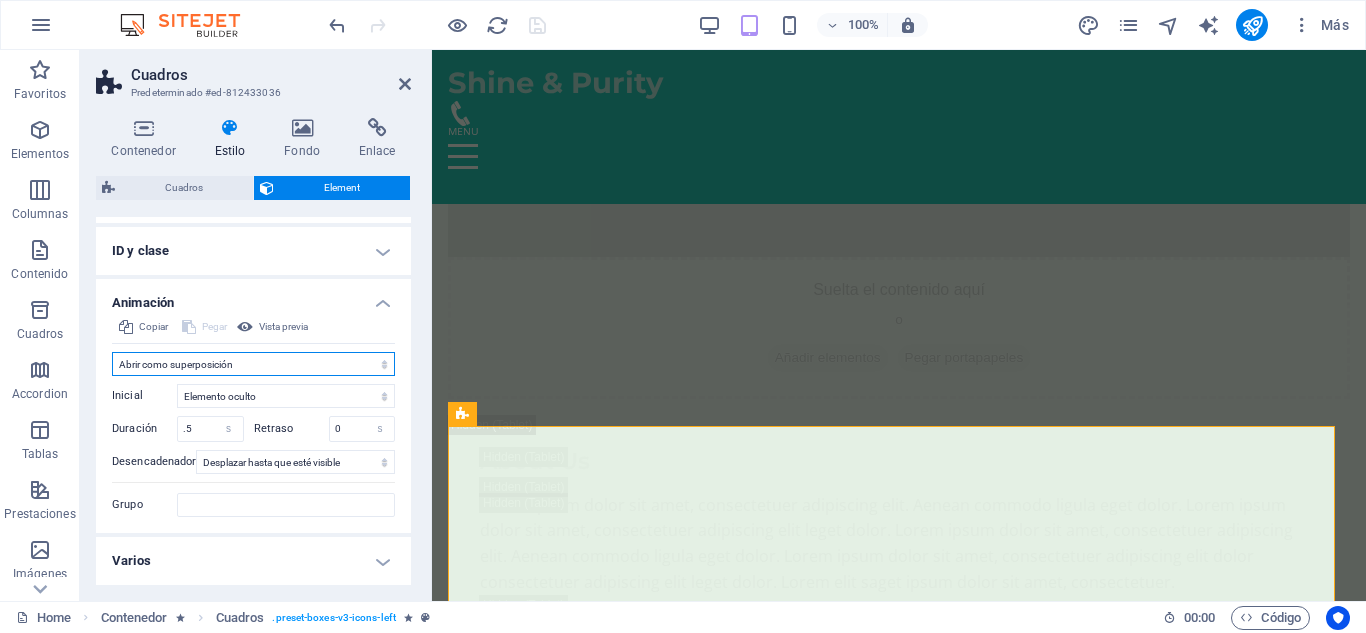 click on "No animar Mostrar / Ocultar Subir/bajar Acercar/alejar Deslizar de izquierda a derecha Deslizar de derecha a izquierda Deslizar de arriba a abajo Deslizar de abajo a arriba Pulsación Parpadeo Abrir como superposición" at bounding box center (253, 364) 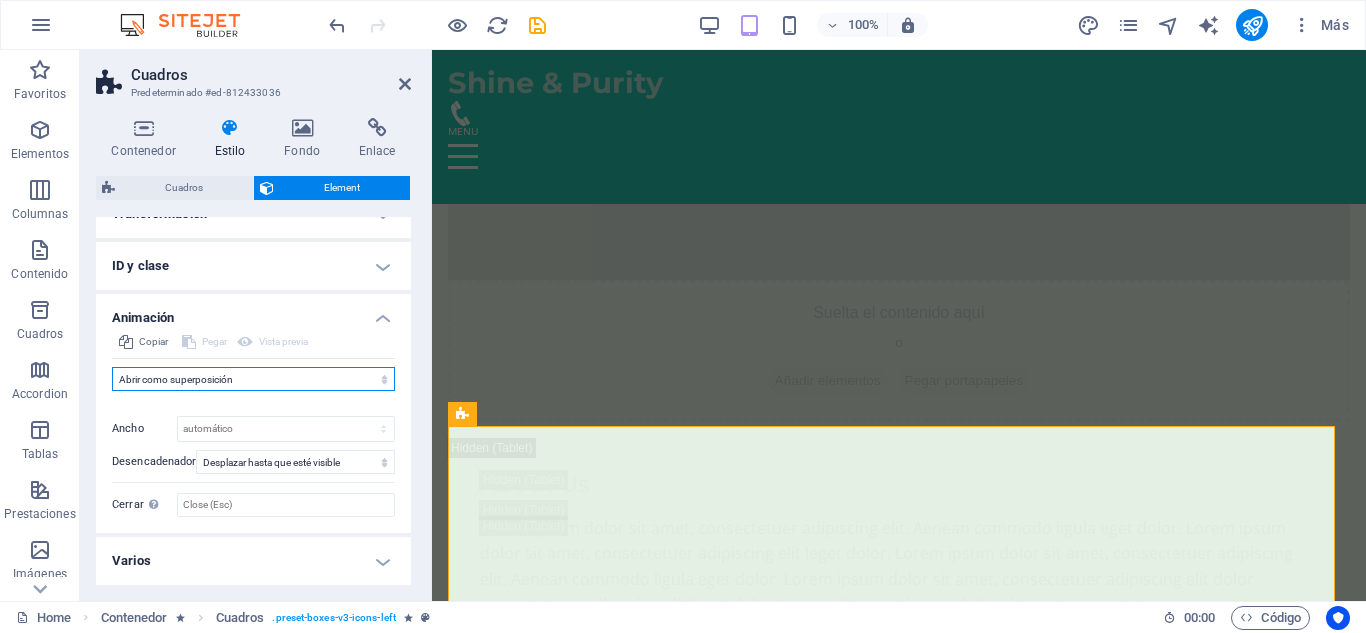scroll, scrollTop: 391, scrollLeft: 0, axis: vertical 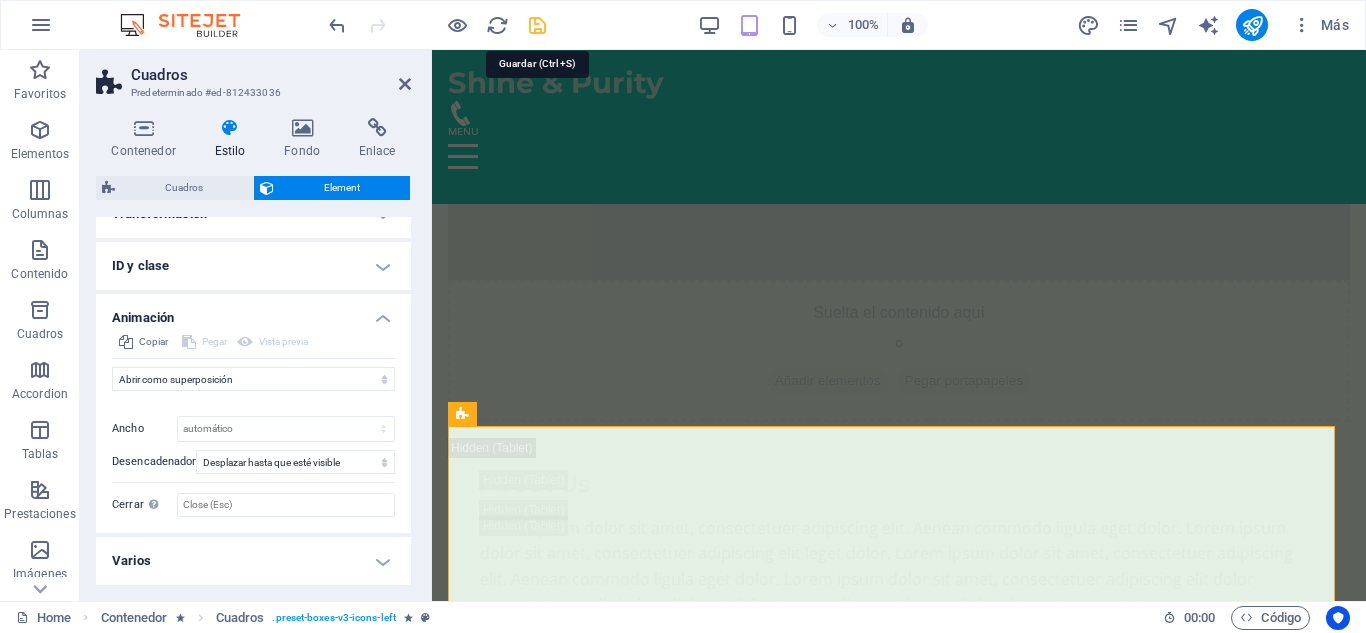 click at bounding box center [537, 25] 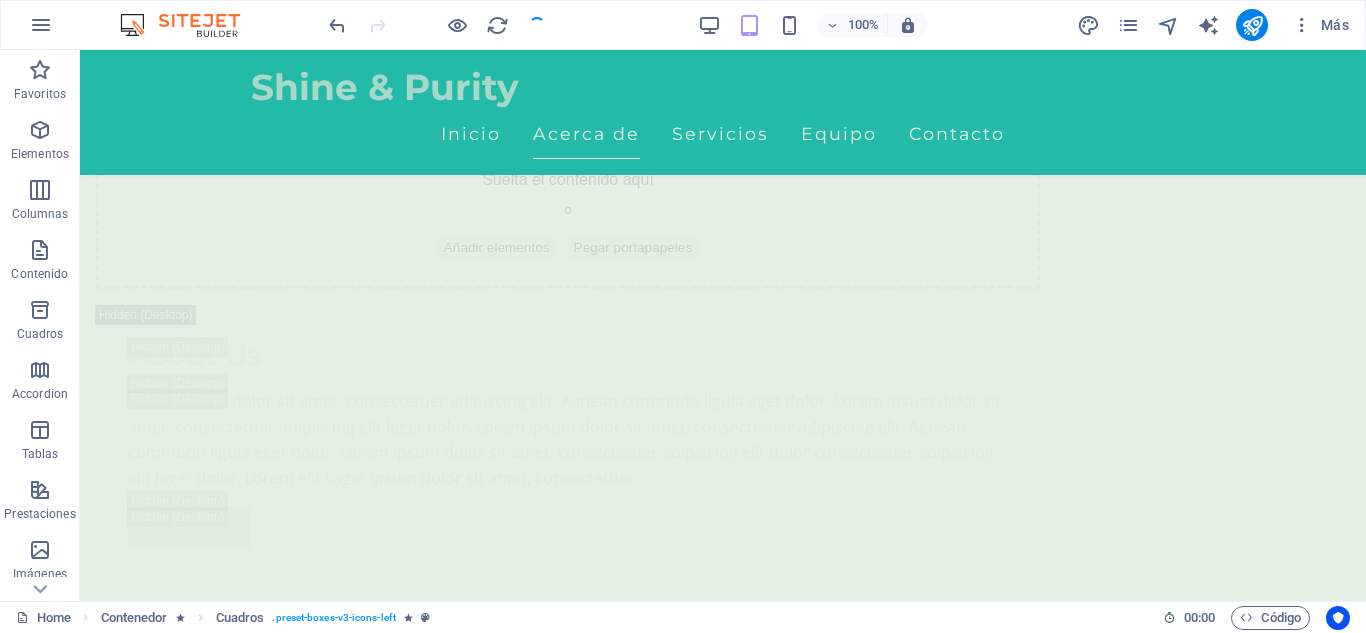 scroll, scrollTop: 3272, scrollLeft: 0, axis: vertical 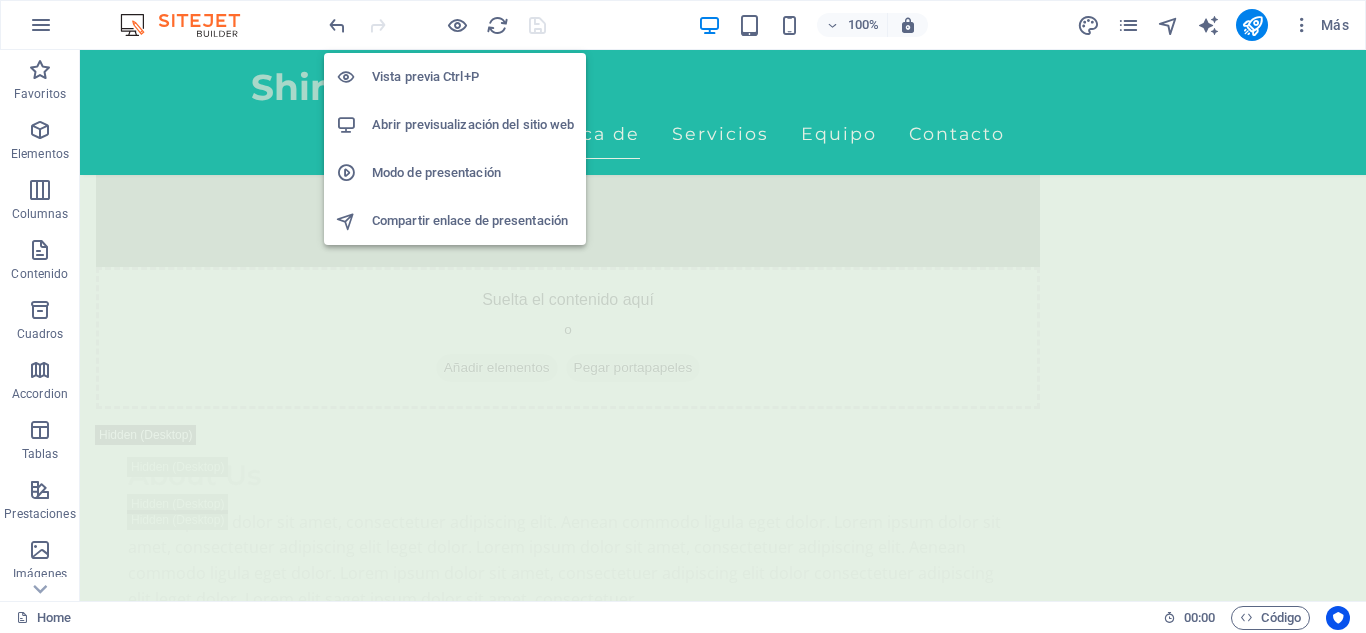 click on "Abrir previsualización del sitio web" at bounding box center (473, 125) 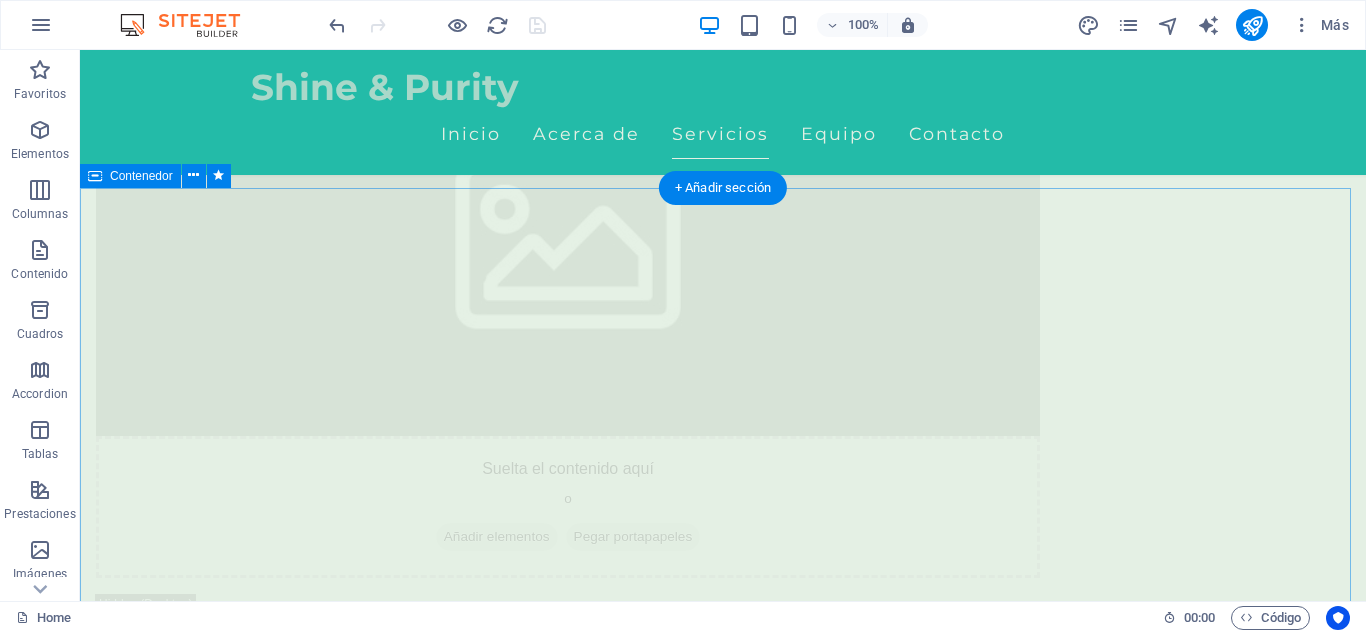 scroll, scrollTop: 3371, scrollLeft: 0, axis: vertical 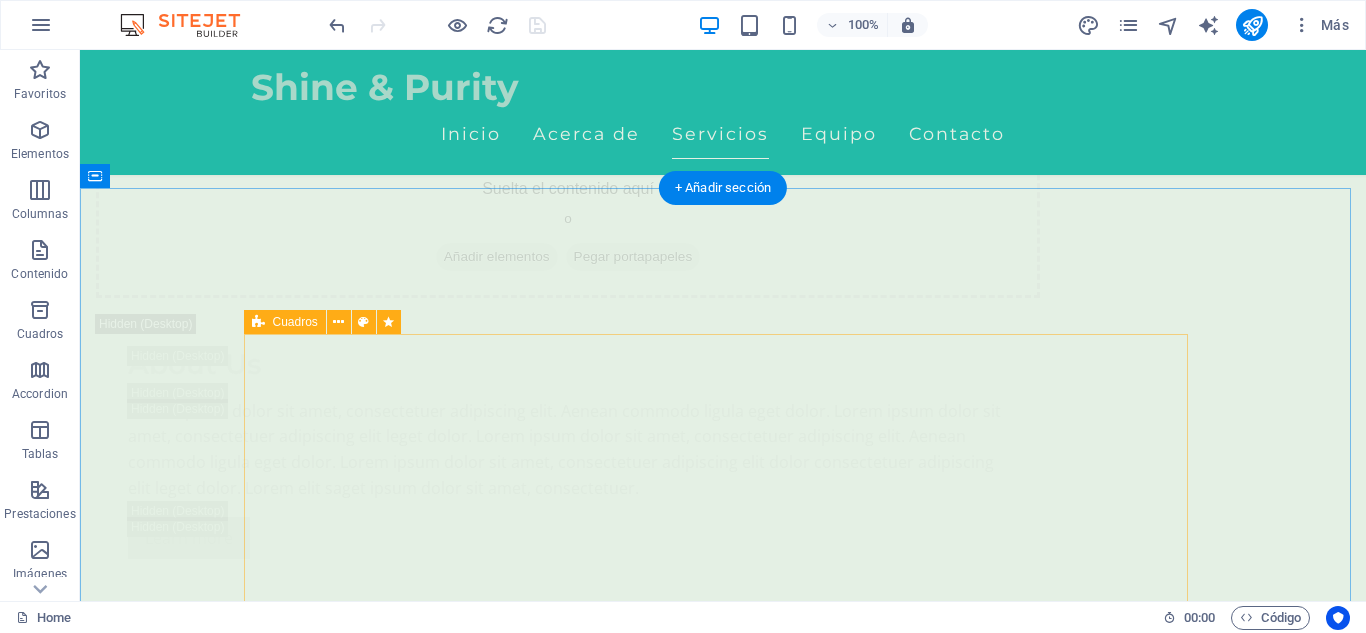 click on "Masaje Relajante Ideal para soltar tensiones acumuladas y reconectar contigo mismo. Ritmo lento, toques suaves, paz profunda . 150.000 ​   ​ COP  Agregar    Masaje Tejido profundo Presión firme y técnica enfocada para liberar tensiones desde su base muscular. 150.000 COP  Agregar    Masaje Deportivo Perfecto para acompañar tu rutina de entrenamiento. Disminuye el riesgo de lesiones y mejora tu movilidad. 150.000 COP  Agregar    Masaje en Pareja Relajación y conexión, ideal para fortalecer el vínculo emocional en un ambiente armonioso y terapéutico 280.000 COP  Agregar    Drenaje Línfatico Masaje suave que estimula el sistema linfático, ideal para desinflamar, depurar y mejorar la circulación. 150.000 COP  Agregar    ​ Masaje Relajante Déjate envolver por un masaje relajante que alivia el estrés y renueva la paz en tu cuerpo. 150.000 COP" at bounding box center [723, 6415] 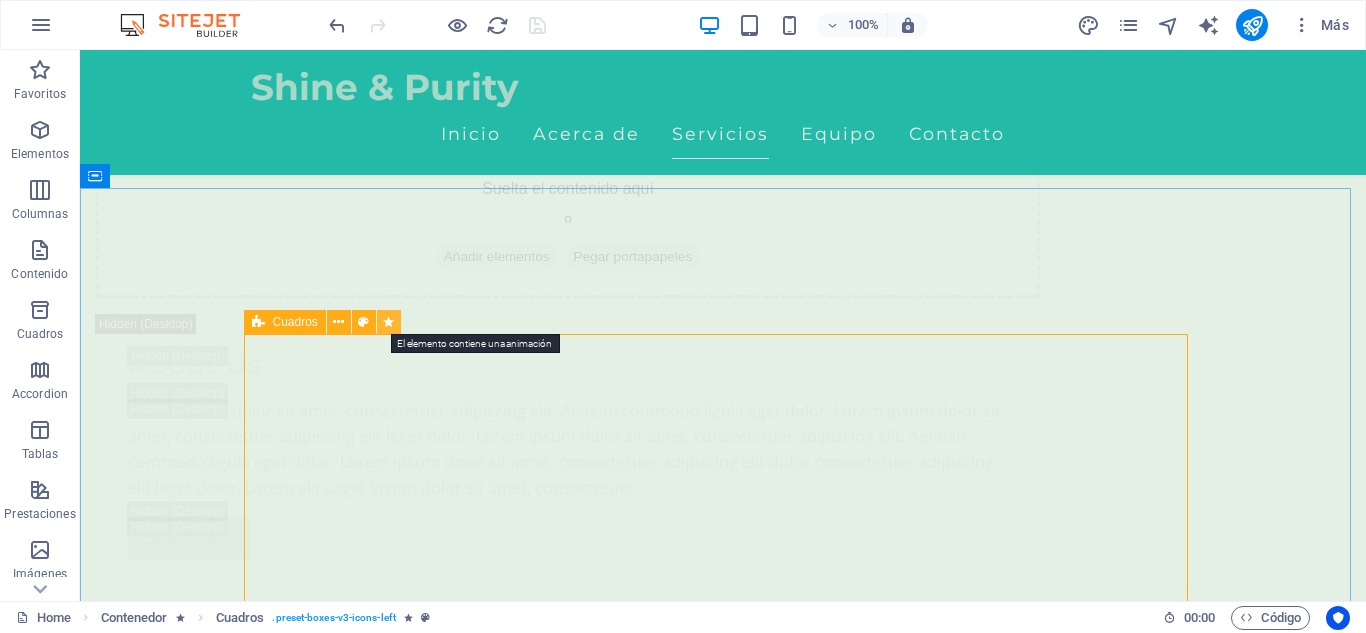 click at bounding box center [388, 322] 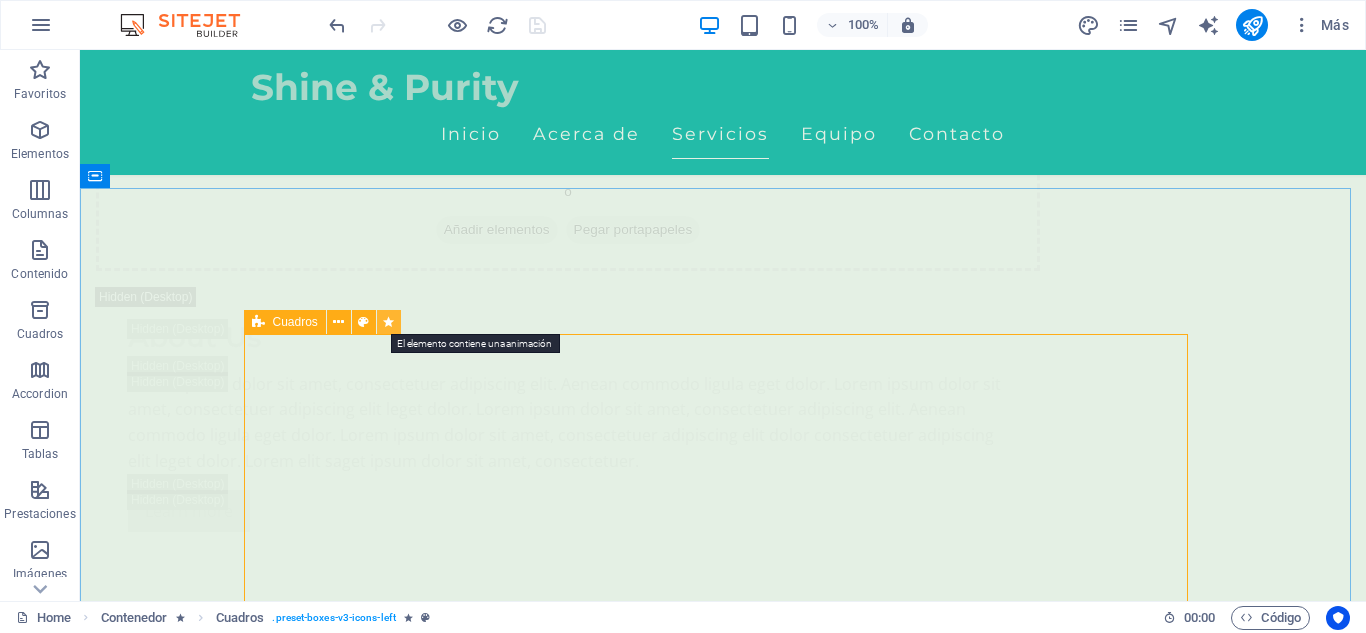 select on "overlay" 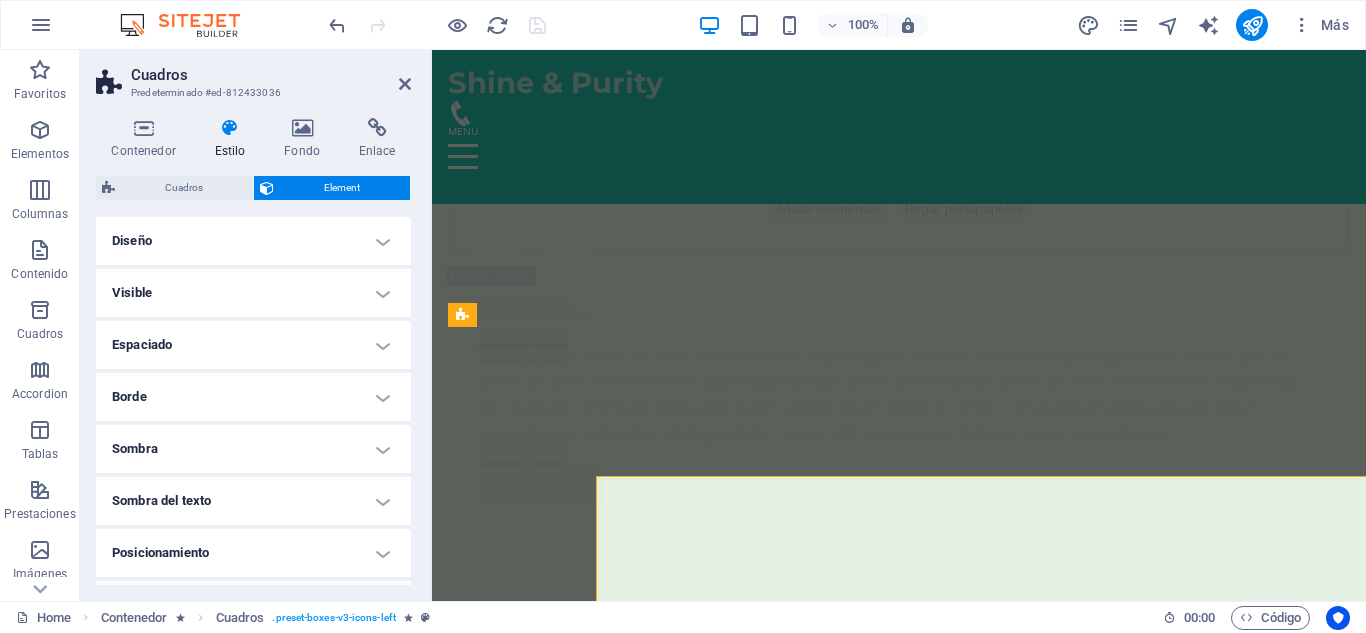 scroll, scrollTop: 3321, scrollLeft: 0, axis: vertical 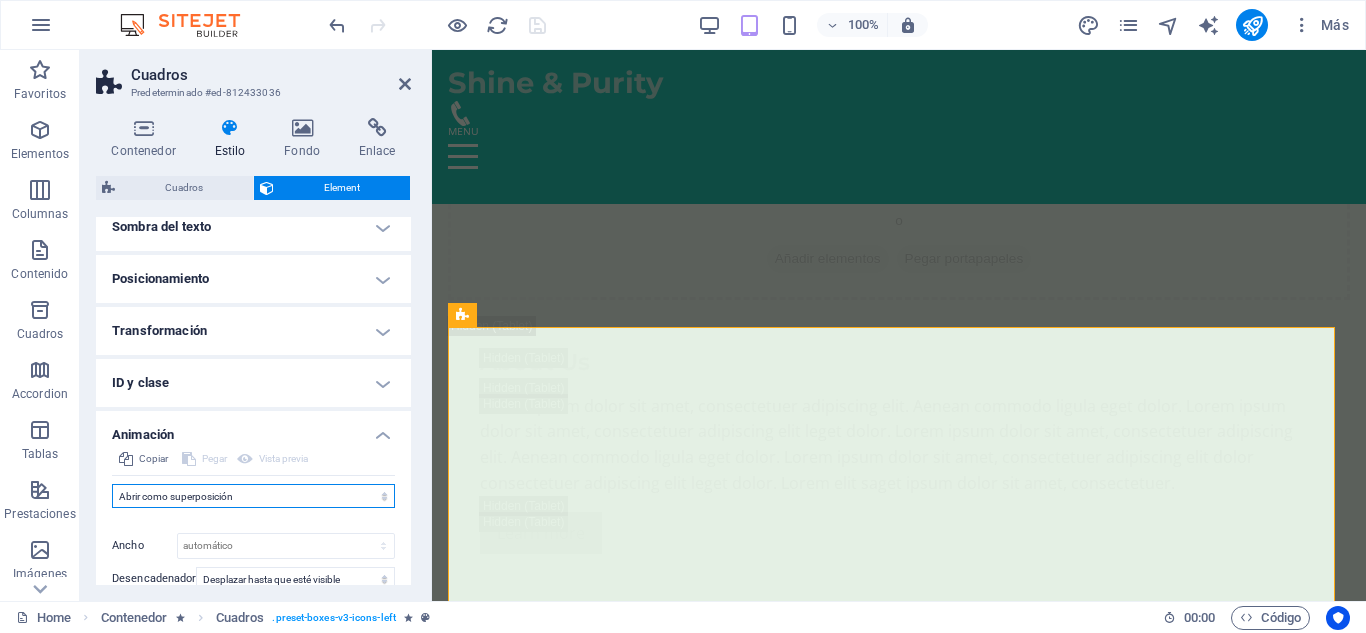 click on "No animar Mostrar / Ocultar Subir/bajar Acercar/alejar Deslizar de izquierda a derecha Deslizar de derecha a izquierda Deslizar de arriba a abajo Deslizar de abajo a arriba Pulsación Parpadeo Abrir como superposición" at bounding box center (253, 496) 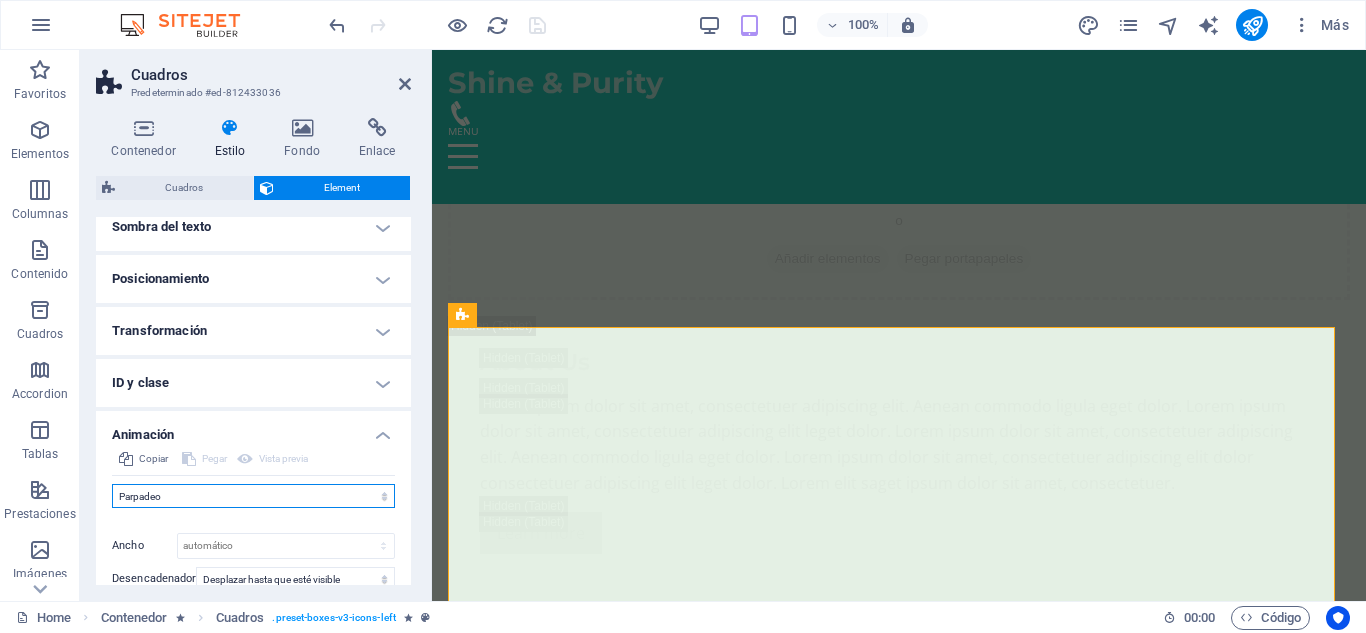 click on "No animar Mostrar / Ocultar Subir/bajar Acercar/alejar Deslizar de izquierda a derecha Deslizar de derecha a izquierda Deslizar de arriba a abajo Deslizar de abajo a arriba Pulsación Parpadeo Abrir como superposición" at bounding box center [253, 496] 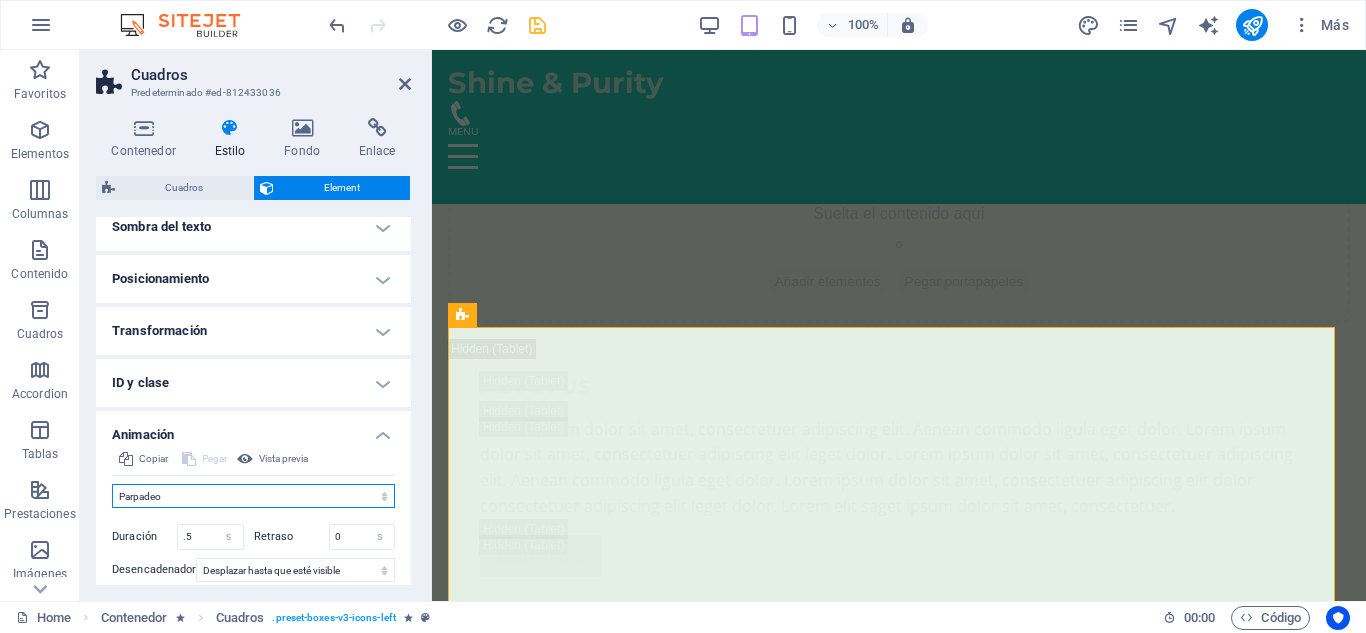 click on "No animar Mostrar / Ocultar Subir/bajar Acercar/alejar Deslizar de izquierda a derecha Deslizar de derecha a izquierda Deslizar de arriba a abajo Deslizar de abajo a arriba Pulsación Parpadeo Abrir como superposición" at bounding box center (253, 496) 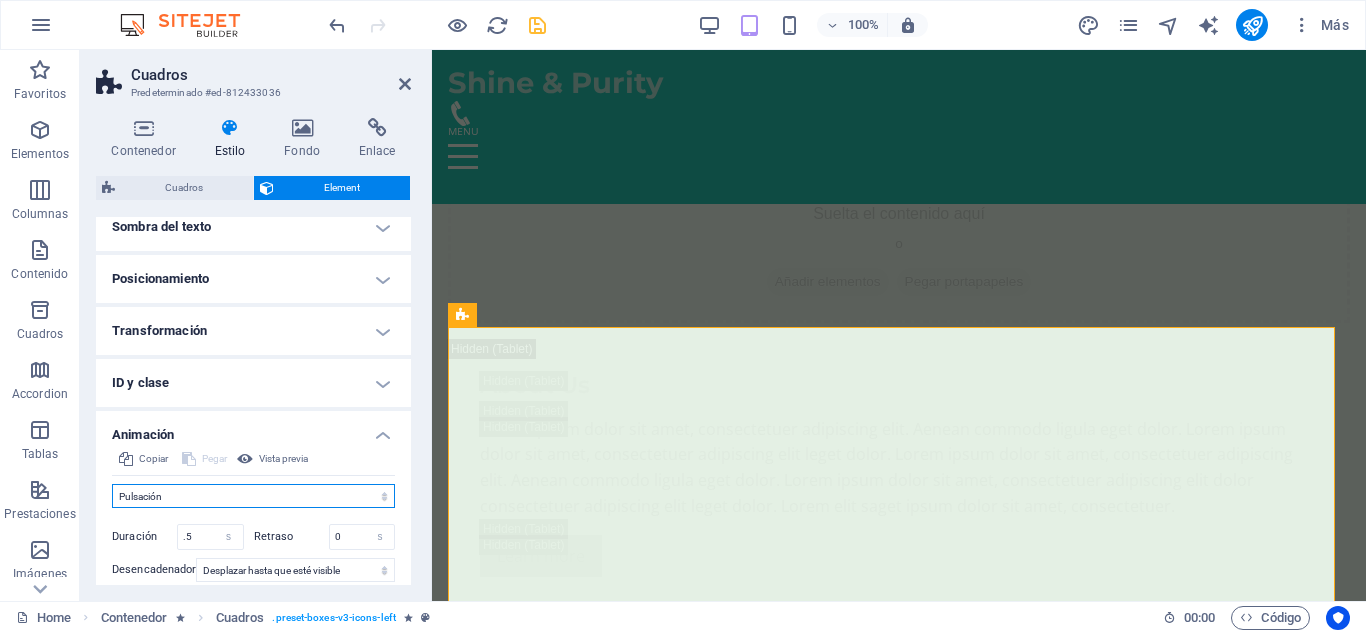 click on "No animar Mostrar / Ocultar Subir/bajar Acercar/alejar Deslizar de izquierda a derecha Deslizar de derecha a izquierda Deslizar de arriba a abajo Deslizar de abajo a arriba Pulsación Parpadeo Abrir como superposición" at bounding box center [253, 496] 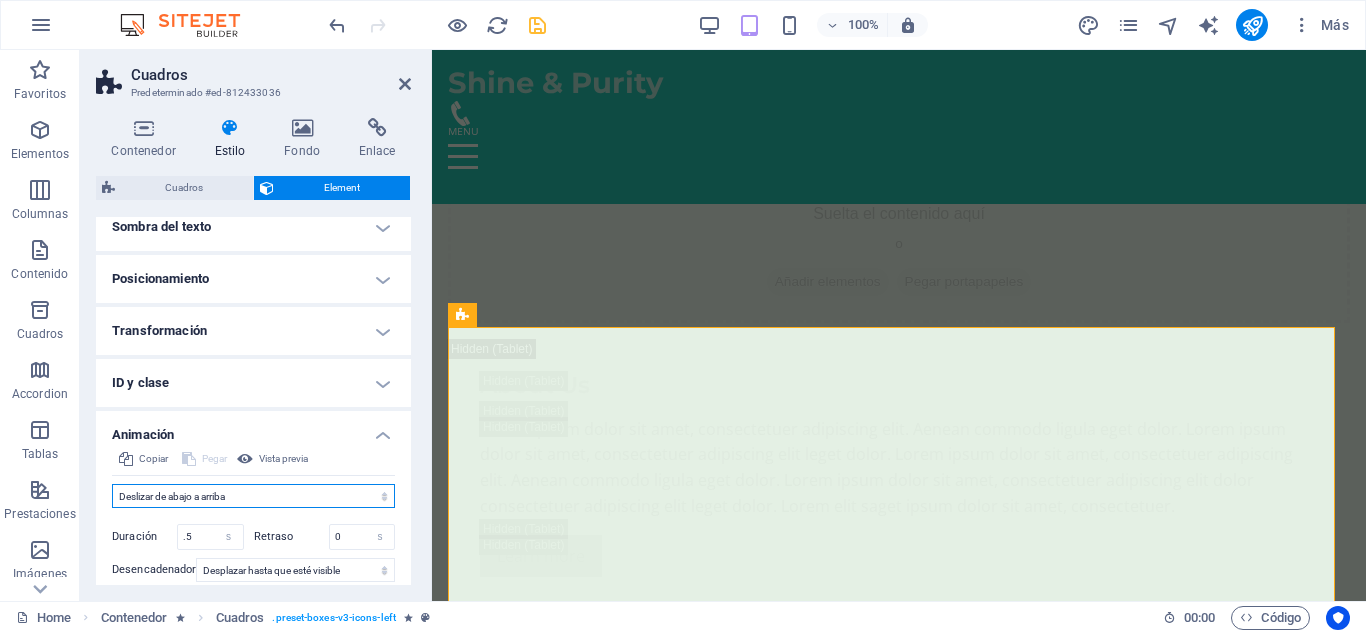 click on "No animar Mostrar / Ocultar Subir/bajar Acercar/alejar Deslizar de izquierda a derecha Deslizar de derecha a izquierda Deslizar de arriba a abajo Deslizar de abajo a arriba Pulsación Parpadeo Abrir como superposición" at bounding box center [253, 496] 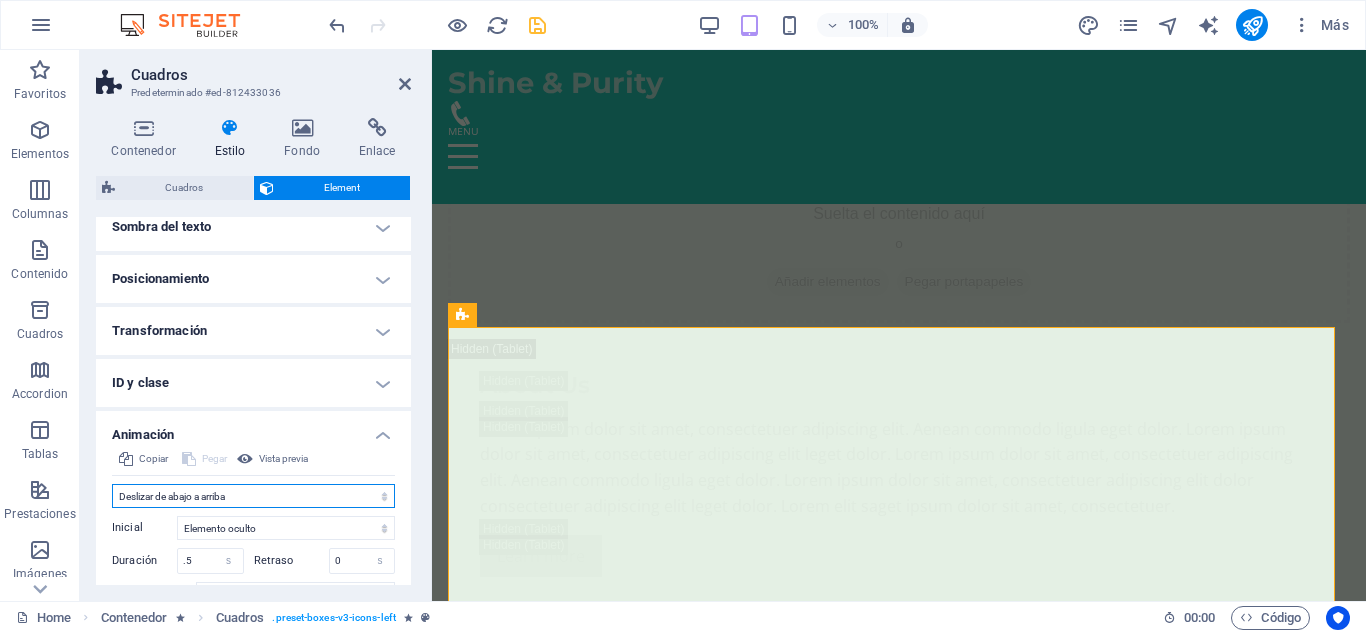 click on "No animar Mostrar / Ocultar Subir/bajar Acercar/alejar Deslizar de izquierda a derecha Deslizar de derecha a izquierda Deslizar de arriba a abajo Deslizar de abajo a arriba Pulsación Parpadeo Abrir como superposición" at bounding box center (253, 496) 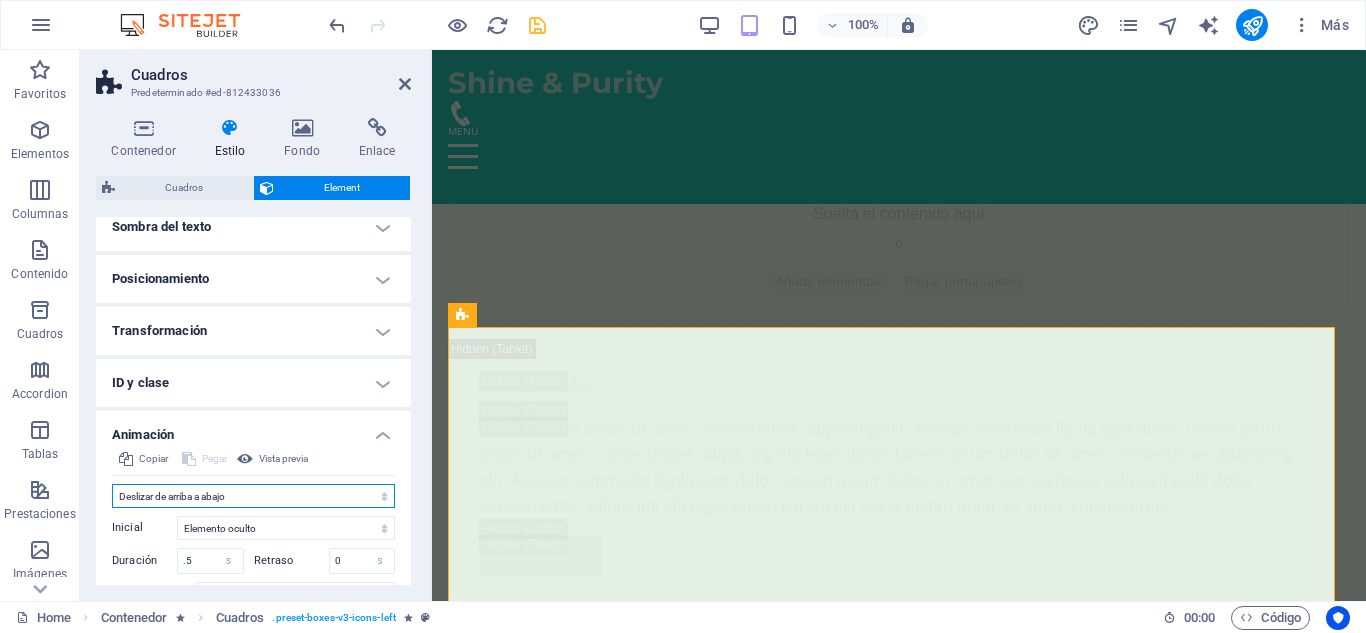 click on "No animar Mostrar / Ocultar Subir/bajar Acercar/alejar Deslizar de izquierda a derecha Deslizar de derecha a izquierda Deslizar de arriba a abajo Deslizar de abajo a arriba Pulsación Parpadeo Abrir como superposición" at bounding box center [253, 496] 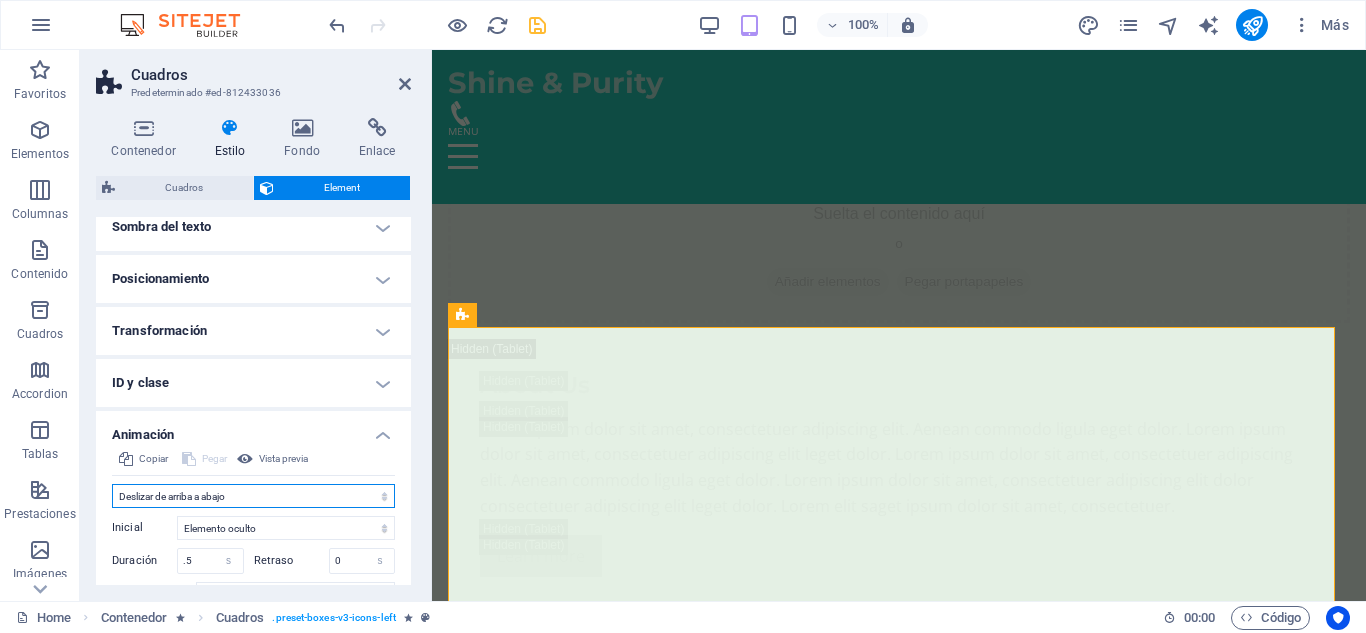 click on "No animar Mostrar / Ocultar Subir/bajar Acercar/alejar Deslizar de izquierda a derecha Deslizar de derecha a izquierda Deslizar de arriba a abajo Deslizar de abajo a arriba Pulsación Parpadeo Abrir como superposición" at bounding box center (253, 496) 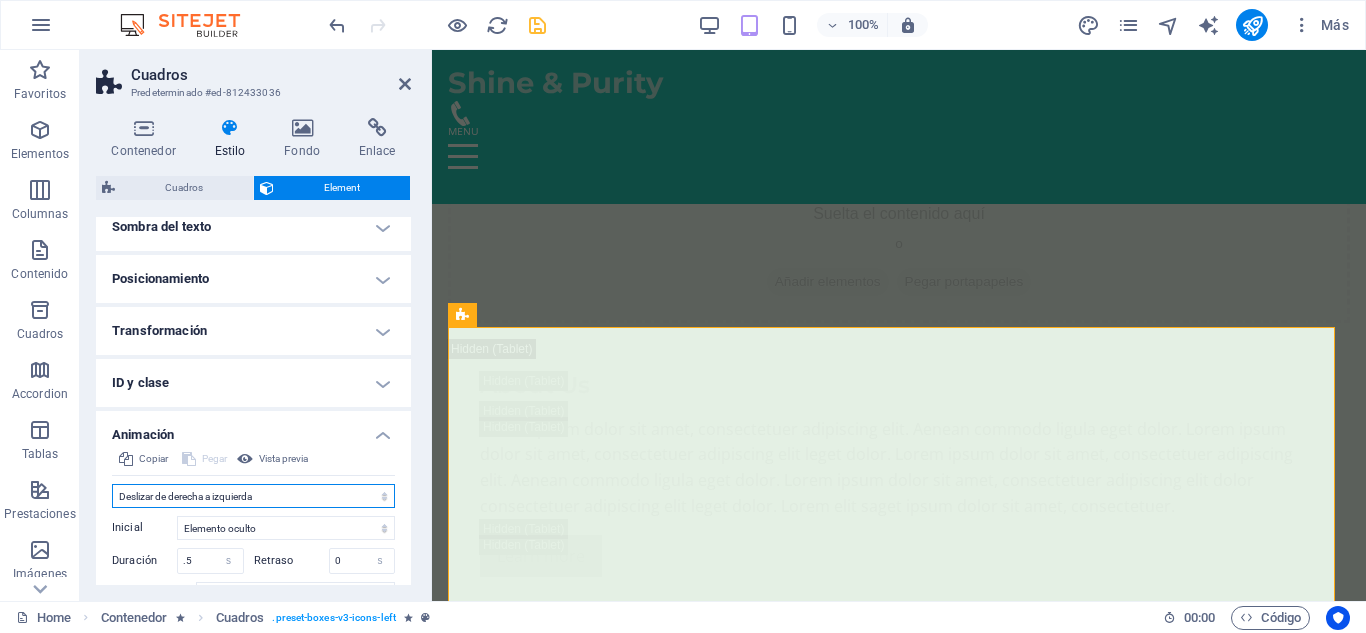 click on "No animar Mostrar / Ocultar Subir/bajar Acercar/alejar Deslizar de izquierda a derecha Deslizar de derecha a izquierda Deslizar de arriba a abajo Deslizar de abajo a arriba Pulsación Parpadeo Abrir como superposición" at bounding box center [253, 496] 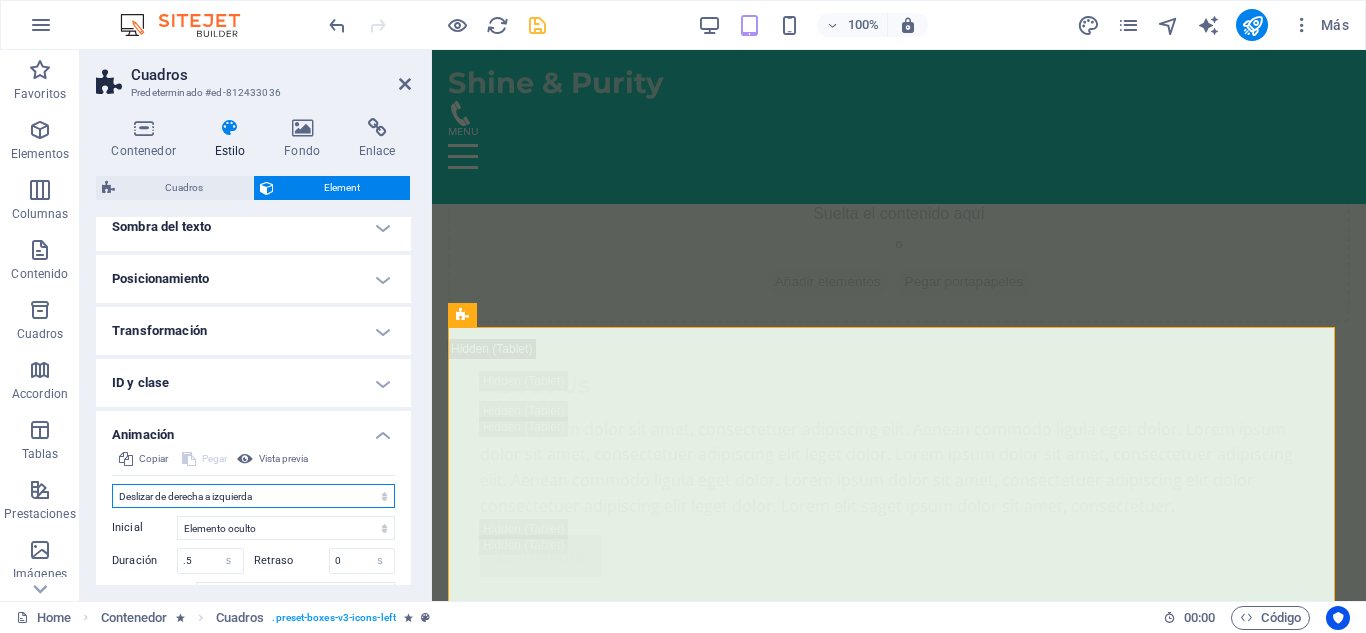 click on "No animar Mostrar / Ocultar Subir/bajar Acercar/alejar Deslizar de izquierda a derecha Deslizar de derecha a izquierda Deslizar de arriba a abajo Deslizar de abajo a arriba Pulsación Parpadeo Abrir como superposición" at bounding box center [253, 496] 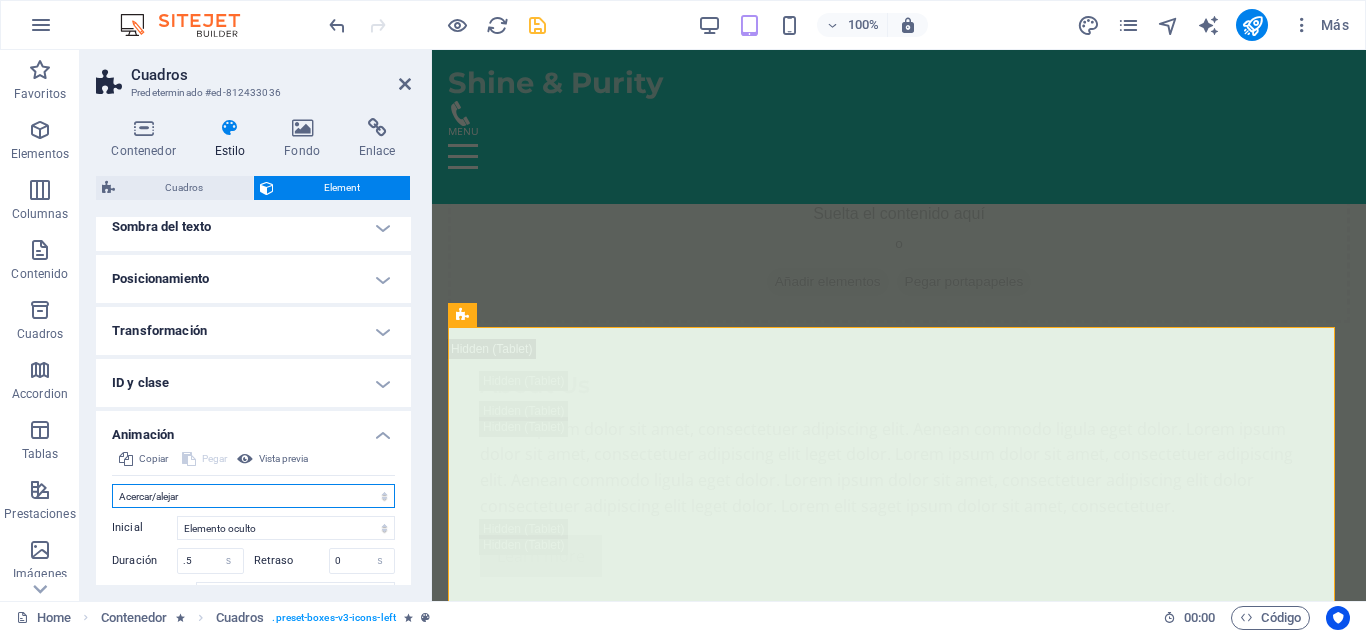 click on "No animar Mostrar / Ocultar Subir/bajar Acercar/alejar Deslizar de izquierda a derecha Deslizar de derecha a izquierda Deslizar de arriba a abajo Deslizar de abajo a arriba Pulsación Parpadeo Abrir como superposición" at bounding box center [253, 496] 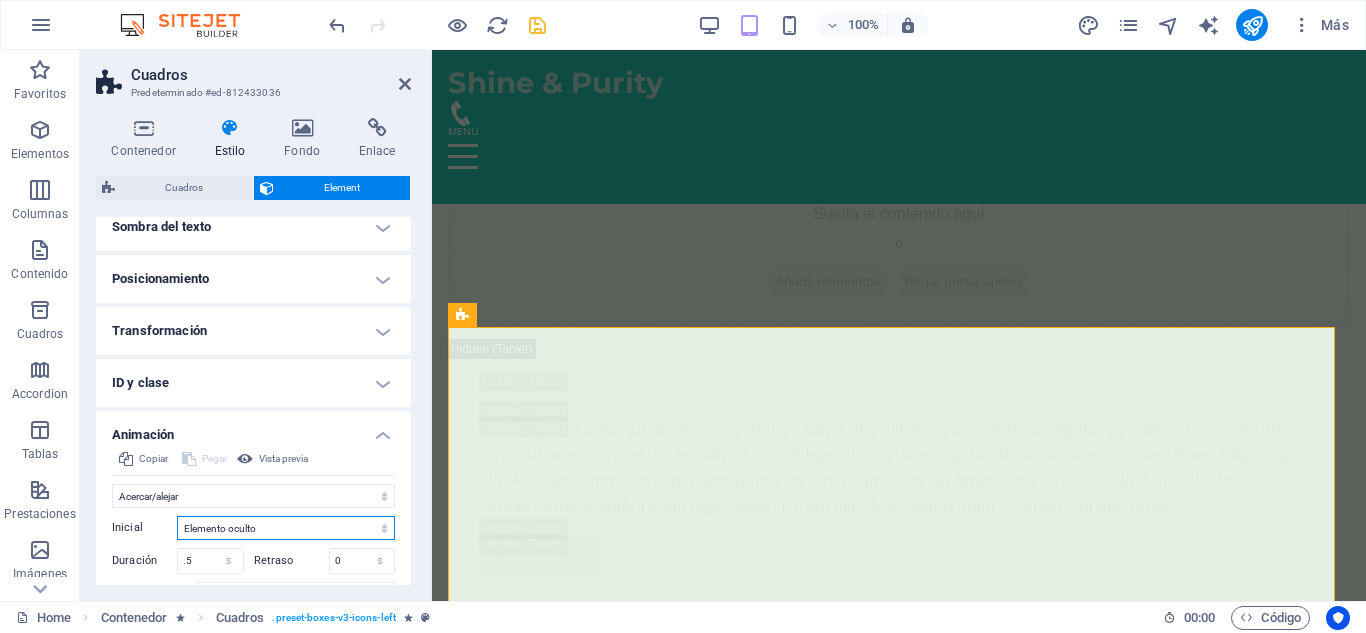click on "Elemento oculto Elemento mostrado" at bounding box center [286, 528] 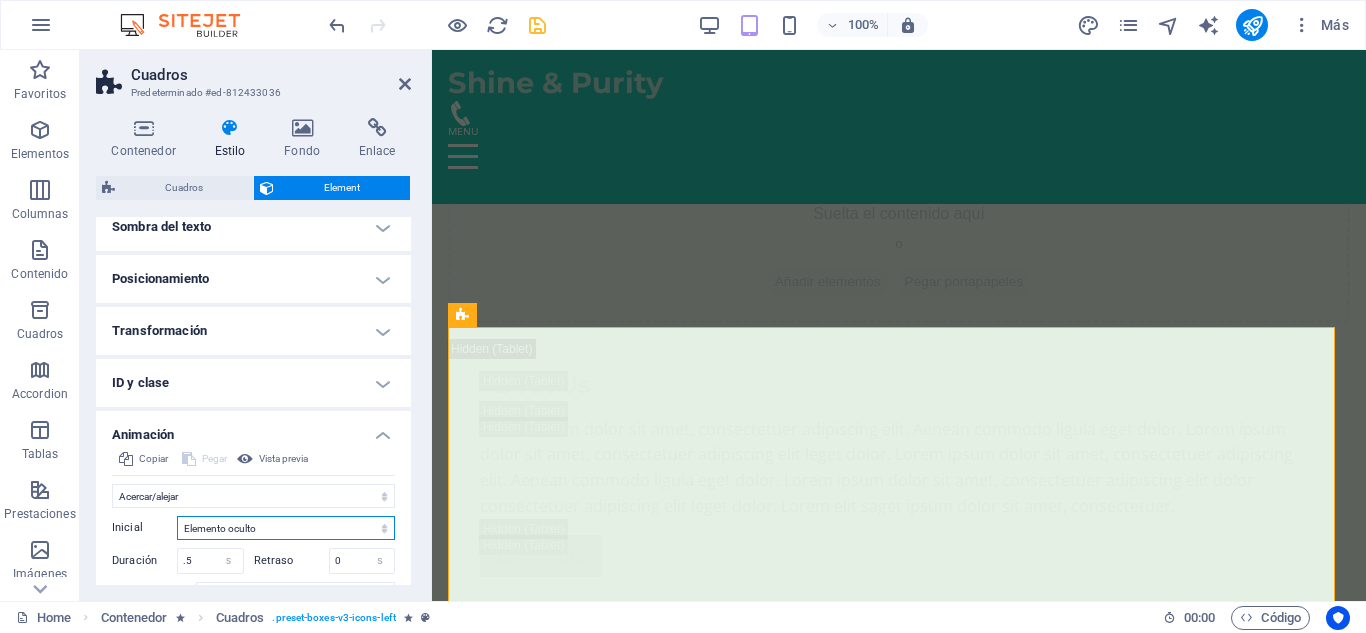 click on "Elemento oculto Elemento mostrado" at bounding box center [286, 528] 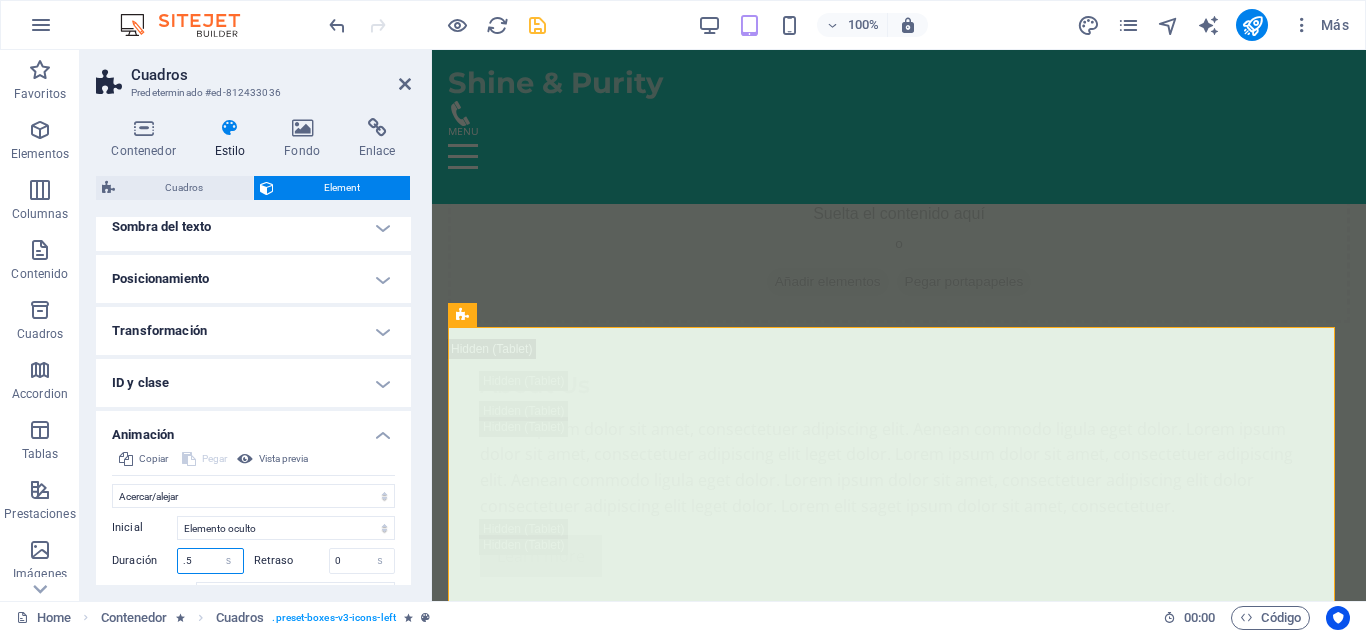 click on ".5" at bounding box center (210, 561) 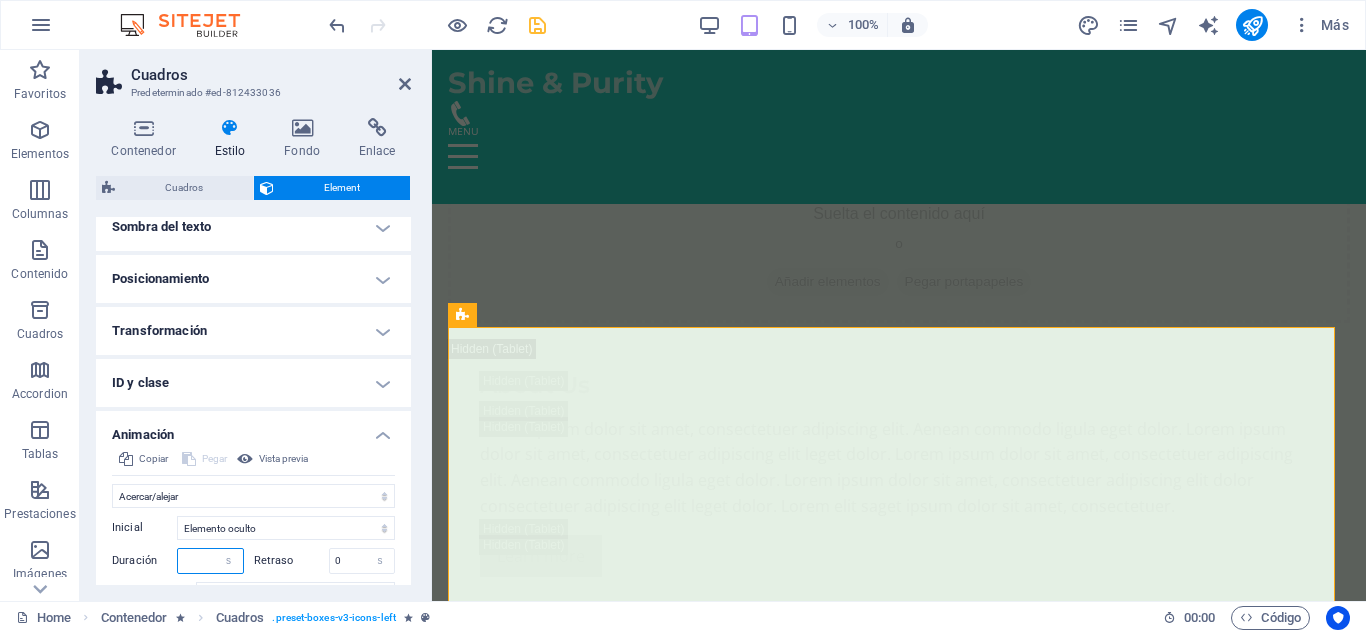 type on "3" 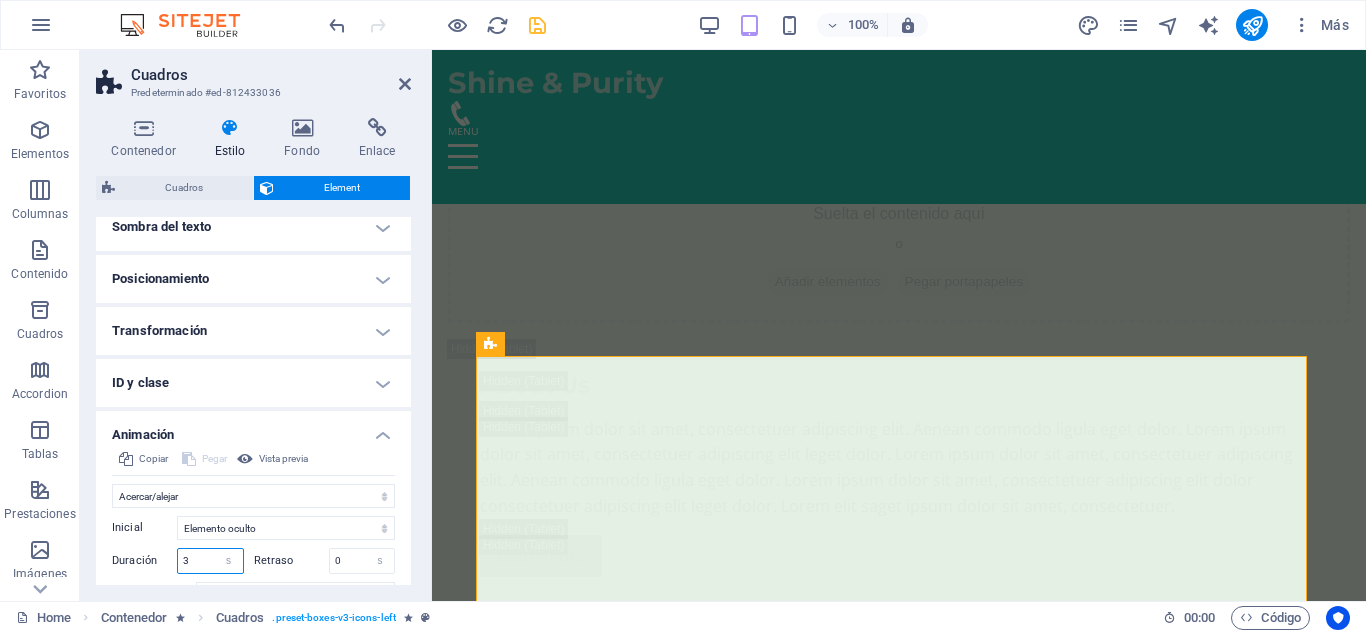 click on "3" at bounding box center (210, 561) 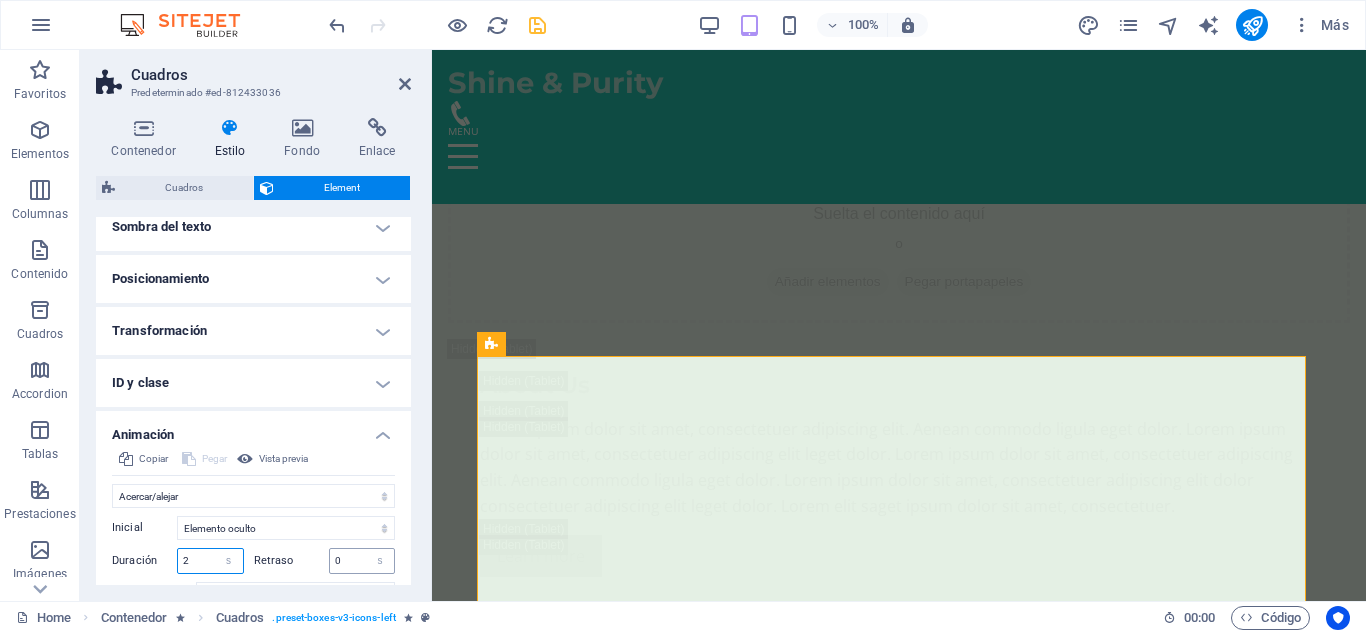 type on "2" 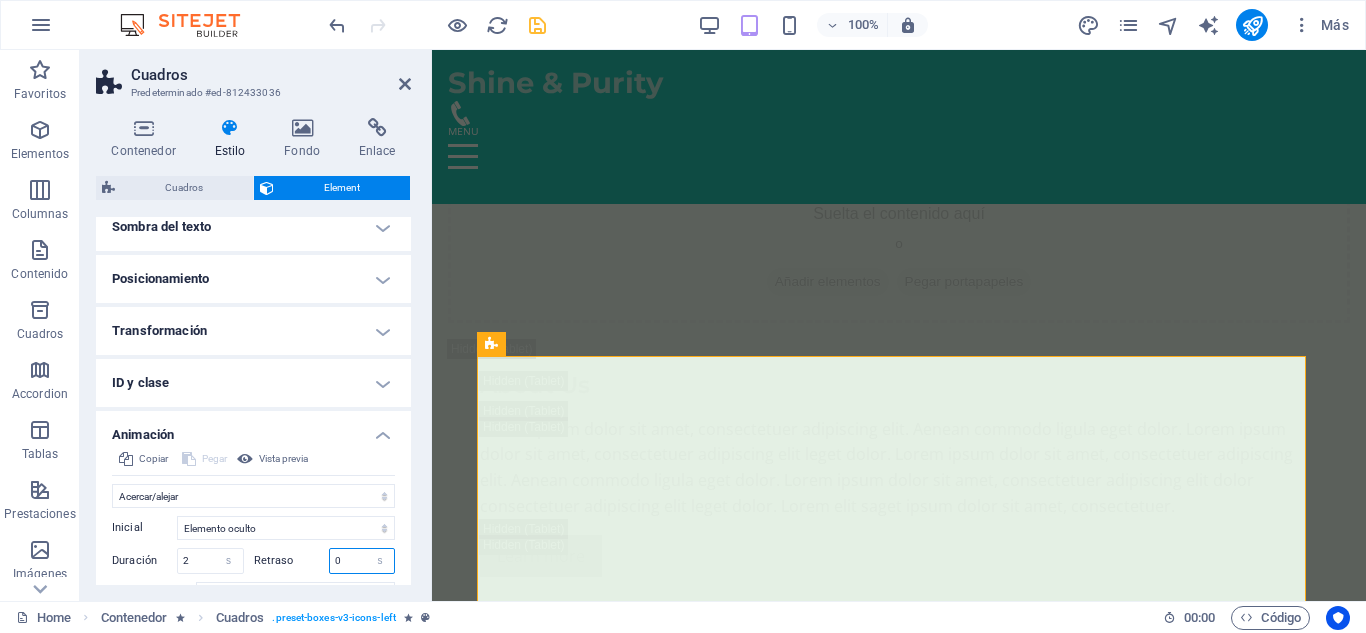 click on "0" at bounding box center (362, 561) 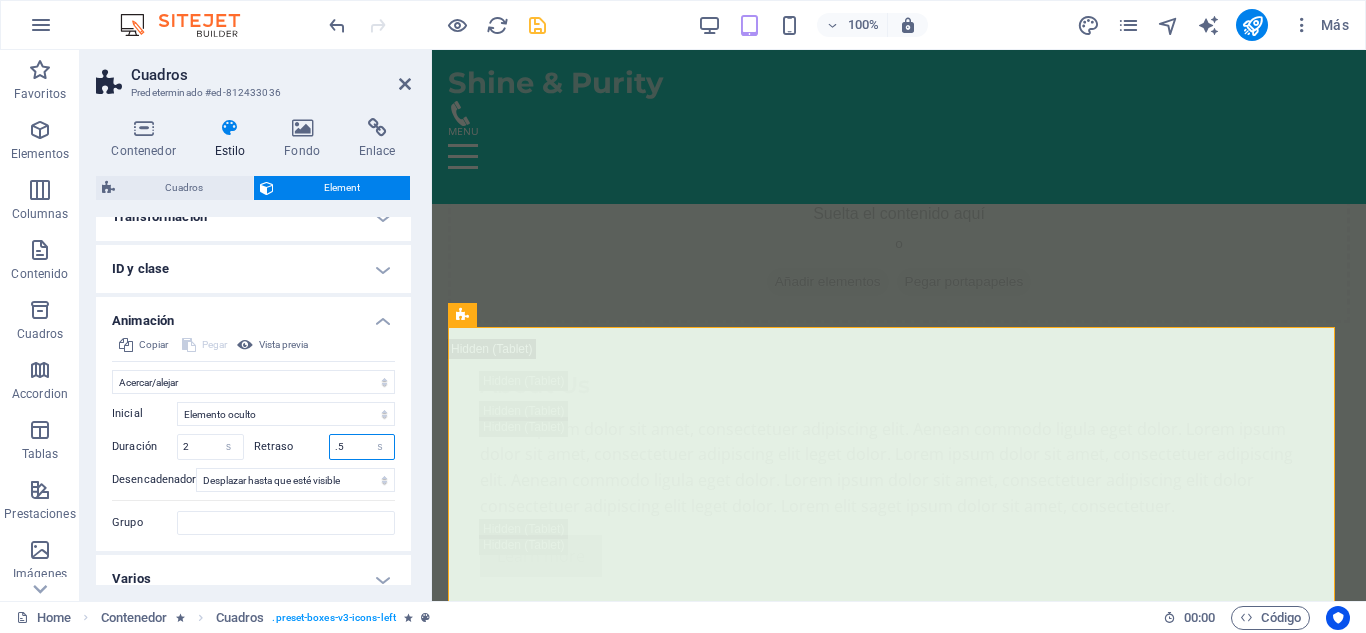 scroll, scrollTop: 392, scrollLeft: 0, axis: vertical 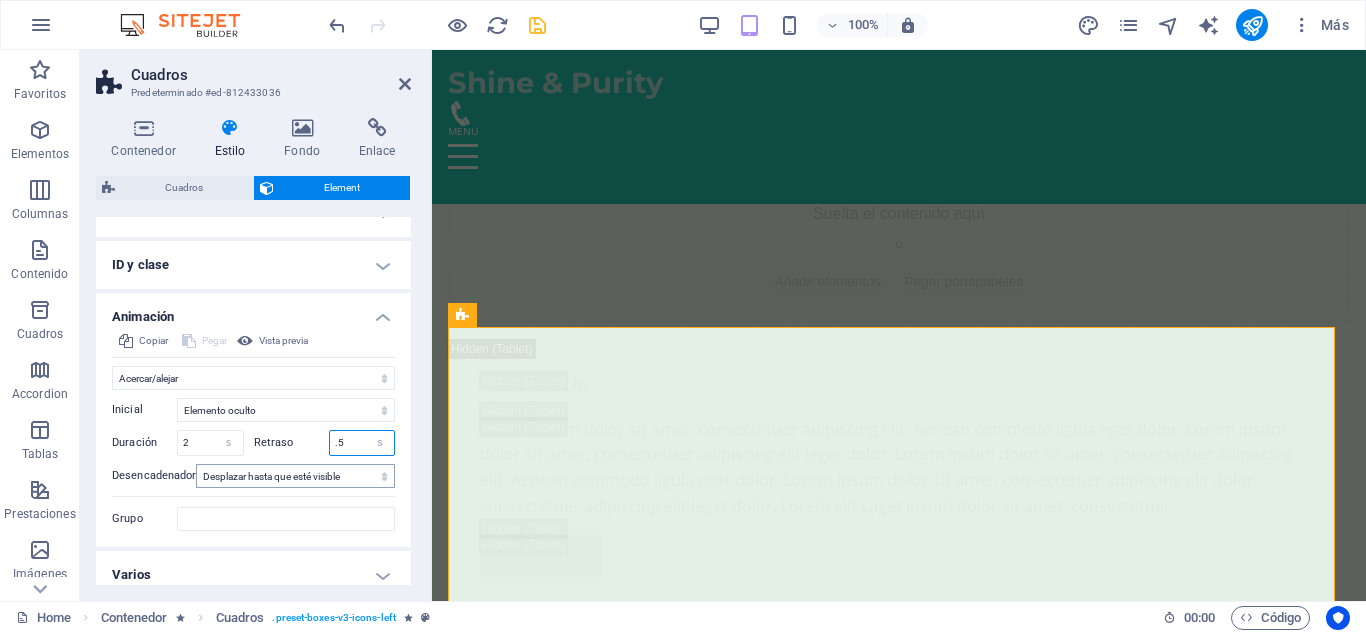type on ".5" 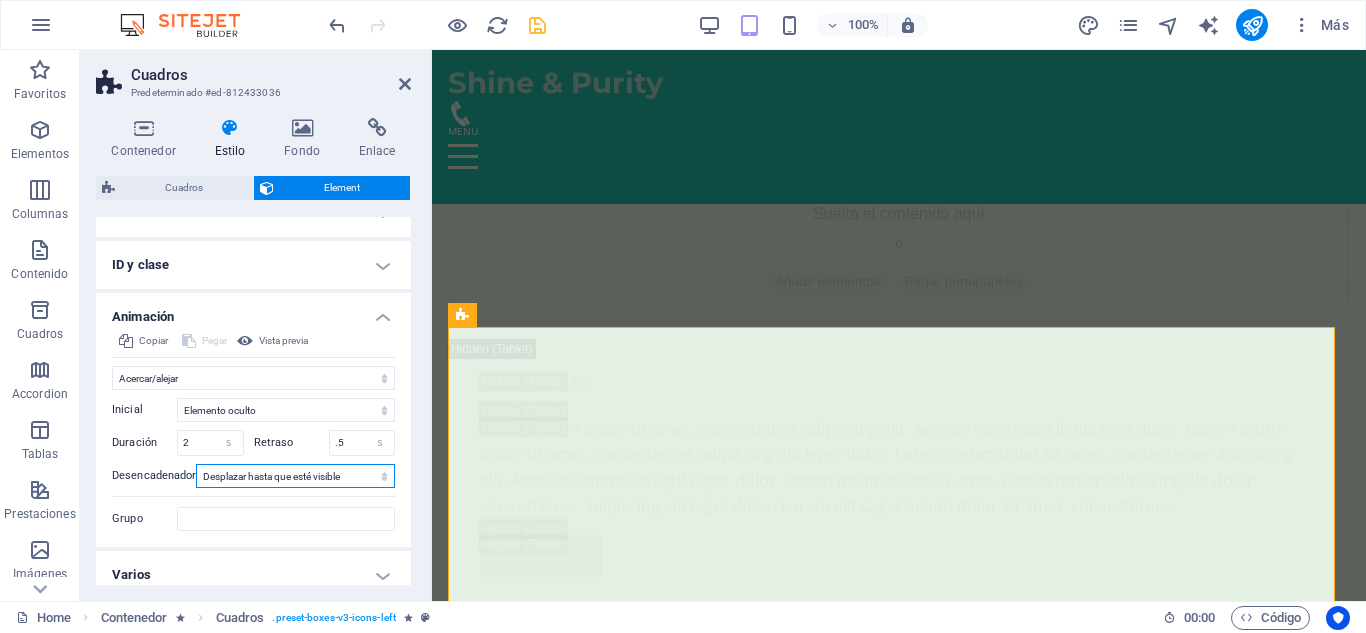 click on "Ningún desencadenador automático Al cargar la página Desplazar hasta que esté visible" at bounding box center [295, 476] 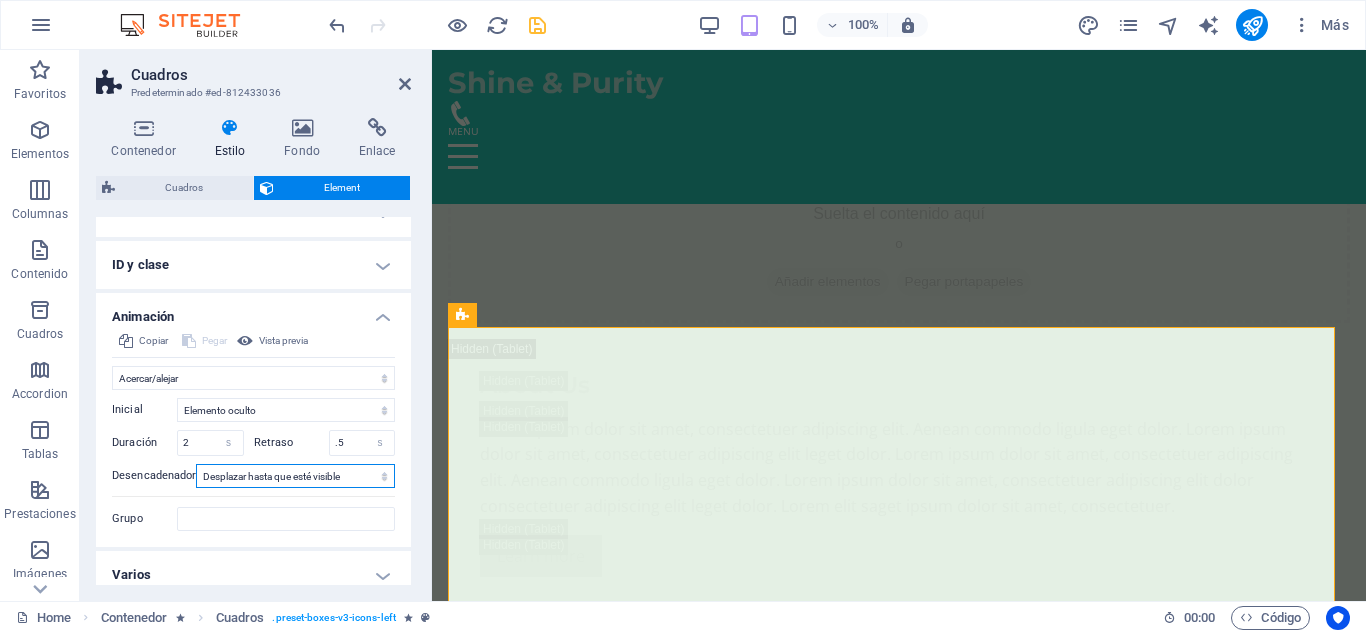 click on "Ningún desencadenador automático Al cargar la página Desplazar hasta que esté visible" at bounding box center [295, 476] 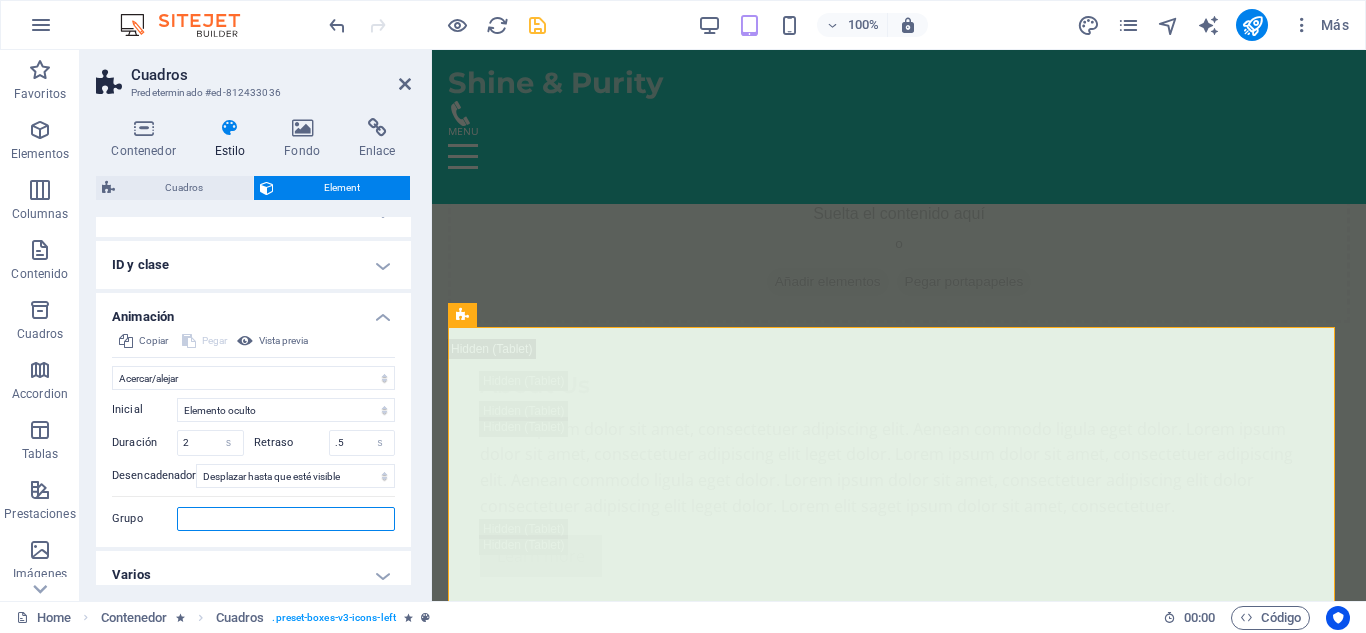click on "Grupo" at bounding box center [286, 519] 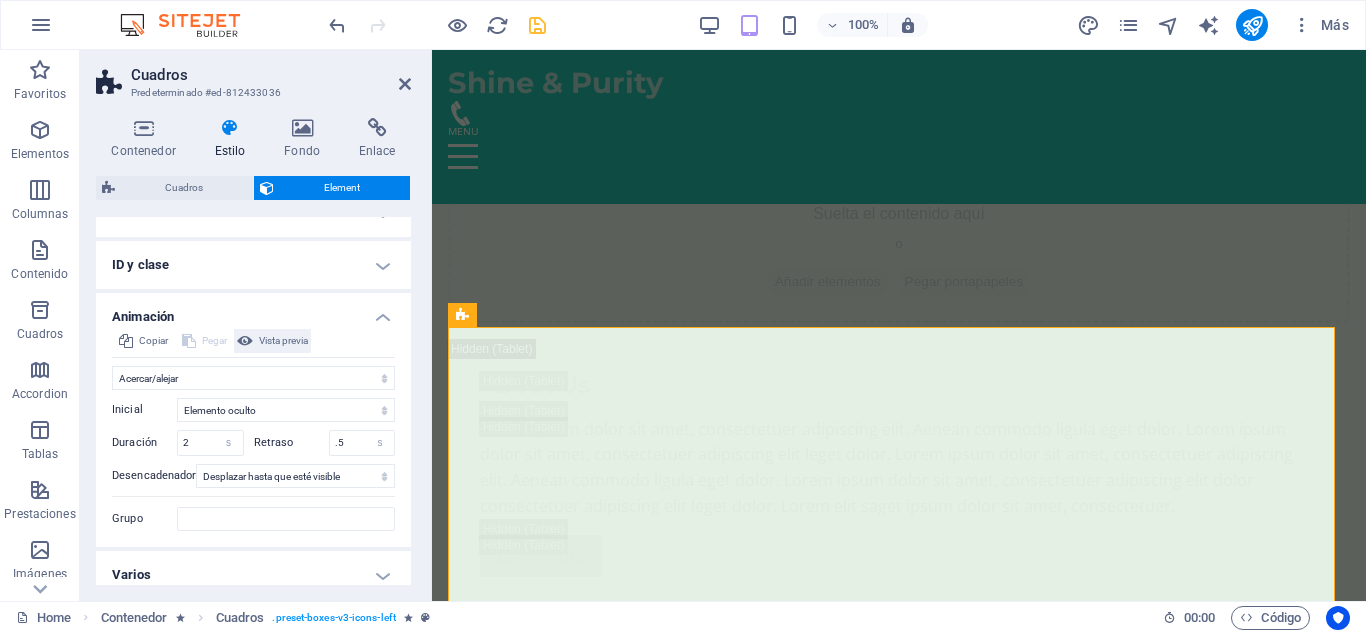 click on "Vista previa" at bounding box center [283, 341] 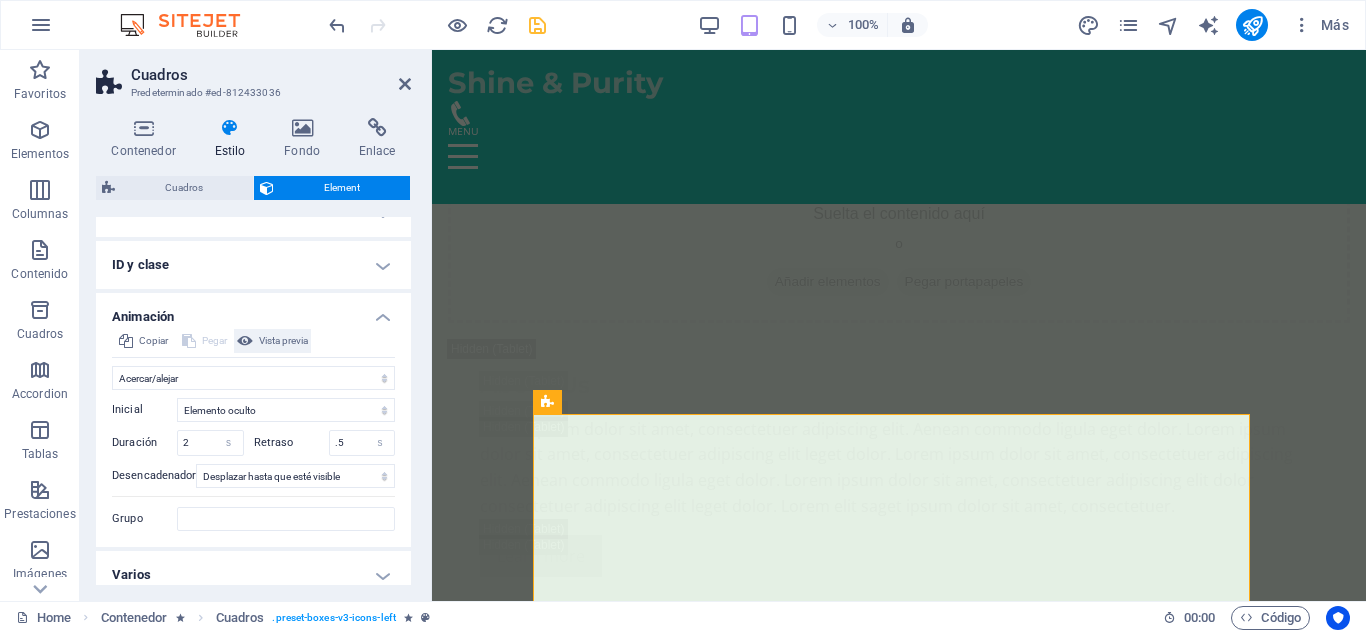 click on "Vista previa" at bounding box center (283, 341) 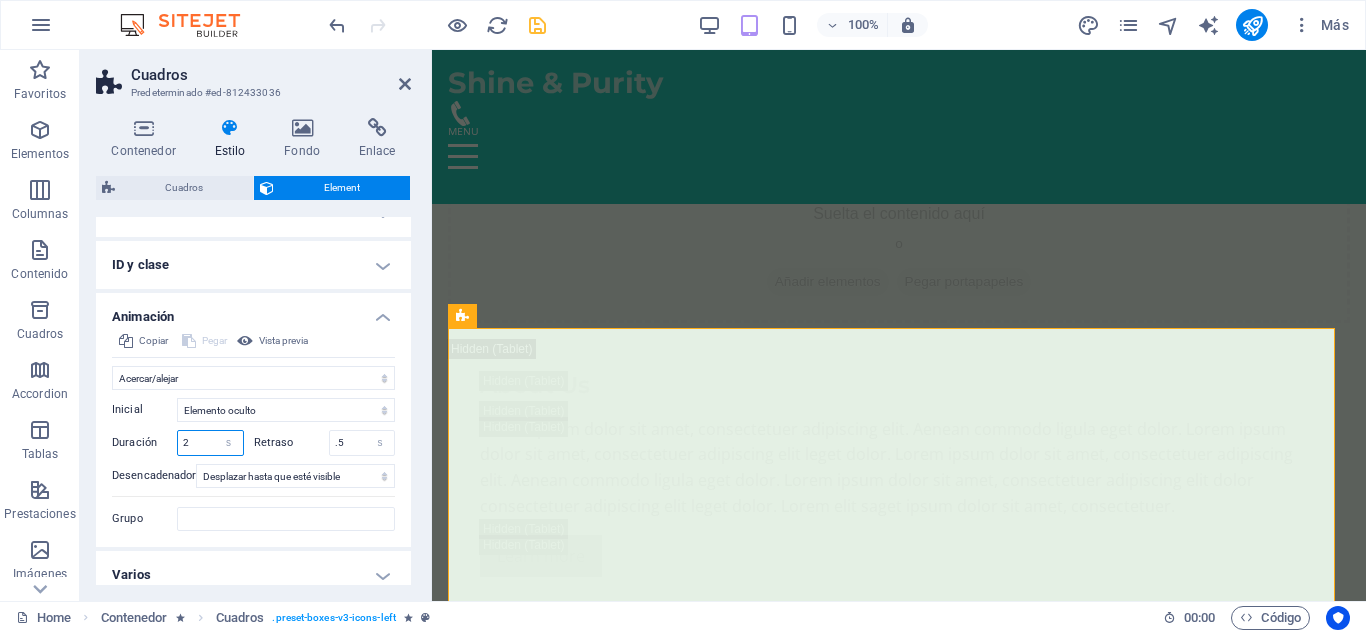 click on "2" at bounding box center (210, 443) 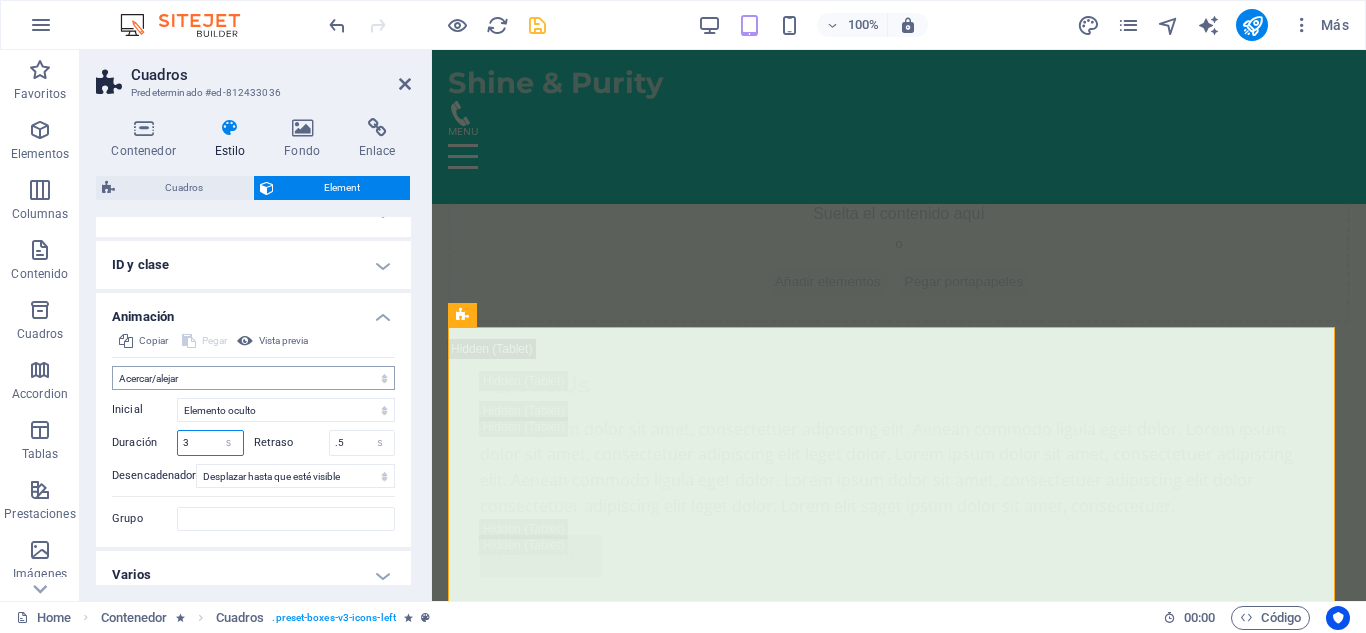 type on "3" 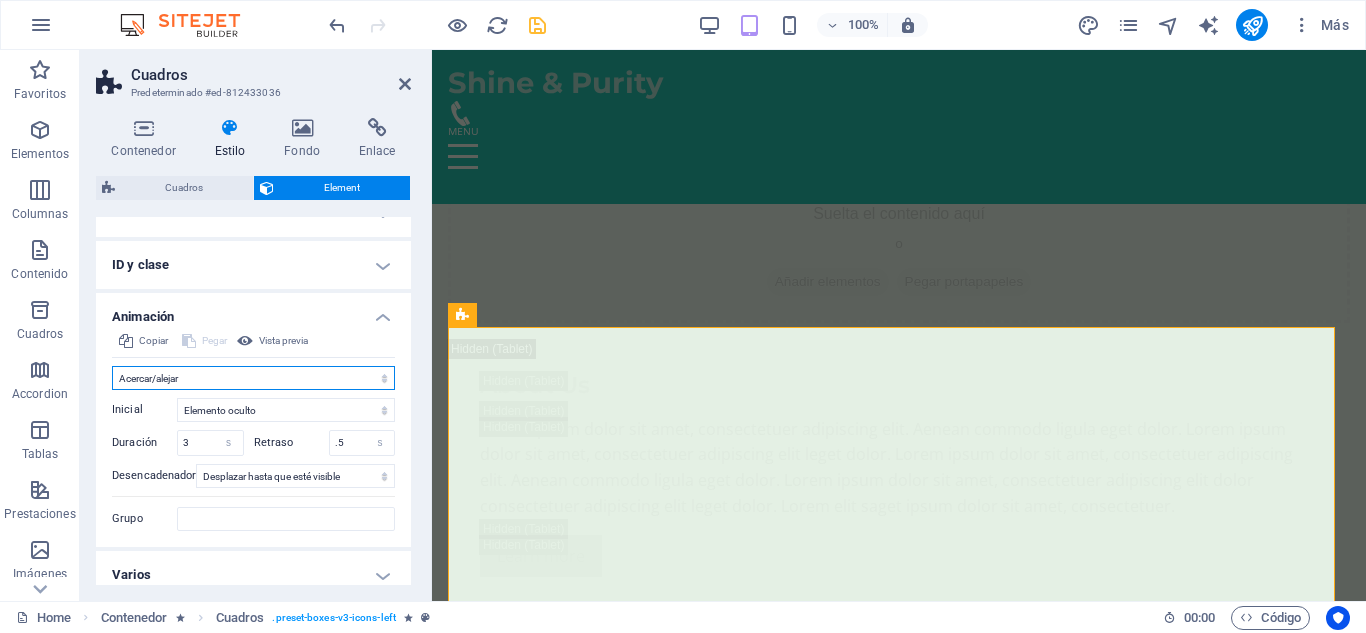 click on "No animar Mostrar / Ocultar Subir/bajar Acercar/alejar Deslizar de izquierda a derecha Deslizar de derecha a izquierda Deslizar de arriba a abajo Deslizar de abajo a arriba Pulsación Parpadeo Abrir como superposición" at bounding box center (253, 378) 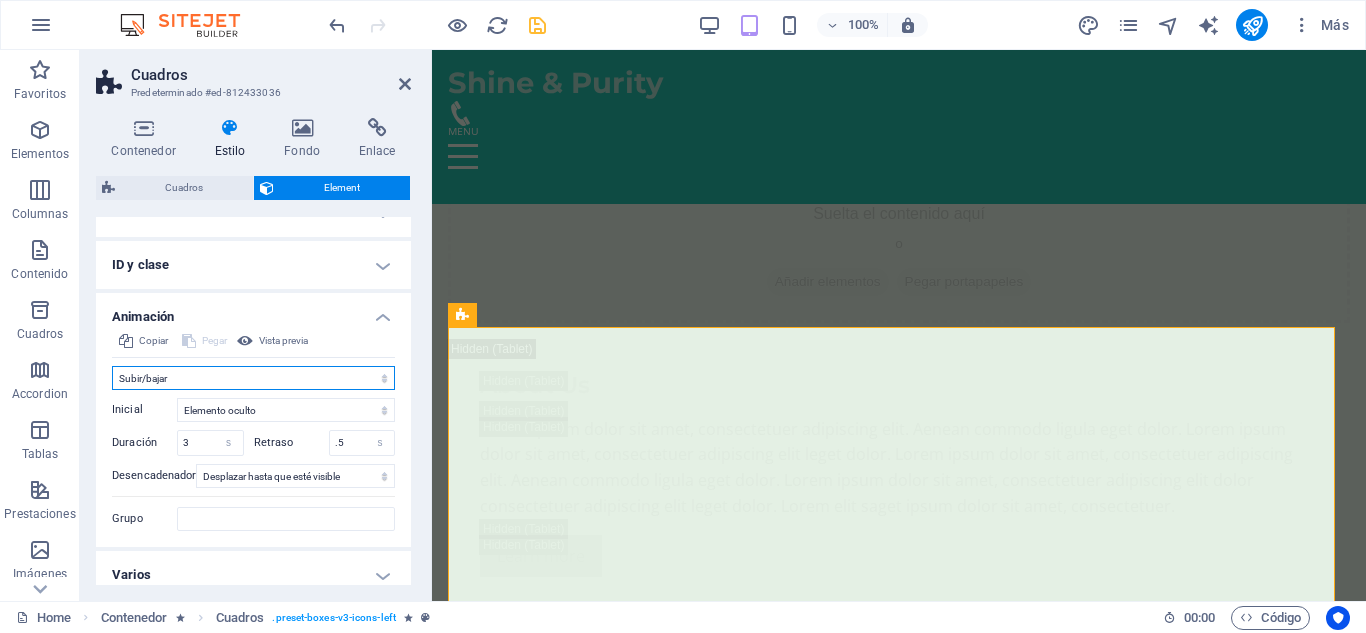 click on "No animar Mostrar / Ocultar Subir/bajar Acercar/alejar Deslizar de izquierda a derecha Deslizar de derecha a izquierda Deslizar de arriba a abajo Deslizar de abajo a arriba Pulsación Parpadeo Abrir como superposición" at bounding box center [253, 378] 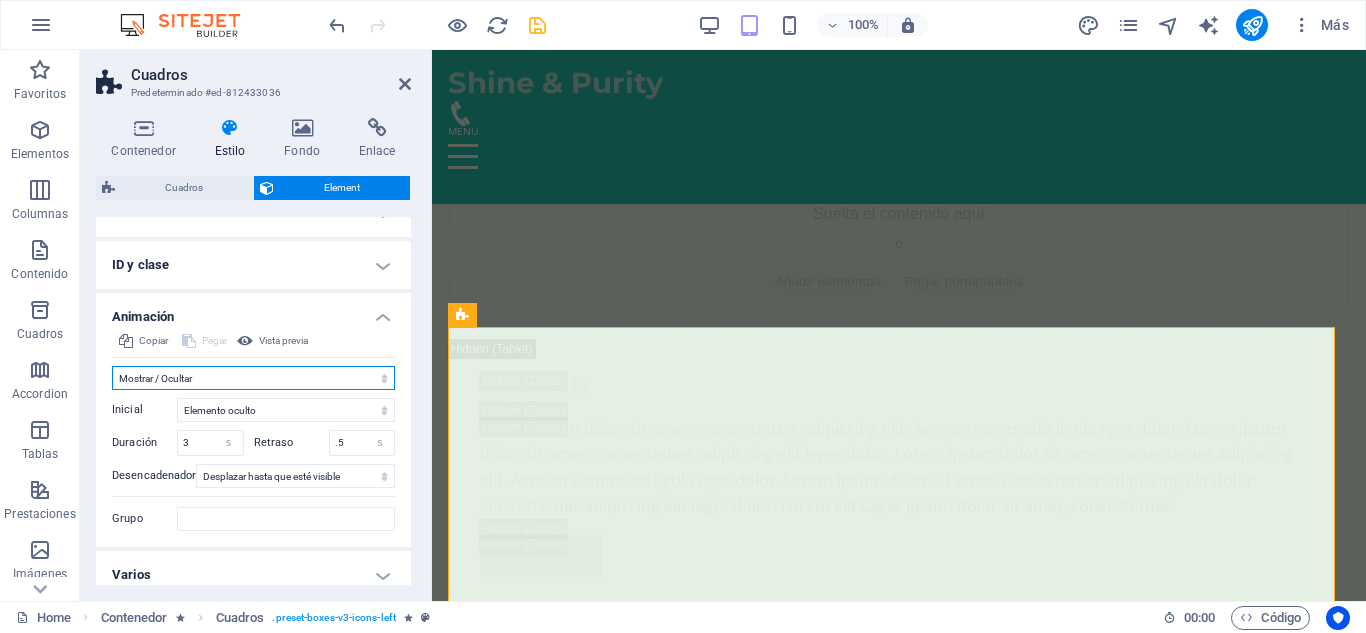 click on "No animar Mostrar / Ocultar Subir/bajar Acercar/alejar Deslizar de izquierda a derecha Deslizar de derecha a izquierda Deslizar de arriba a abajo Deslizar de abajo a arriba Pulsación Parpadeo Abrir como superposición" at bounding box center (253, 378) 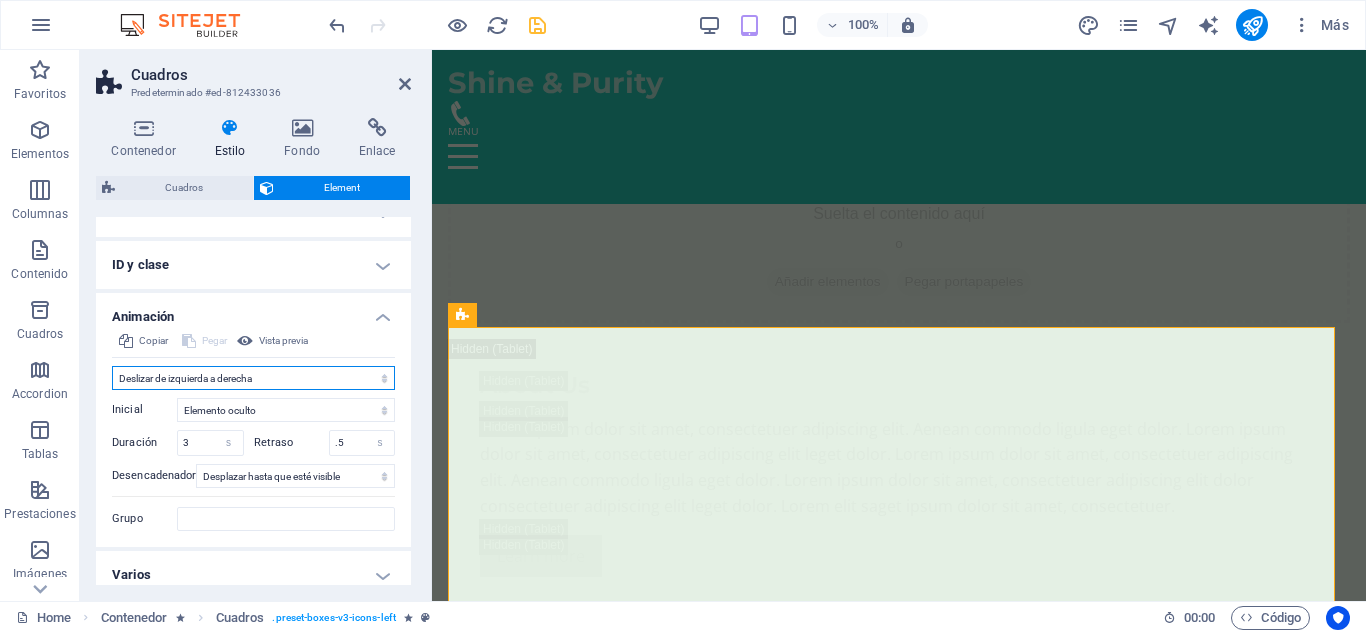 click on "No animar Mostrar / Ocultar Subir/bajar Acercar/alejar Deslizar de izquierda a derecha Deslizar de derecha a izquierda Deslizar de arriba a abajo Deslizar de abajo a arriba Pulsación Parpadeo Abrir como superposición" at bounding box center [253, 378] 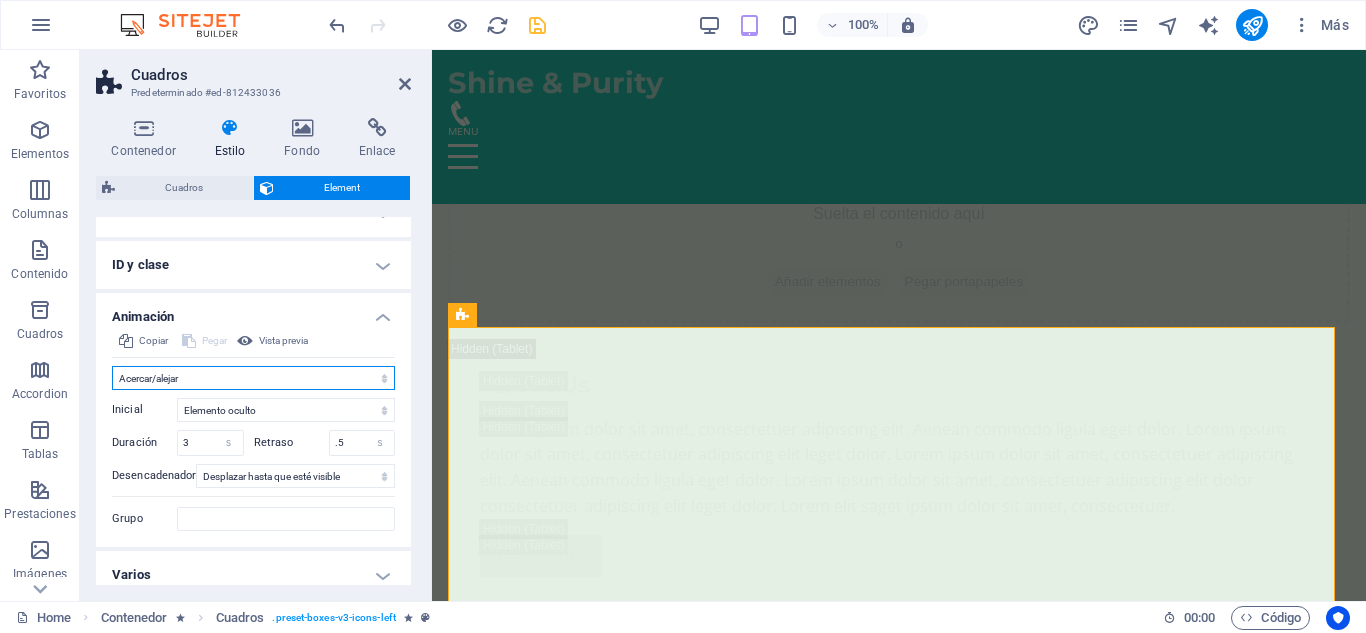 click on "No animar Mostrar / Ocultar Subir/bajar Acercar/alejar Deslizar de izquierda a derecha Deslizar de derecha a izquierda Deslizar de arriba a abajo Deslizar de abajo a arriba Pulsación Parpadeo Abrir como superposición" at bounding box center (253, 378) 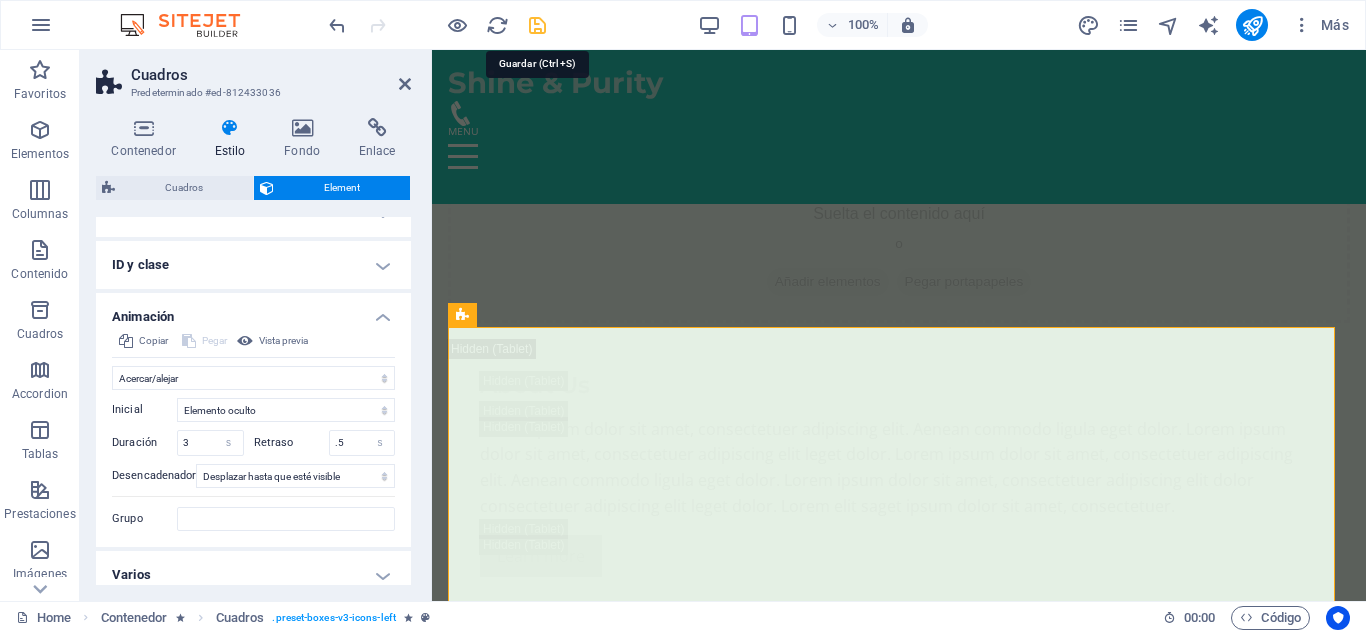 click at bounding box center [537, 25] 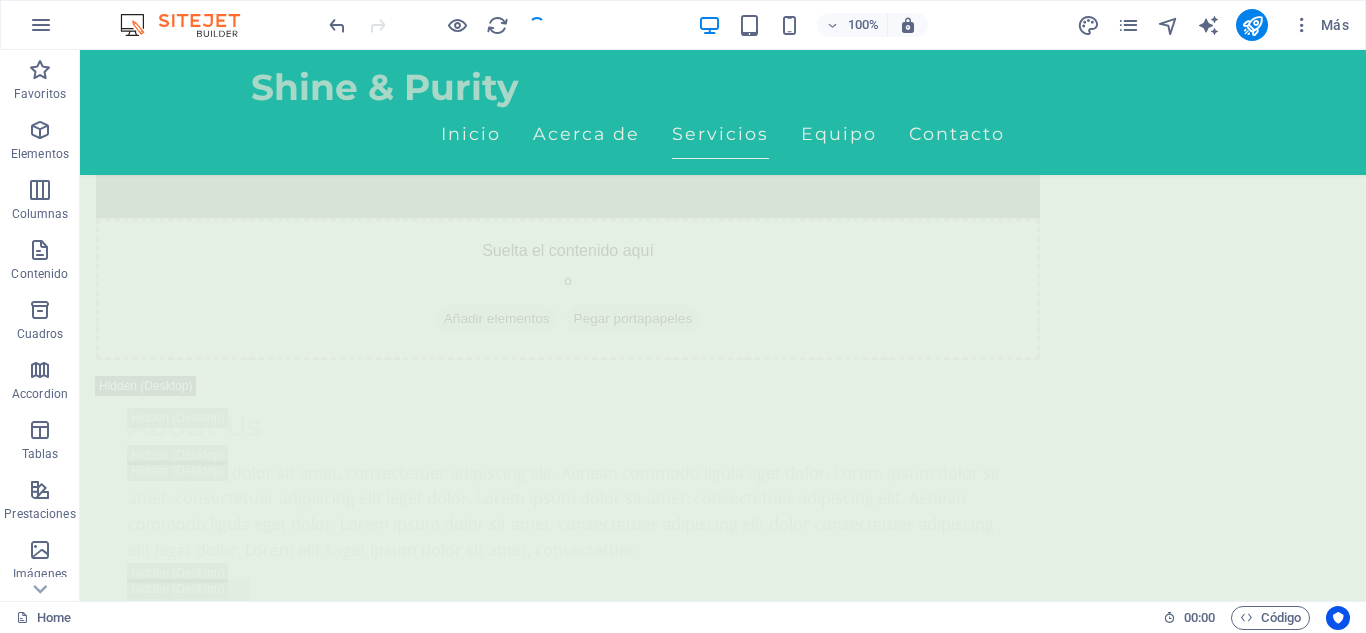 scroll, scrollTop: 3371, scrollLeft: 0, axis: vertical 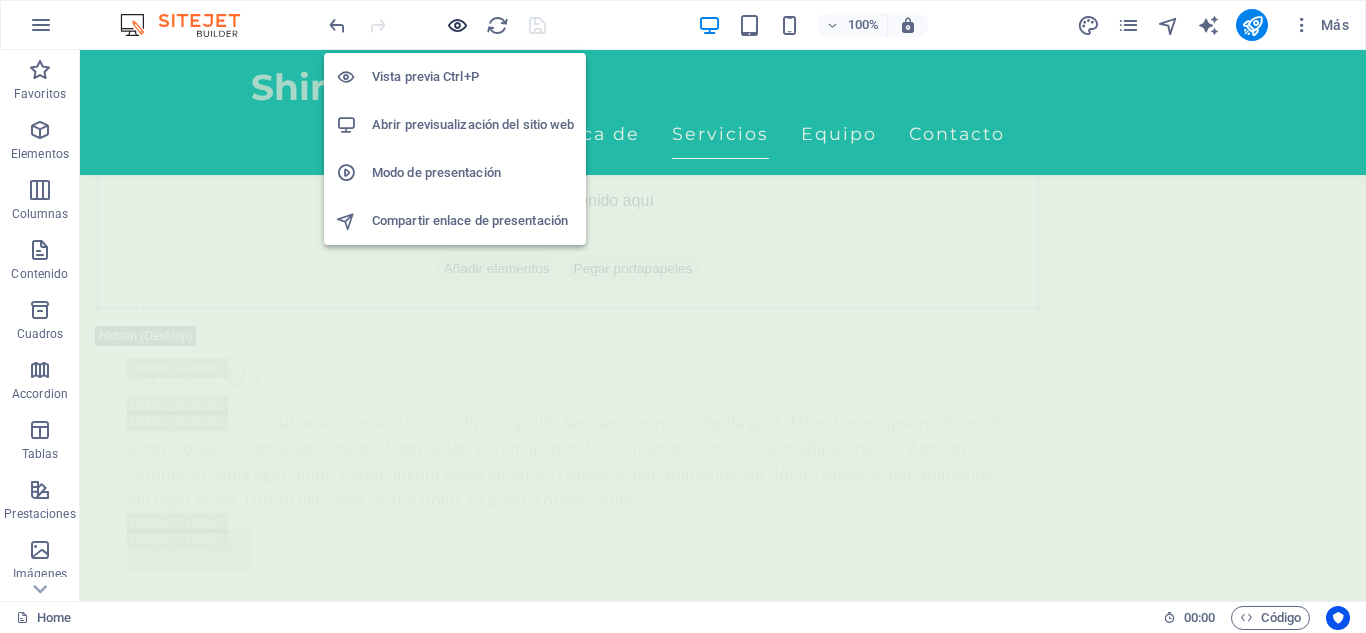 click at bounding box center [457, 25] 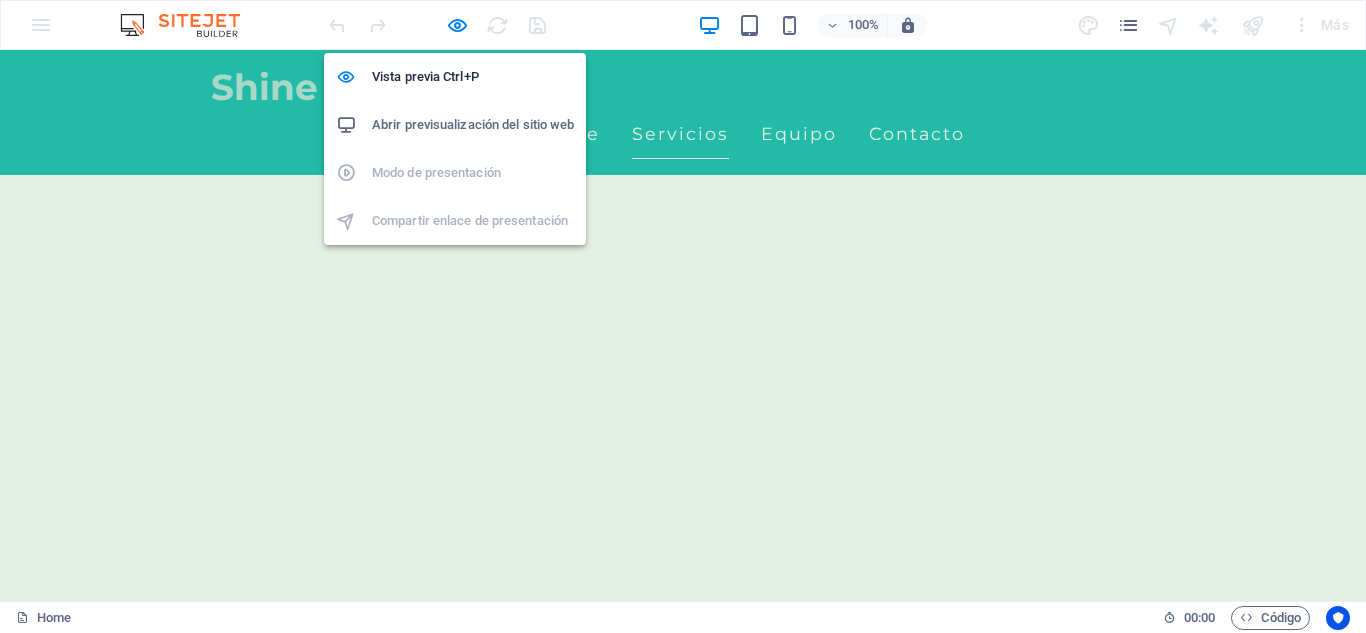 scroll, scrollTop: 777, scrollLeft: 0, axis: vertical 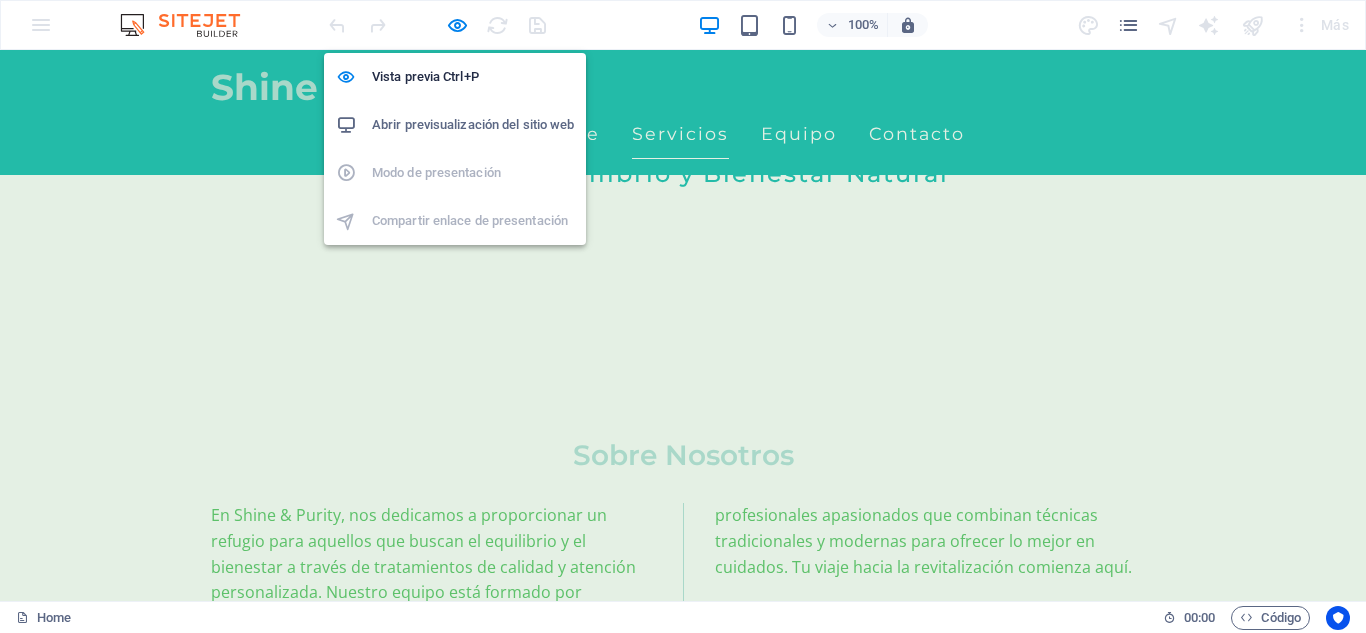 click on "Abrir previsualización del sitio web" at bounding box center [473, 125] 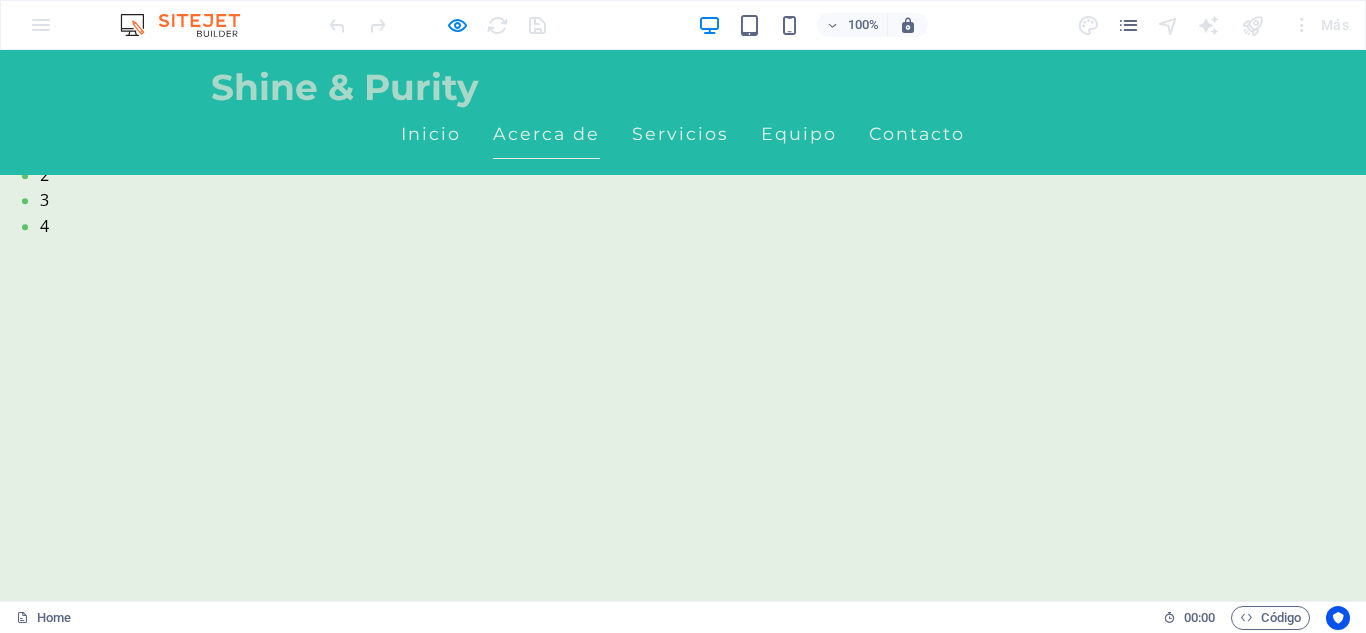 scroll, scrollTop: 299, scrollLeft: 0, axis: vertical 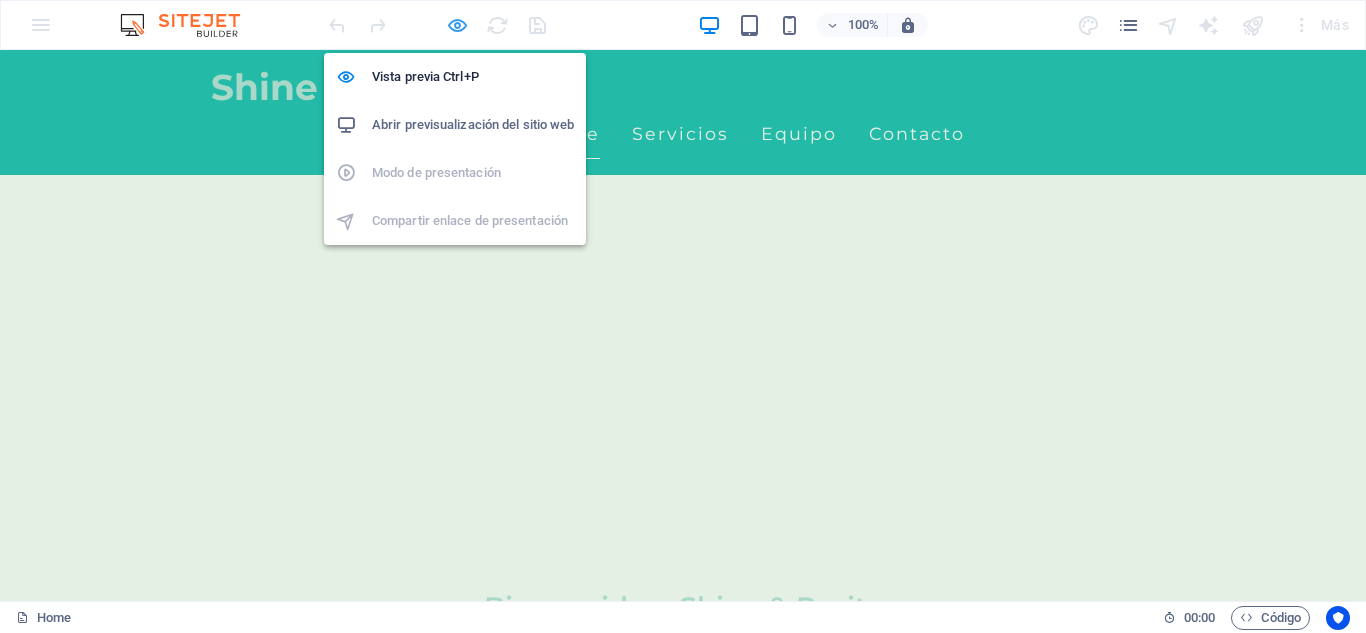 click at bounding box center (457, 25) 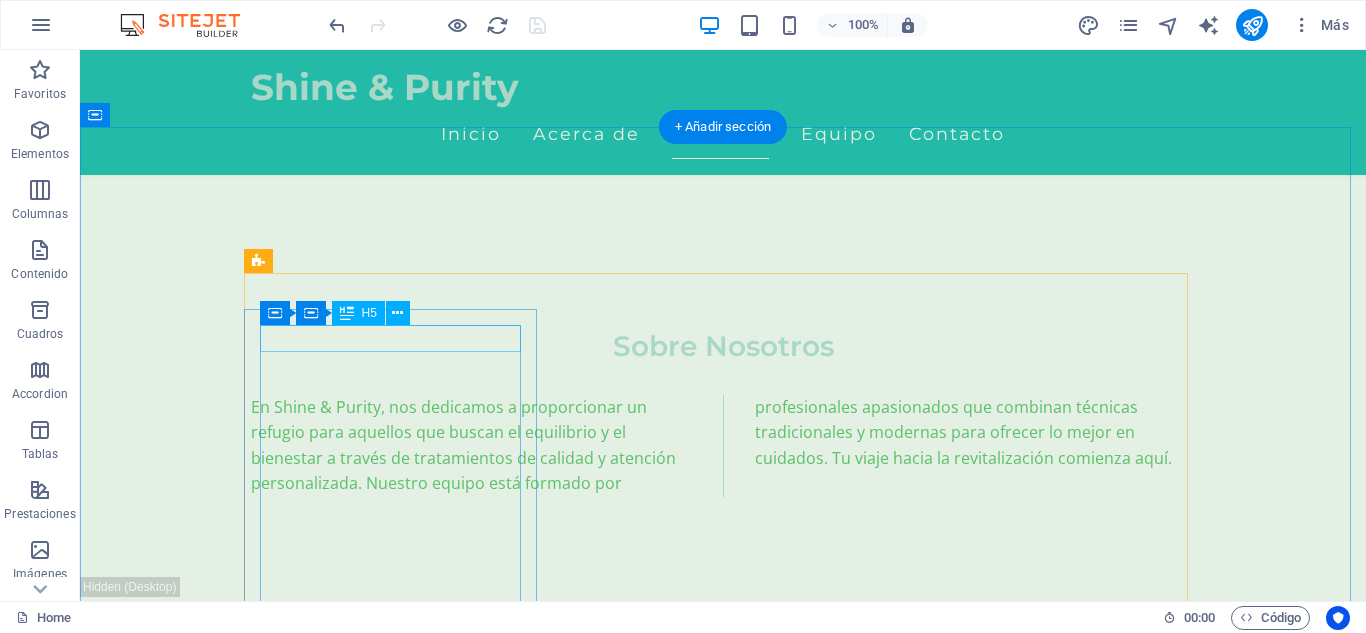 scroll, scrollTop: 3386, scrollLeft: 0, axis: vertical 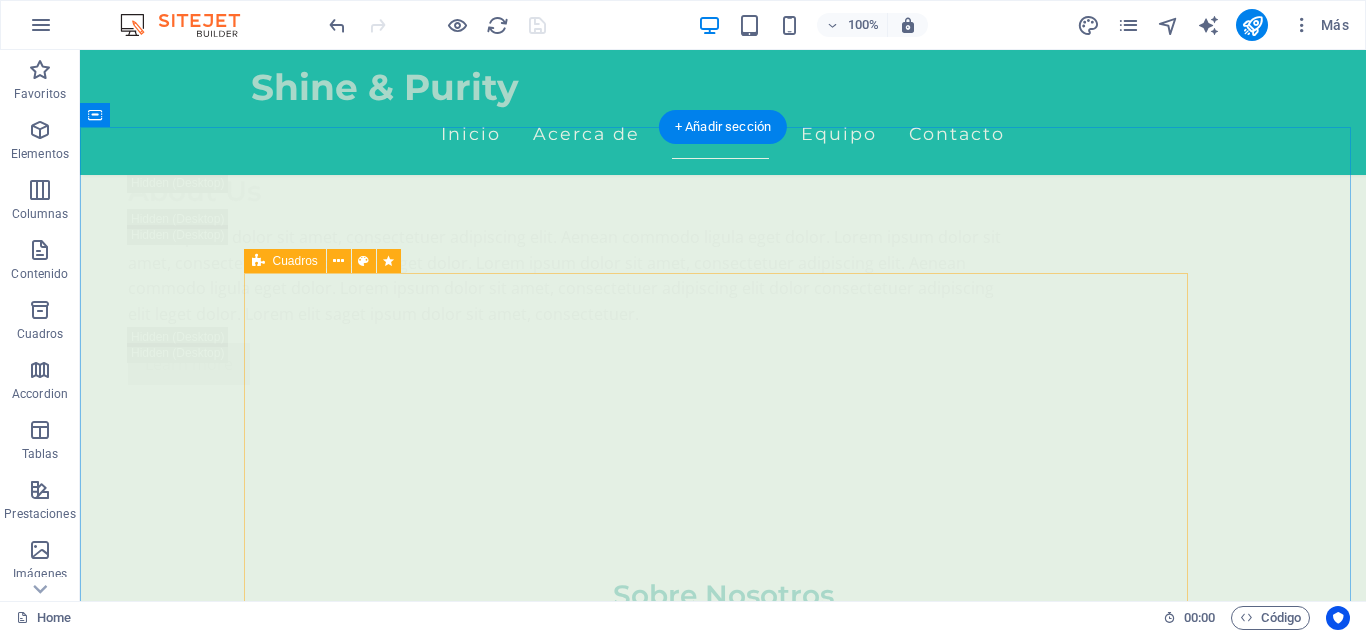 click on "Masaje Relajante Ideal para soltar tensiones acumuladas y reconectar contigo mismo. Ritmo lento, toques suaves, paz profunda . 150.000 ​   ​ COP  Agregar    Masaje Tejido profundo Presión firme y técnica enfocada para liberar tensiones desde su base muscular. 150.000 COP  Agregar    Masaje Deportivo Perfecto para acompañar tu rutina de entrenamiento. Disminuye el riesgo de lesiones y mejora tu movilidad. 150.000 COP  Agregar    Masaje en Pareja Relajación y conexión, ideal para fortalecer el vínculo emocional en un ambiente armonioso y terapéutico 280.000 COP  Agregar    Drenaje Línfatico Masaje suave que estimula el sistema linfático, ideal para desinflamar, depurar y mejorar la circulación. 150.000 COP  Agregar    ​ Masaje Relajante Déjate envolver por un masaje relajante que alivia el estrés y renueva la paz en tu cuerpo. 150.000 COP" at bounding box center [723, 6241] 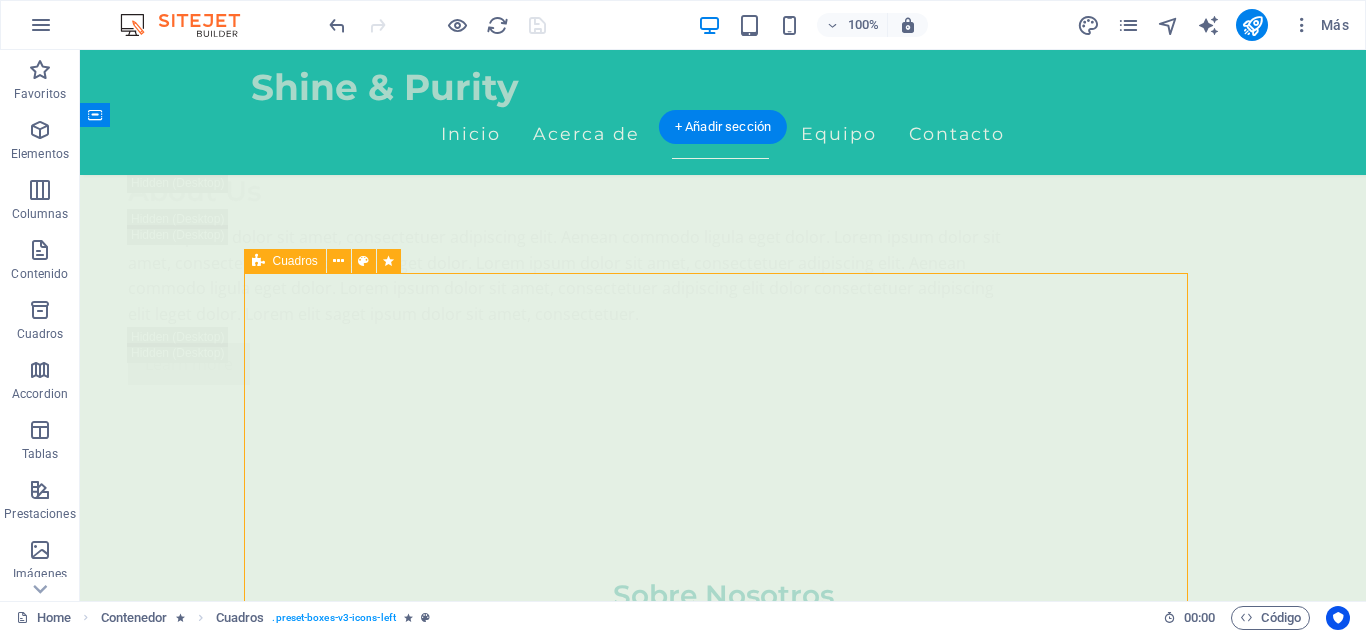 click on "Masaje Relajante Ideal para soltar tensiones acumuladas y reconectar contigo mismo. Ritmo lento, toques suaves, paz profunda . 150.000 ​   ​ COP  Agregar    Masaje Tejido profundo Presión firme y técnica enfocada para liberar tensiones desde su base muscular. 150.000 COP  Agregar    Masaje Deportivo Perfecto para acompañar tu rutina de entrenamiento. Disminuye el riesgo de lesiones y mejora tu movilidad. 150.000 COP  Agregar    Masaje en Pareja Relajación y conexión, ideal para fortalecer el vínculo emocional en un ambiente armonioso y terapéutico 280.000 COP  Agregar    Drenaje Línfatico Masaje suave que estimula el sistema linfático, ideal para desinflamar, depurar y mejorar la circulación. 150.000 COP  Agregar    ​ Masaje Relajante Déjate envolver por un masaje relajante que alivia el estrés y renueva la paz en tu cuerpo. 150.000 COP" at bounding box center (723, 6241) 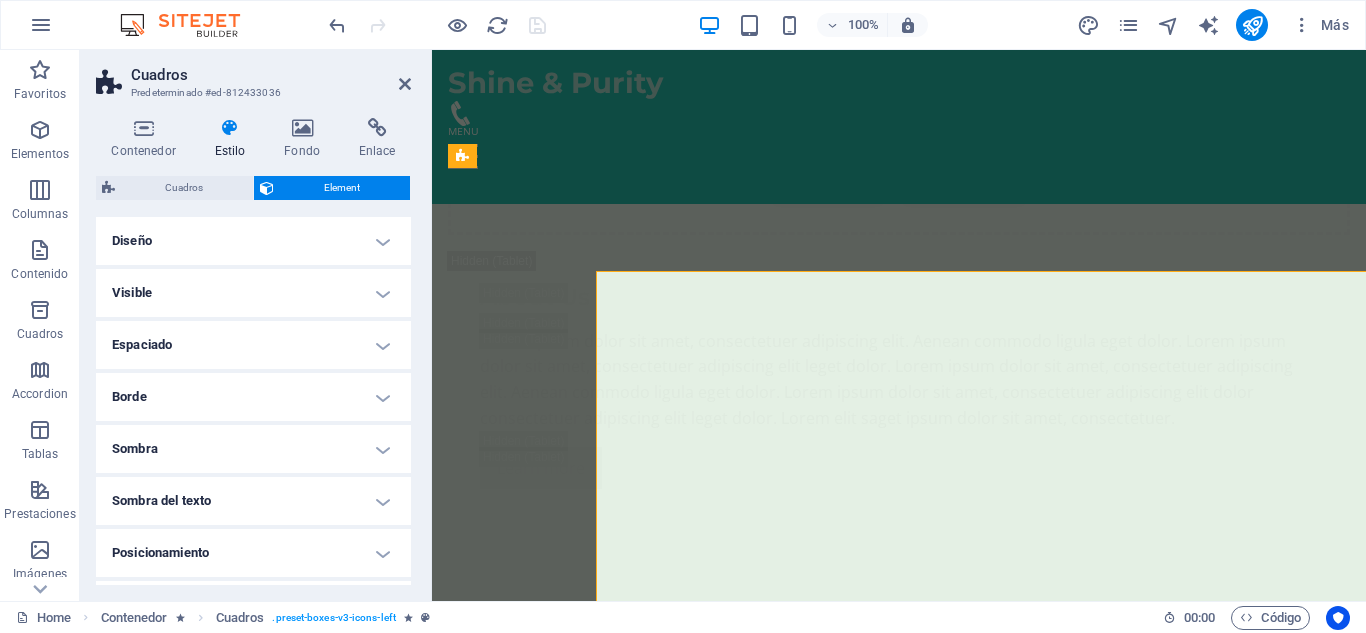 scroll, scrollTop: 3388, scrollLeft: 0, axis: vertical 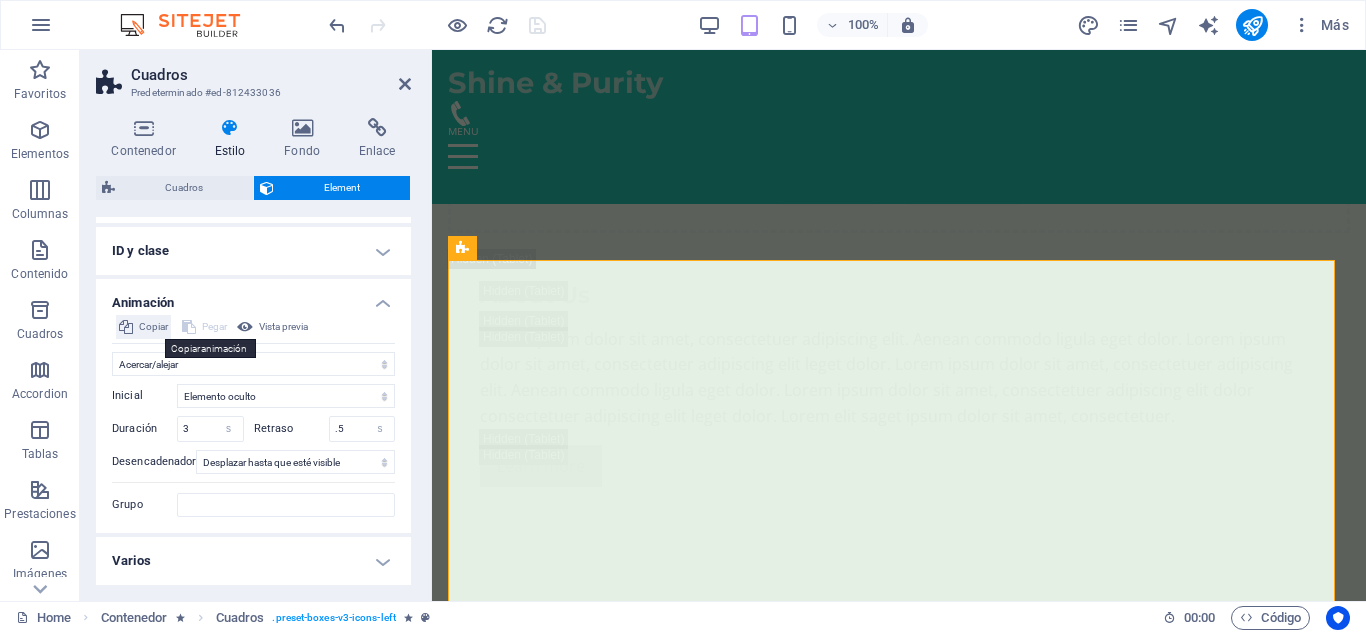 click on "Copiar" at bounding box center (153, 327) 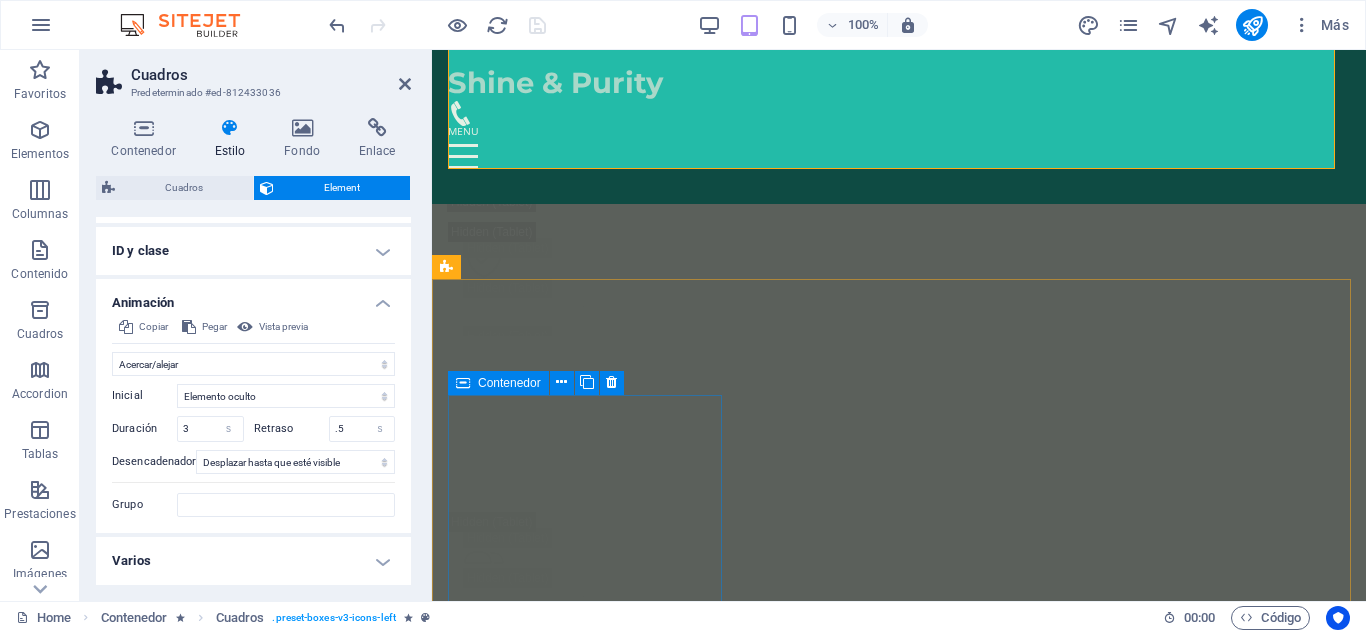 scroll, scrollTop: 4378, scrollLeft: 0, axis: vertical 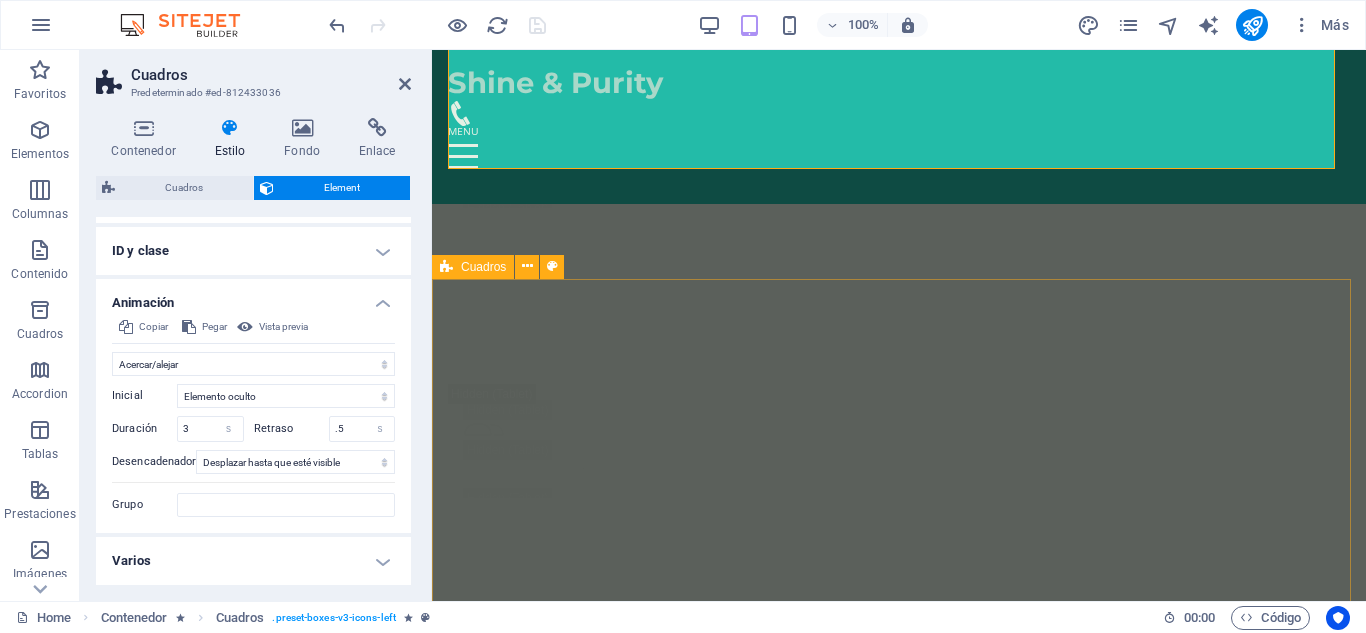 drag, startPoint x: 462, startPoint y: 321, endPoint x: 822, endPoint y: 313, distance: 360.08887 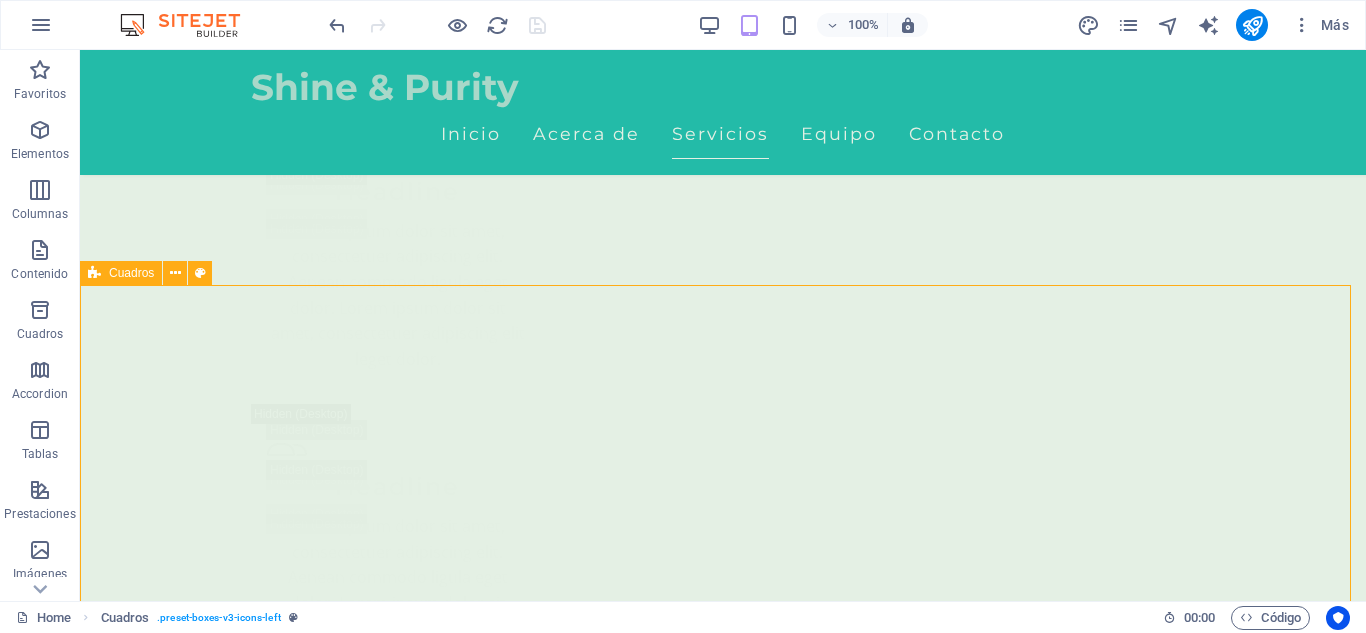 scroll, scrollTop: 4466, scrollLeft: 0, axis: vertical 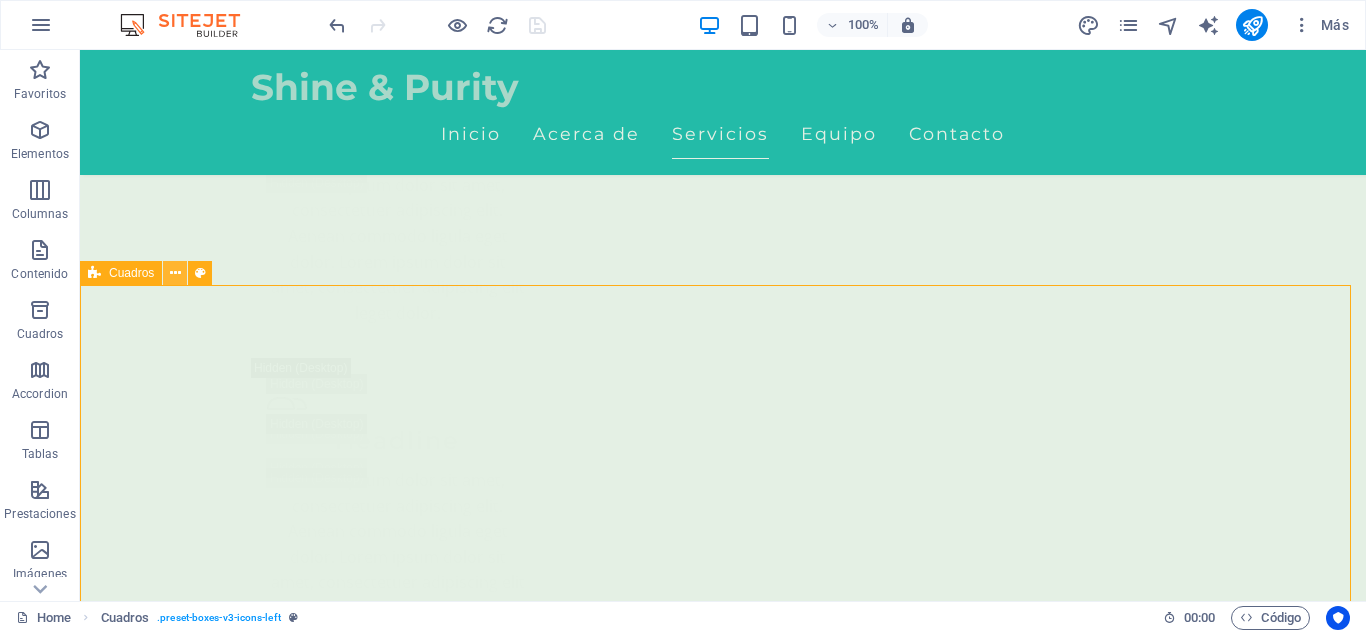click at bounding box center [175, 273] 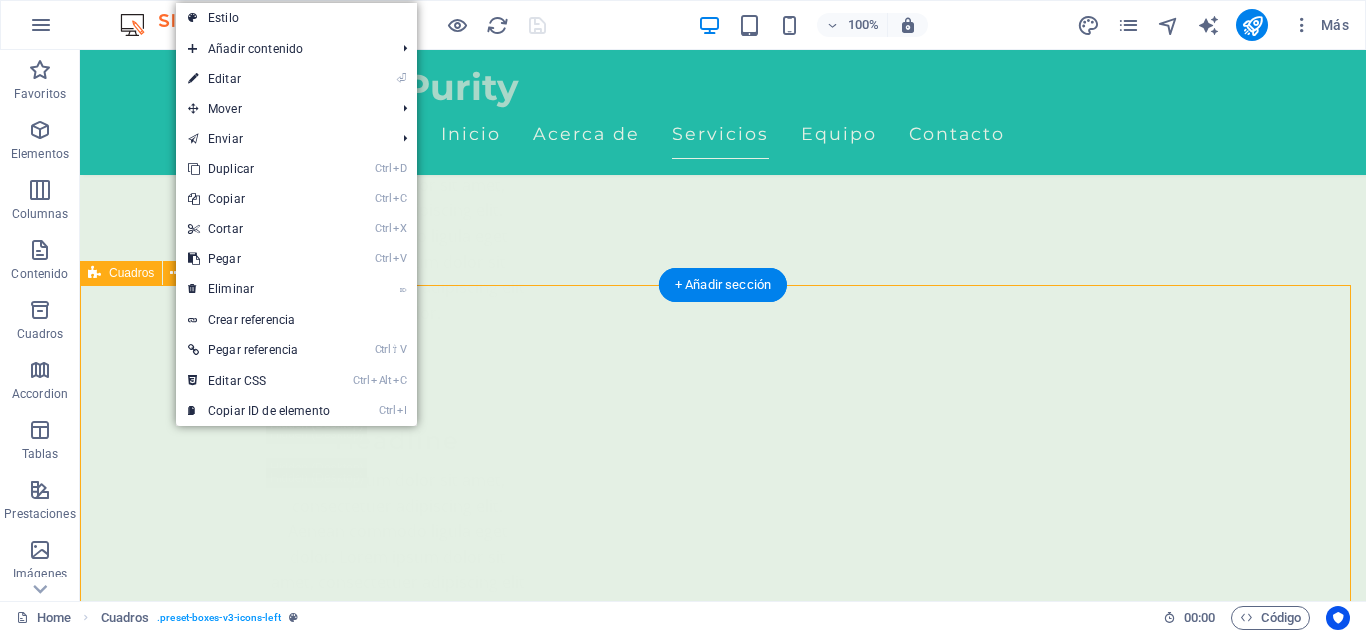click on "Masaje Tejido profundo Presión firme y técnica enfocada para liberar tensiones desde su base muscular. 150.000 COP  Agregar    Limpieza Facial Simple Ideal para soltar tensiones acumuladas y reconectar contigo mismo. Ritmo lento, toques suaves, paz profunda . 150.000 ​   ​ COP  Agregar    Masaje Deportivo Perfecto para acompañar tu rutina de entrenamiento. Disminuye el riesgo de lesiones y mejora tu movilidad. 150.000 COP  Agregar    Masaje en Pareja Relajación y conexión, ideal para fortalecer el vínculo emocional en un ambiente armonioso y terapéutico 280.000 COP  Agregar    Drenaje Línfatico Masaje suave que estimula el sistema linfático, ideal para desinflamar, depurar y mejorar la circulación. 150.000 COP  Agregar    ​ Masaje Relajante Déjate envolver por un masaje relajante que alivia el estrés y renueva la paz en tu cuerpo. 150.000 COP  Agregar" at bounding box center [723, 11998] 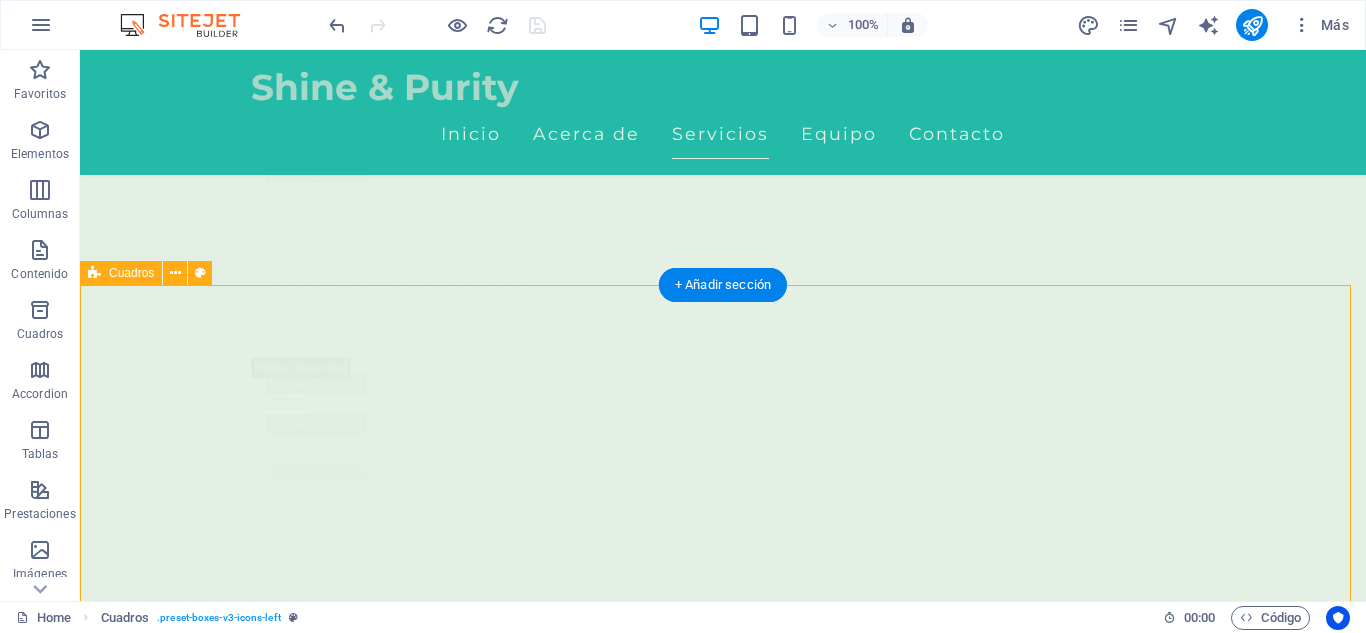 click on "Masaje Tejido profundo Presión firme y técnica enfocada para liberar tensiones desde su base muscular. 150.000 COP  Agregar    Limpieza Facial Simple Ideal para soltar tensiones acumuladas y reconectar contigo mismo. Ritmo lento, toques suaves, paz profunda . 150.000 ​   ​ COP  Agregar    Masaje Deportivo Perfecto para acompañar tu rutina de entrenamiento. Disminuye el riesgo de lesiones y mejora tu movilidad. 150.000 COP  Agregar    Masaje en Pareja Relajación y conexión, ideal para fortalecer el vínculo emocional en un ambiente armonioso y terapéutico 280.000 COP  Agregar    Drenaje Línfatico Masaje suave que estimula el sistema linfático, ideal para desinflamar, depurar y mejorar la circulación. 150.000 COP  Agregar    ​ Masaje Relajante Déjate envolver por un masaje relajante que alivia el estrés y renueva la paz en tu cuerpo. 150.000 COP  Agregar" at bounding box center [723, 11998] 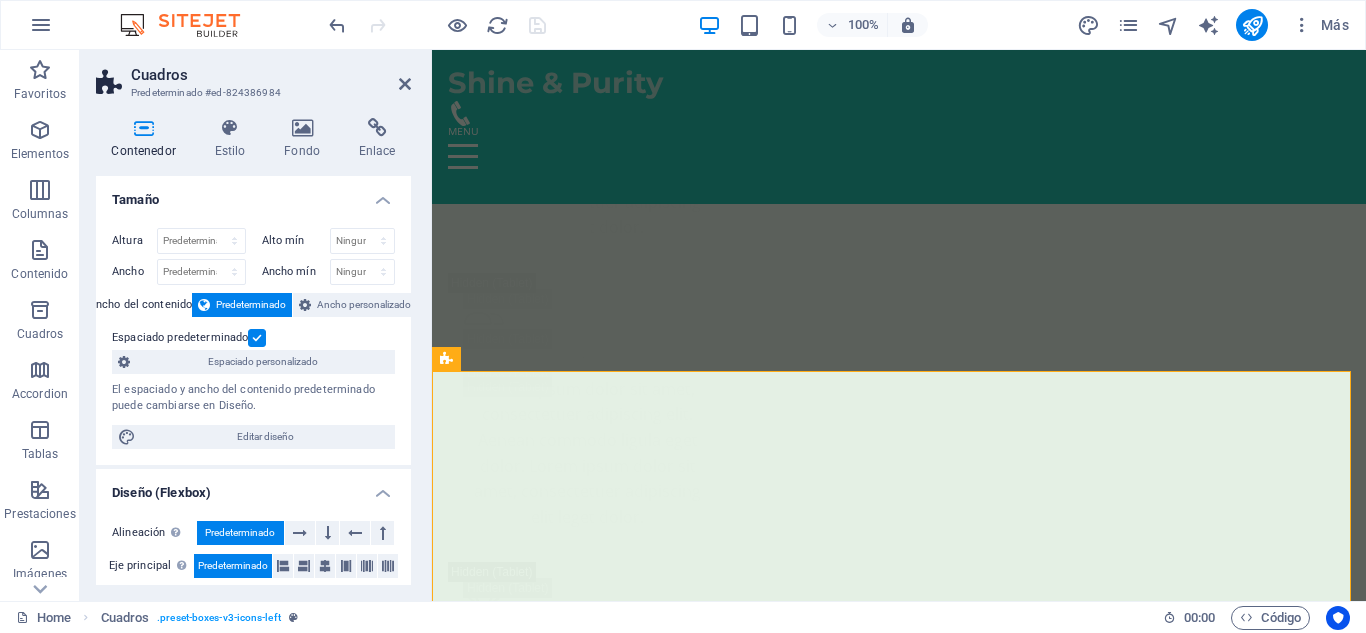 scroll, scrollTop: 4378, scrollLeft: 0, axis: vertical 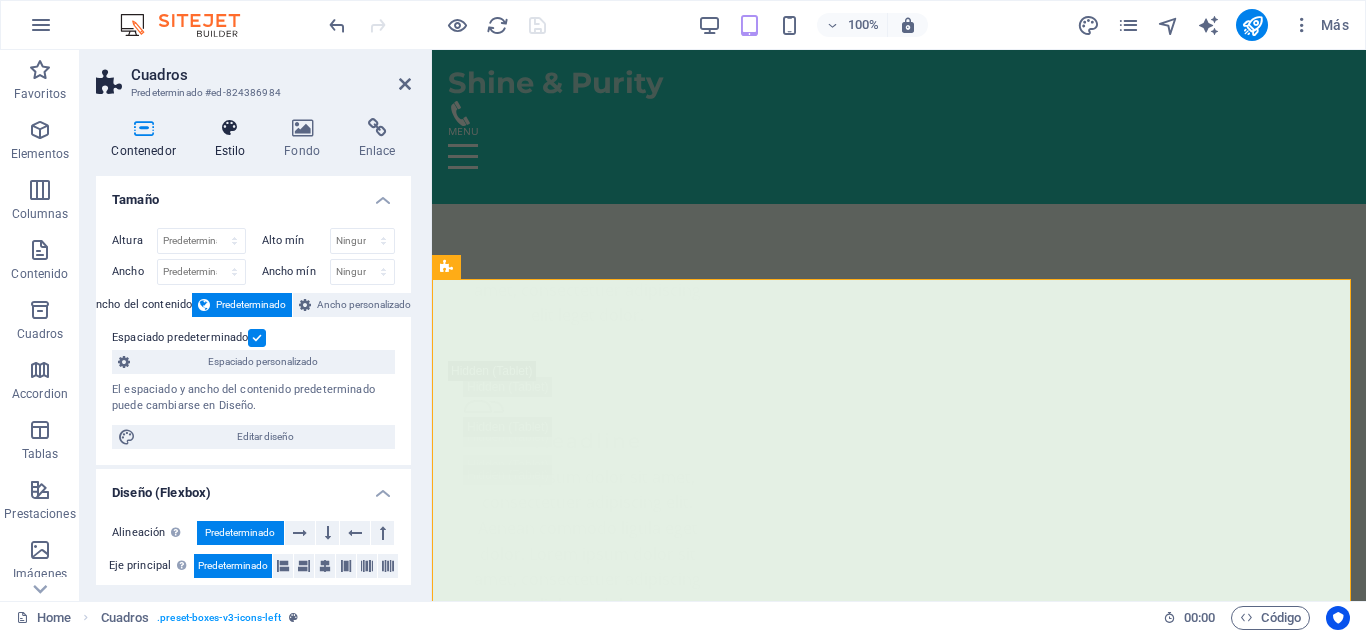 click on "Estilo" at bounding box center (234, 139) 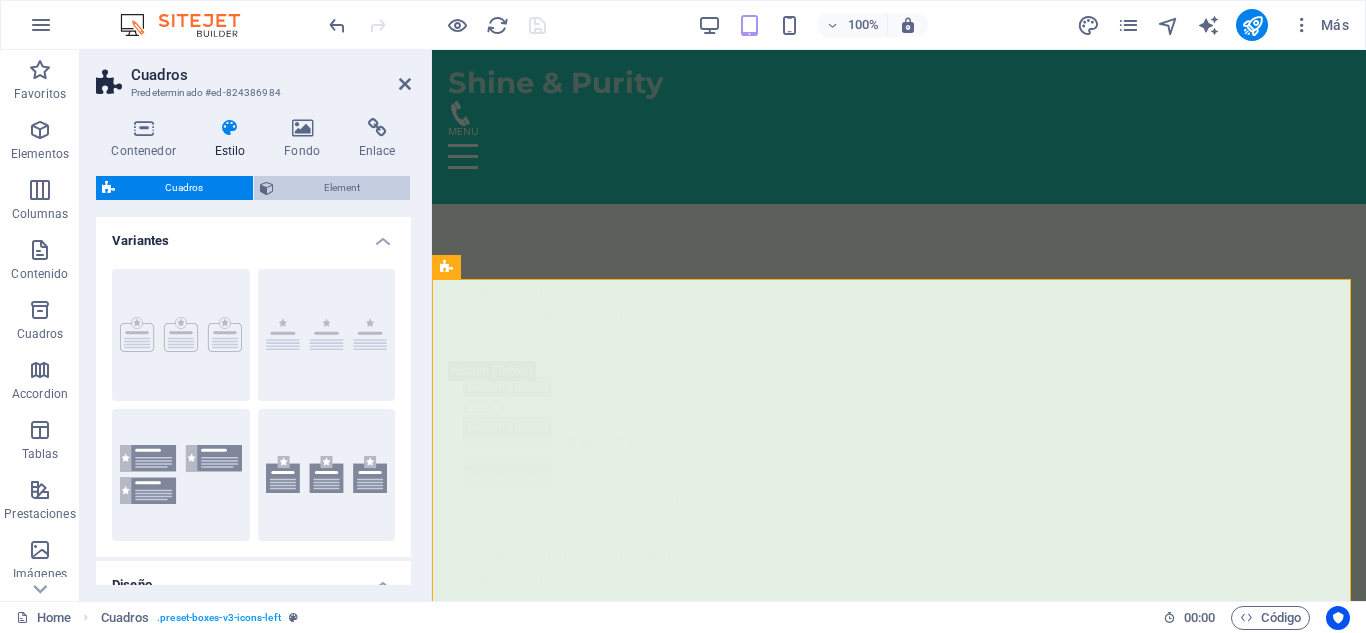 click on "Element" at bounding box center (342, 188) 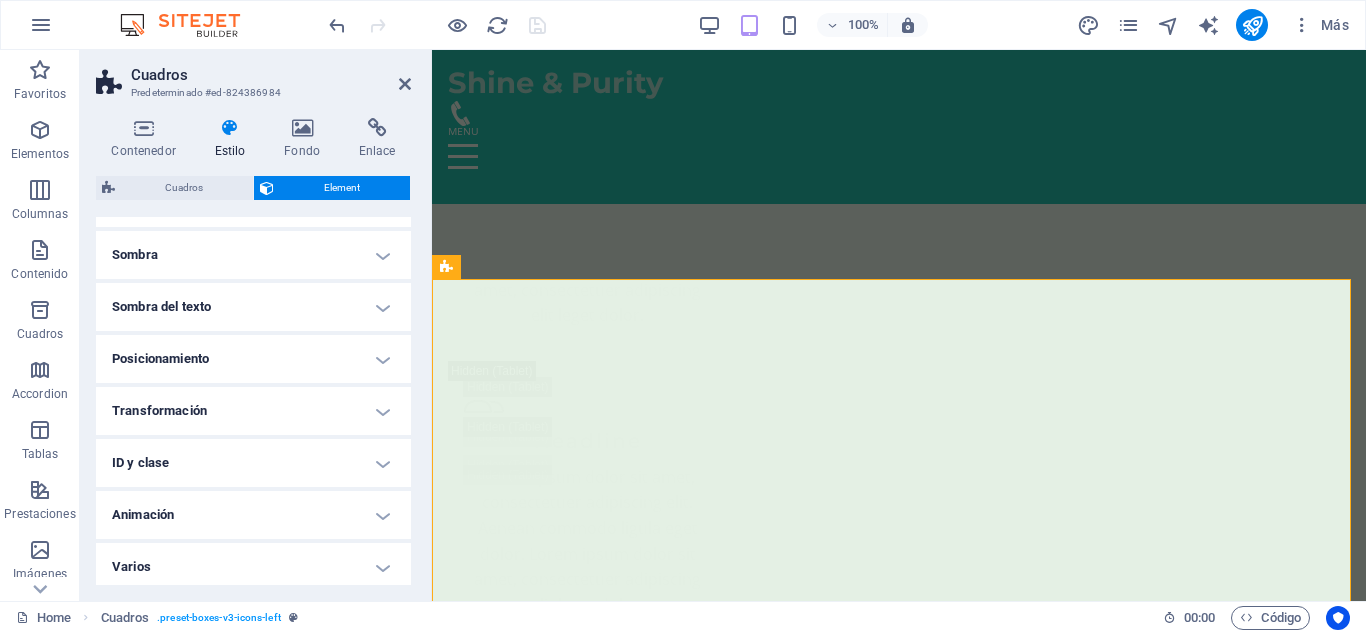 scroll, scrollTop: 258, scrollLeft: 0, axis: vertical 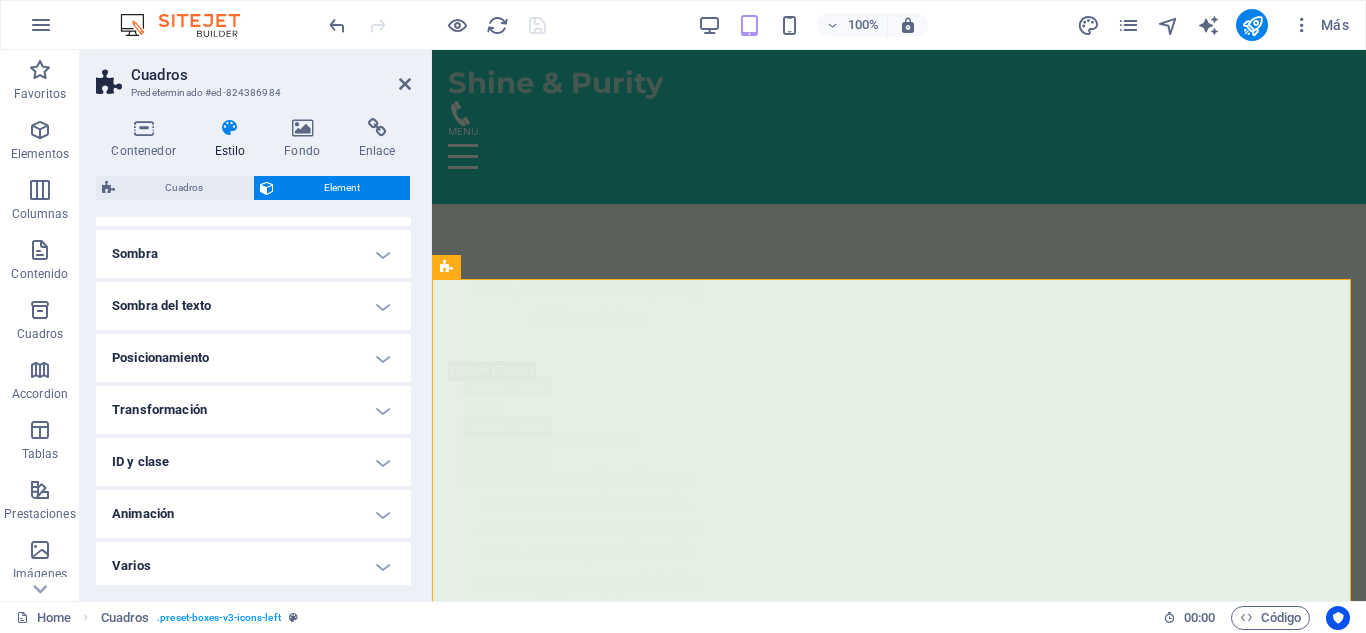 click on "Animación" at bounding box center [253, 514] 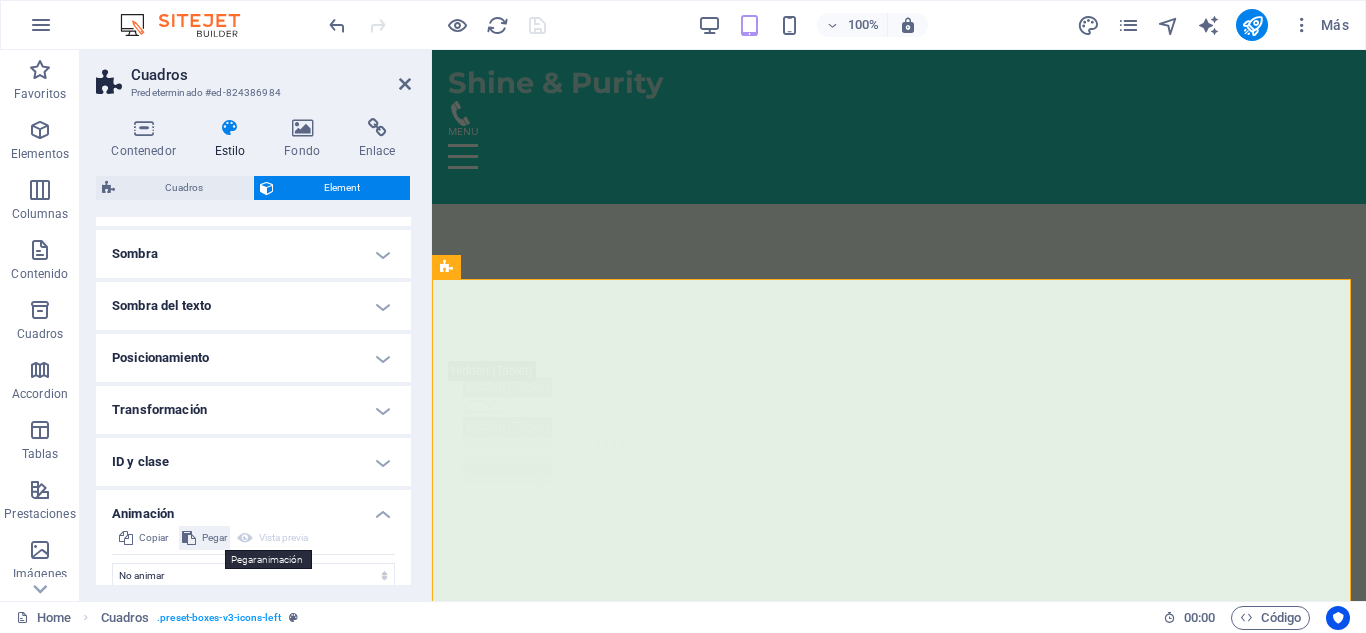click on "Pegar" at bounding box center (214, 538) 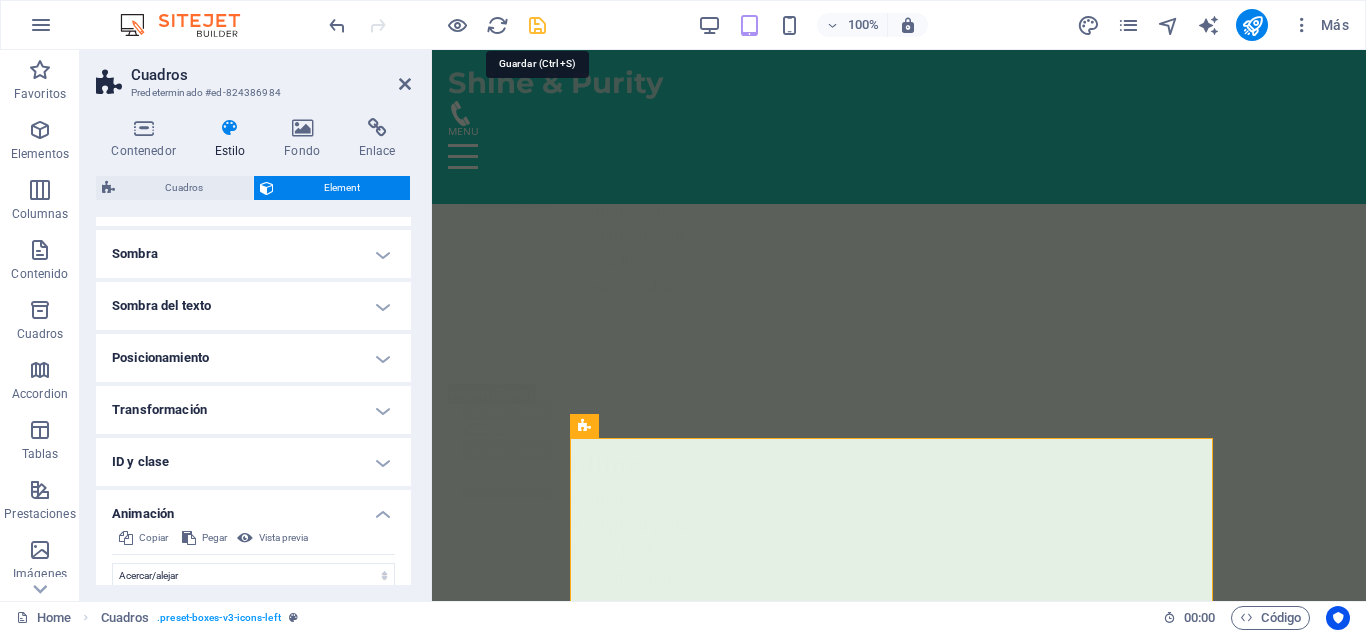 click at bounding box center (537, 25) 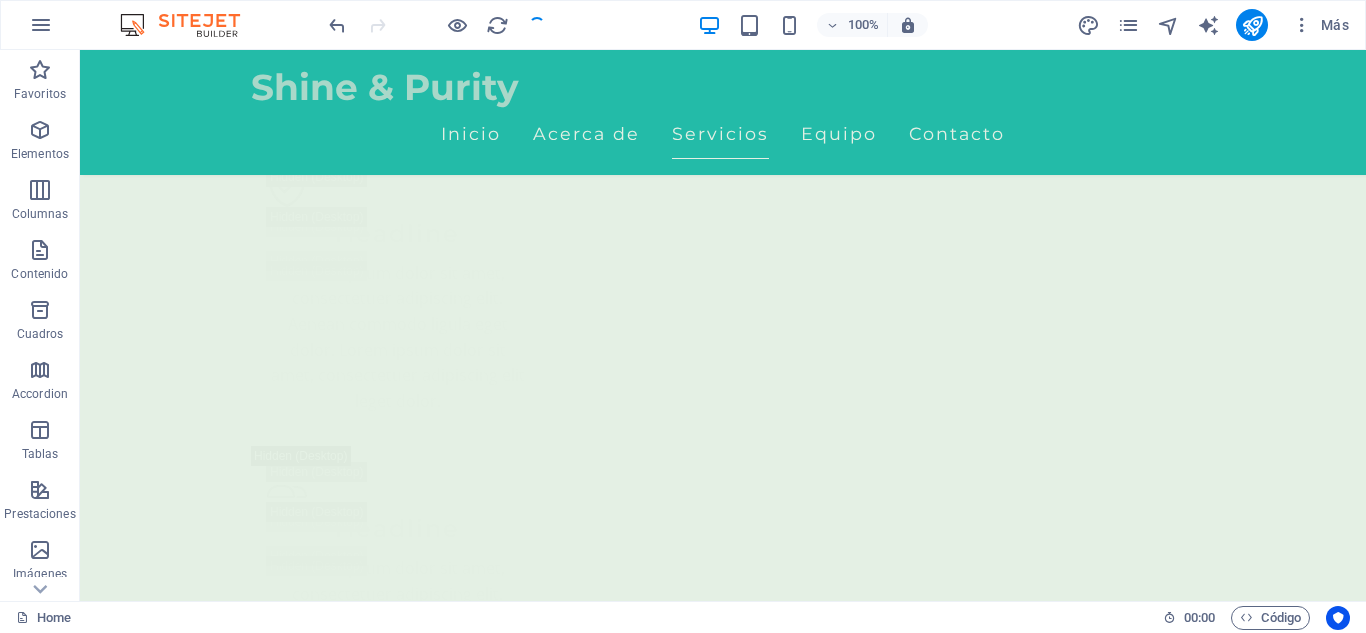 scroll, scrollTop: 4466, scrollLeft: 0, axis: vertical 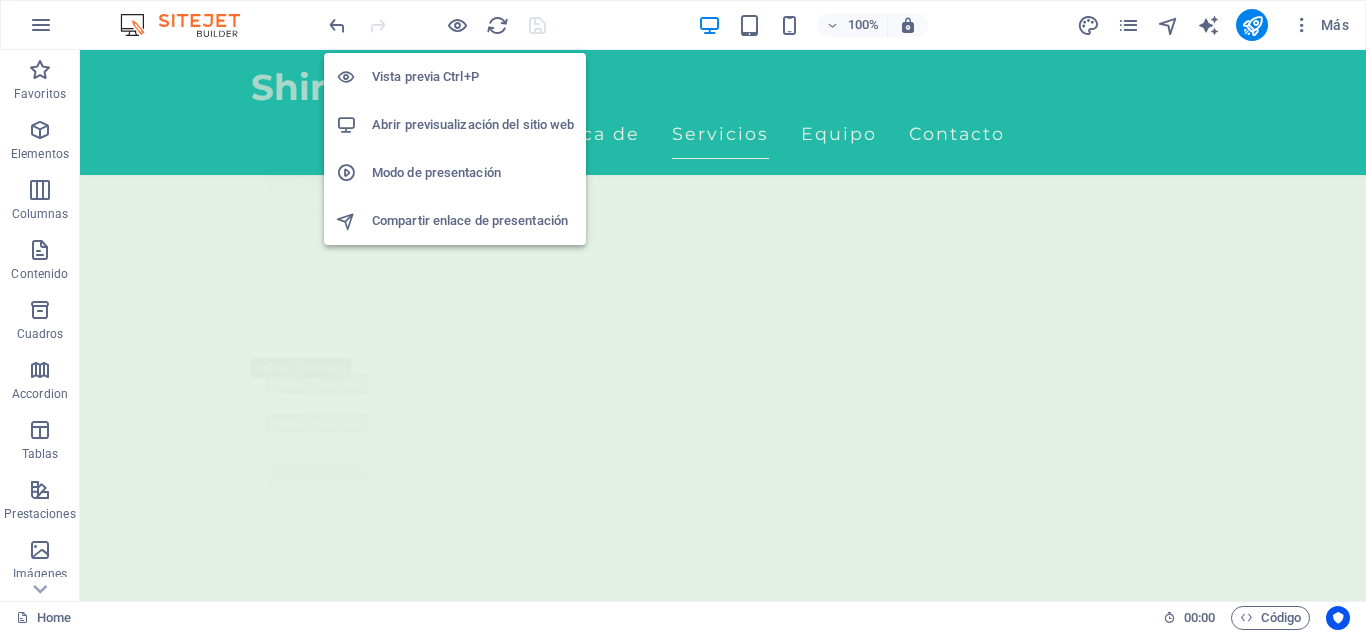 click on "Abrir previsualización del sitio web" at bounding box center (473, 125) 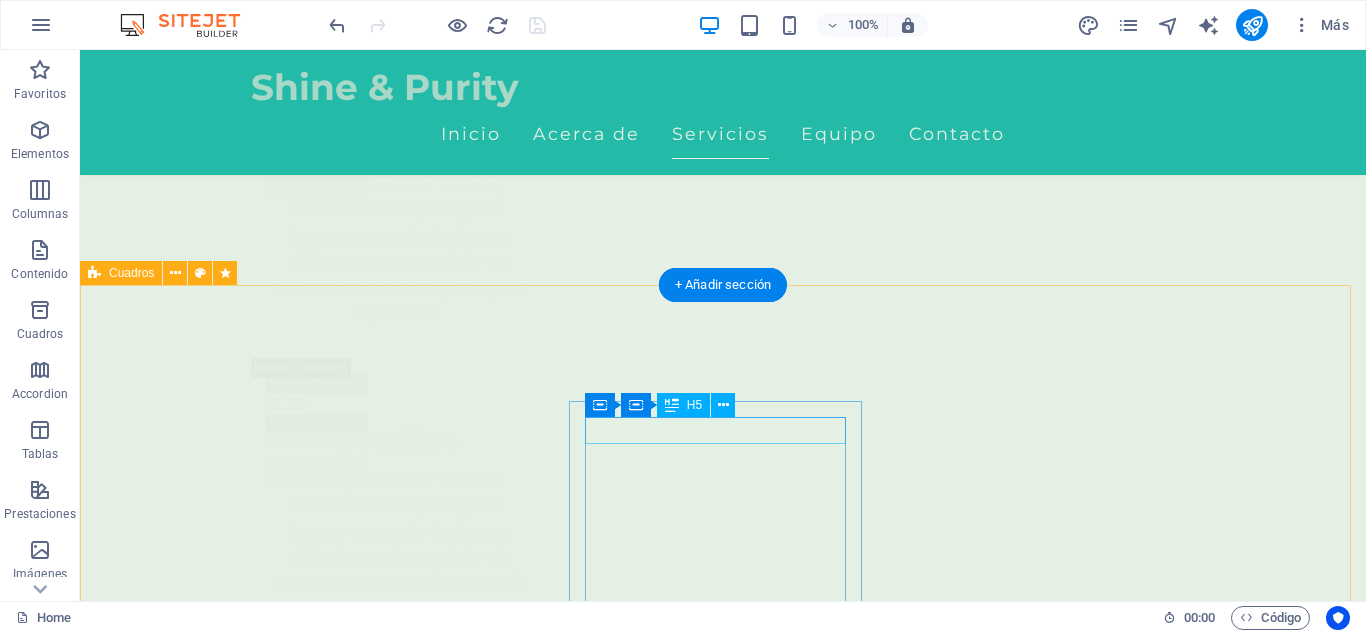 click on "Limpieza Facial Simple" at bounding box center [242, 9903] 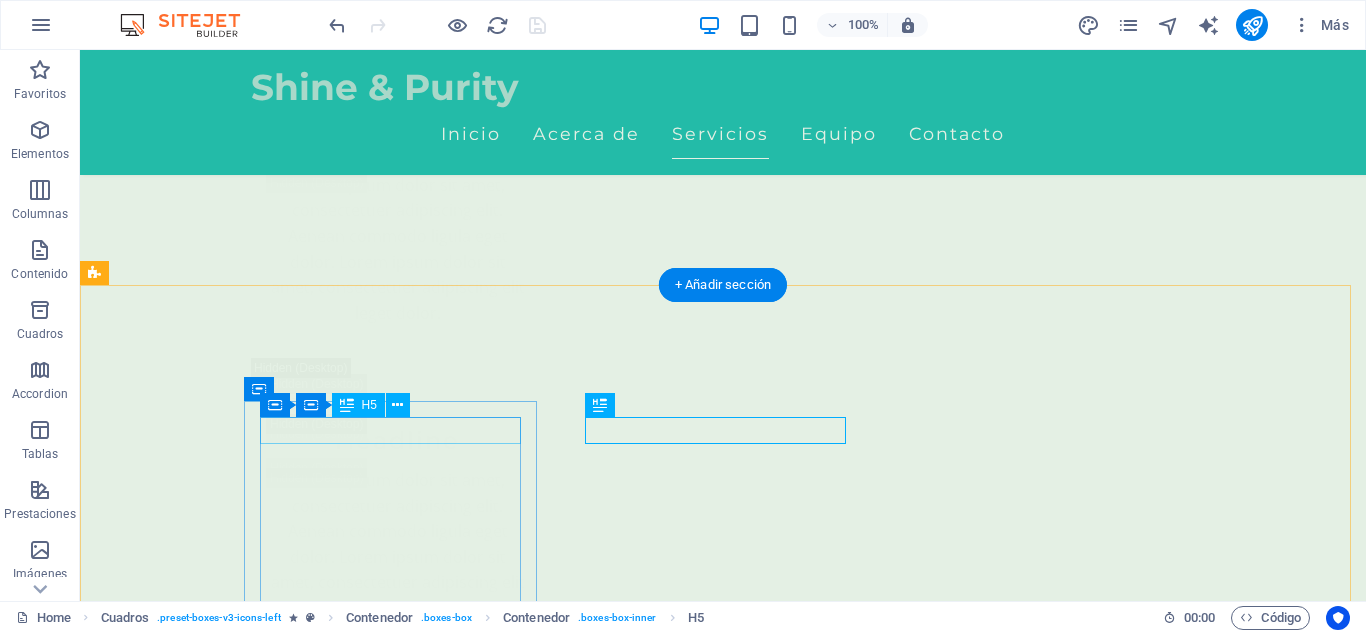 click on "Masaje Tejido profundo" at bounding box center [242, 8824] 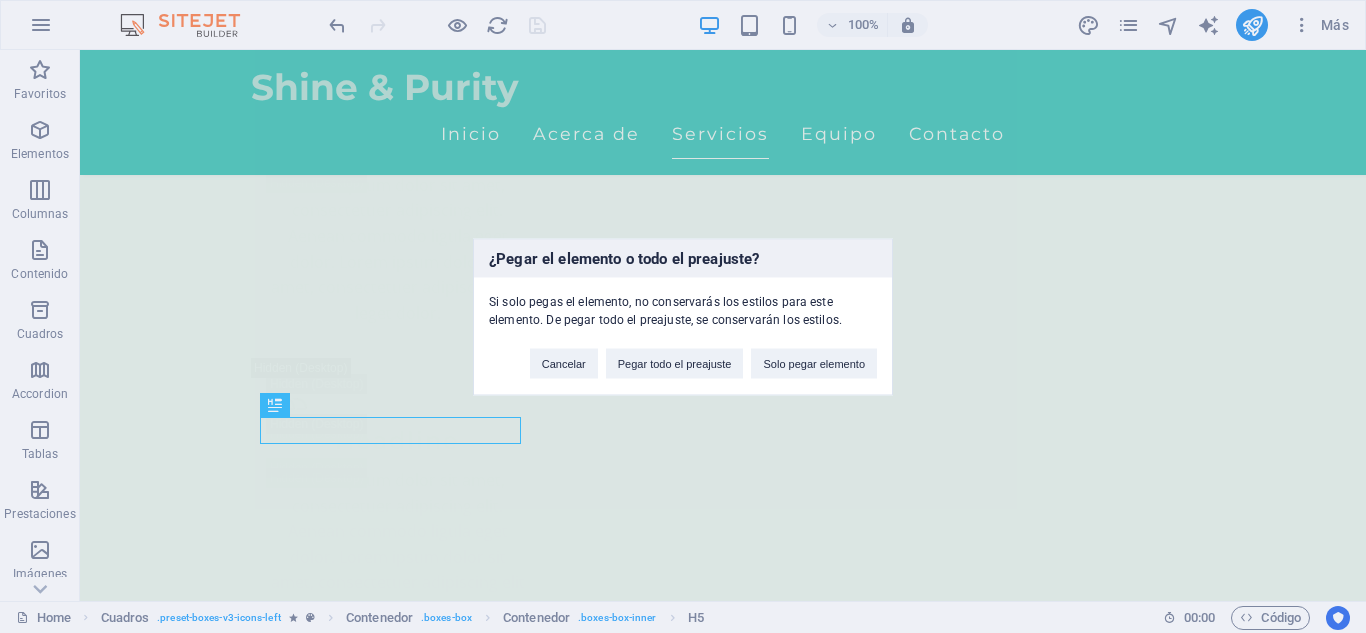 type 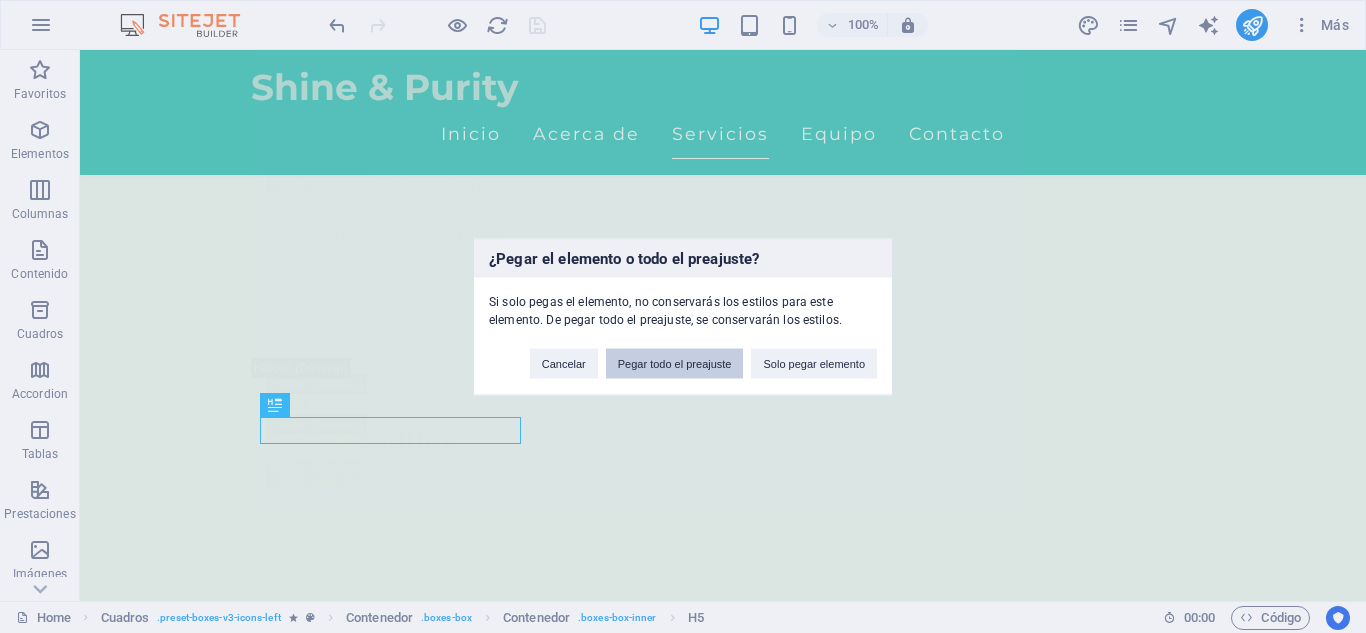click on "Pegar todo el preajuste" at bounding box center (675, 363) 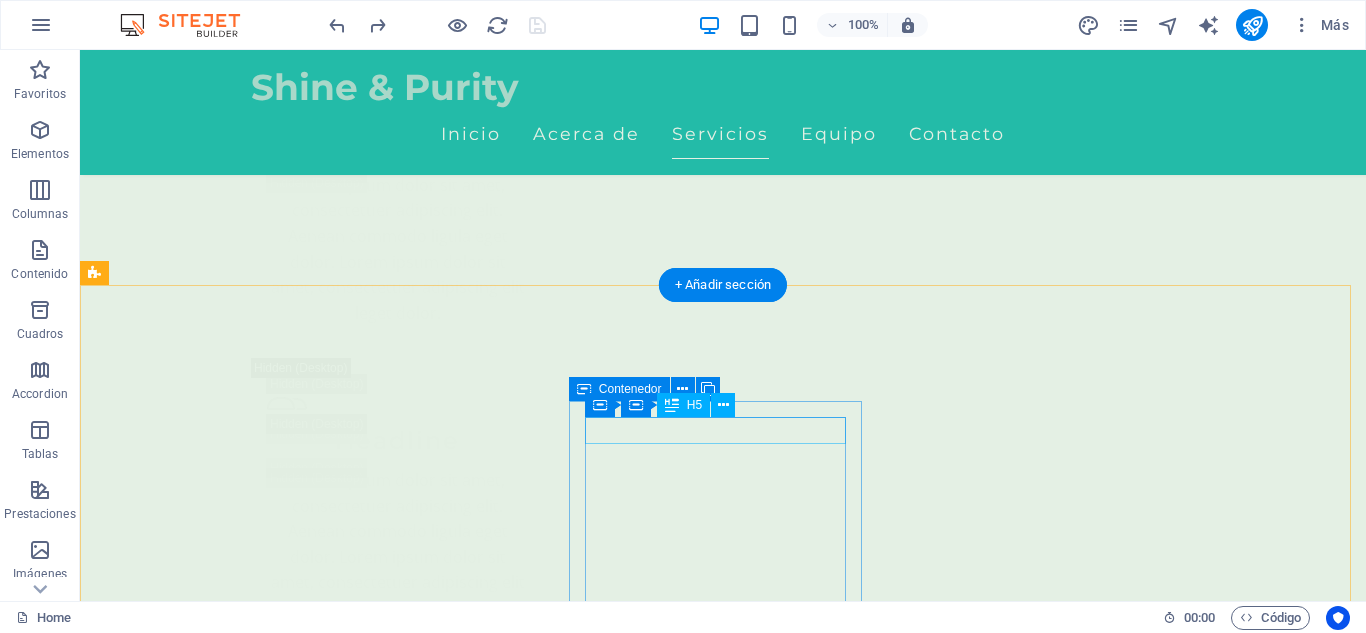 click on "Limpieza Facial Simple" at bounding box center (242, 9903) 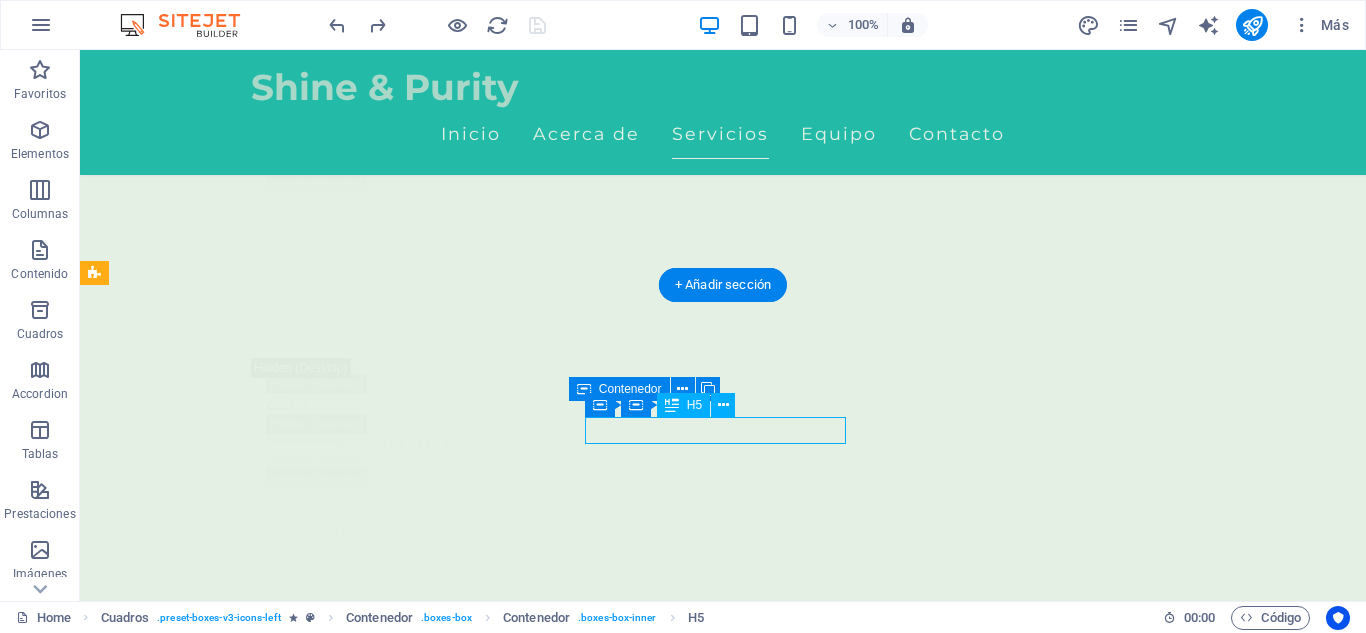 click on "Limpieza Facial Simple" at bounding box center (242, 9903) 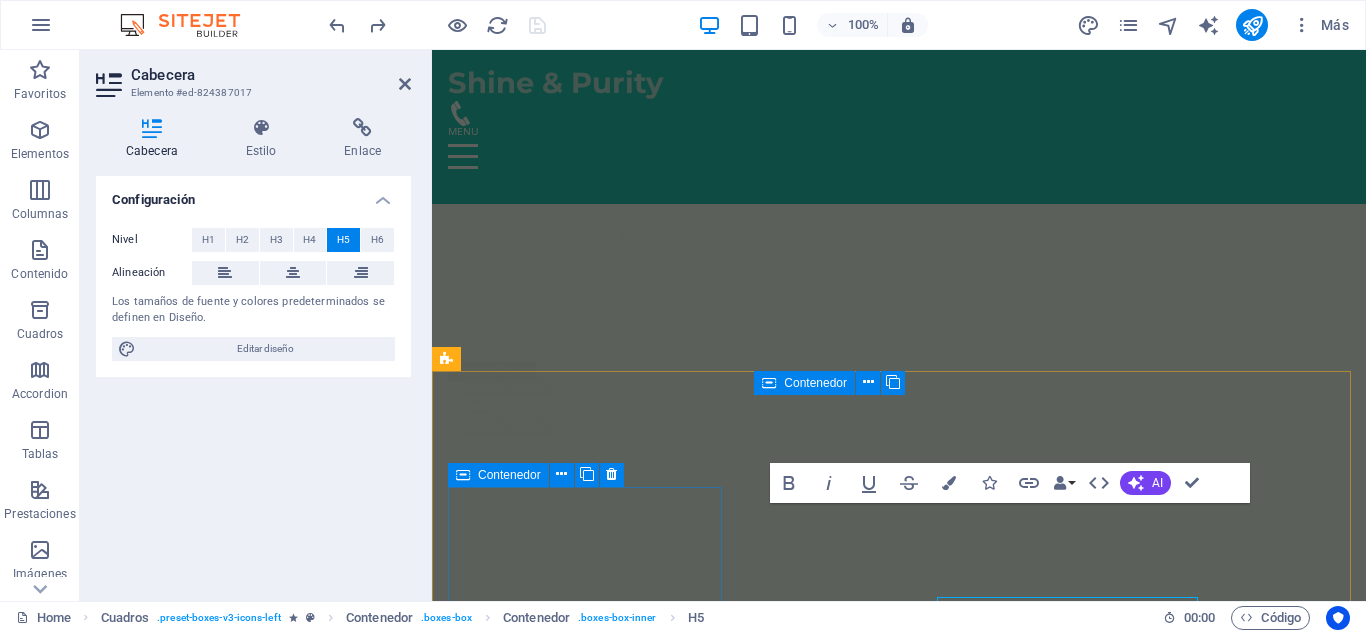 click on "Masaje Tejido profundo Presión firme y técnica enfocada para liberar tensiones desde su base muscular. 150.000 COP  Agregar" at bounding box center [587, 8372] 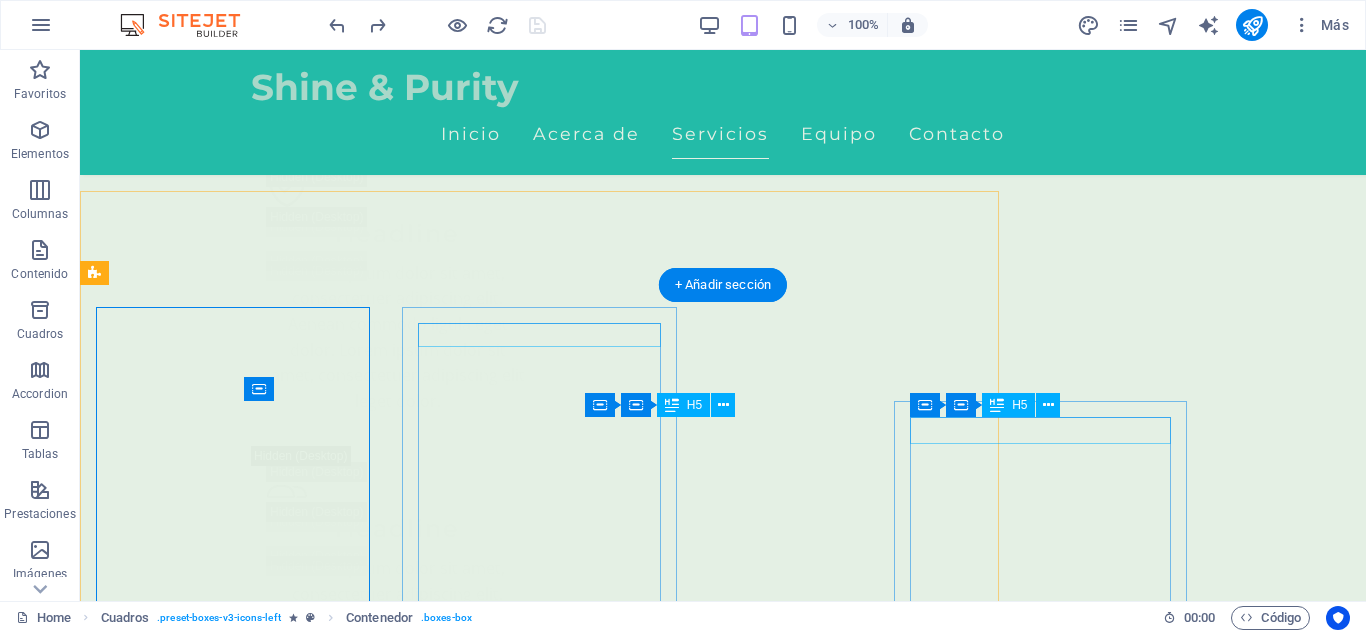 scroll, scrollTop: 4466, scrollLeft: 0, axis: vertical 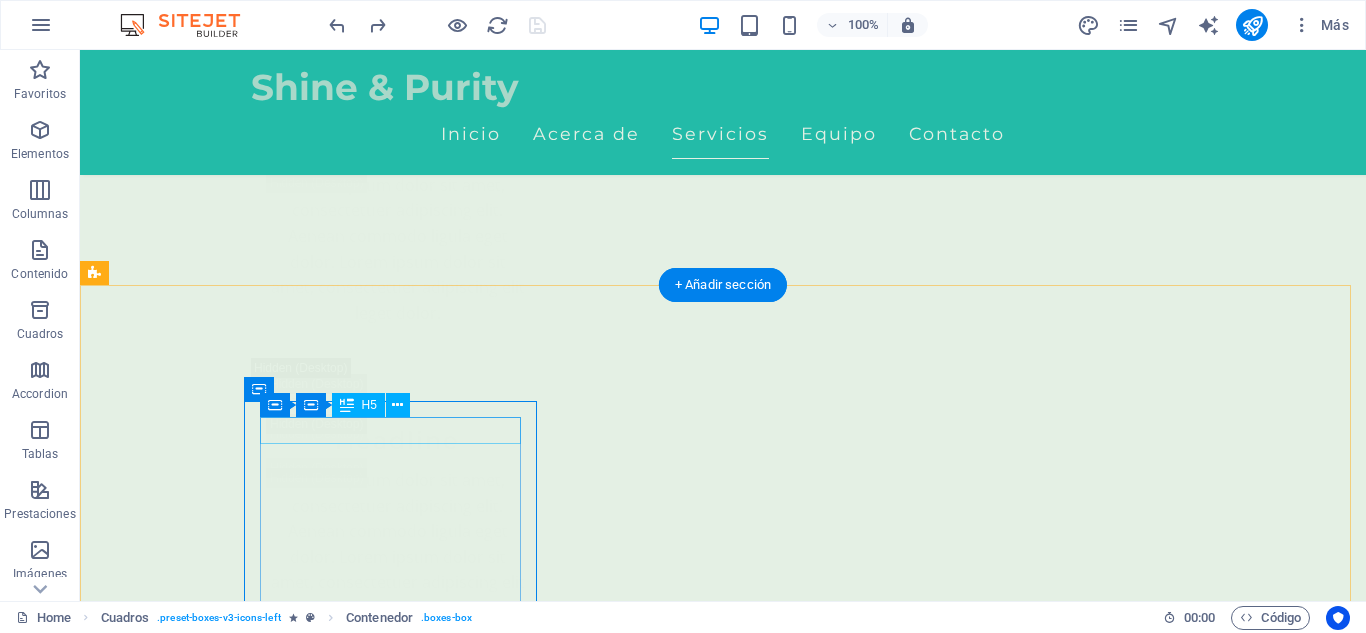 click on "Masaje Tejido profundo" at bounding box center [242, 8824] 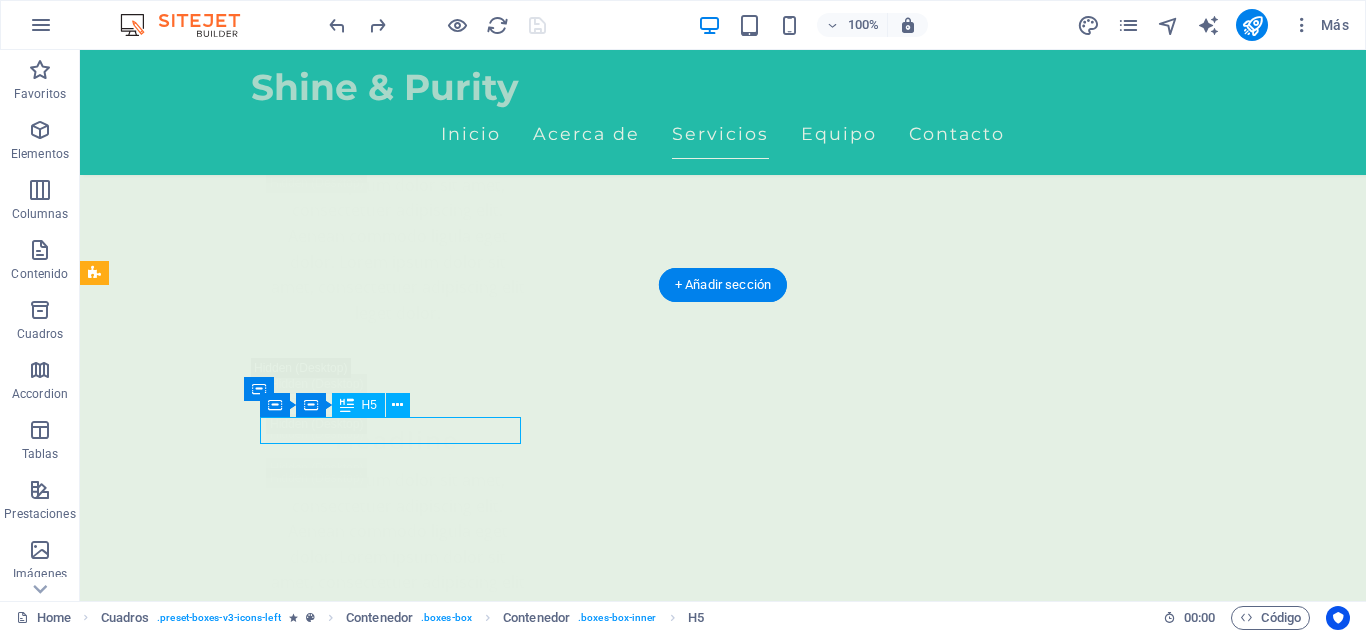click on "Masaje Tejido profundo" at bounding box center (242, 8824) 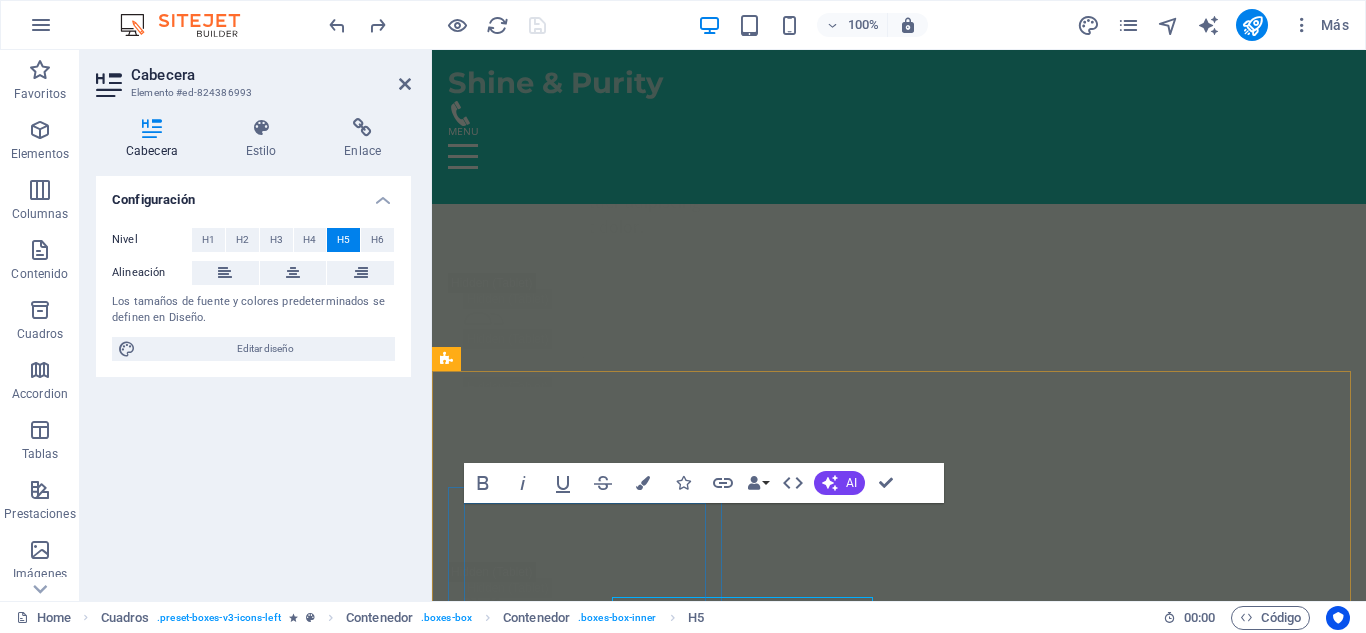 scroll, scrollTop: 4378, scrollLeft: 0, axis: vertical 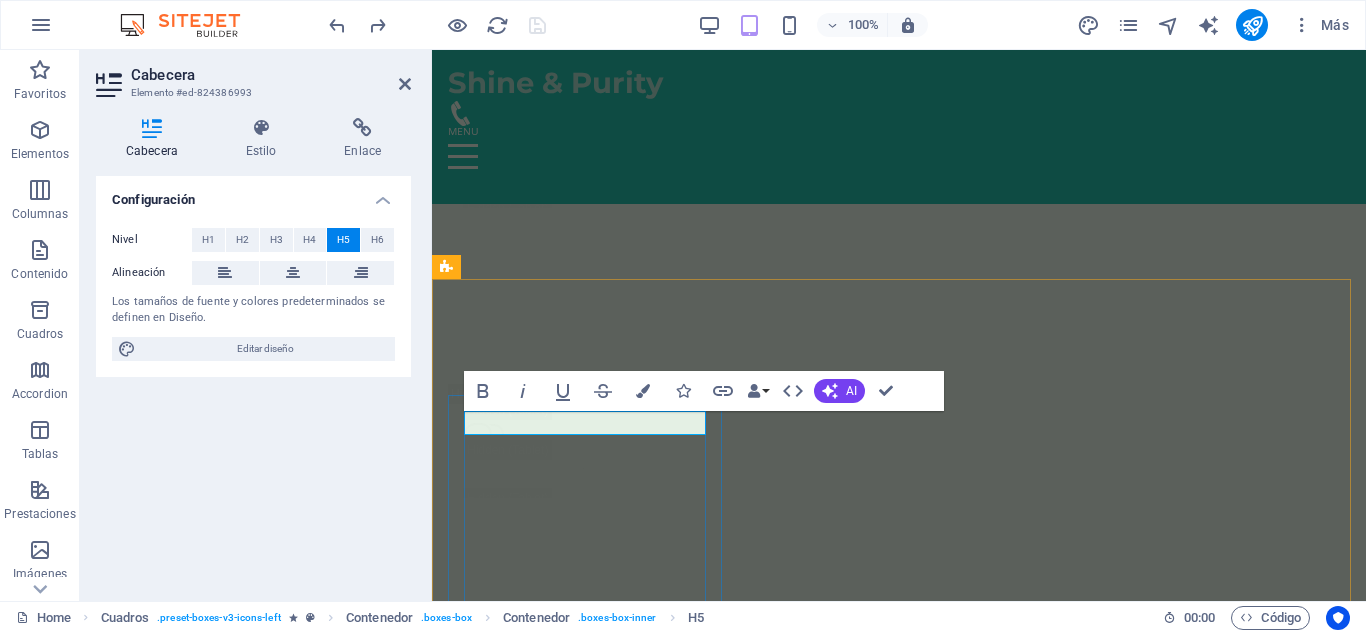 type 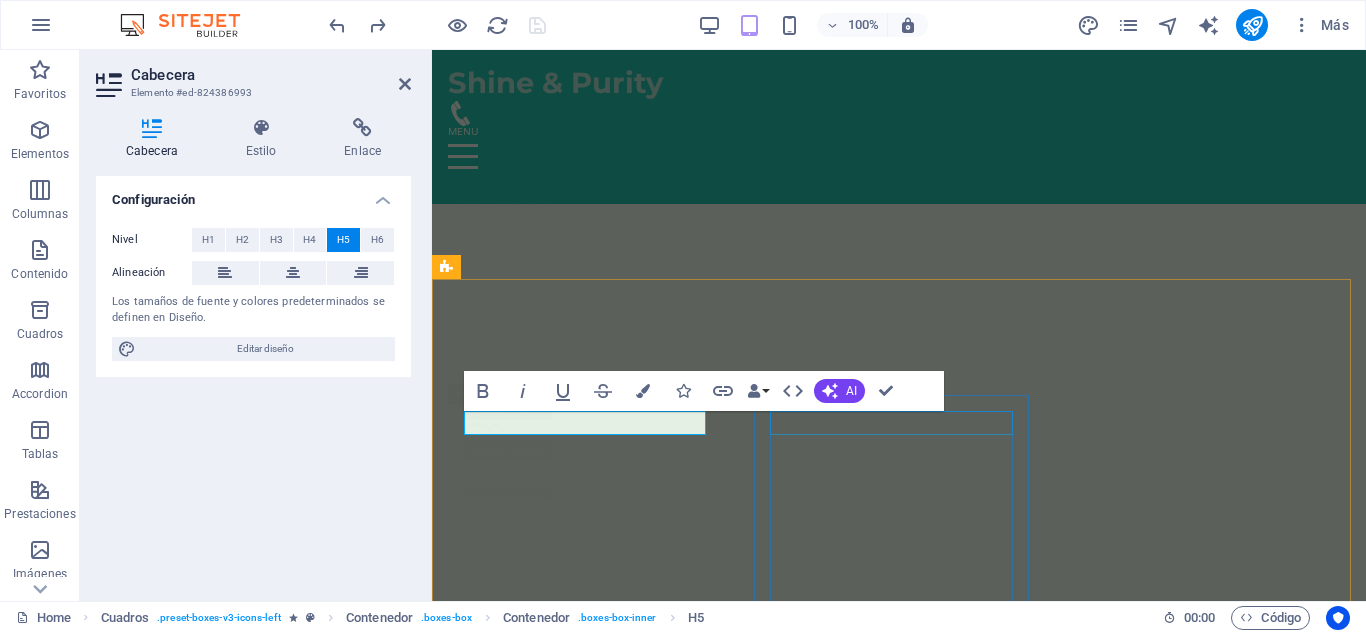 click on "Limpieza Facial Simple" at bounding box center [587, 8856] 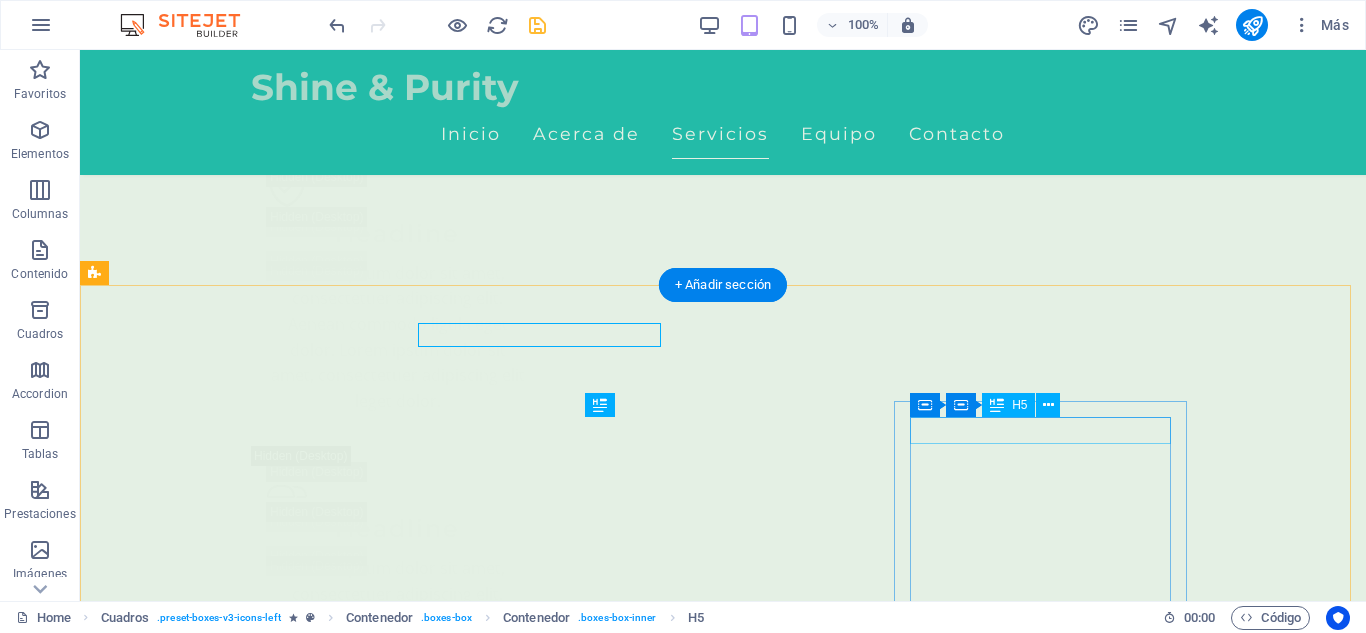click on "Masaje Deportivo" at bounding box center (242, 11051) 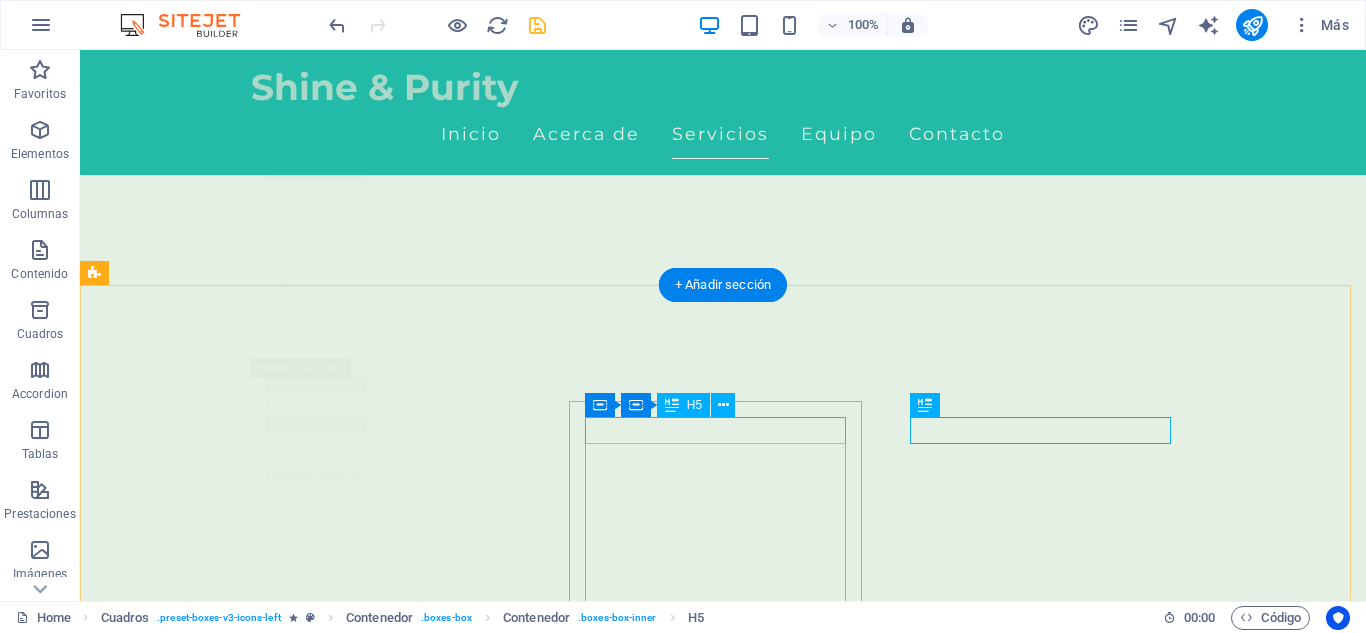 click on "Limpieza Facial Simple" at bounding box center (242, 9903) 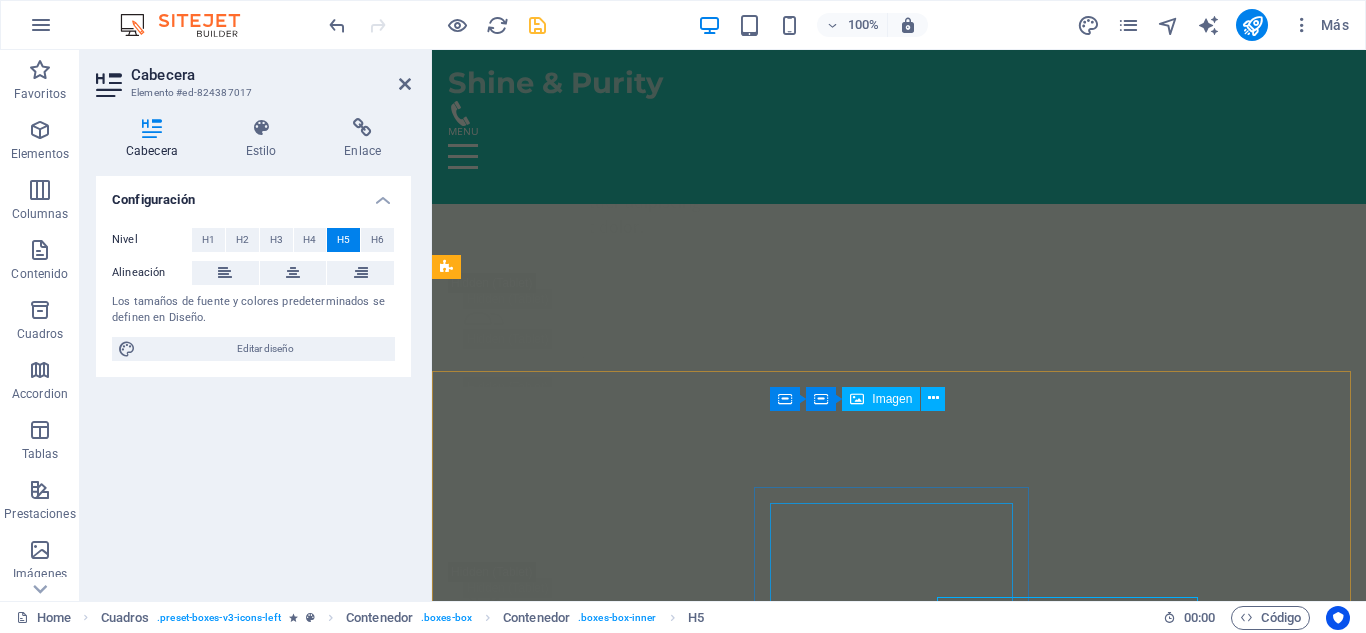 scroll, scrollTop: 4378, scrollLeft: 0, axis: vertical 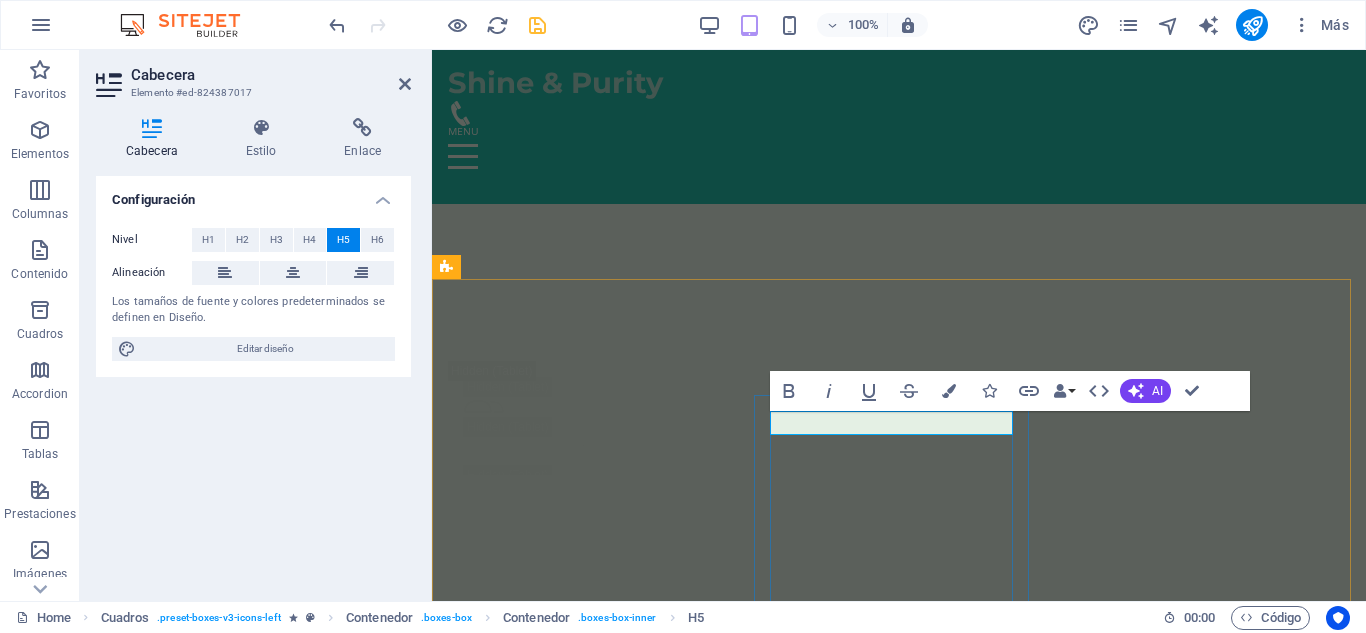 click on "Limpieza Facial Simple" at bounding box center (587, 8833) 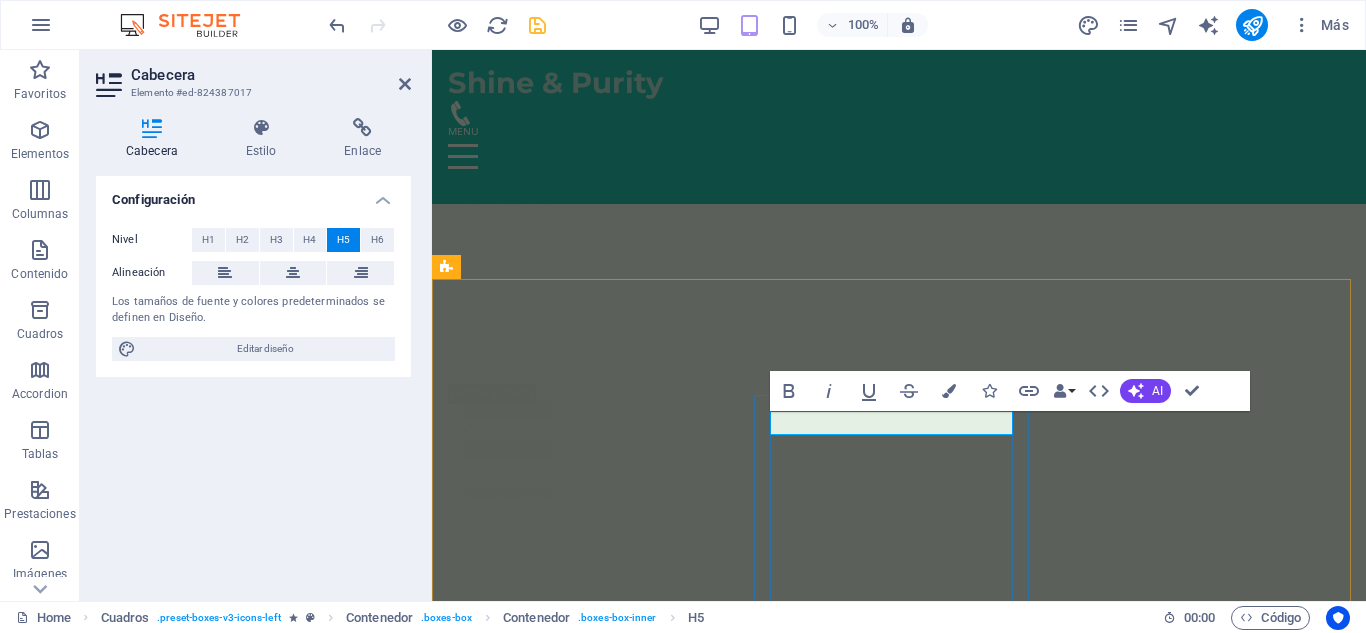 type 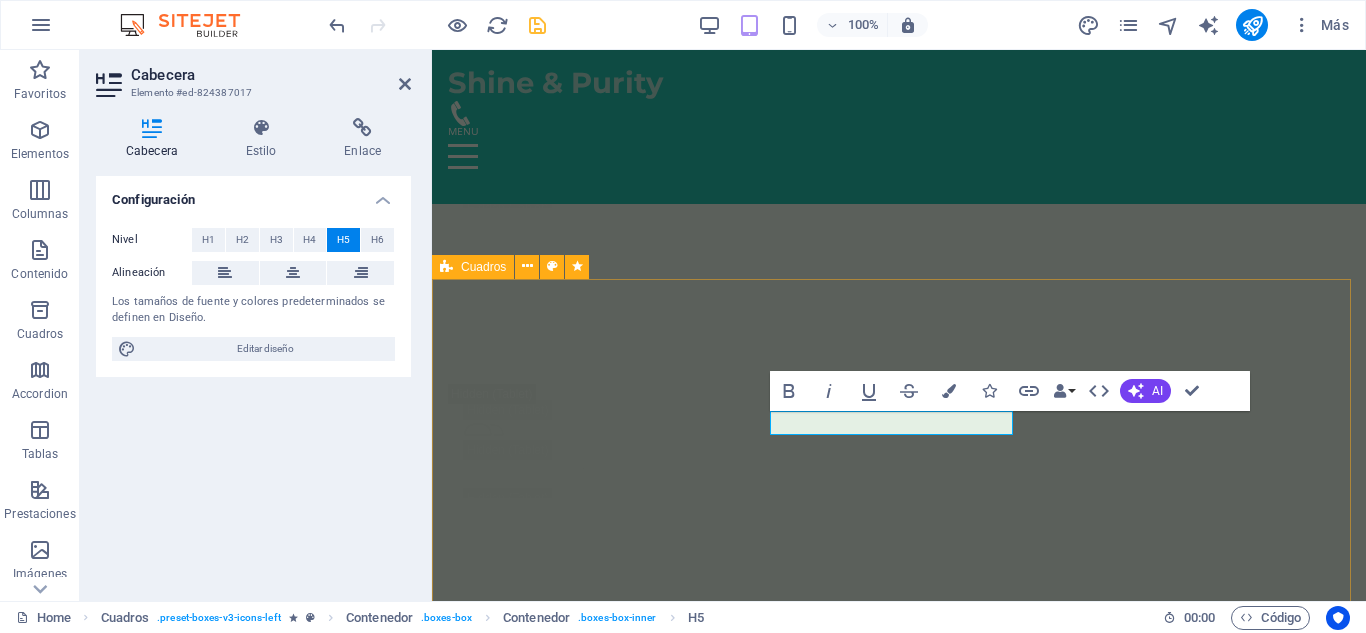 click on "Limpieza Facial Simple Presión firme y técnica enfocada para liberar tensiones desde su base muscular. 150.000 COP  Agregar    Limpieza Facial Profunda Ideal para soltar tensiones acumuladas y reconectar contigo mismo. Ritmo lento, toques suaves, paz profunda . 150.000 ​   ​ COP  Agregar    Masaje Deportivo Perfecto para acompañar tu rutina de entrenamiento. Disminuye el riesgo de lesiones y mejora tu movilidad. 150.000 COP  Agregar    Masaje en Pareja Relajación y conexión, ideal para fortalecer el vínculo emocional en un ambiente armonioso y terapéutico 280.000 COP  Agregar    Drenaje Línfatico Masaje suave que estimula el sistema linfático, ideal para desinflamar, depurar y mejorar la circulación. 150.000 COP  Agregar    ​ Masaje Relajante Déjate envolver por un masaje relajante que alivia el estrés y renueva la paz en tu cuerpo. 150.000 COP  Agregar" at bounding box center (899, 10699) 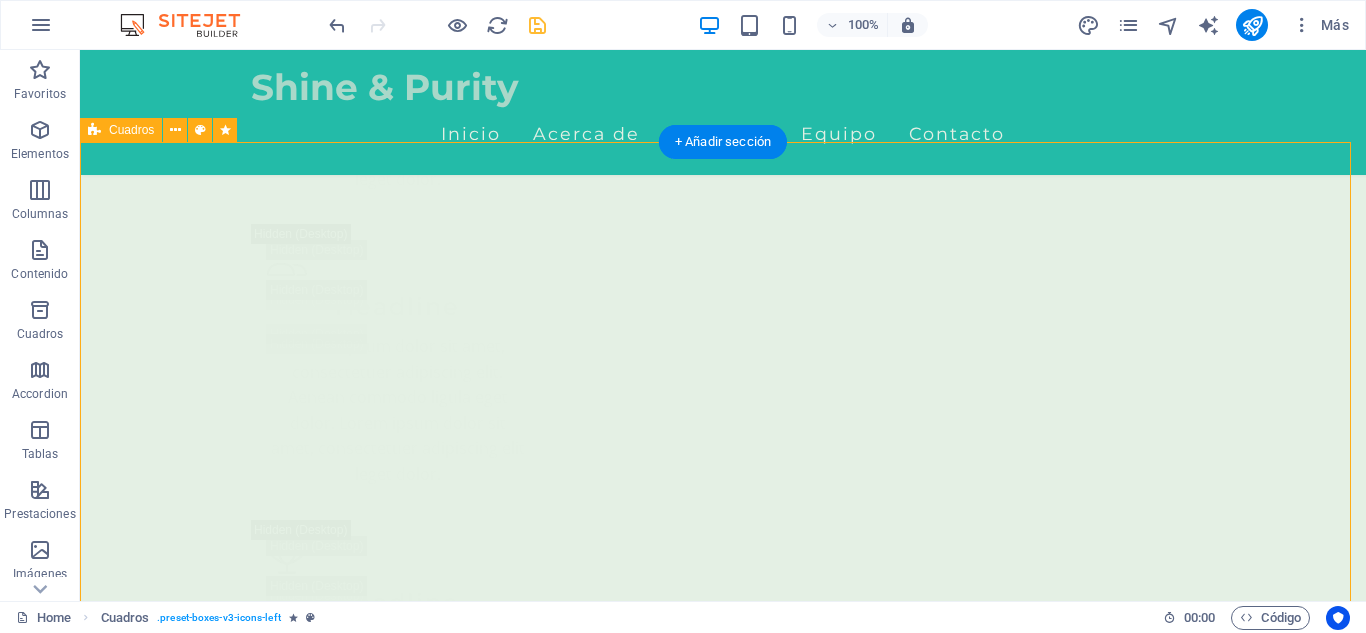 scroll, scrollTop: 4815, scrollLeft: 0, axis: vertical 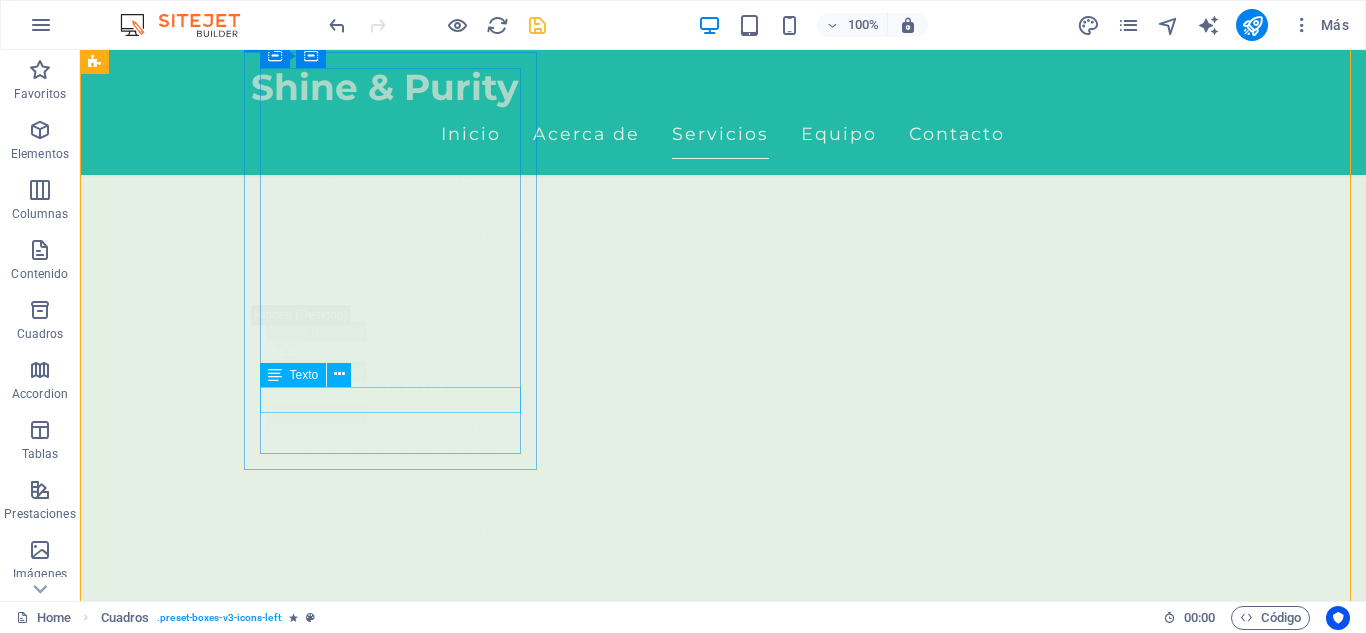 click on "150.000 COP" at bounding box center (242, 9317) 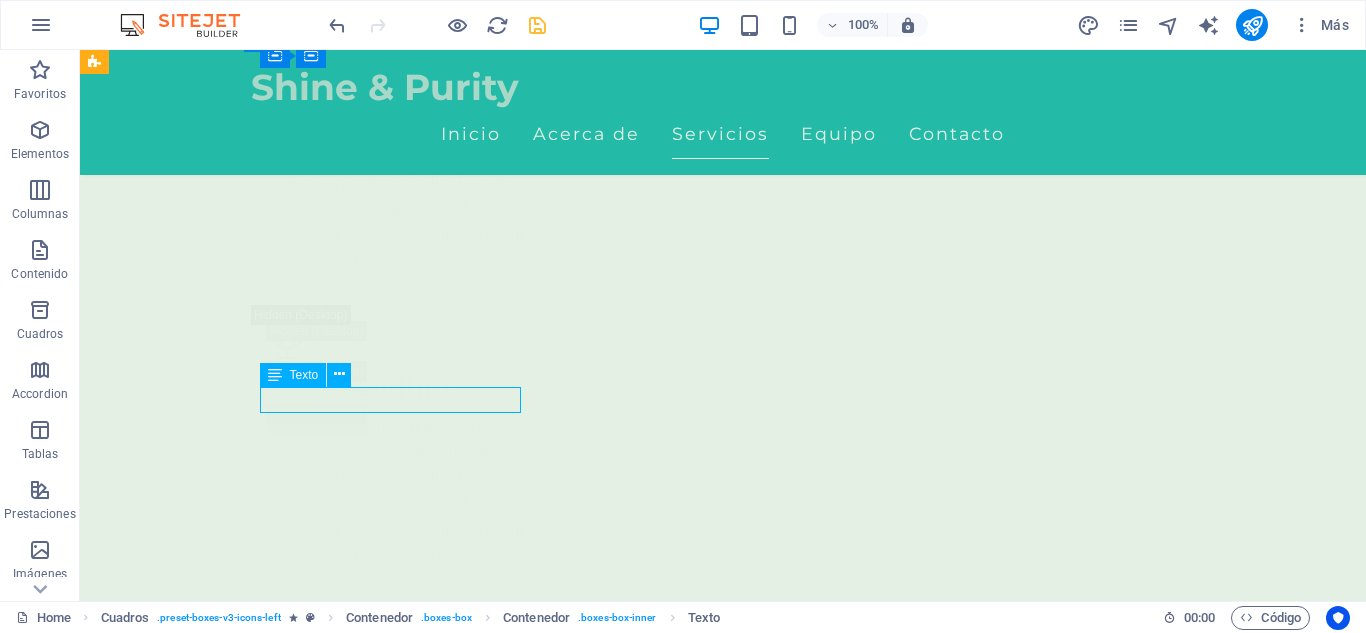 click on "150.000 COP" at bounding box center [242, 9317] 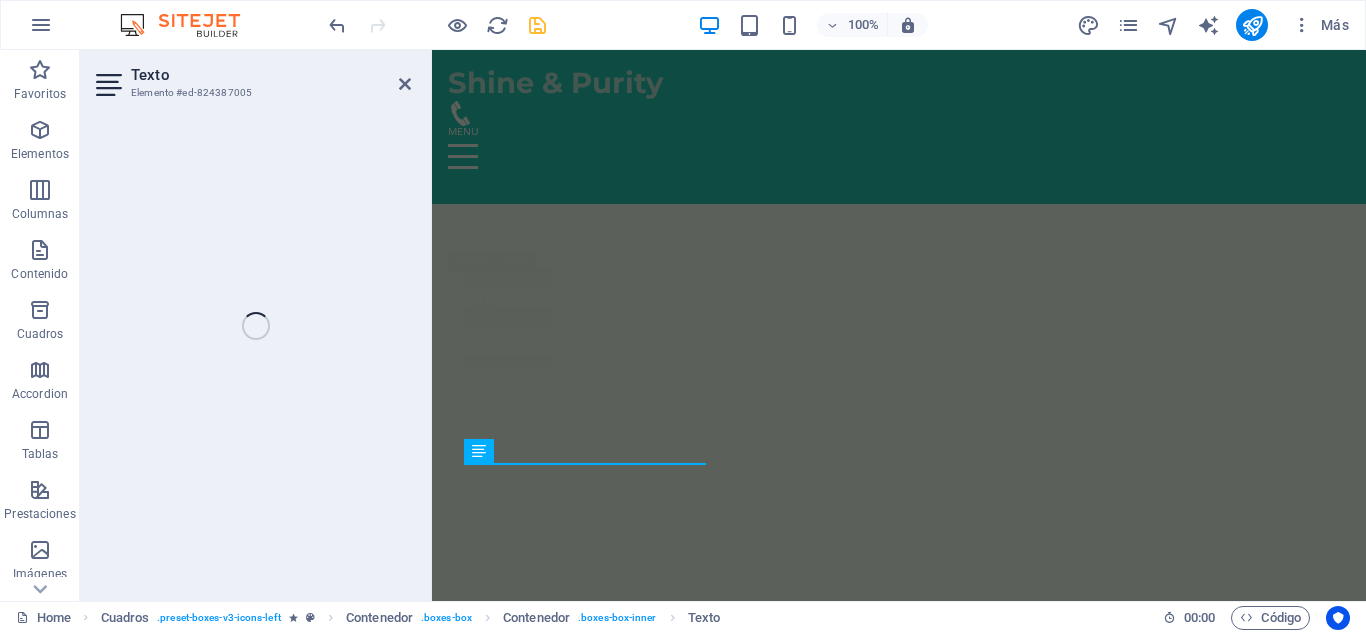 scroll, scrollTop: 4721, scrollLeft: 0, axis: vertical 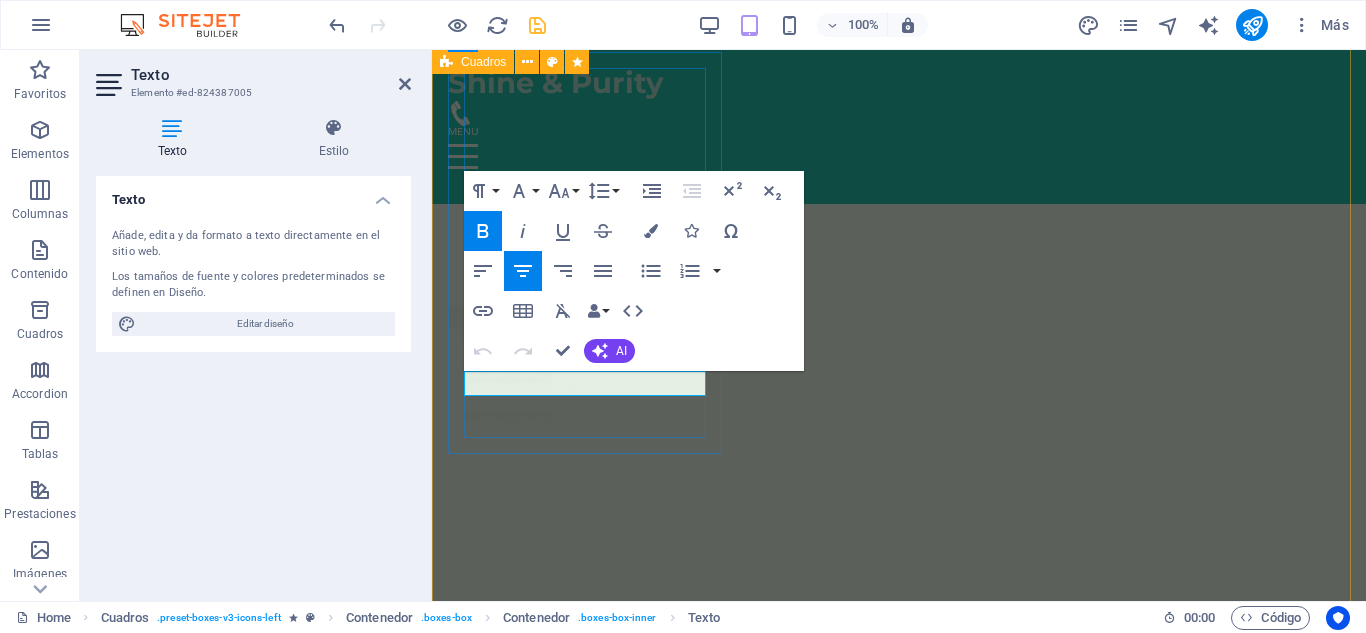 click on "150.000 COP" at bounding box center [588, 8254] 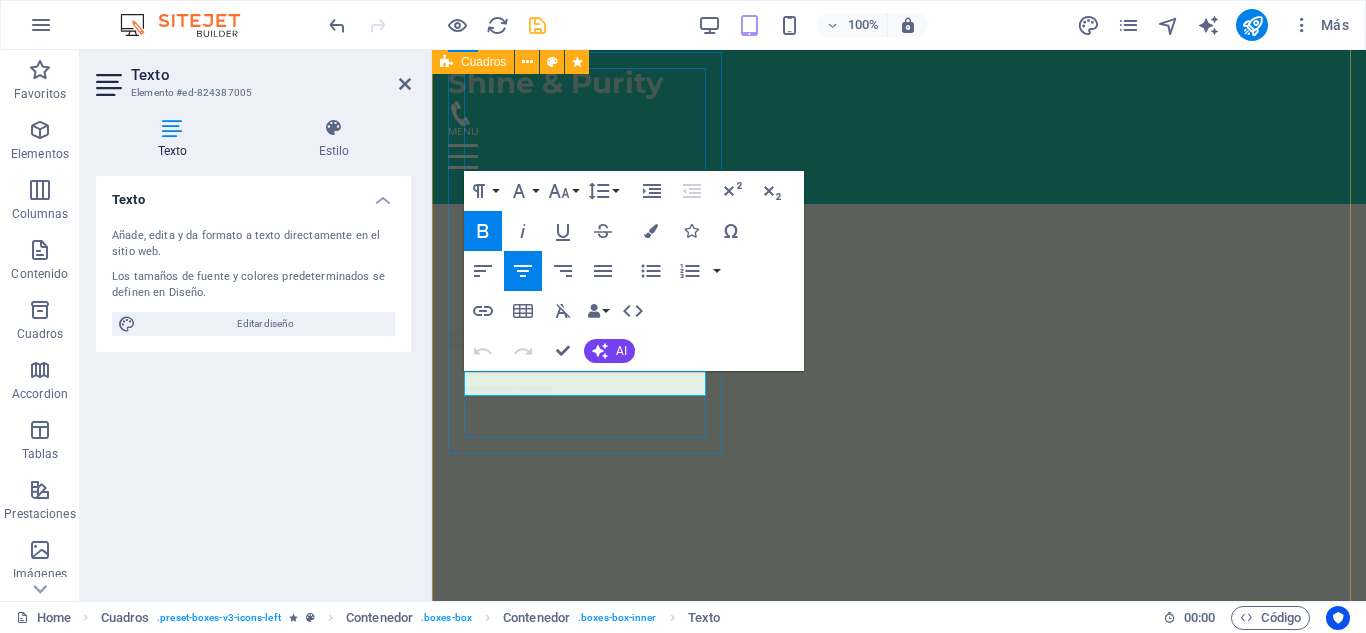 type 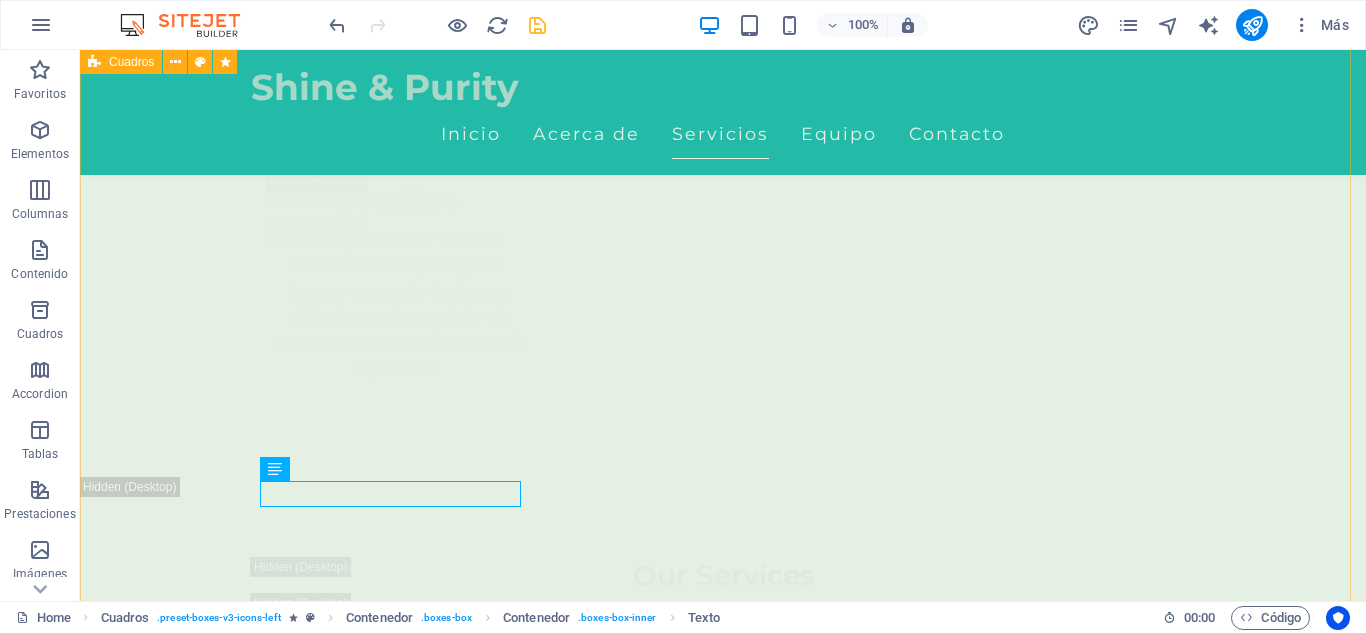 scroll, scrollTop: 4569, scrollLeft: 0, axis: vertical 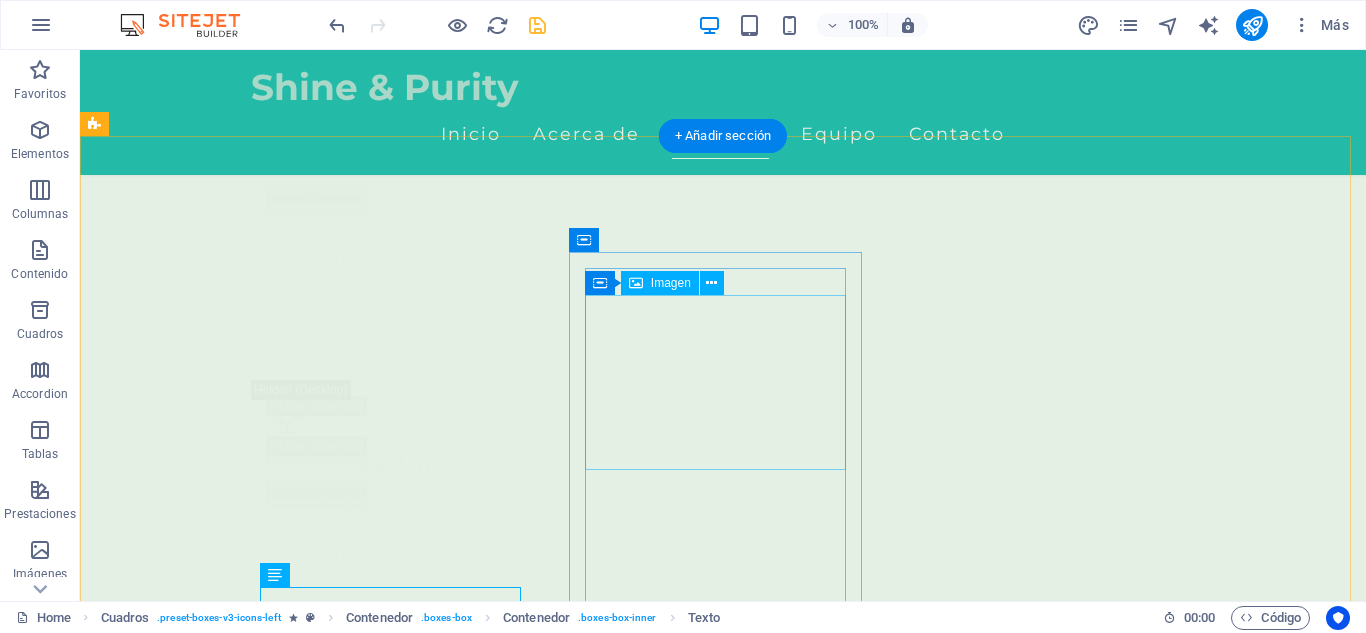 click at bounding box center [242, 9985] 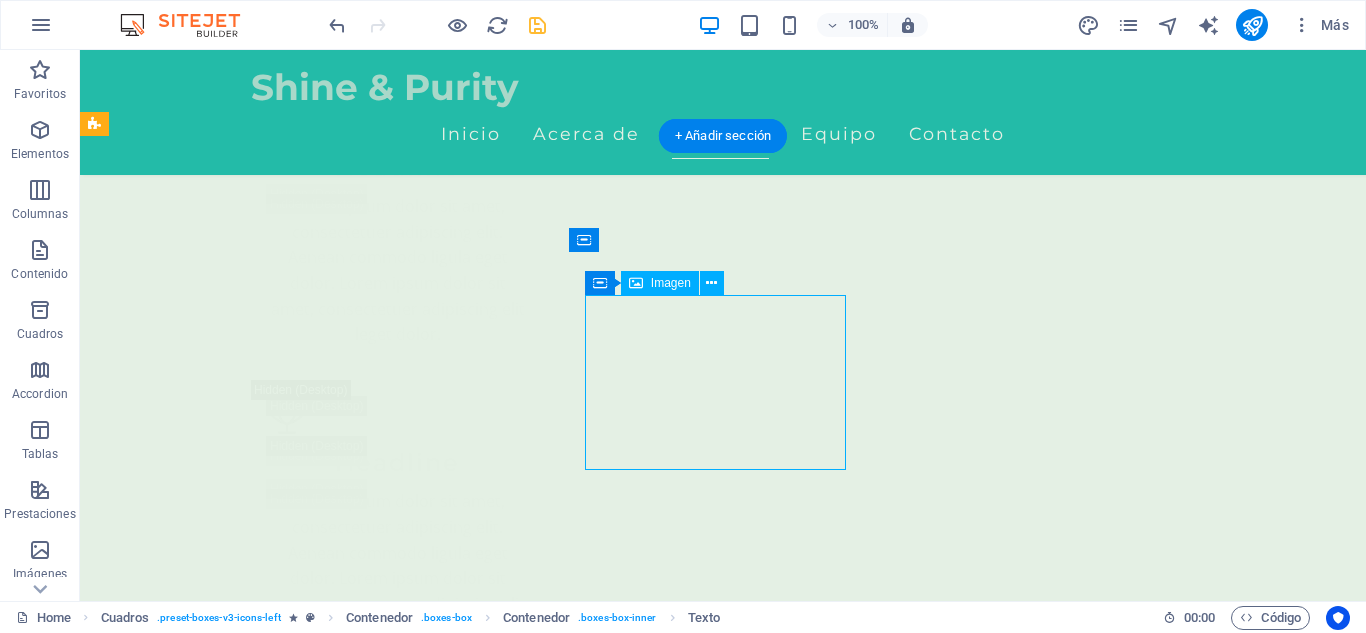 click at bounding box center (242, 9985) 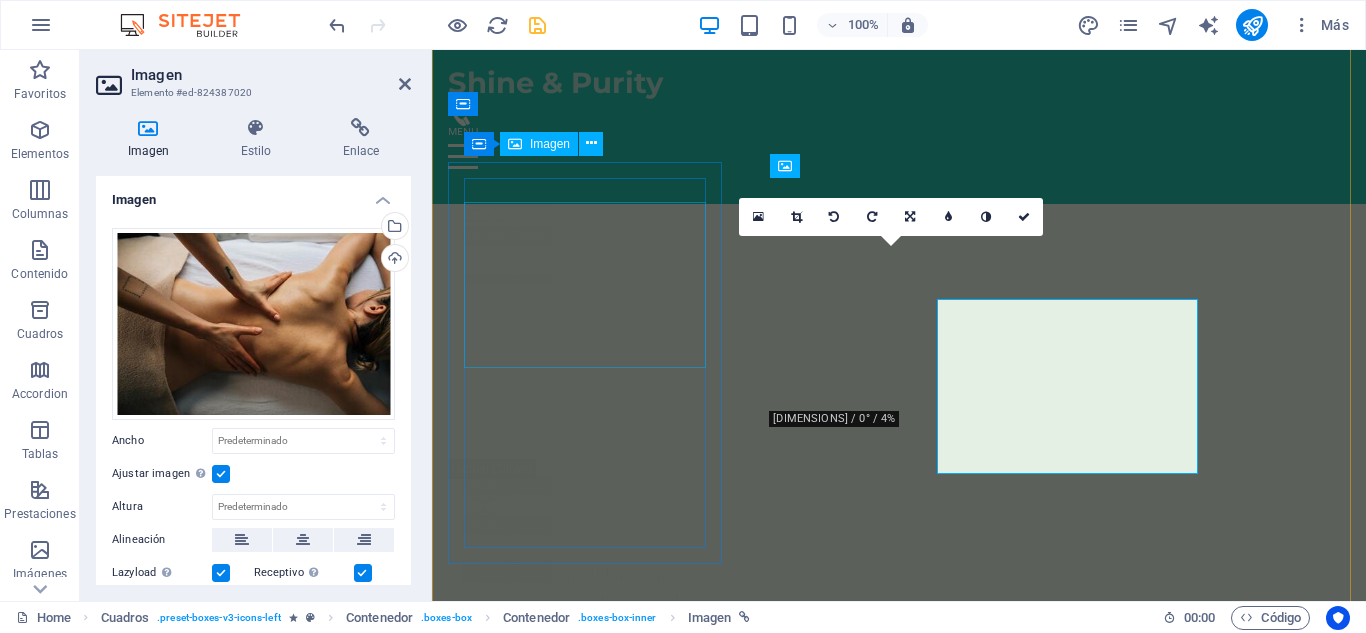 scroll, scrollTop: 4565, scrollLeft: 0, axis: vertical 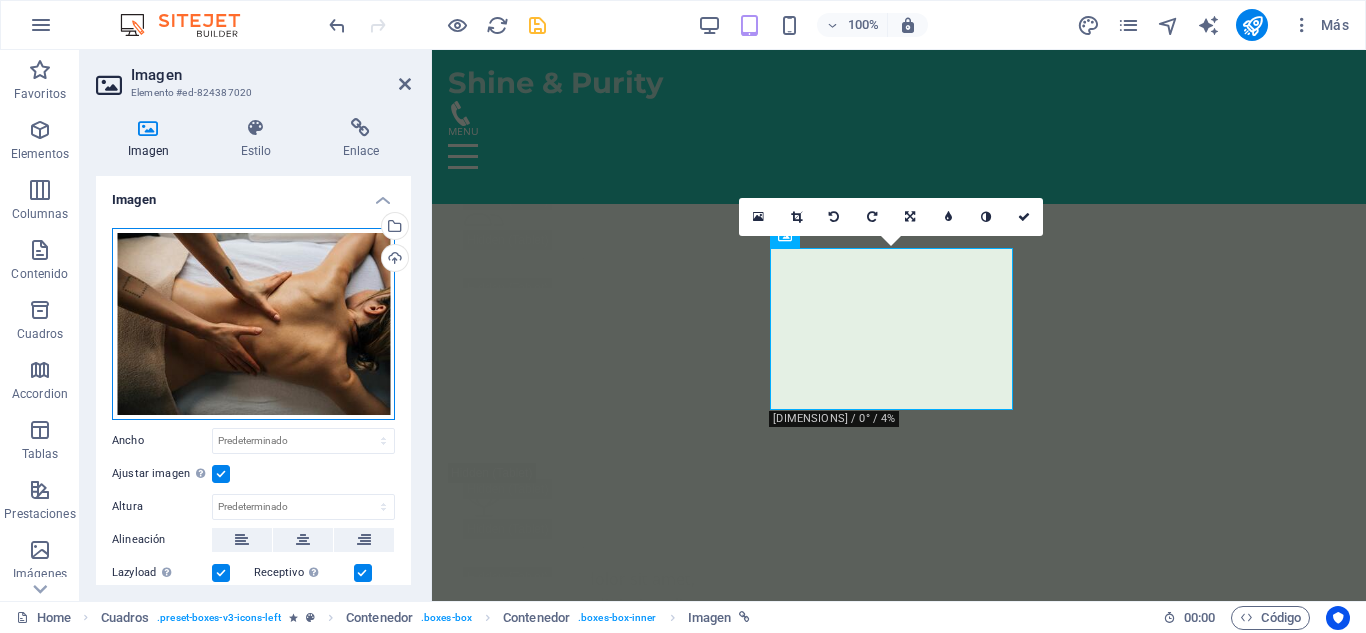 click on "Arrastra archivos aquí, haz clic para escoger archivos o  selecciona archivos de Archivos o de nuestra galería gratuita de fotos y vídeos" at bounding box center [253, 324] 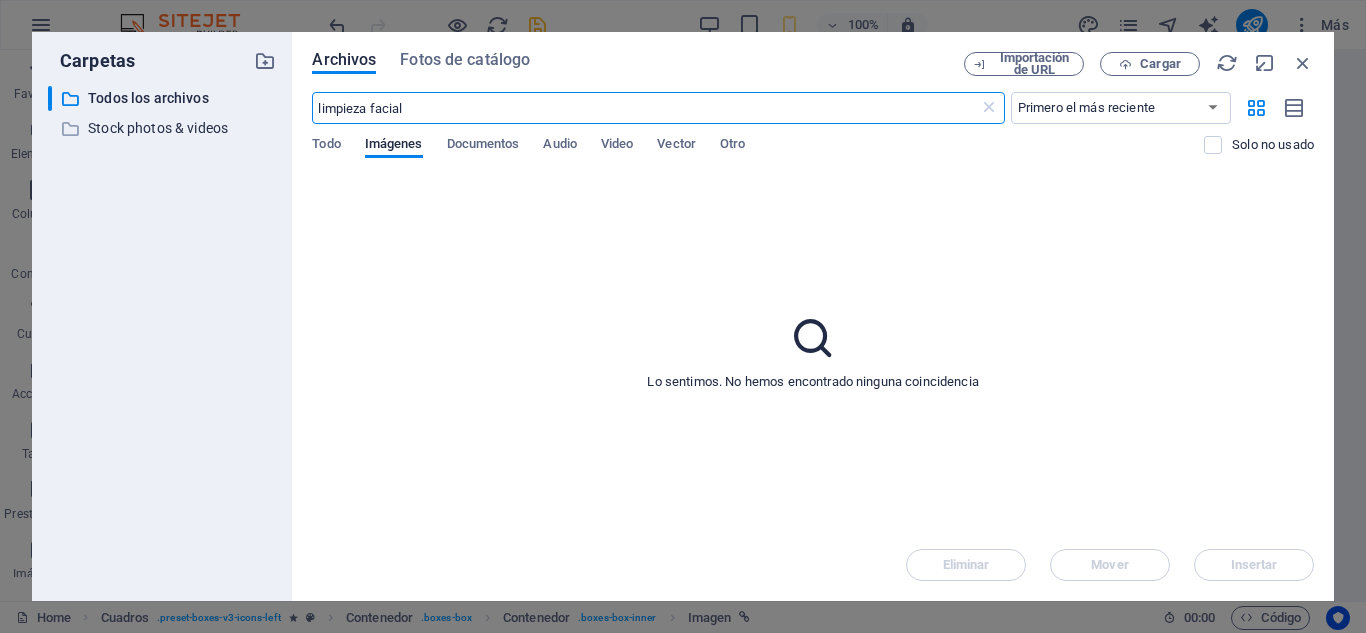 scroll, scrollTop: 7863, scrollLeft: 0, axis: vertical 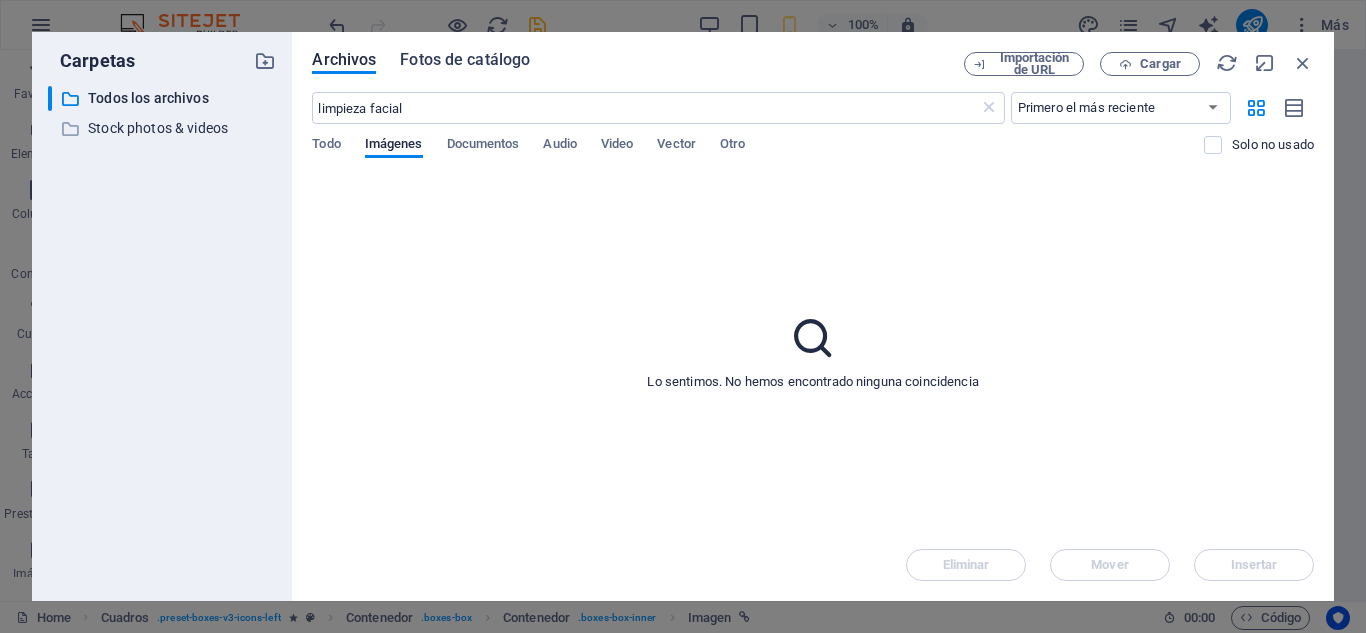click on "Fotos de catálogo" at bounding box center (465, 60) 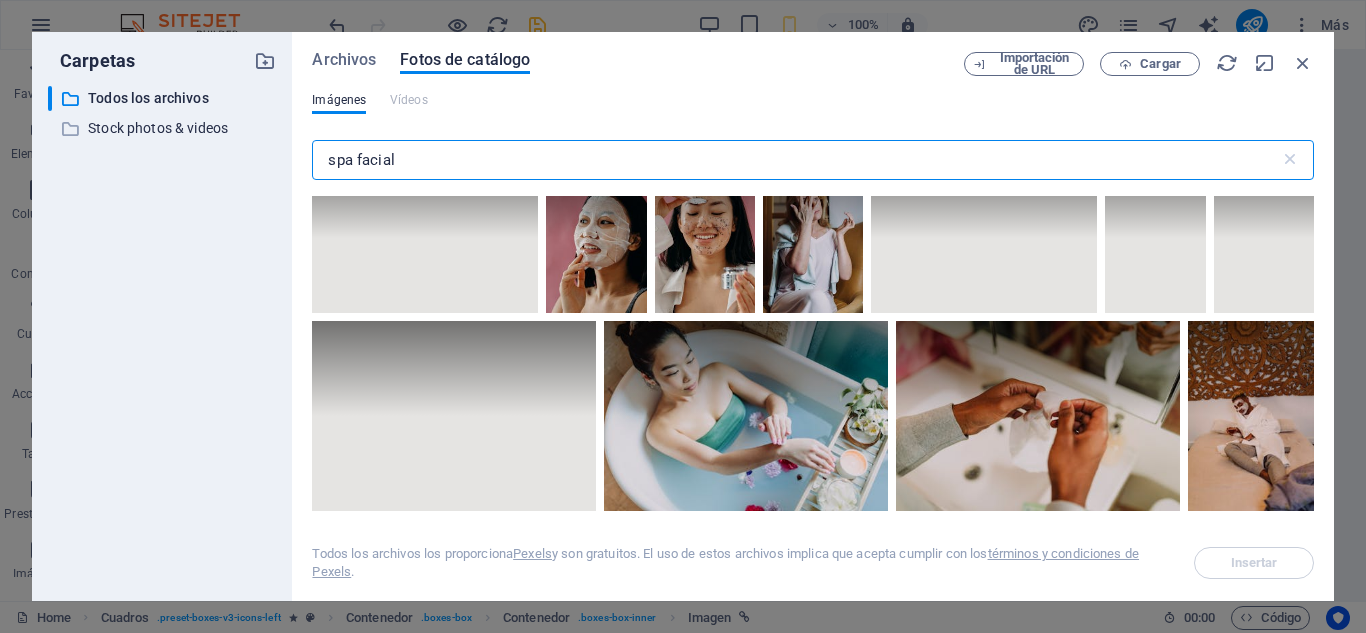 scroll, scrollTop: 14244, scrollLeft: 0, axis: vertical 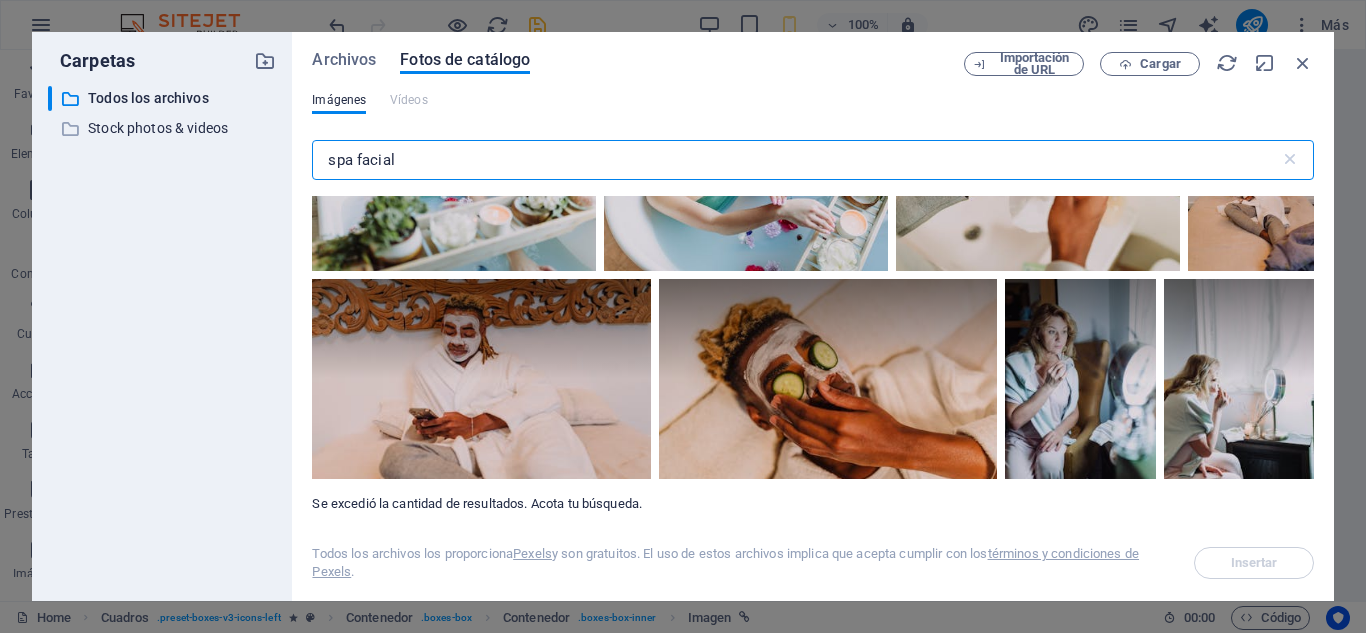 click on "spa facial" at bounding box center (795, 160) 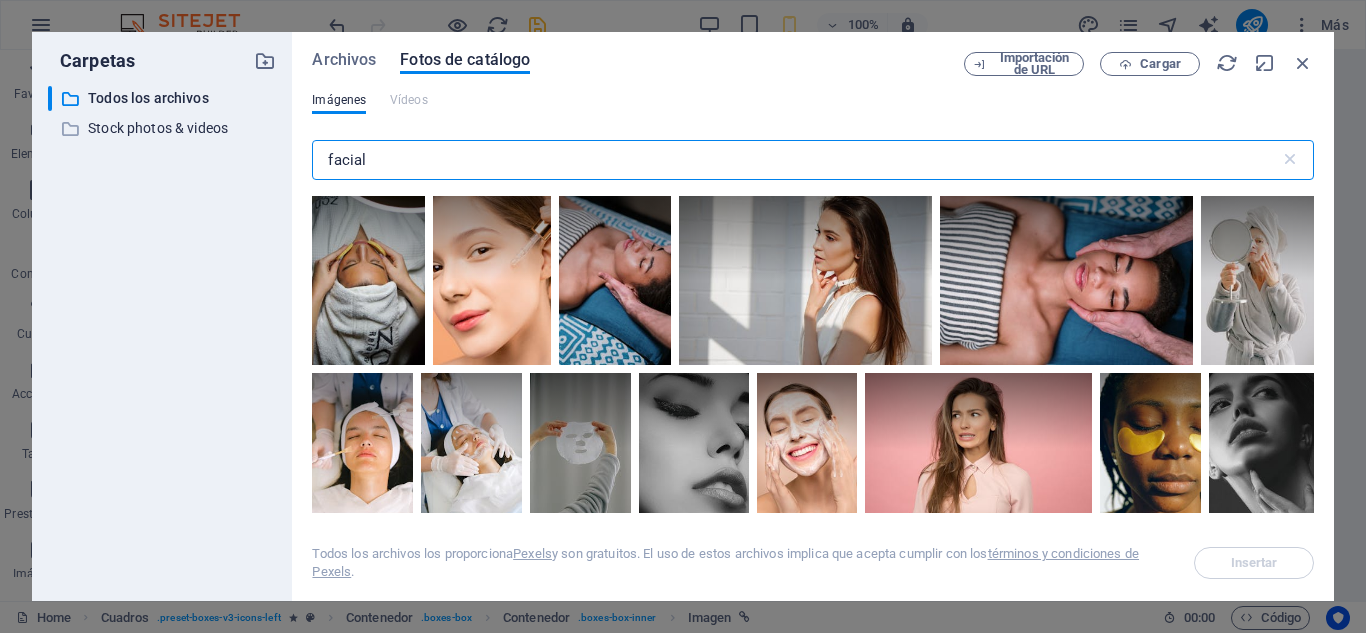 click on "facial" at bounding box center [795, 160] 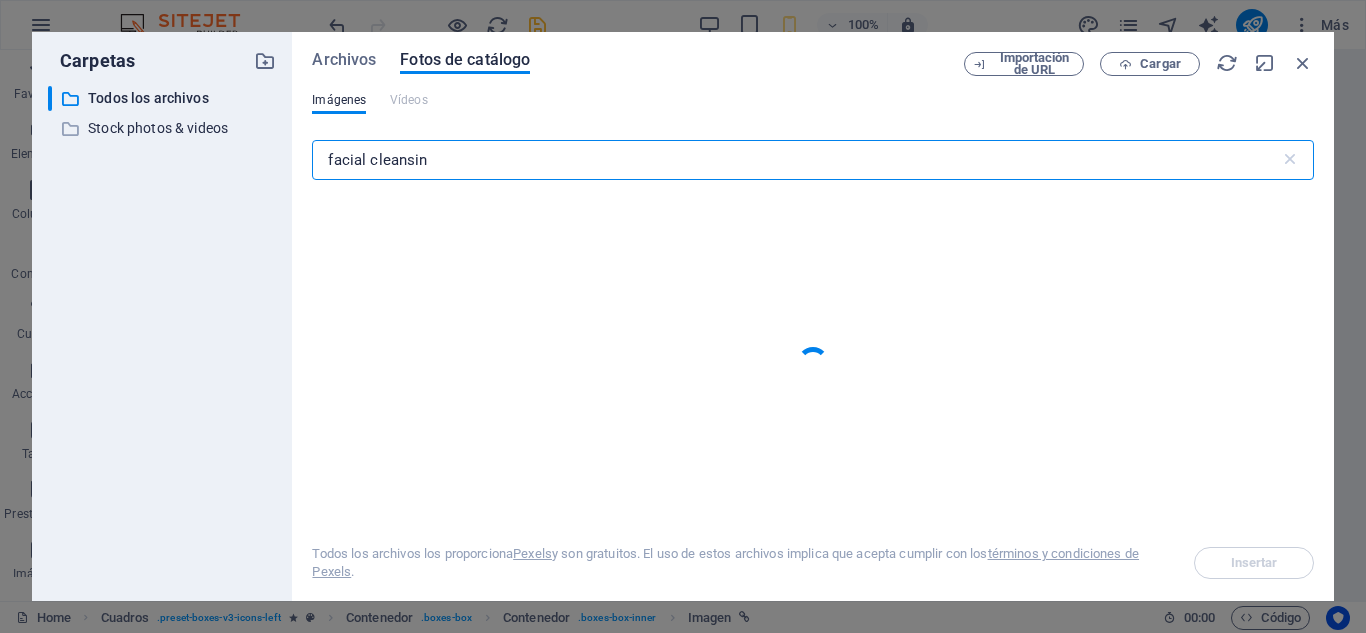 type on "facial cleansing" 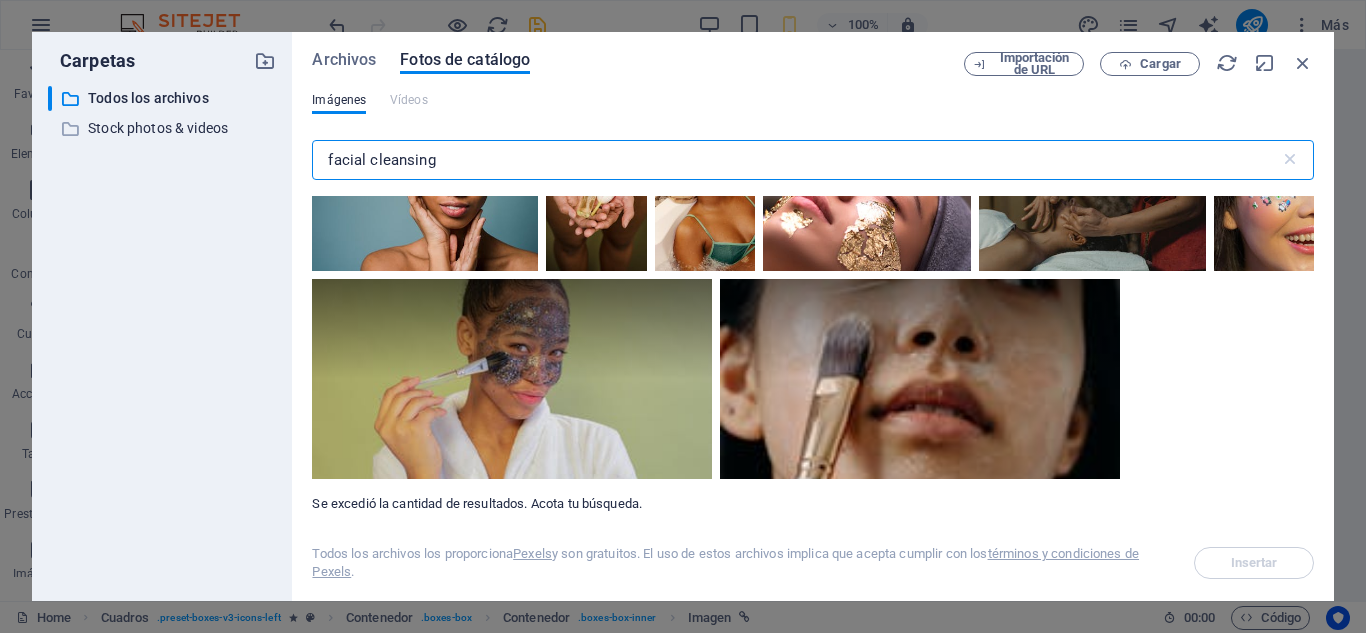 scroll, scrollTop: 13768, scrollLeft: 0, axis: vertical 